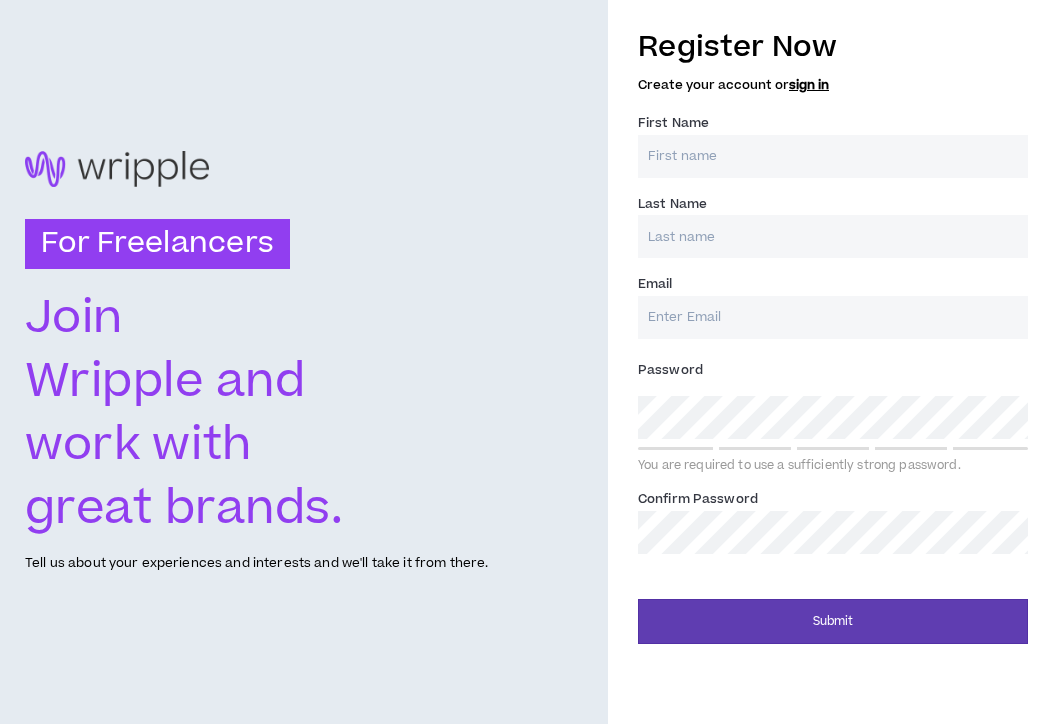 scroll, scrollTop: 0, scrollLeft: 0, axis: both 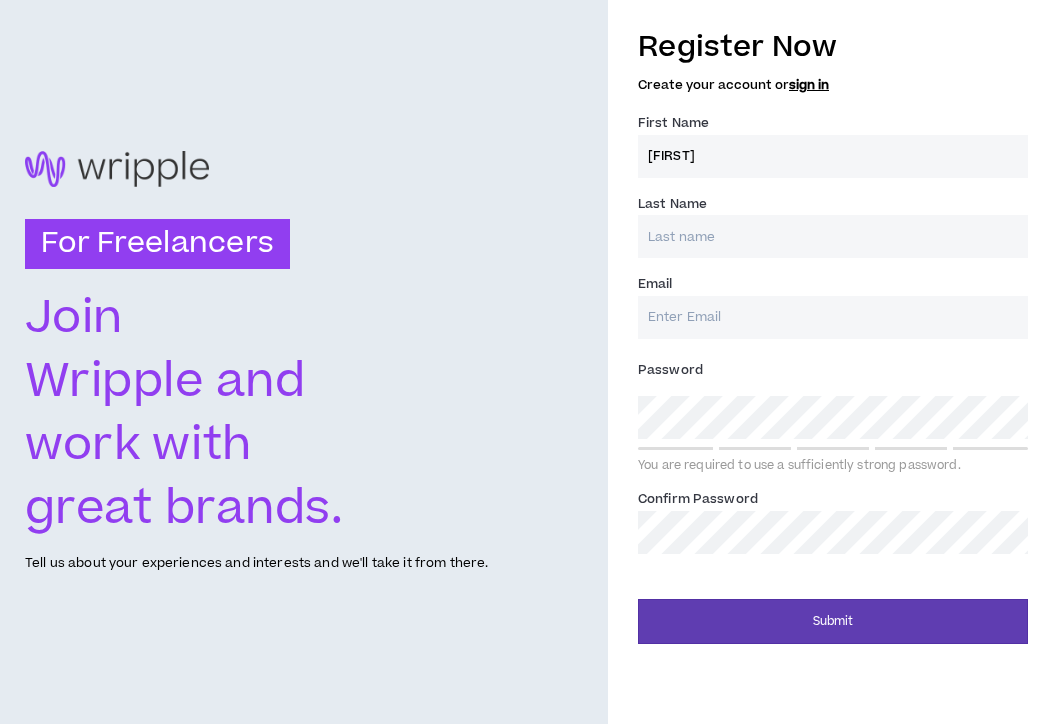 type on "Albeck-Ripka" 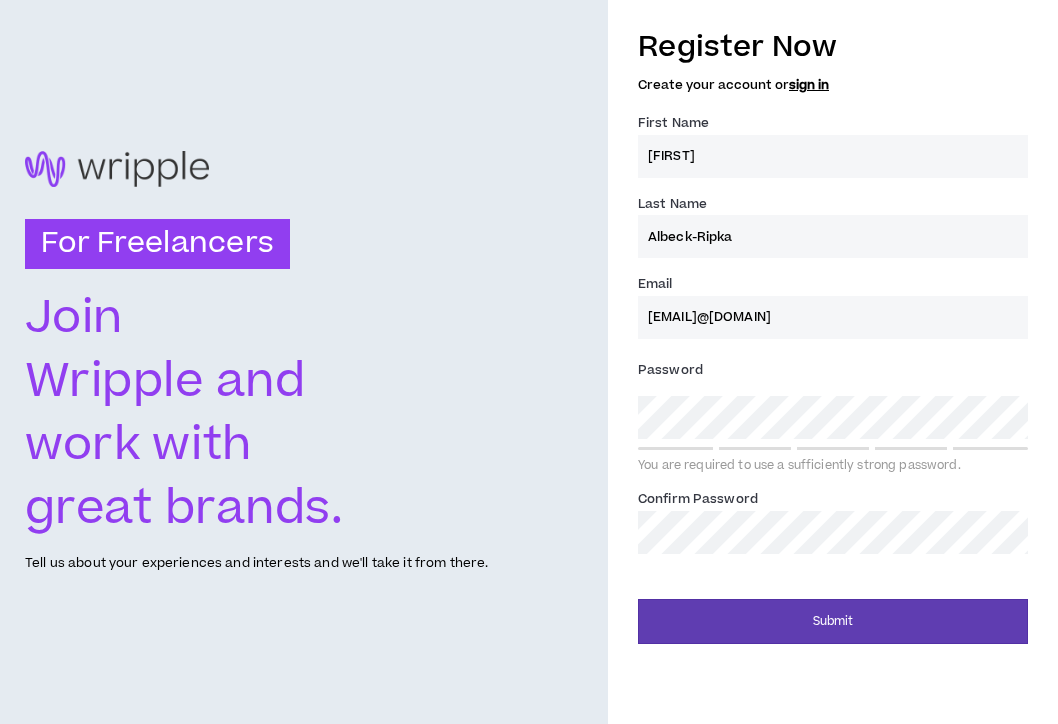 type on "Albeck-Ripka" 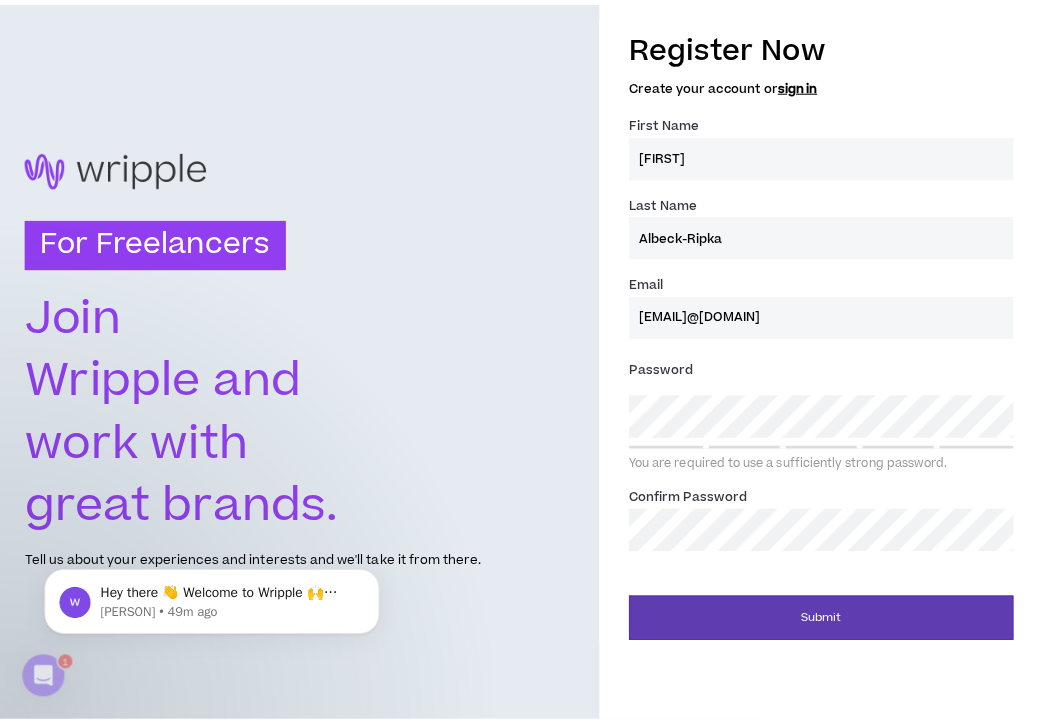 scroll, scrollTop: 0, scrollLeft: 0, axis: both 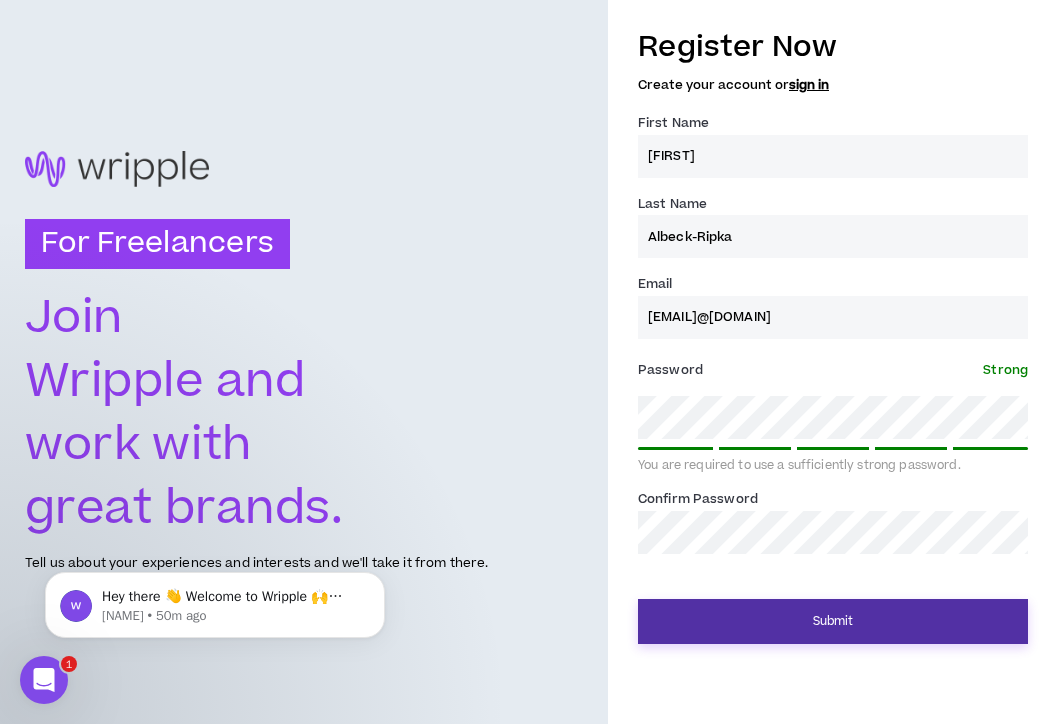 click on "Submit" at bounding box center [833, 621] 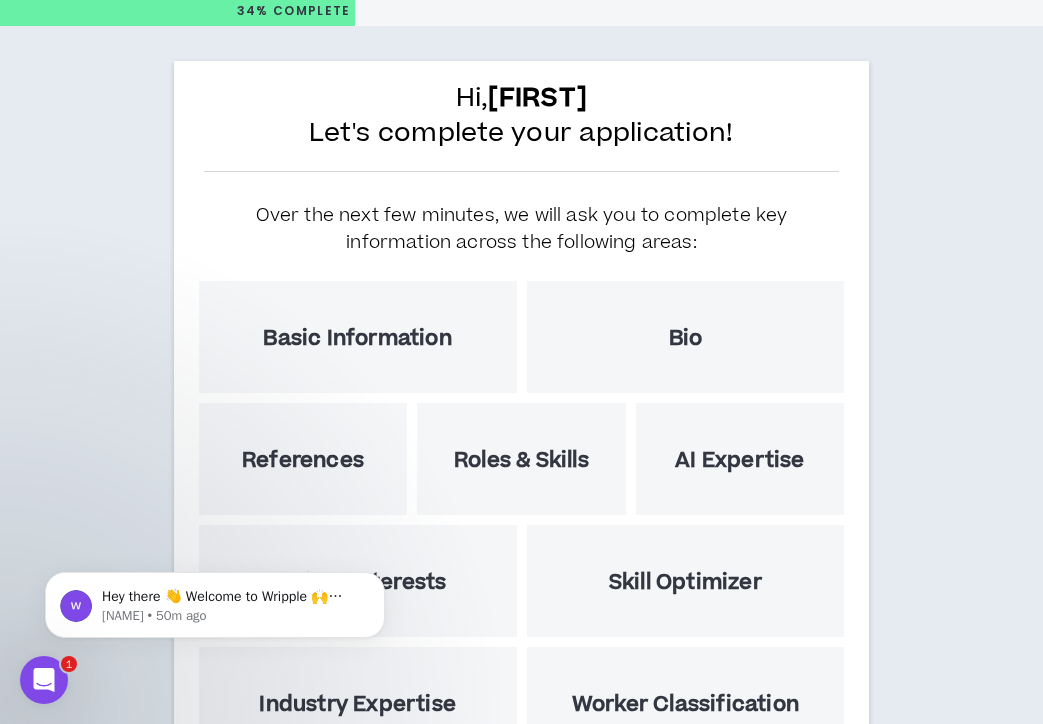 scroll, scrollTop: 165, scrollLeft: 0, axis: vertical 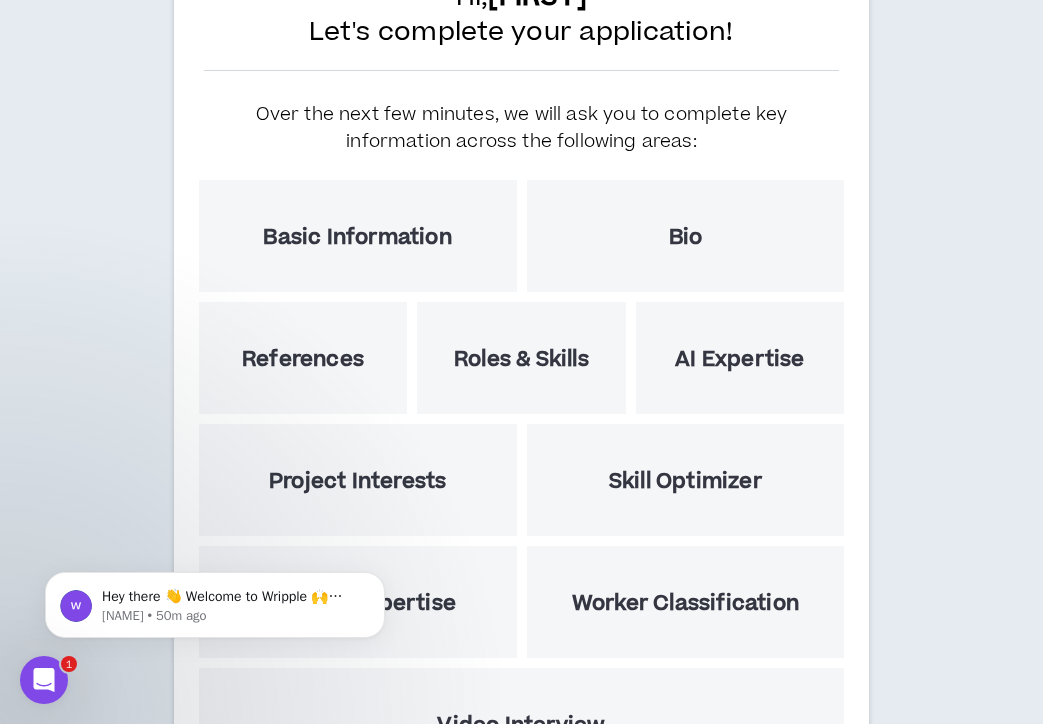 click on "Basic Information" at bounding box center [358, 236] 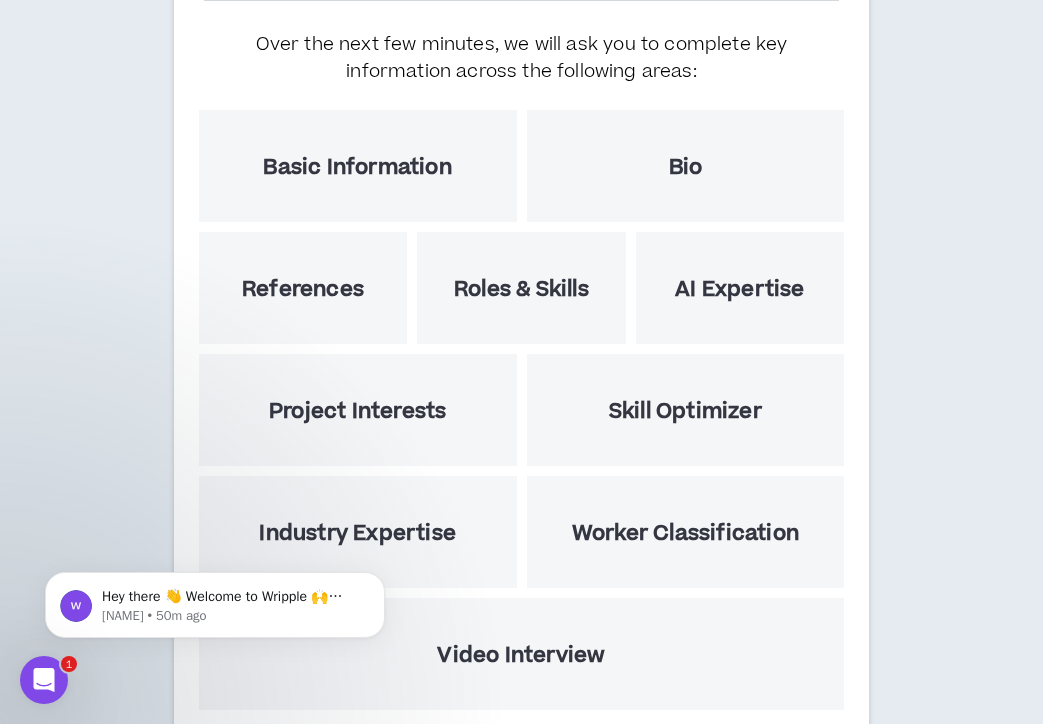 scroll, scrollTop: 363, scrollLeft: 0, axis: vertical 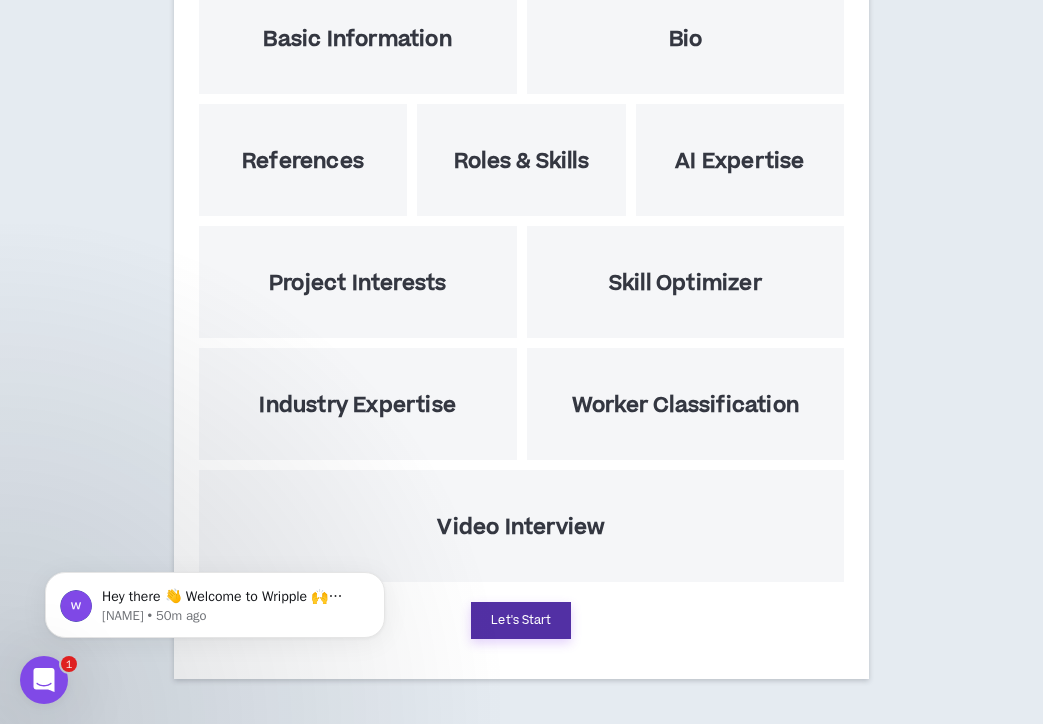 click on "Let's Start" at bounding box center (521, 620) 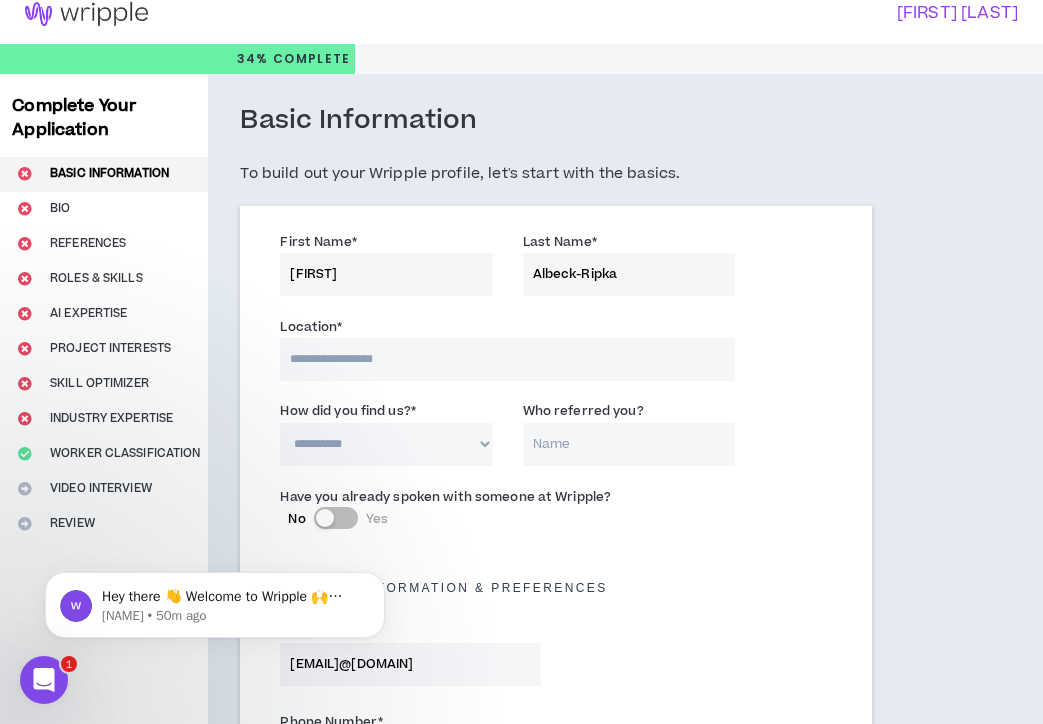 scroll, scrollTop: 0, scrollLeft: 0, axis: both 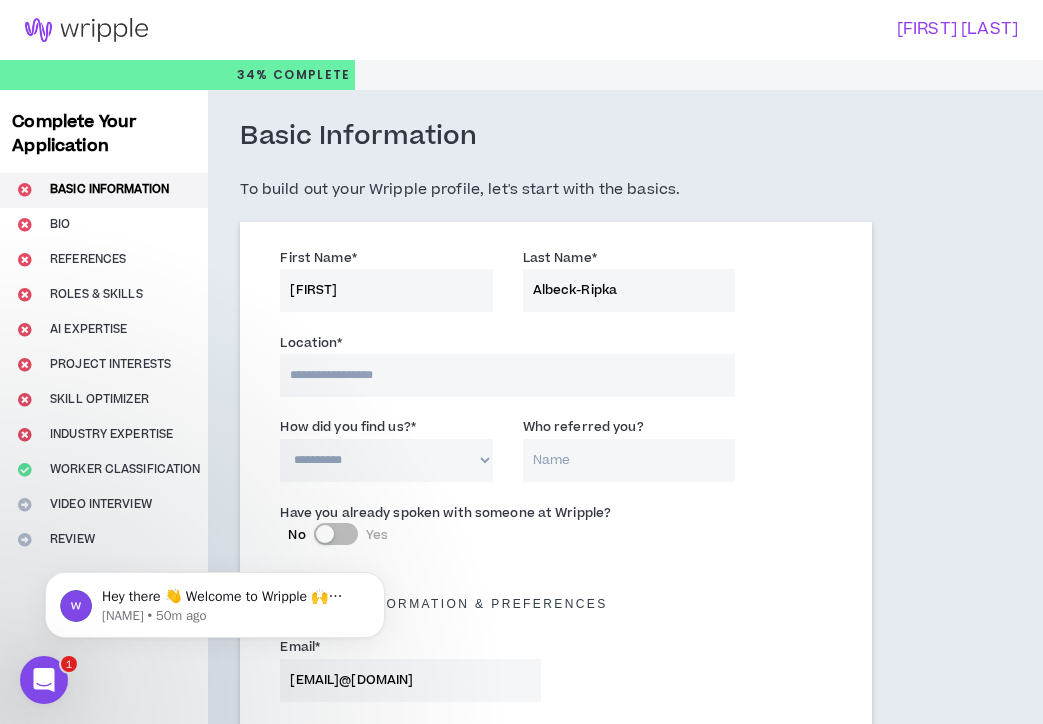 click at bounding box center [507, 375] 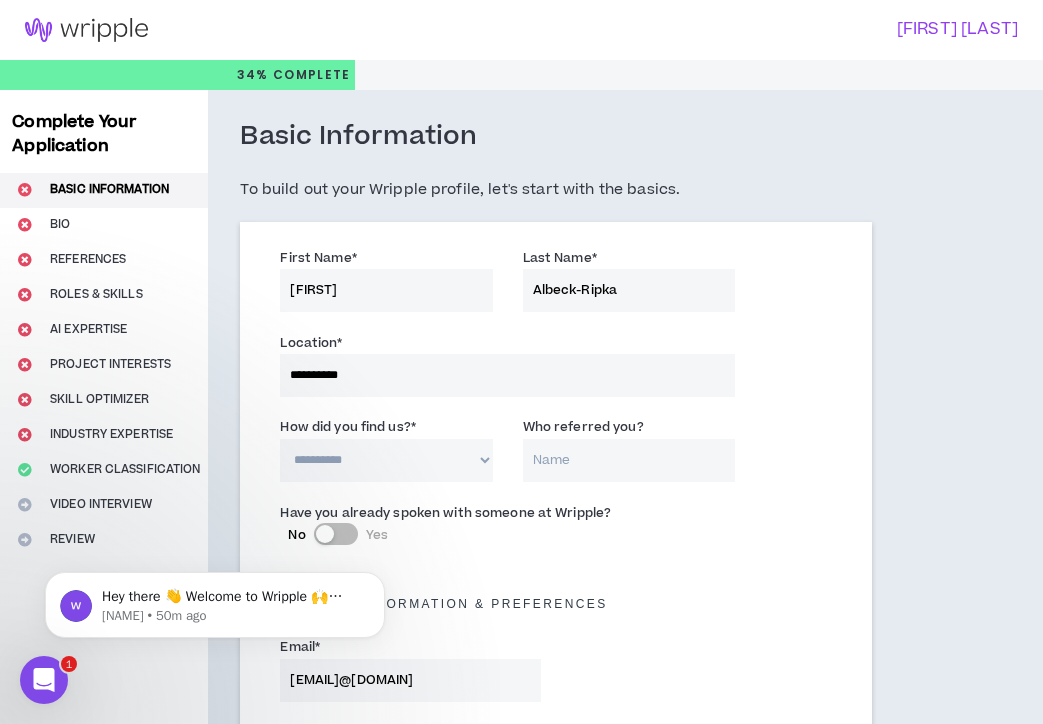 select on "AU" 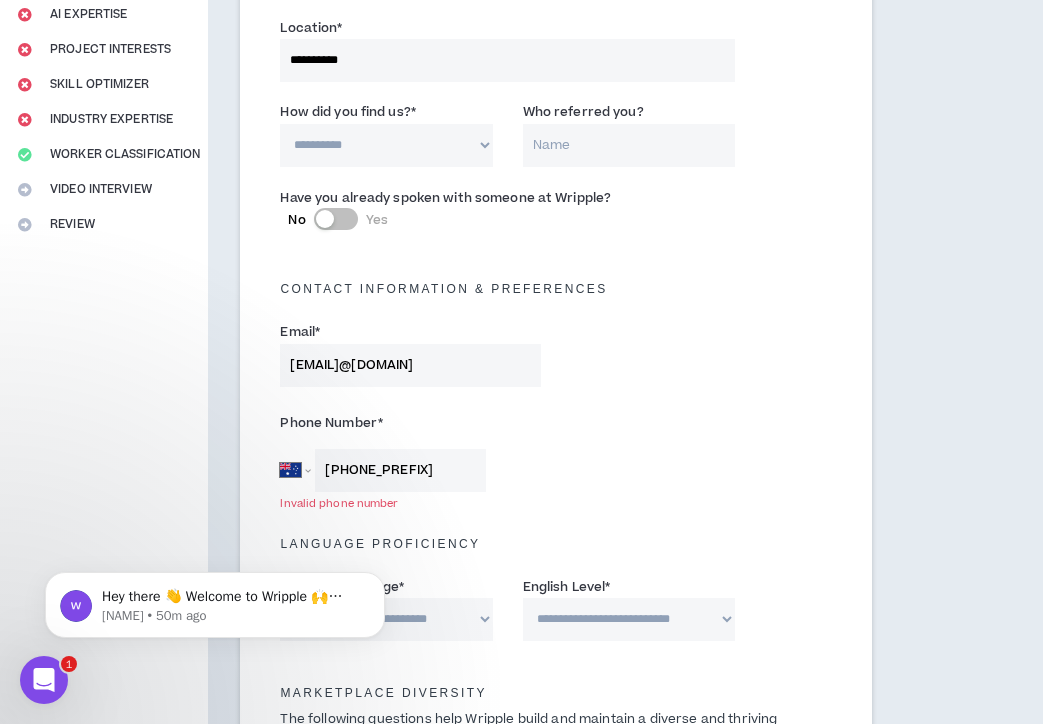scroll, scrollTop: 259, scrollLeft: 0, axis: vertical 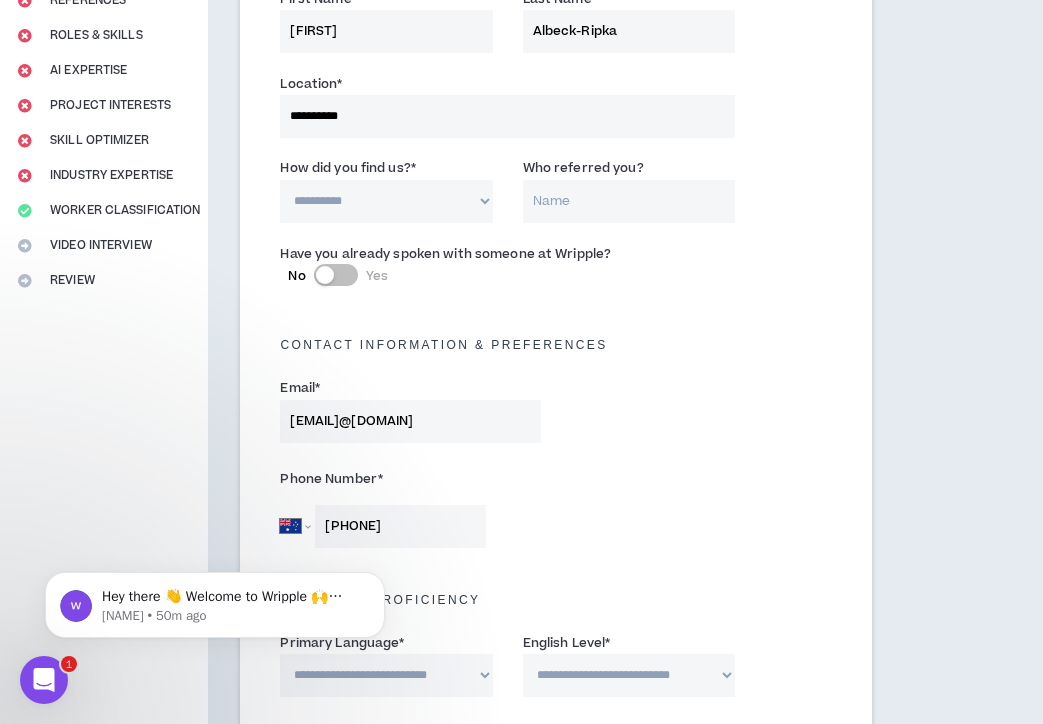 type on "[PHONE]" 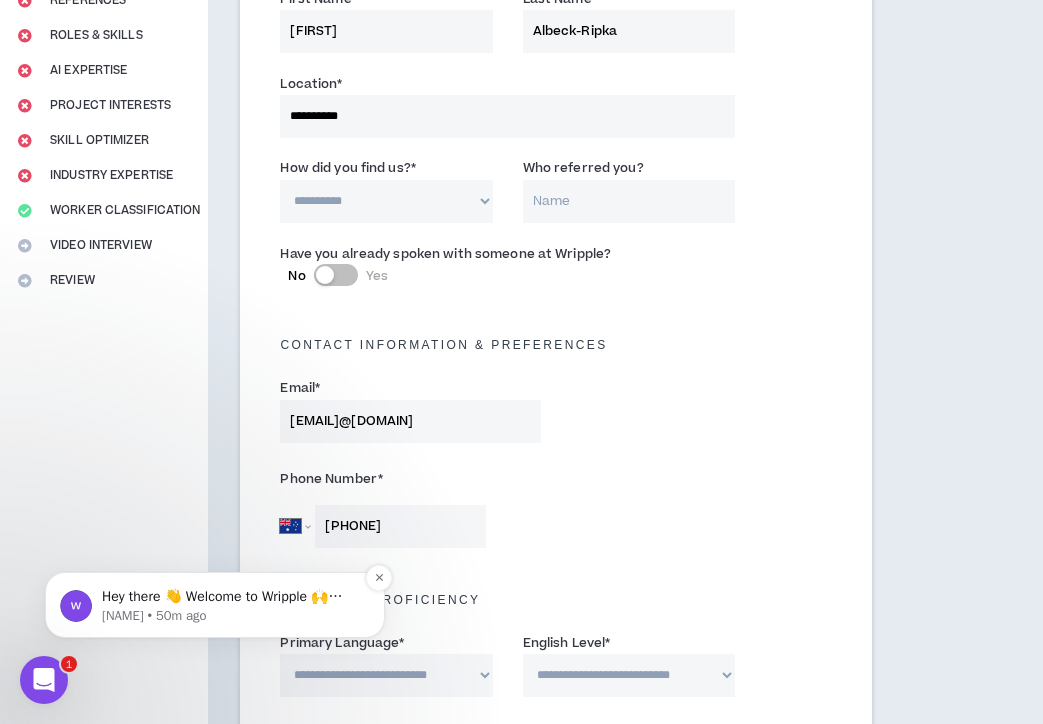 click on "Hey there 👋 Welcome to Wripple 🙌 Take a look around! If you have any questions, just reply to this message. Morgan" at bounding box center [231, 597] 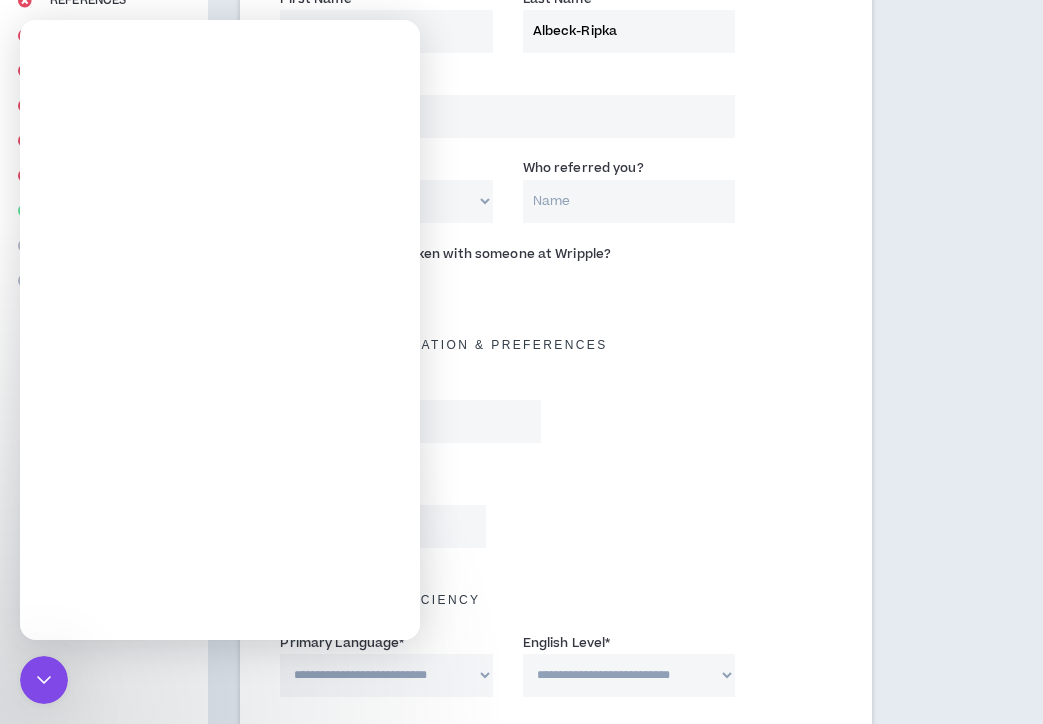 scroll, scrollTop: 0, scrollLeft: 0, axis: both 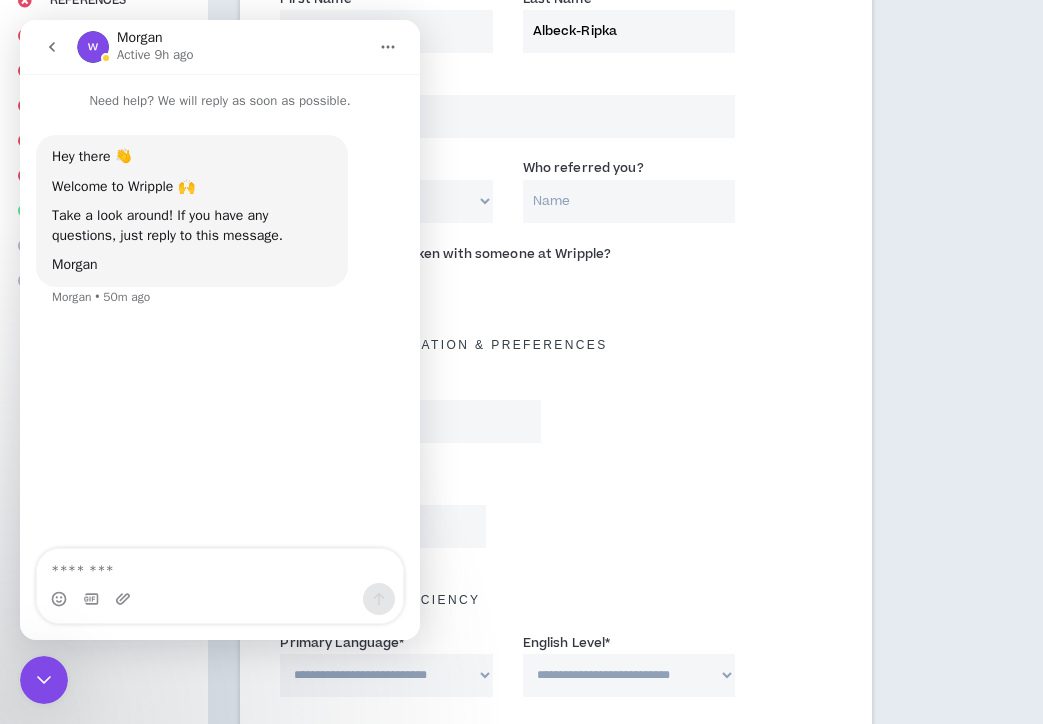 click 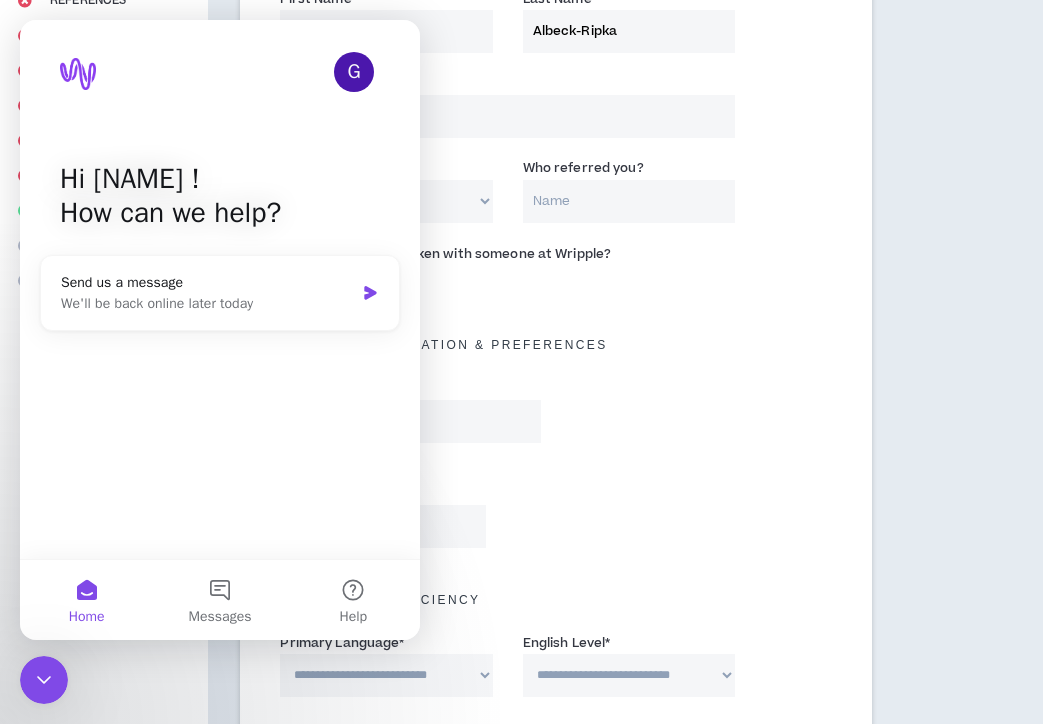 click on "Contact Information & preferences" at bounding box center [555, 345] 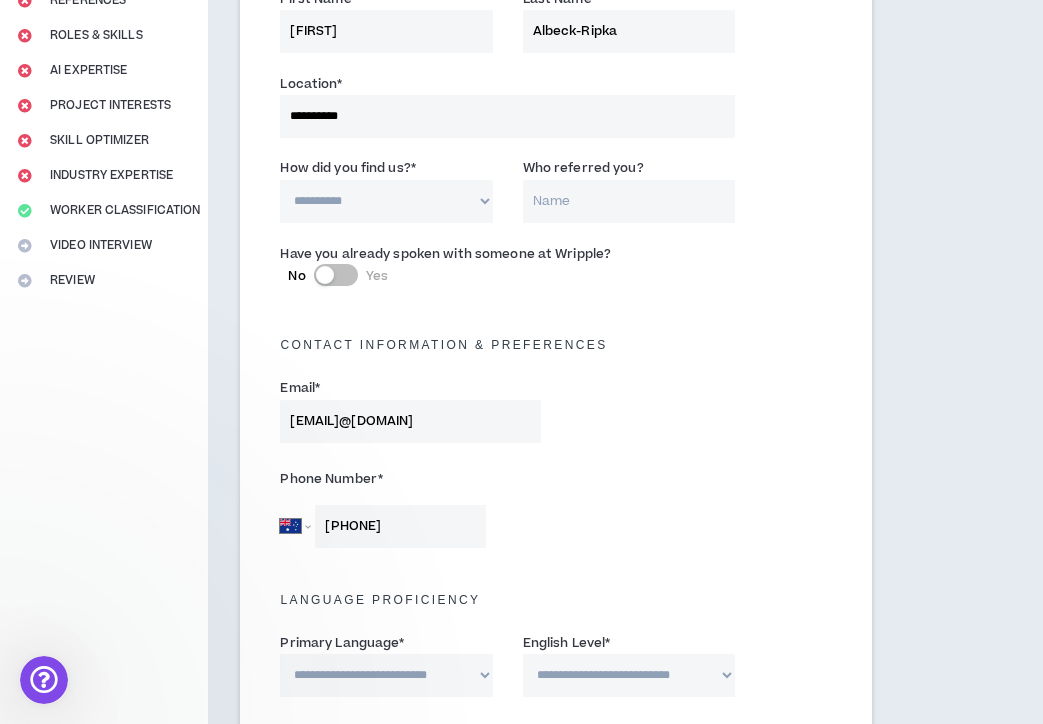 scroll, scrollTop: 0, scrollLeft: 0, axis: both 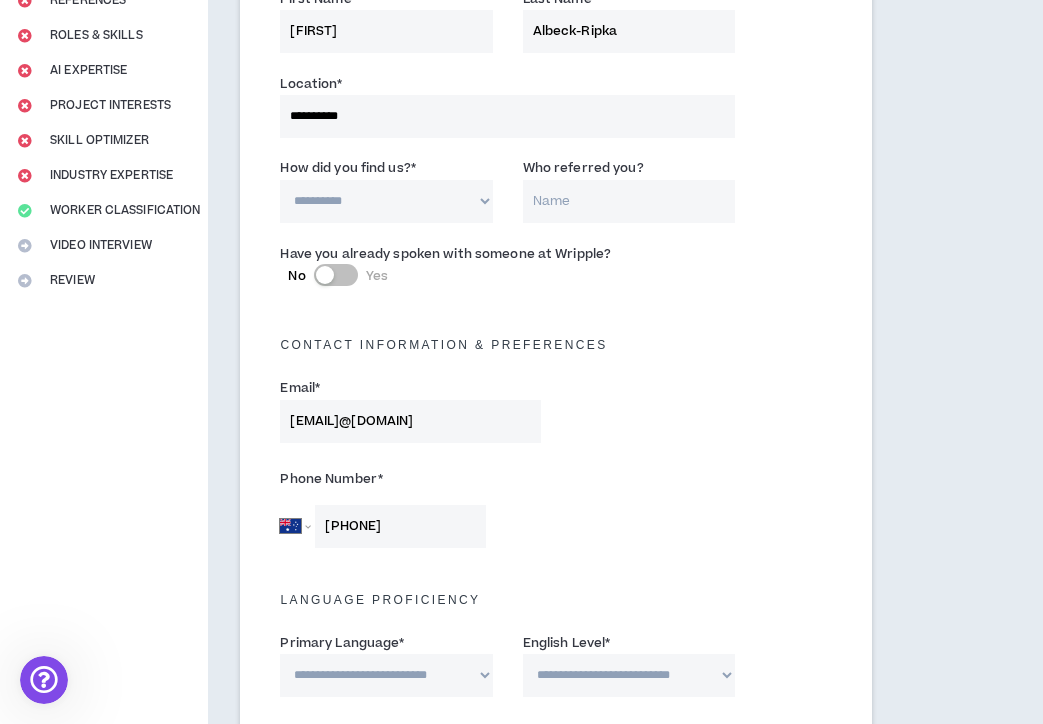 click on "No Yes" at bounding box center (336, 275) 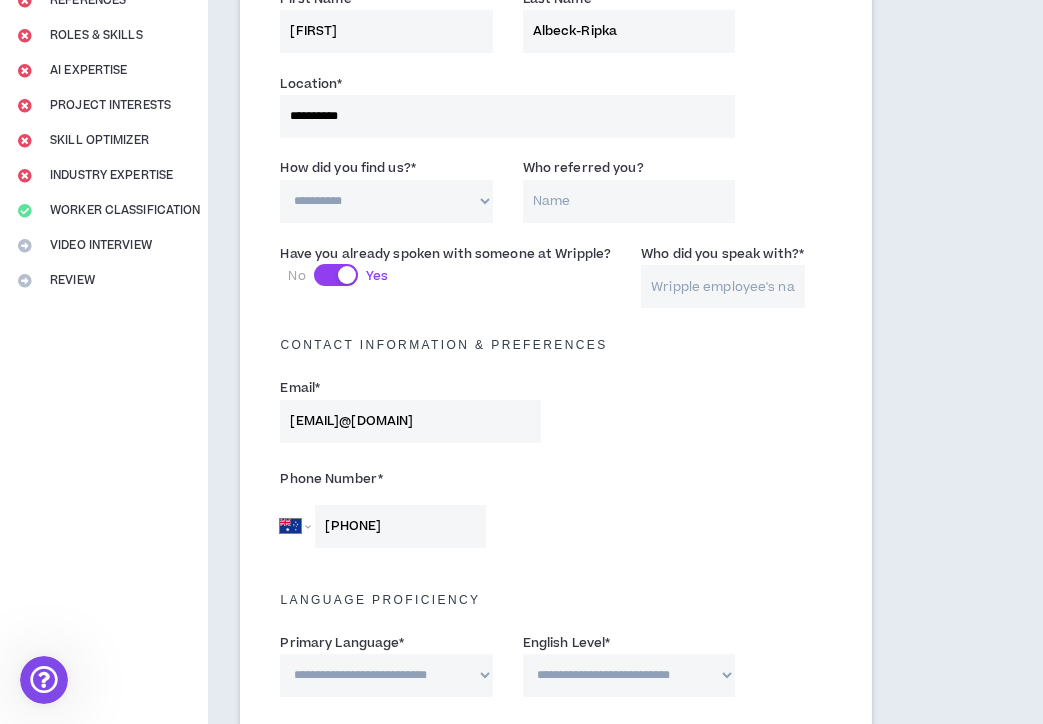 click at bounding box center (347, 275) 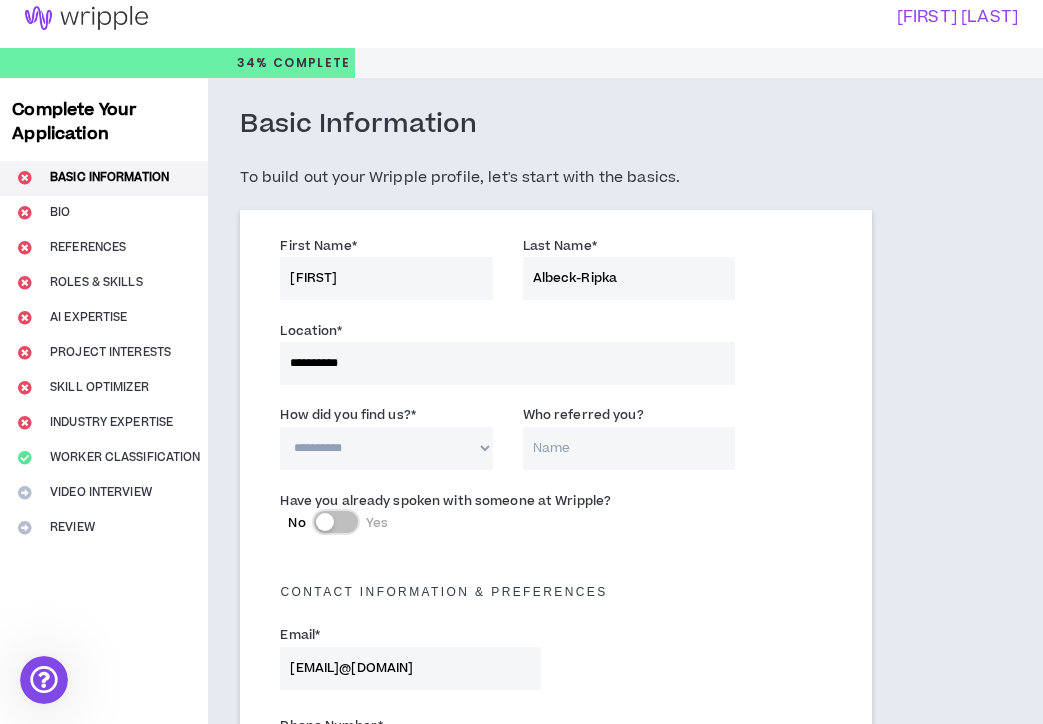 scroll, scrollTop: 0, scrollLeft: 0, axis: both 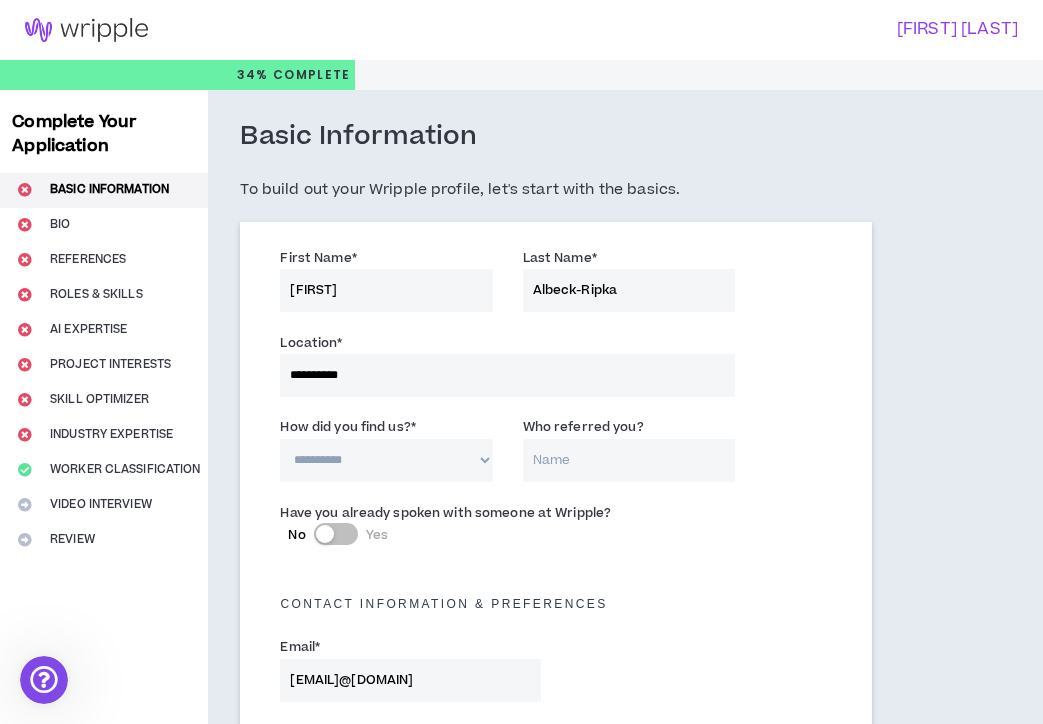 click on "**********" at bounding box center (386, 460) 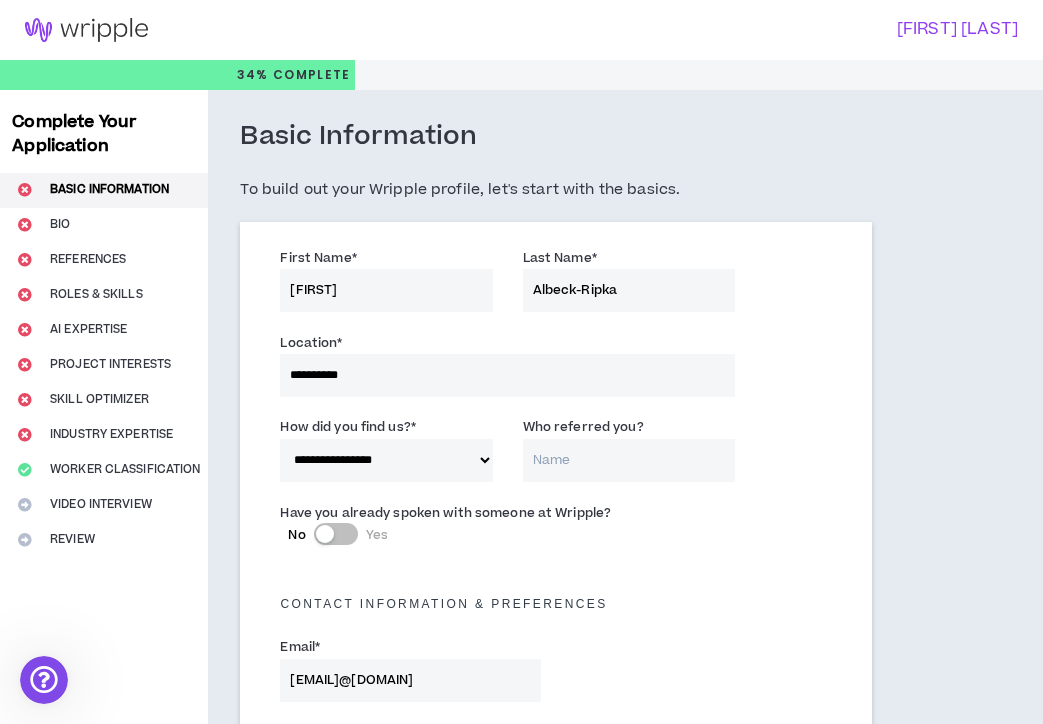 click on "Who referred you?" at bounding box center [629, 460] 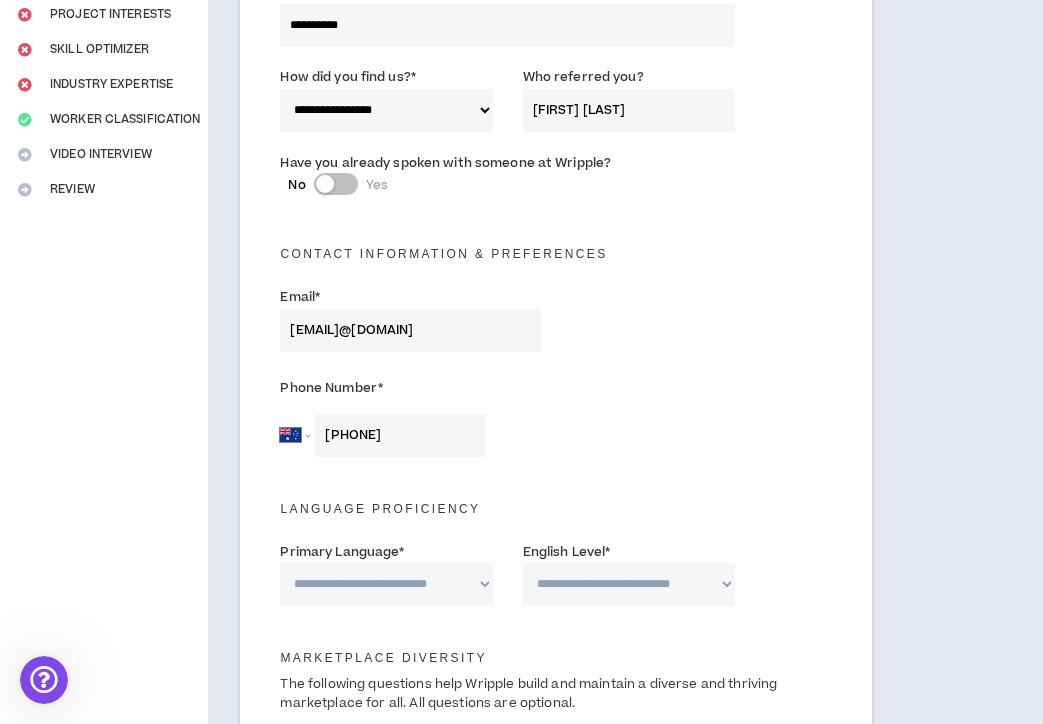 scroll, scrollTop: 518, scrollLeft: 0, axis: vertical 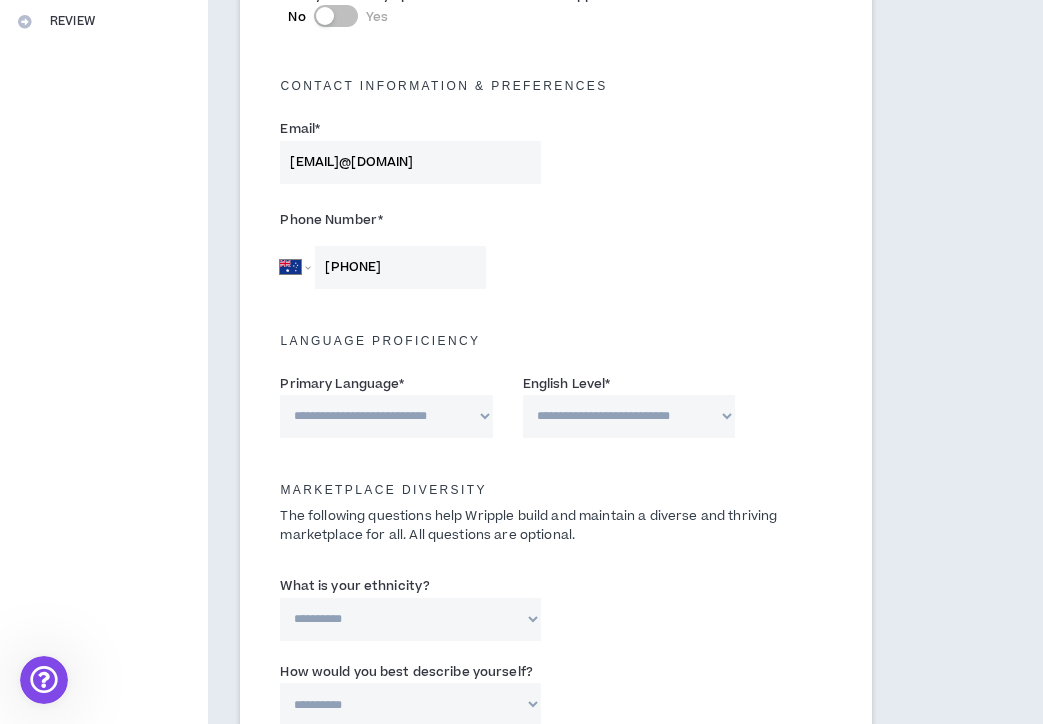 type on "[FIRST] [LAST]" 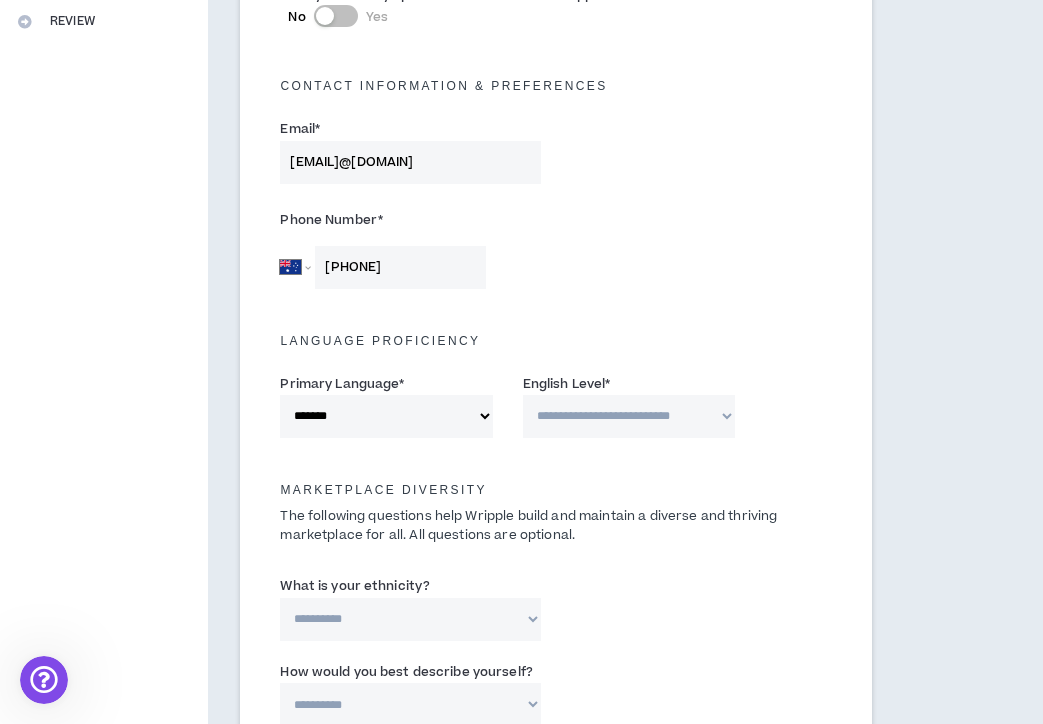 click on "**********" at bounding box center (629, 416) 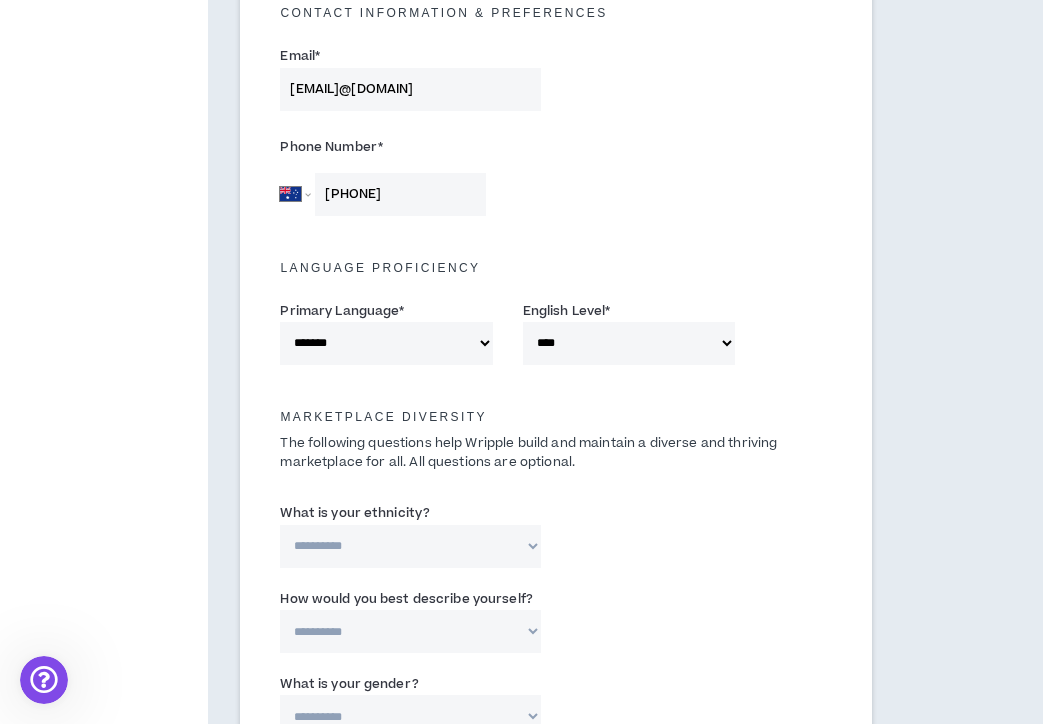 scroll, scrollTop: 670, scrollLeft: 0, axis: vertical 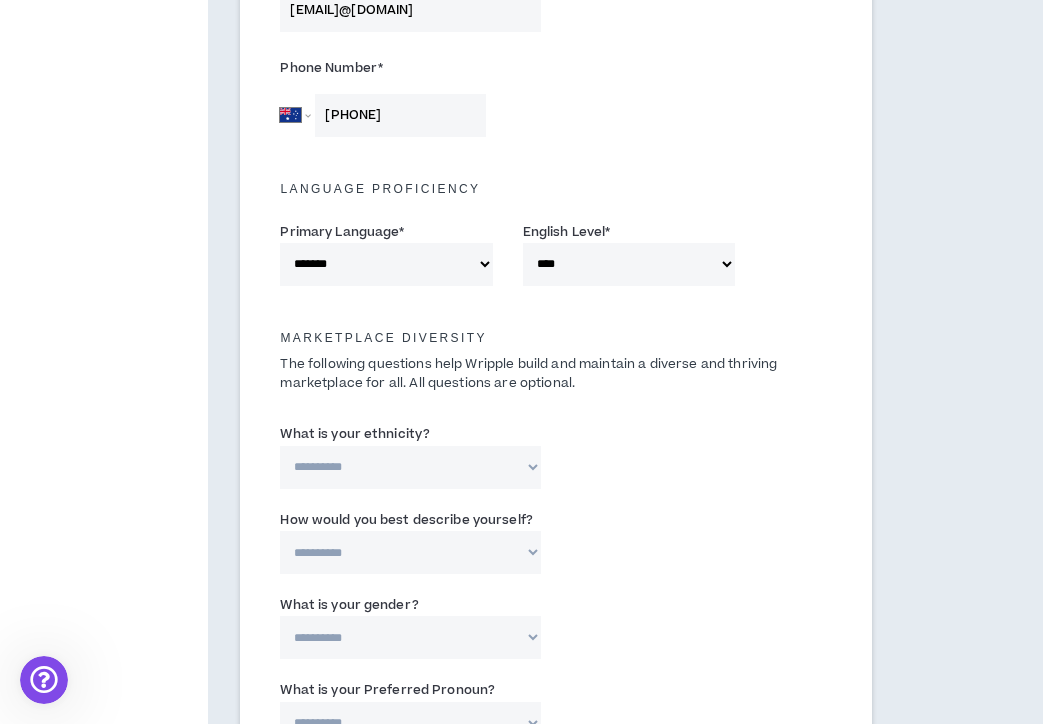 click on "**********" at bounding box center [410, 467] 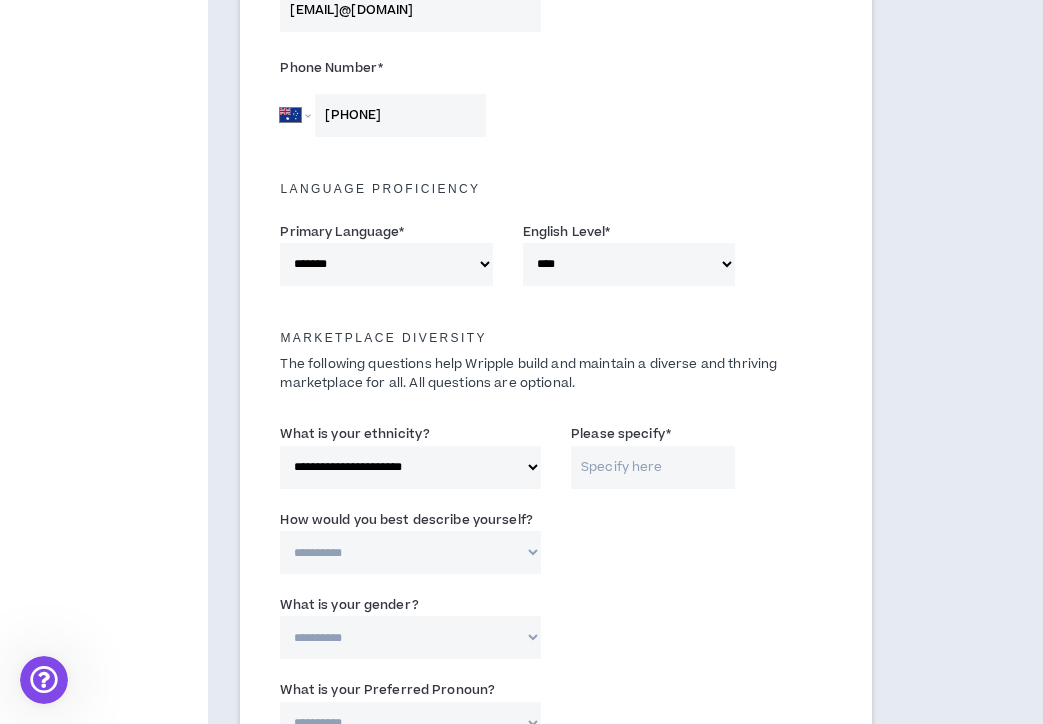 click on "Please specify  *" at bounding box center [653, 467] 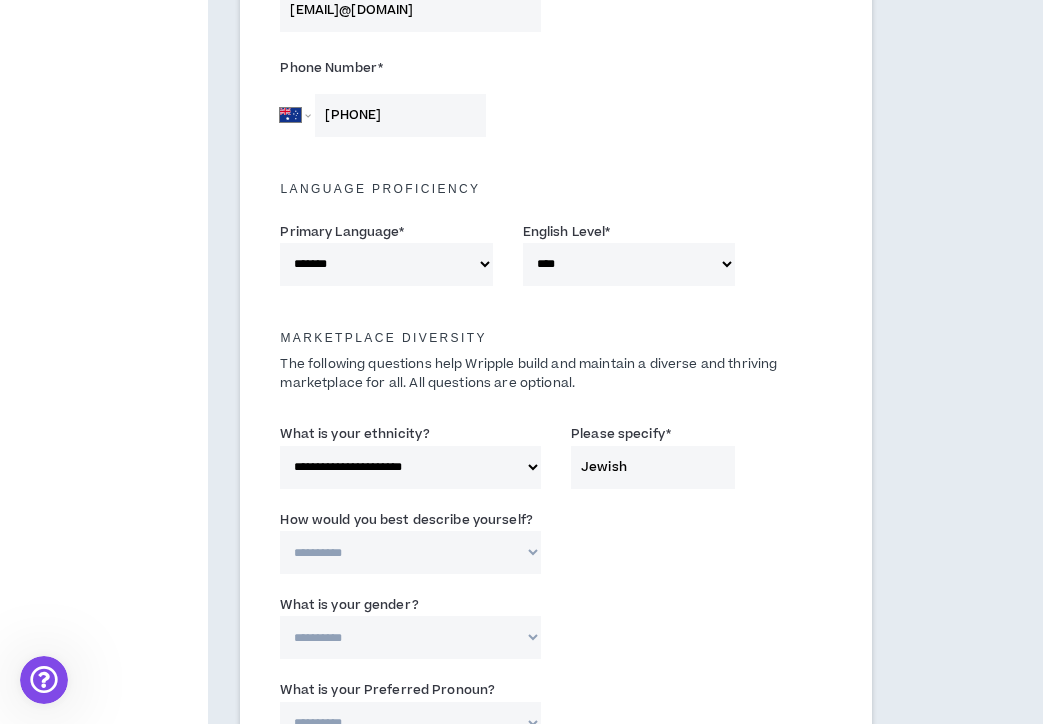 type on "Jewish" 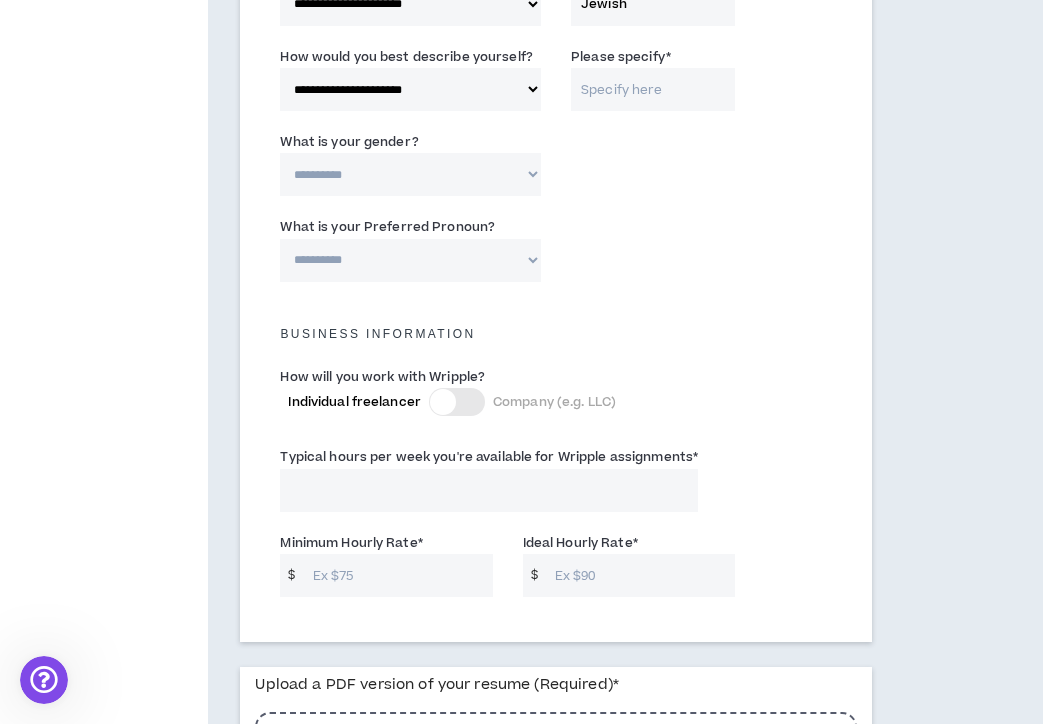 scroll, scrollTop: 1161, scrollLeft: 0, axis: vertical 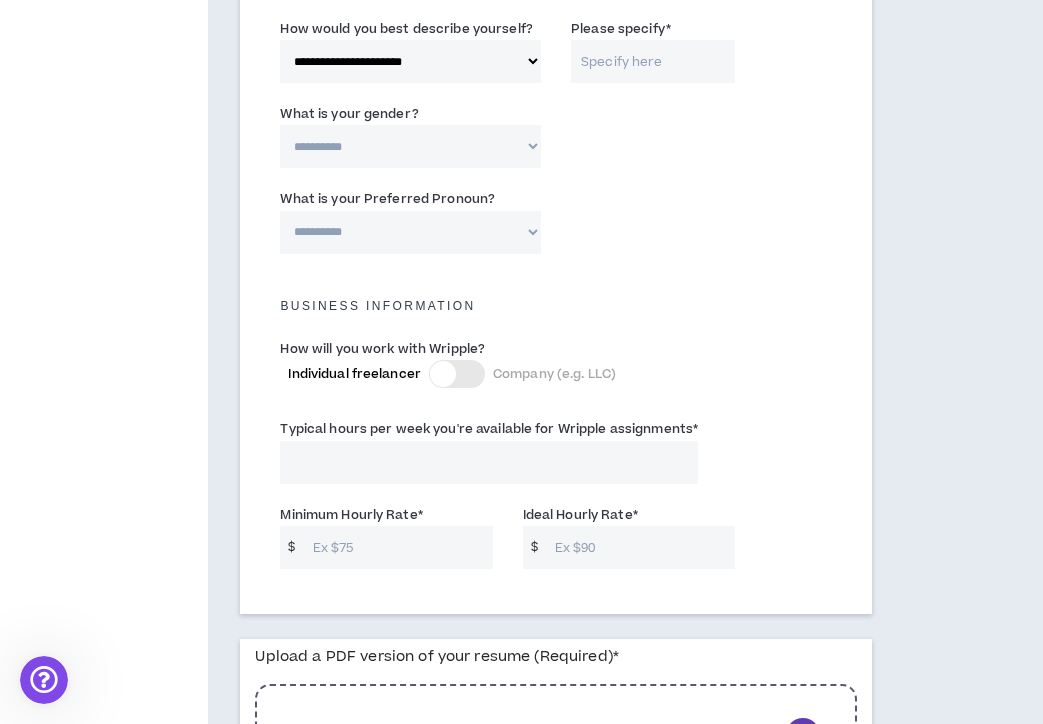 click on "Please specify  *" at bounding box center [653, 61] 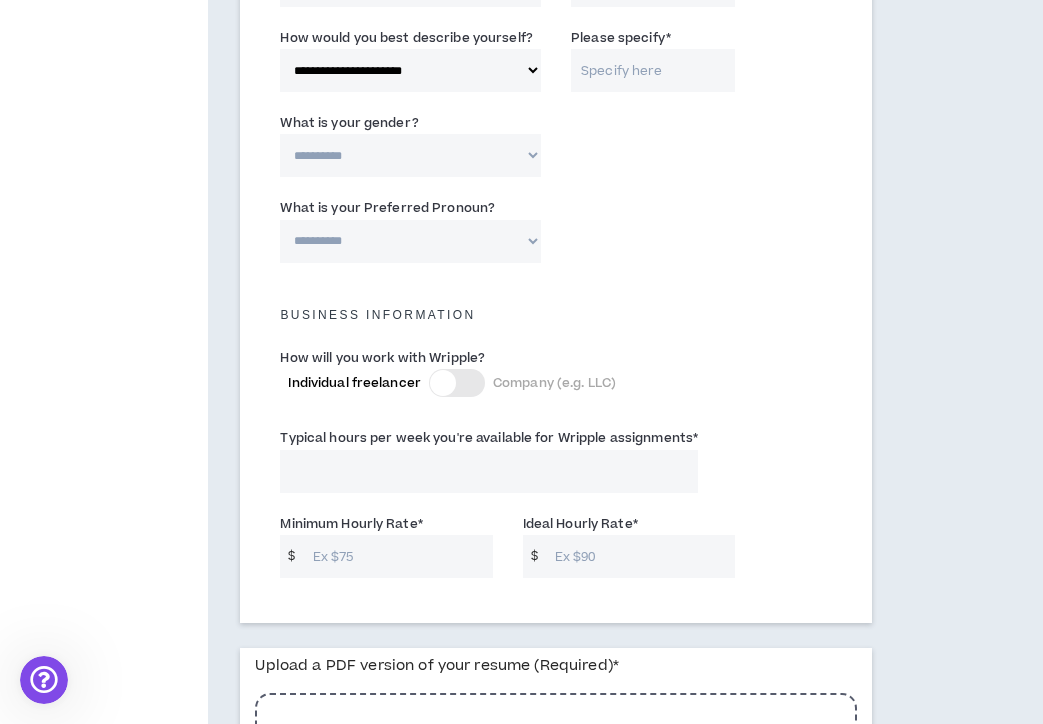 scroll, scrollTop: 1134, scrollLeft: 0, axis: vertical 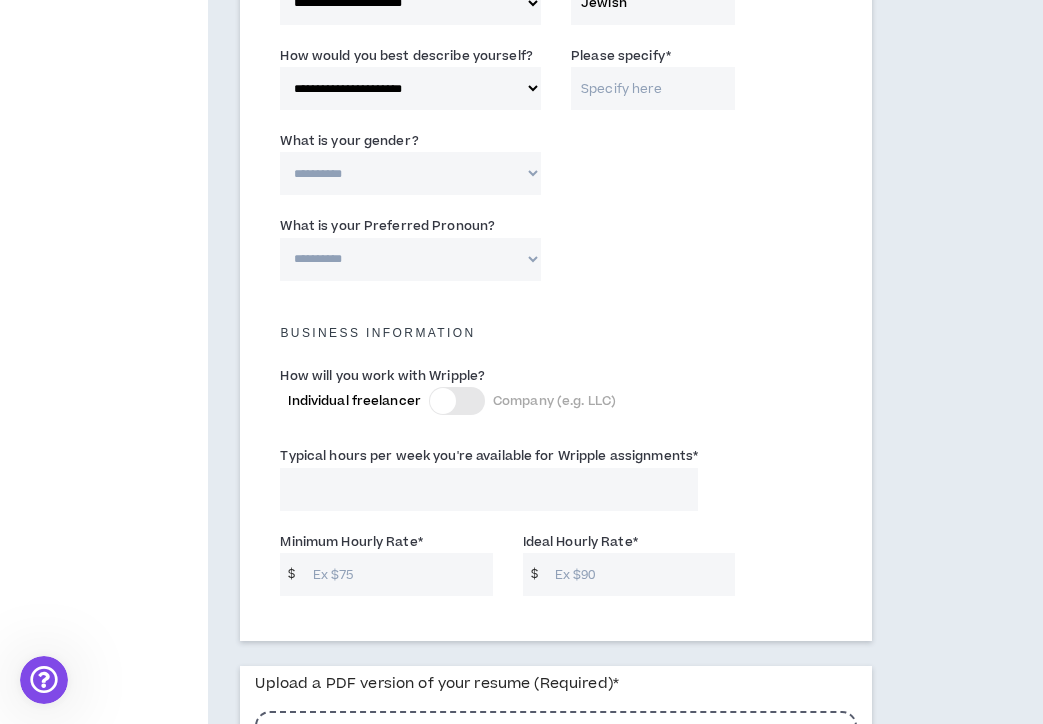 click on "**********" at bounding box center [410, 88] 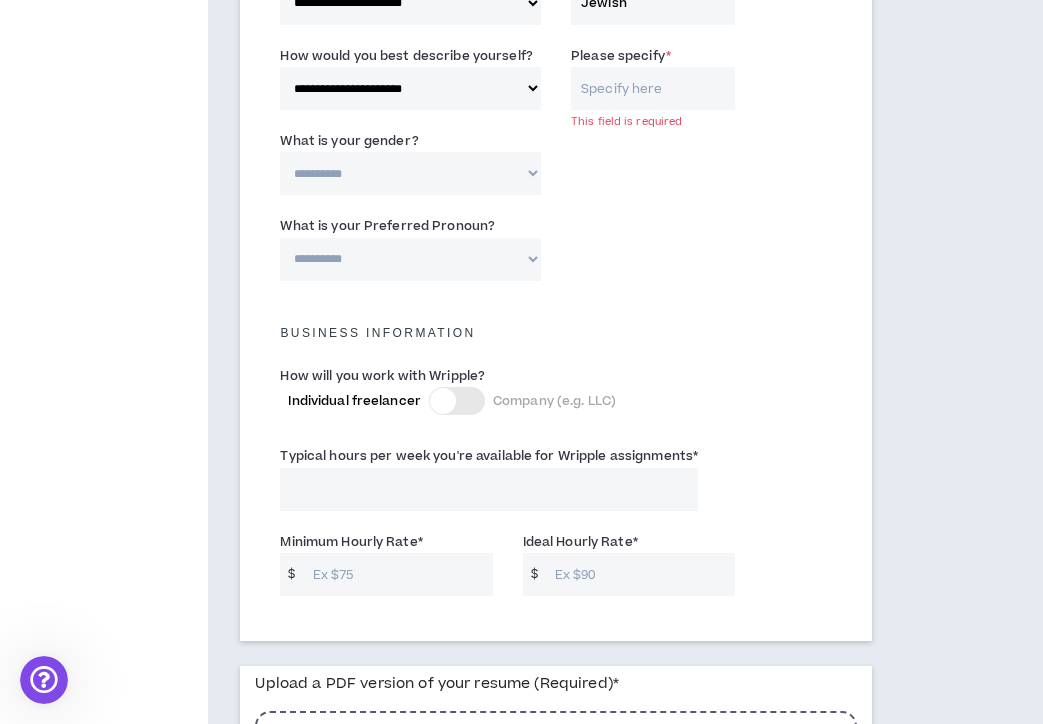 click on "Please specify  *" at bounding box center [653, 88] 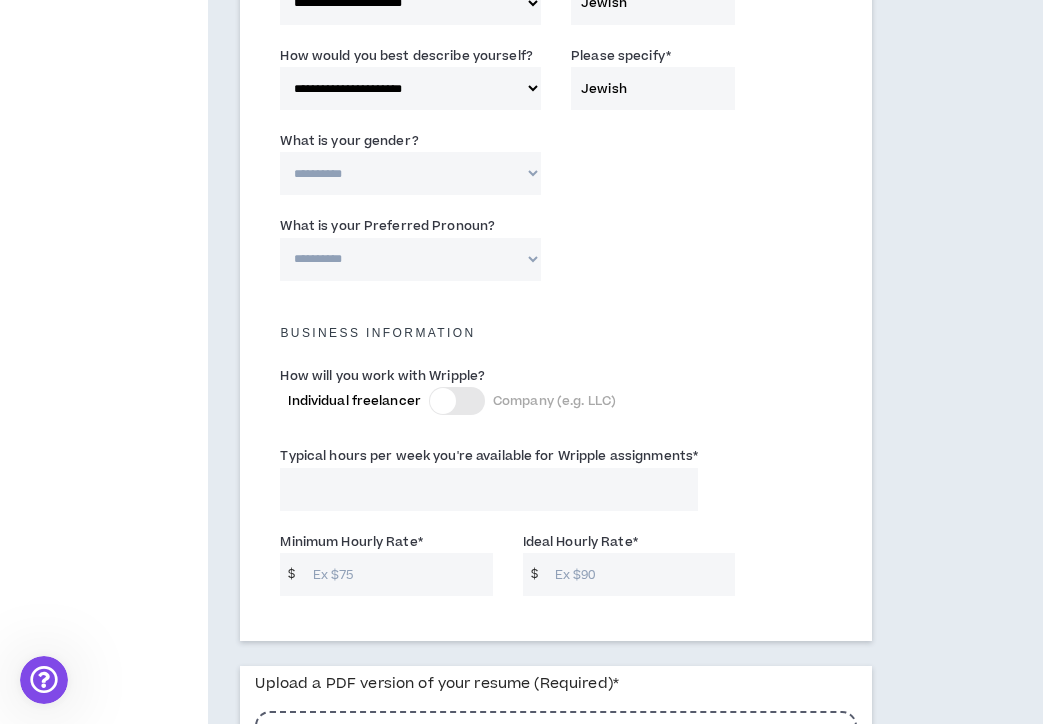 type on "Jewish" 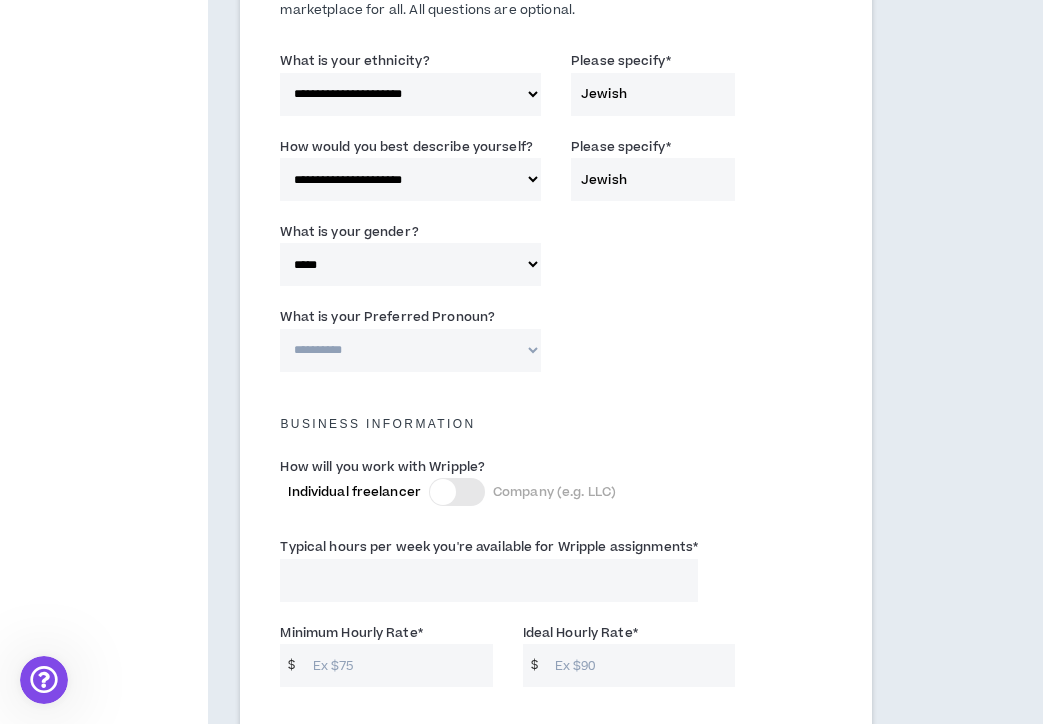 scroll, scrollTop: 1057, scrollLeft: 0, axis: vertical 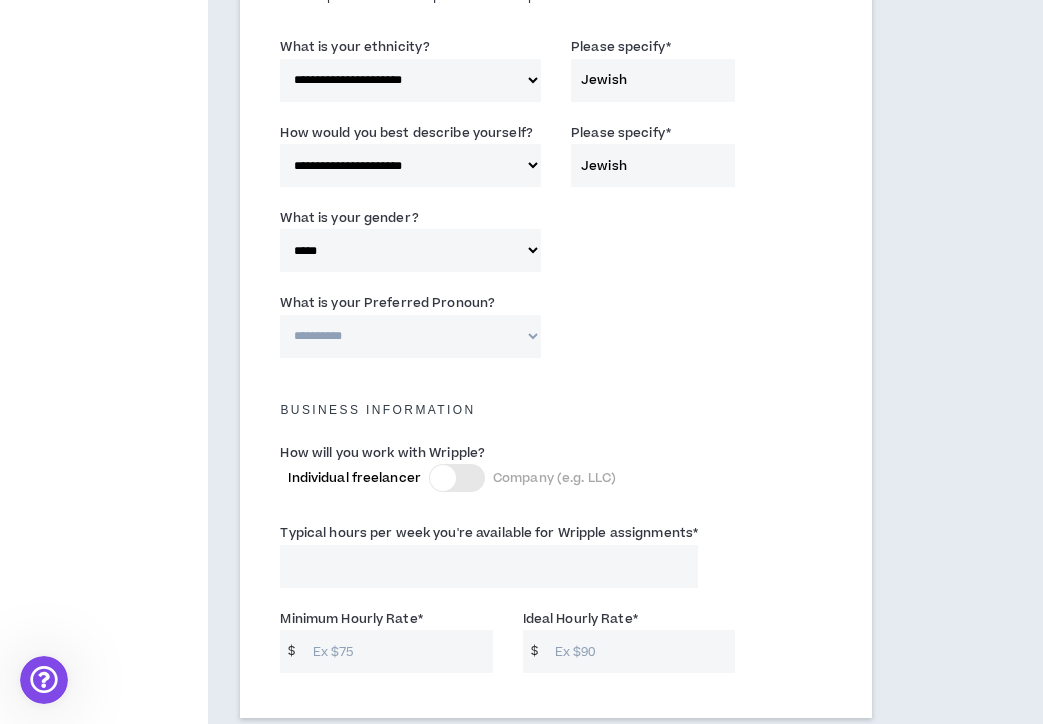 click on "**********" at bounding box center (410, 336) 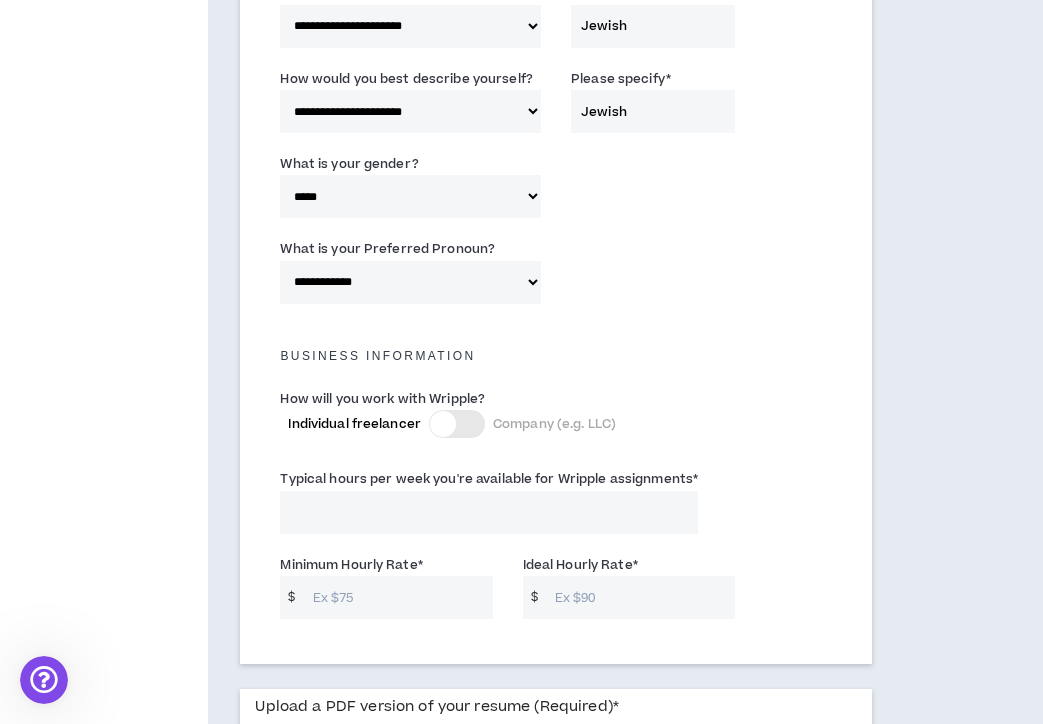 scroll, scrollTop: 1209, scrollLeft: 0, axis: vertical 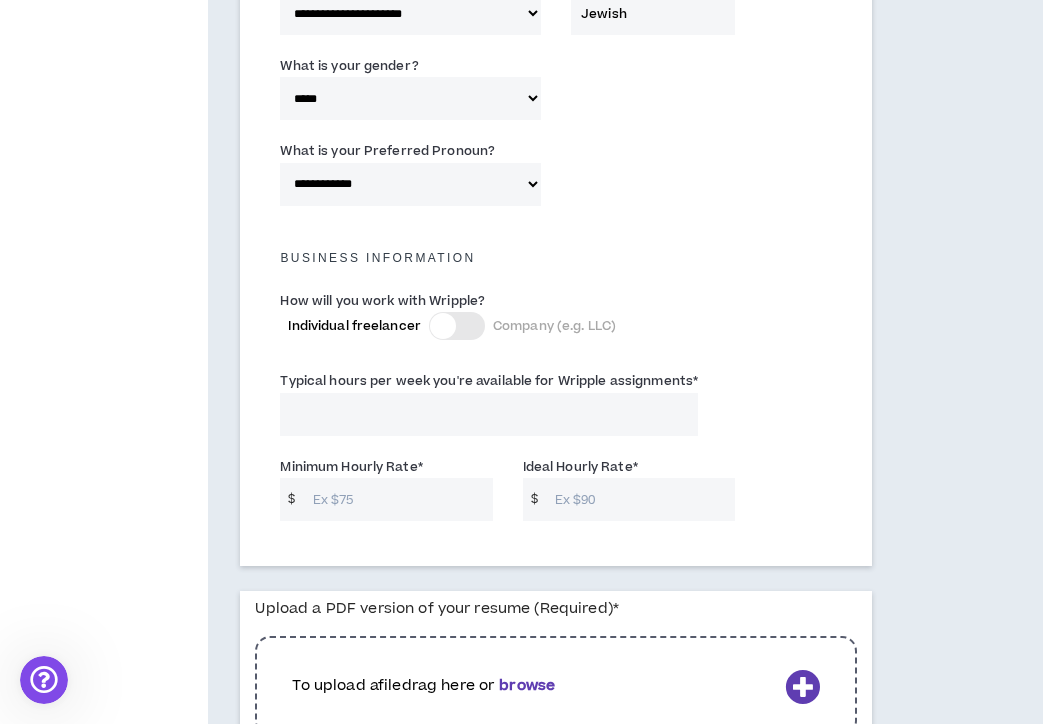 click on "Typical hours per week you're available for Wripple assignments  *" at bounding box center [489, 414] 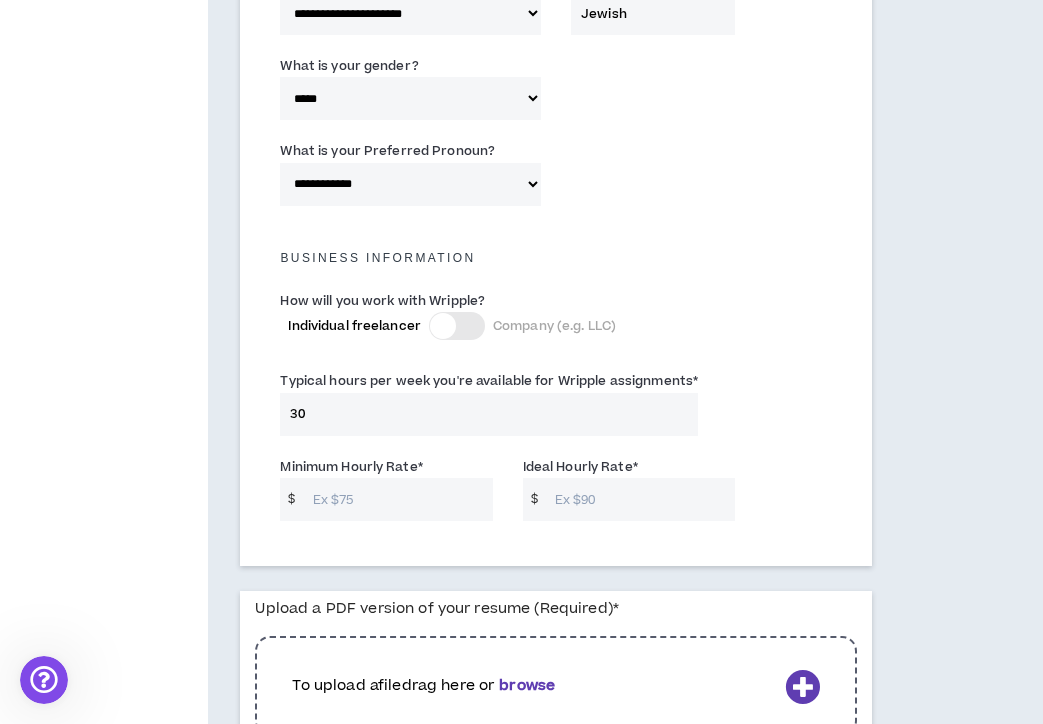type on "30" 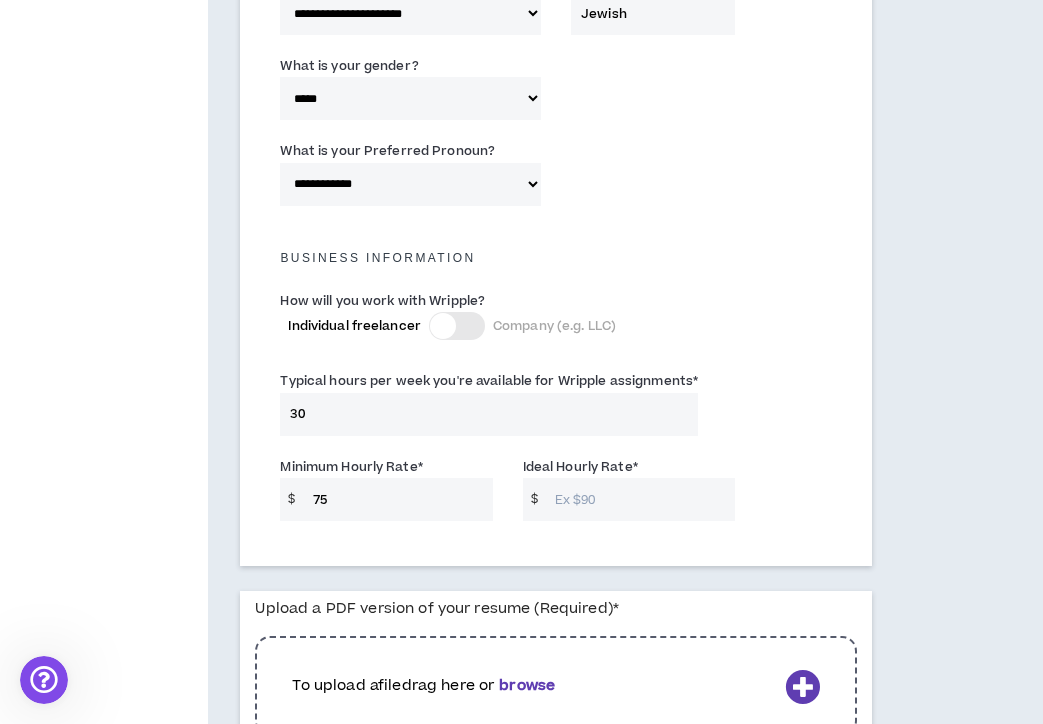 type on "75" 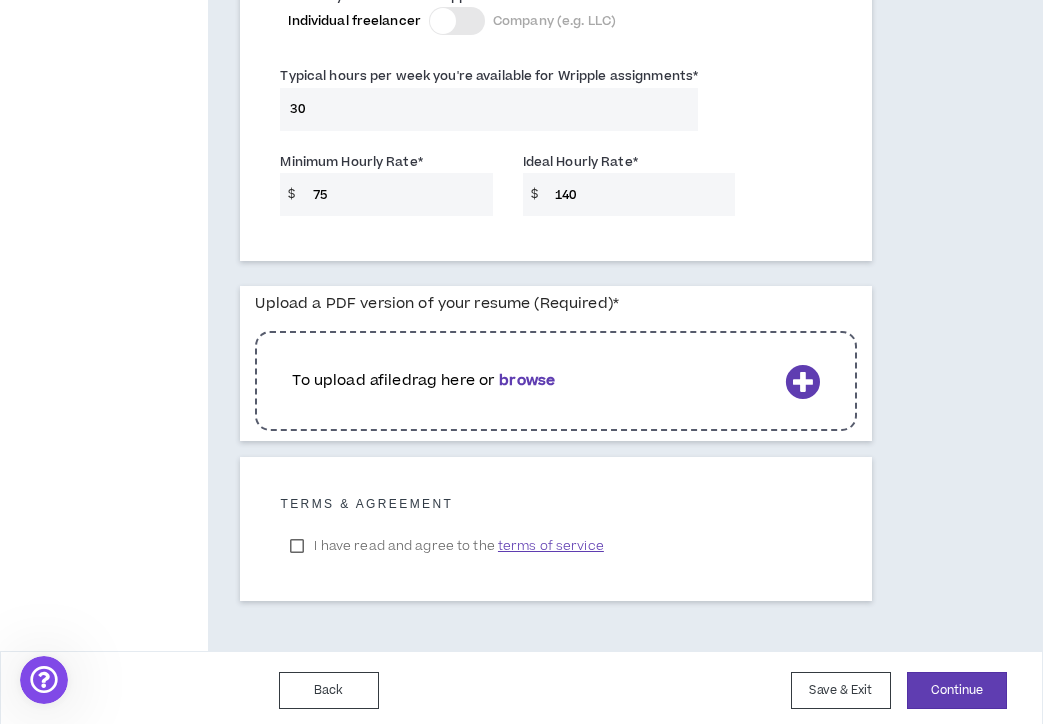 scroll, scrollTop: 1520, scrollLeft: 0, axis: vertical 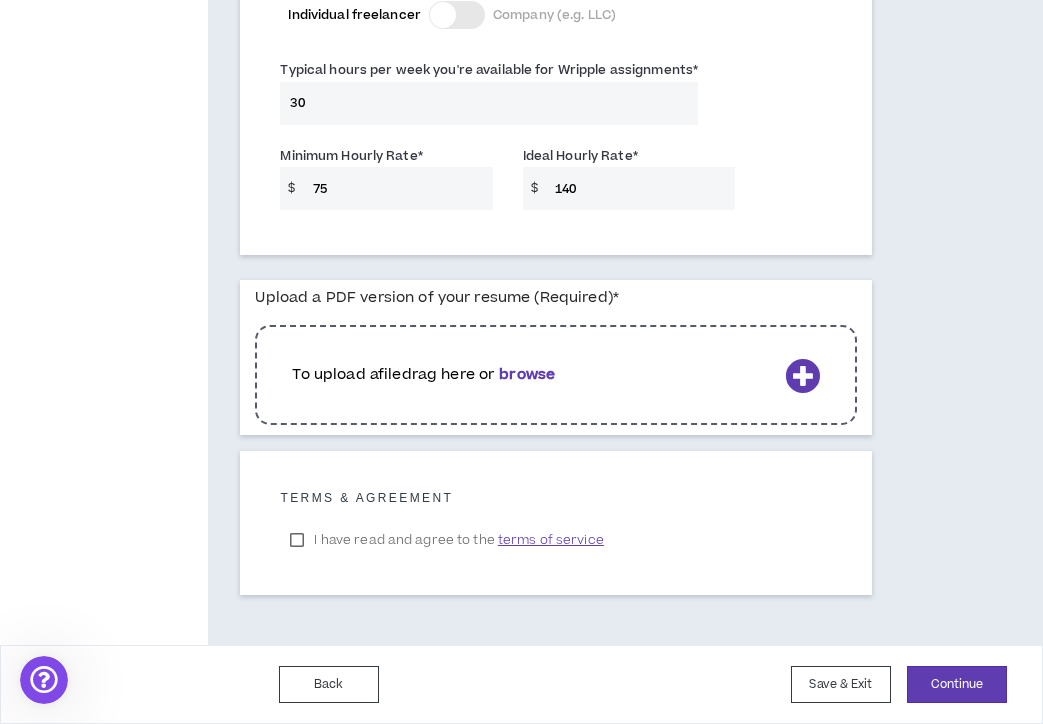 type on "140" 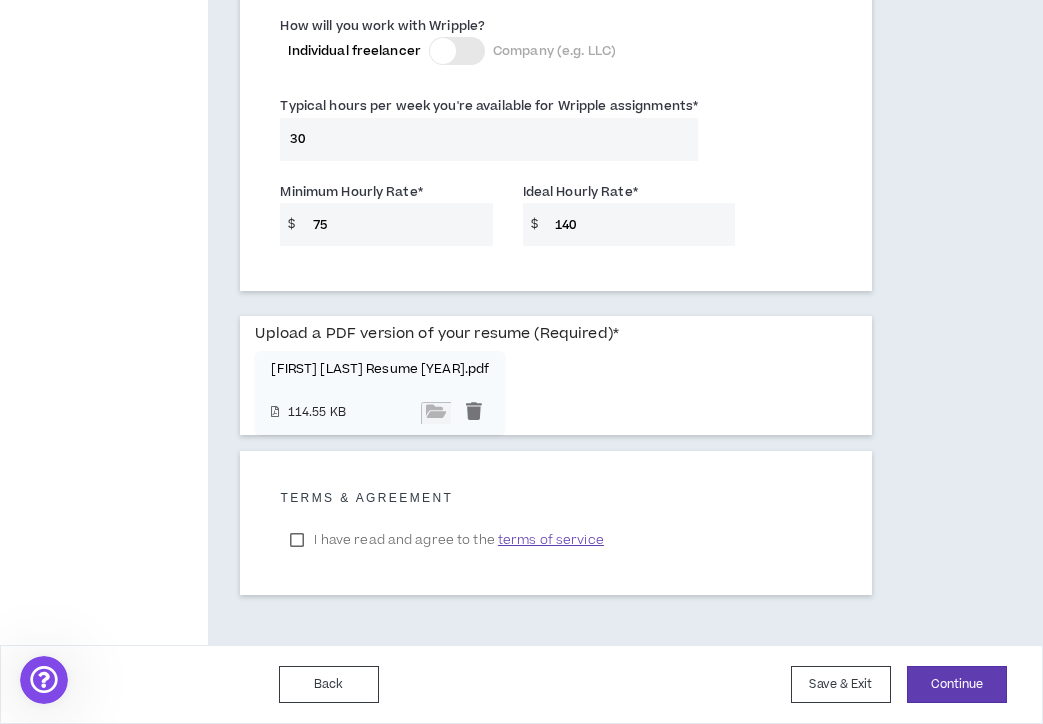 scroll, scrollTop: 1484, scrollLeft: 0, axis: vertical 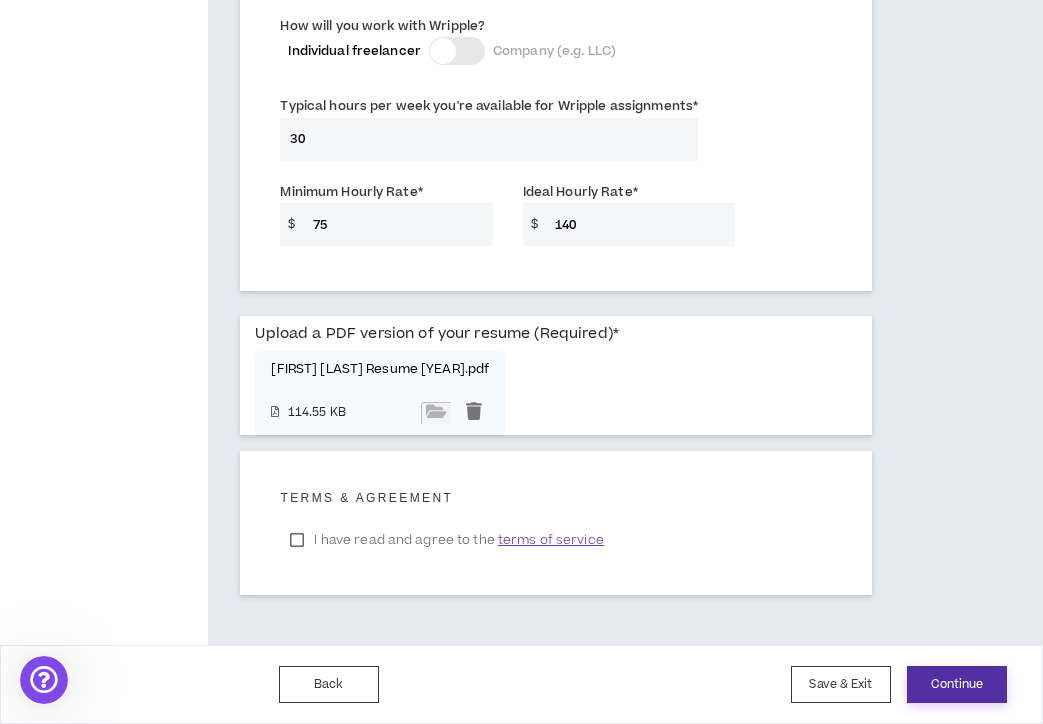 click on "Continue" at bounding box center (957, 684) 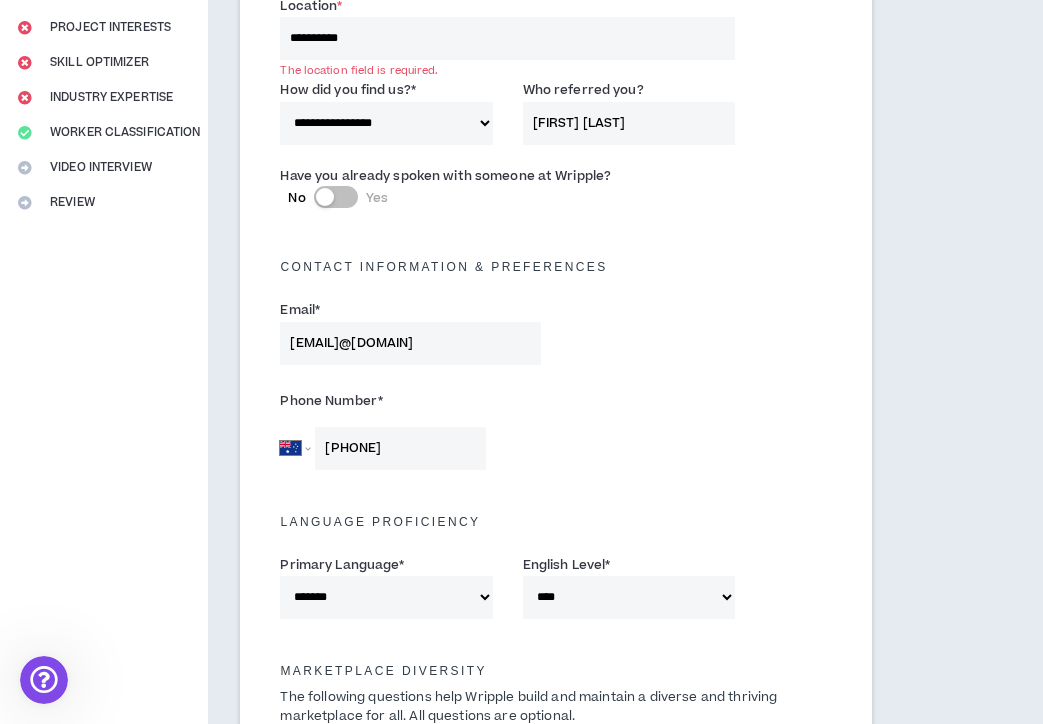 scroll, scrollTop: 332, scrollLeft: 0, axis: vertical 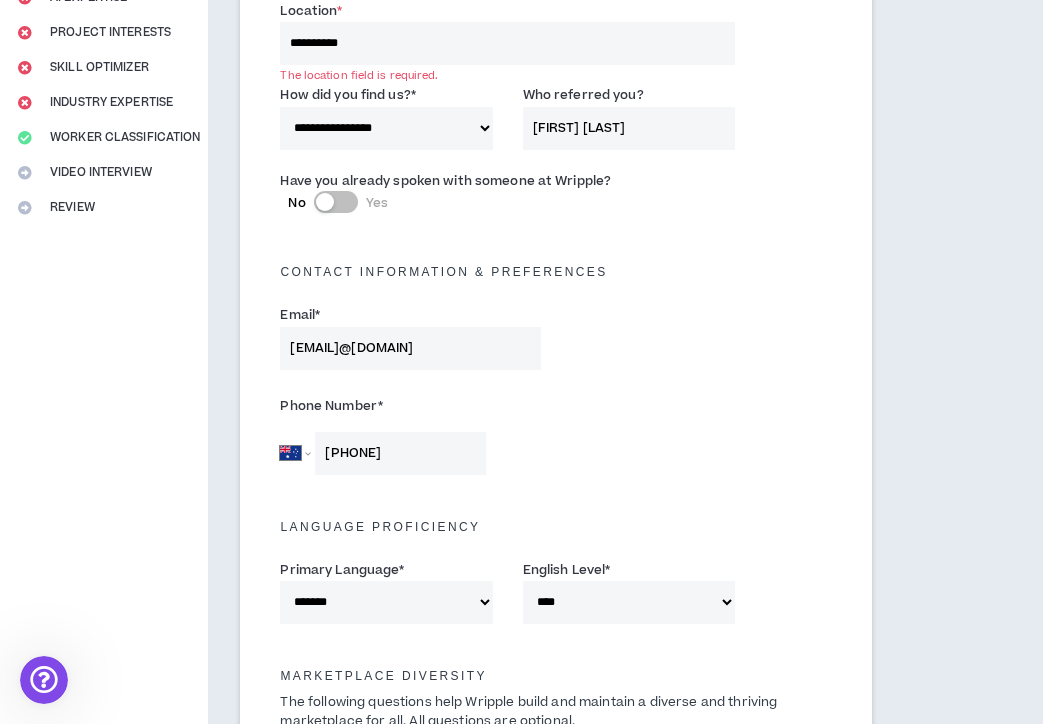 click on "**********" at bounding box center [507, 43] 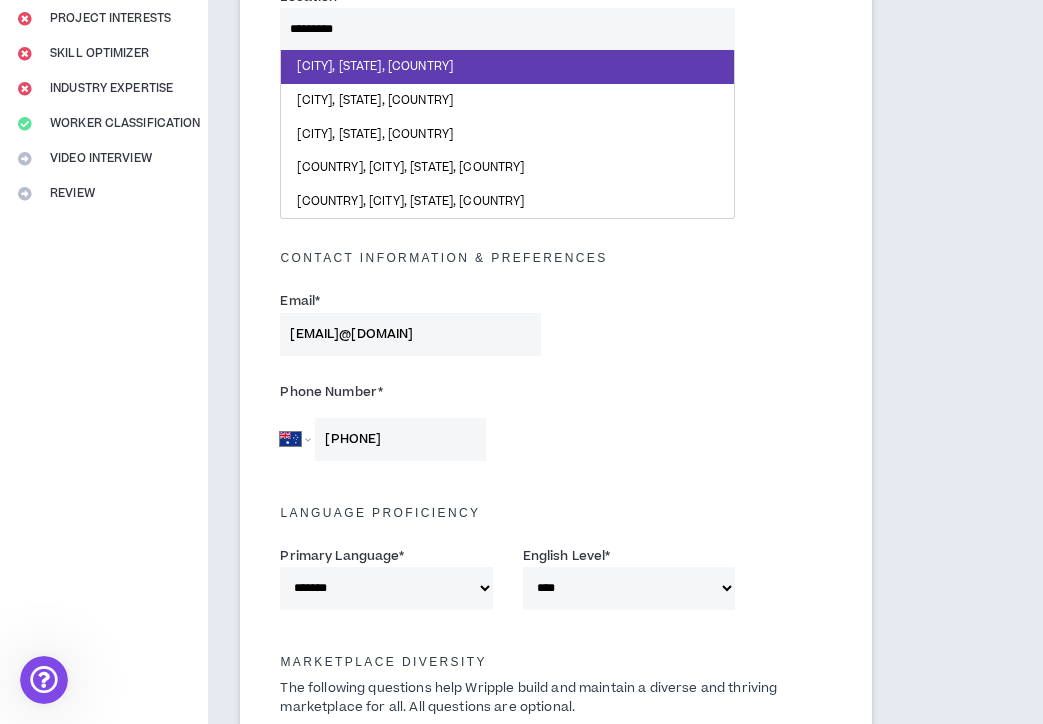 scroll, scrollTop: 102, scrollLeft: 0, axis: vertical 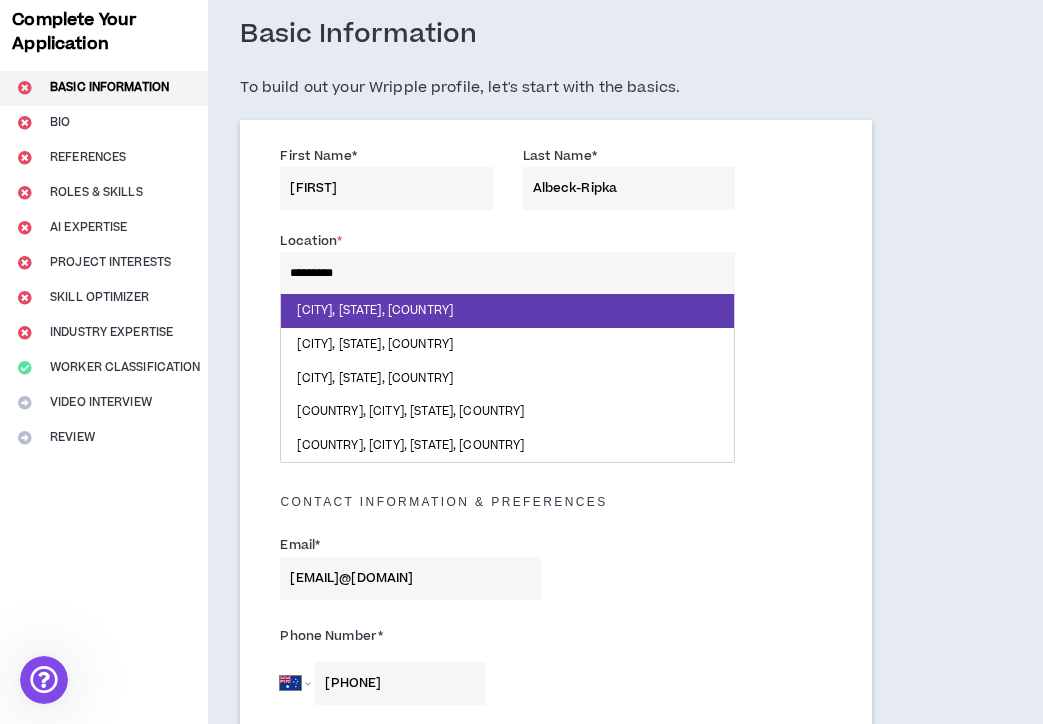 drag, startPoint x: 379, startPoint y: 281, endPoint x: 98, endPoint y: 257, distance: 282.02304 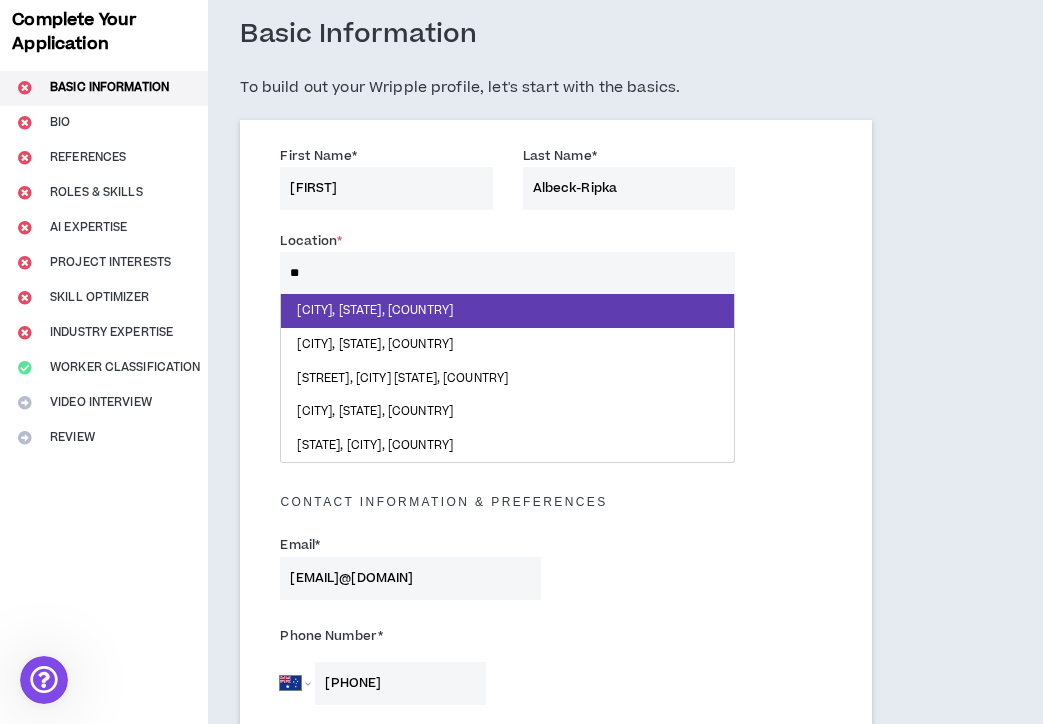 type on "*" 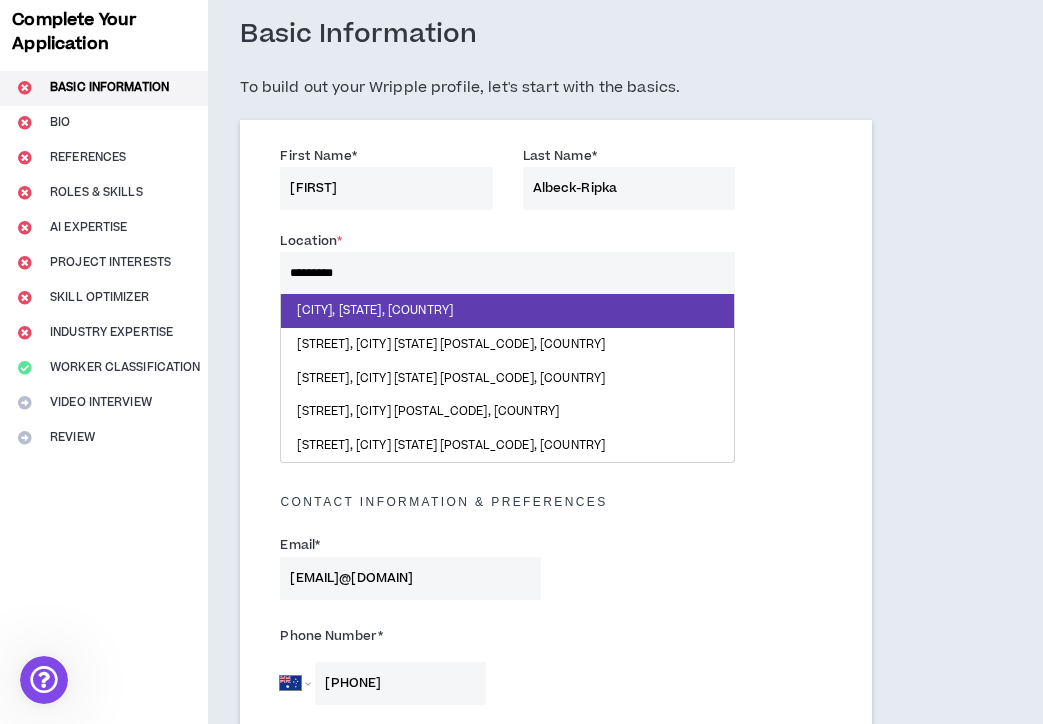 type on "**********" 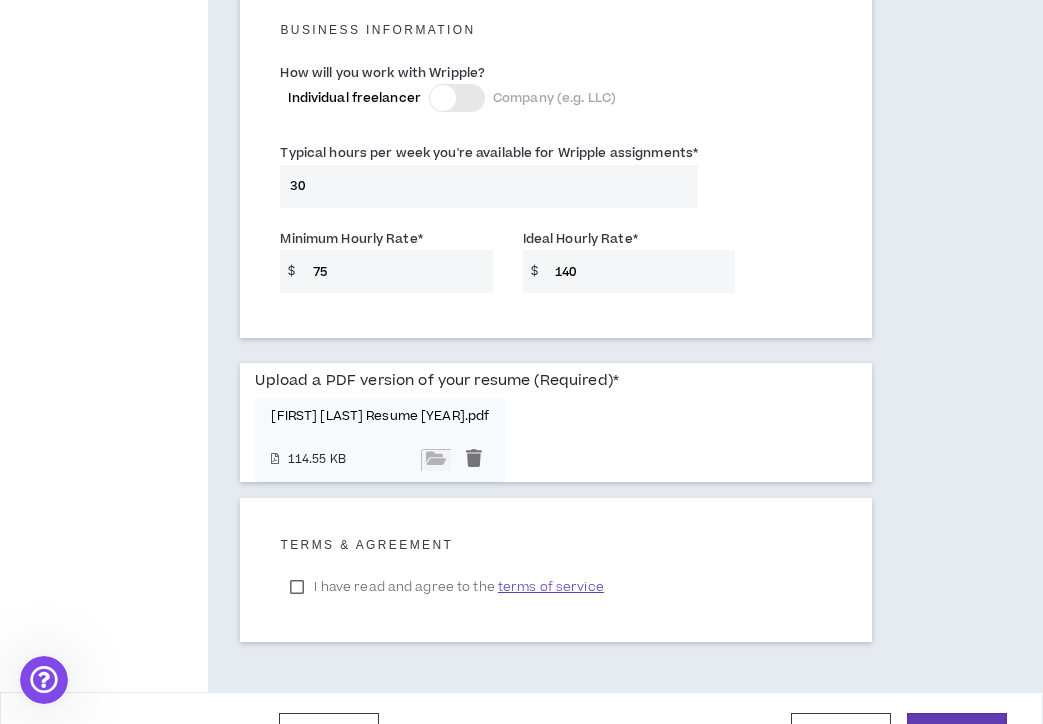 scroll, scrollTop: 1486, scrollLeft: 0, axis: vertical 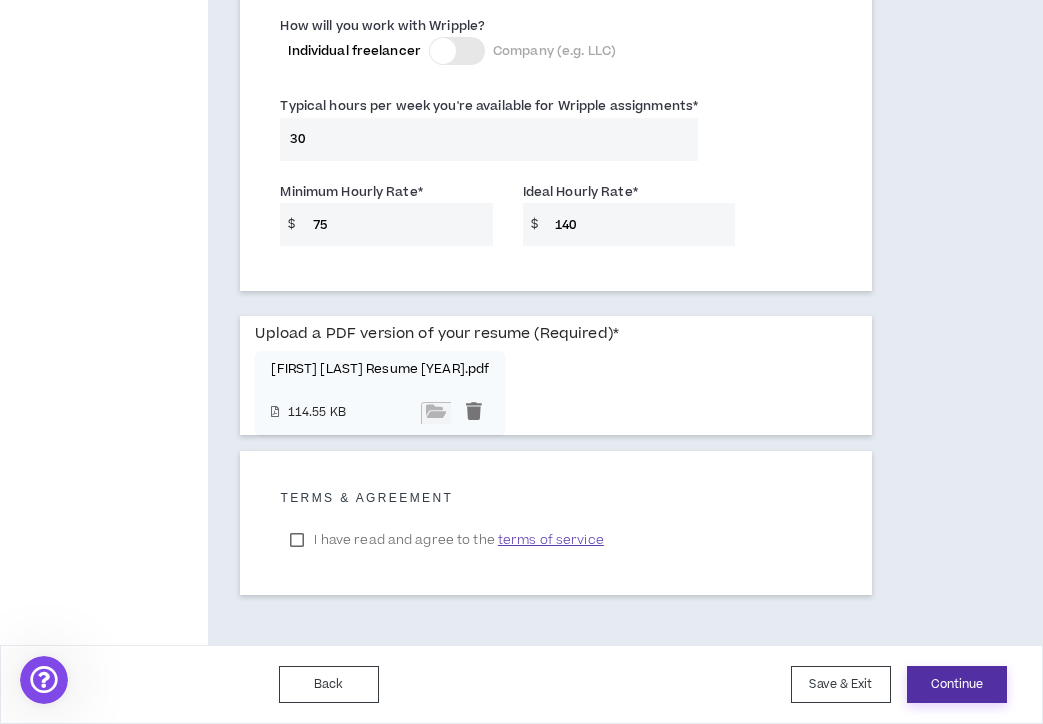 click on "Continue" at bounding box center [957, 684] 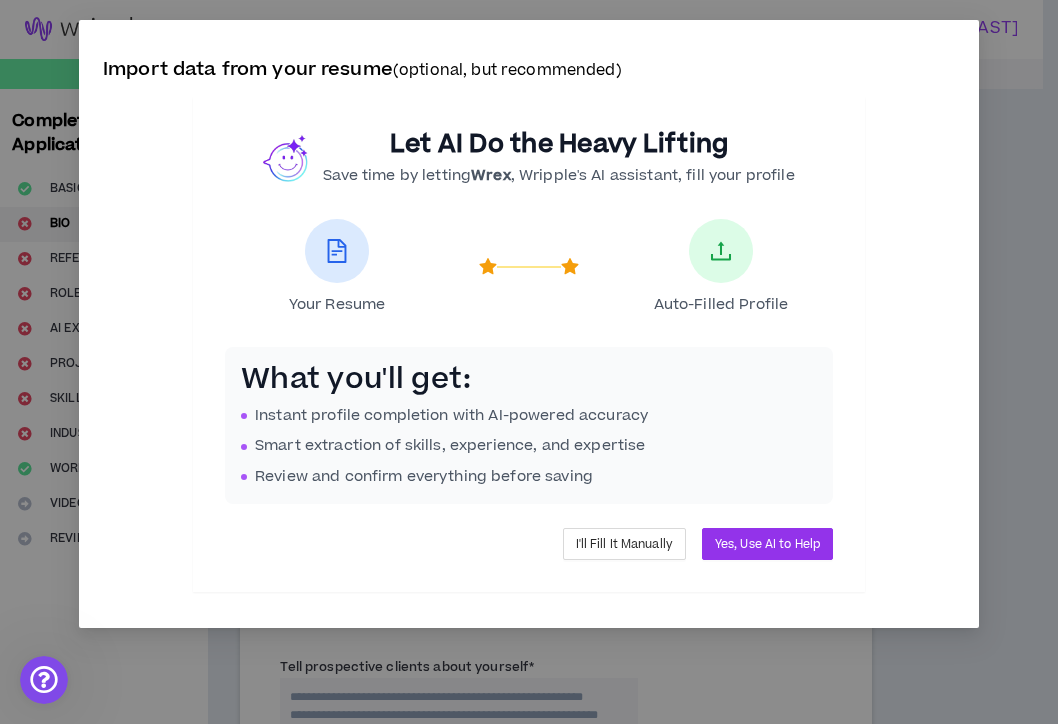 scroll, scrollTop: 0, scrollLeft: 0, axis: both 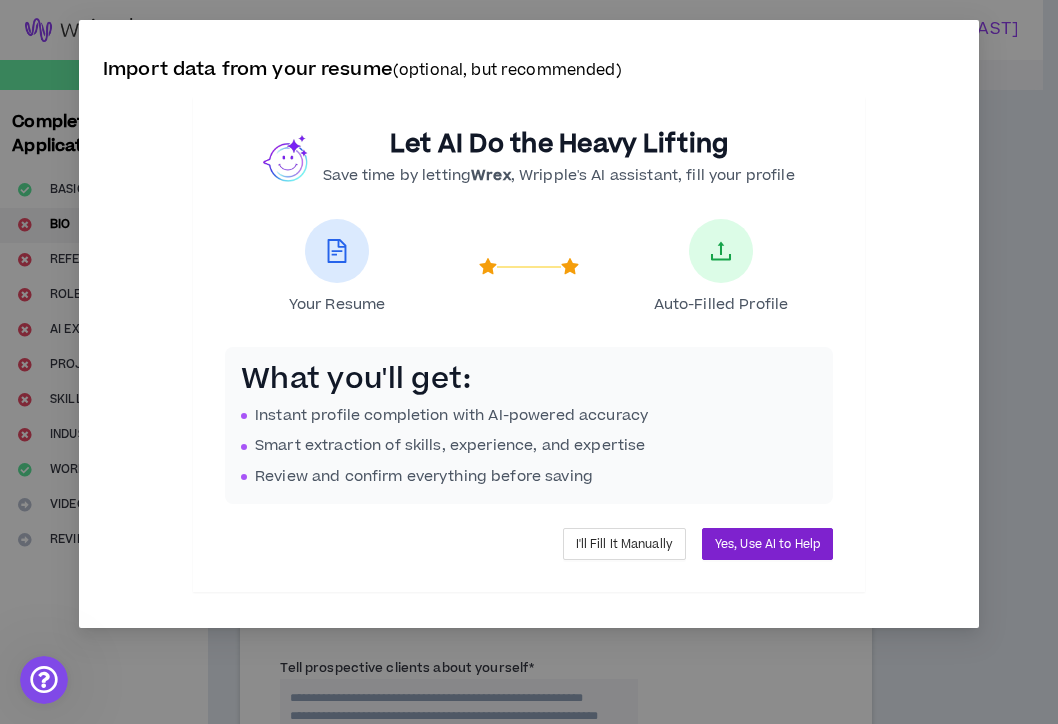 click on "Yes, Use AI to Help" at bounding box center [767, 544] 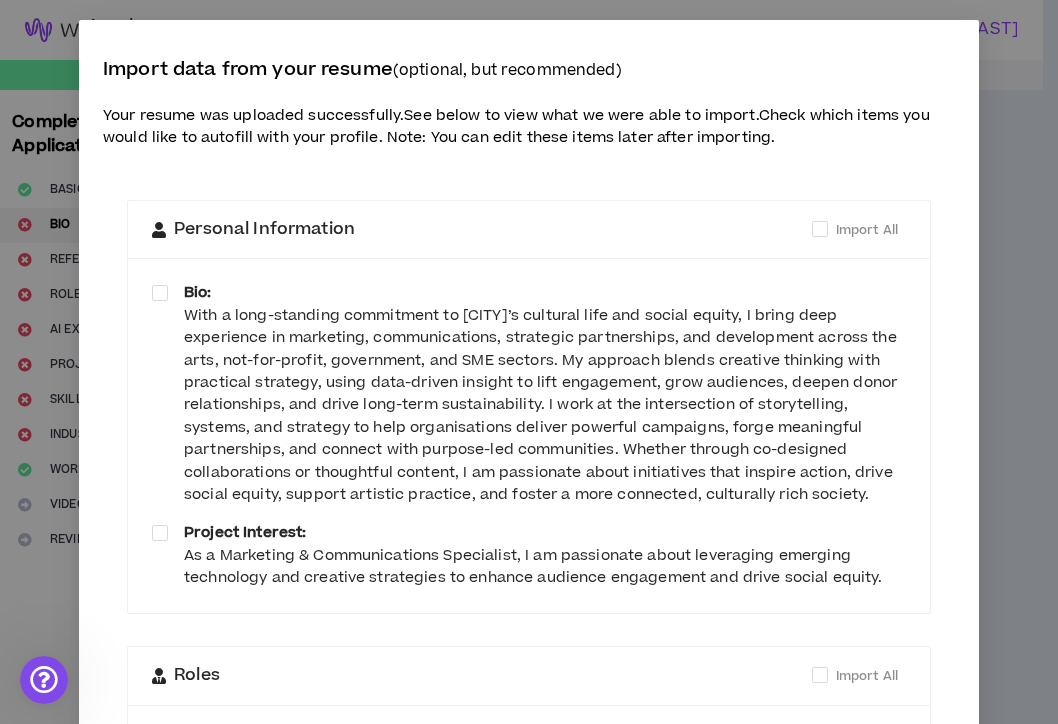 click on "With a long-standing commitment to [CITY]’s cultural life and social equity, I bring deep experience in marketing, communications, strategic partnerships, and development across the arts, not-for-profit, government, and SME sectors. My approach blends creative thinking with practical strategy, using data-driven insight to lift engagement, grow audiences, deepen donor relationships, and drive long-term sustainability. I work at the intersection of storytelling, systems, and strategy to help organisations deliver powerful campaigns, forge meaningful partnerships, and connect with purpose-led communities. Whether through co-designed collaborations or thoughtful content, I am passionate about initiatives that inspire action, drive social equity, support artistic practice, and foster a more connected, culturally rich society." at bounding box center [545, 406] 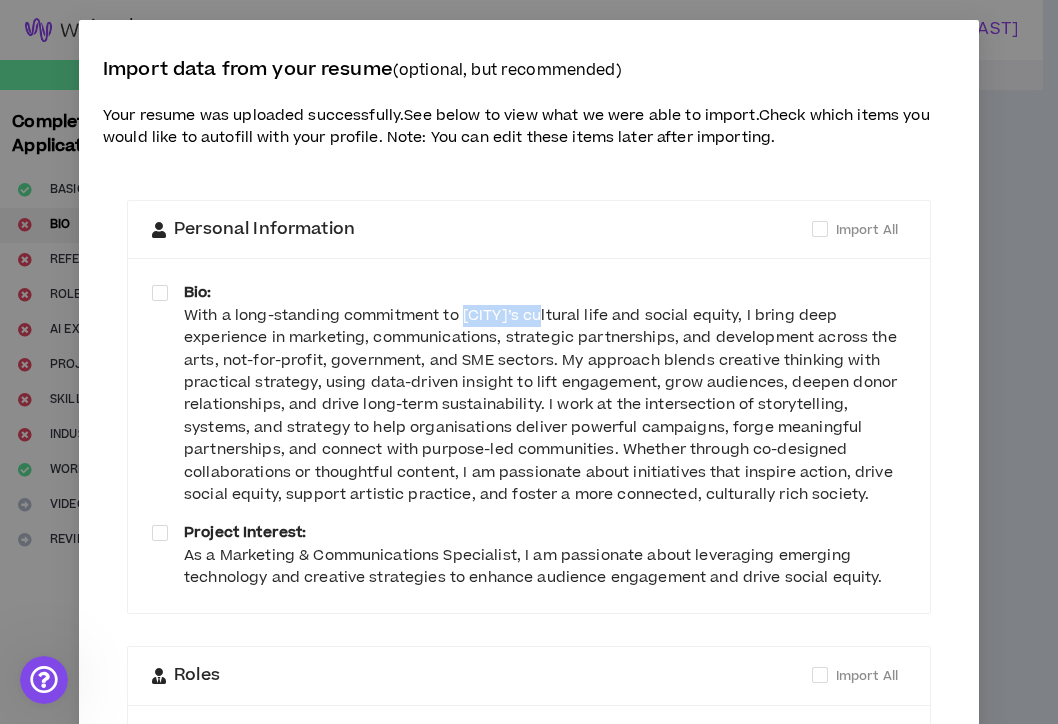 click on "With a long-standing commitment to [CITY]’s cultural life and social equity, I bring deep experience in marketing, communications, strategic partnerships, and development across the arts, not-for-profit, government, and SME sectors. My approach blends creative thinking with practical strategy, using data-driven insight to lift engagement, grow audiences, deepen donor relationships, and drive long-term sustainability. I work at the intersection of storytelling, systems, and strategy to help organisations deliver powerful campaigns, forge meaningful partnerships, and connect with purpose-led communities. Whether through co-designed collaborations or thoughtful content, I am passionate about initiatives that inspire action, drive social equity, support artistic practice, and foster a more connected, culturally rich society." at bounding box center [545, 406] 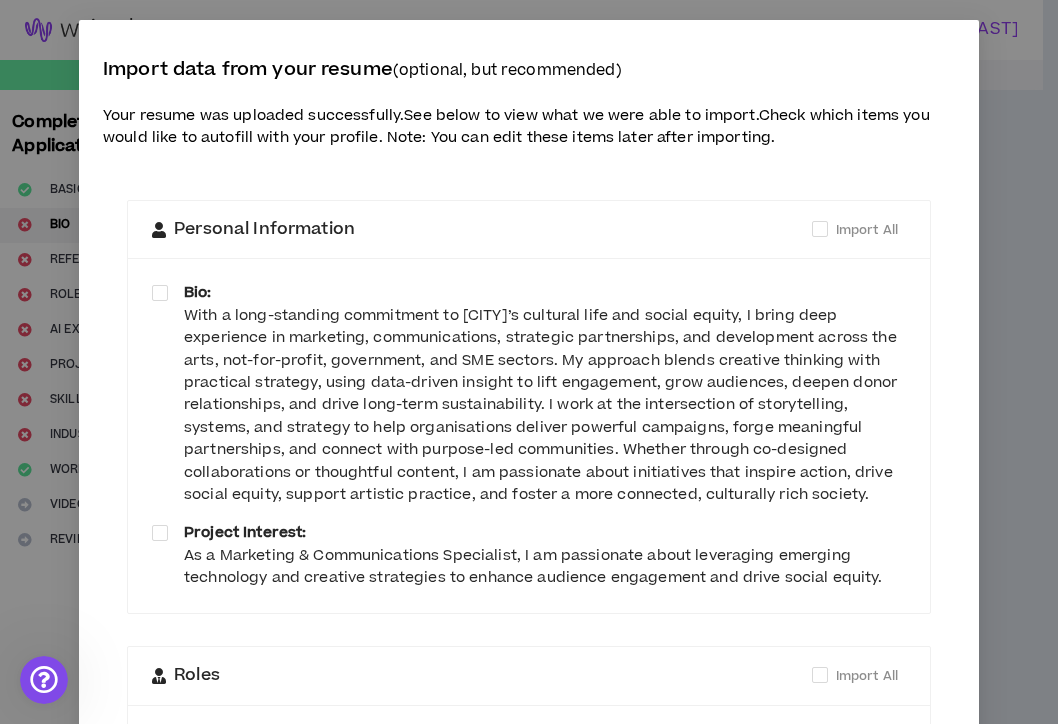 click on "With a long-standing commitment to [CITY]’s cultural life and social equity, I bring deep experience in marketing, communications, strategic partnerships, and development across the arts, not-for-profit, government, and SME sectors. My approach blends creative thinking with practical strategy, using data-driven insight to lift engagement, grow audiences, deepen donor relationships, and drive long-term sustainability. I work at the intersection of storytelling, systems, and strategy to help organisations deliver powerful campaigns, forge meaningful partnerships, and connect with purpose-led communities. Whether through co-designed collaborations or thoughtful content, I am passionate about initiatives that inspire action, drive social equity, support artistic practice, and foster a more connected, culturally rich society." at bounding box center (545, 406) 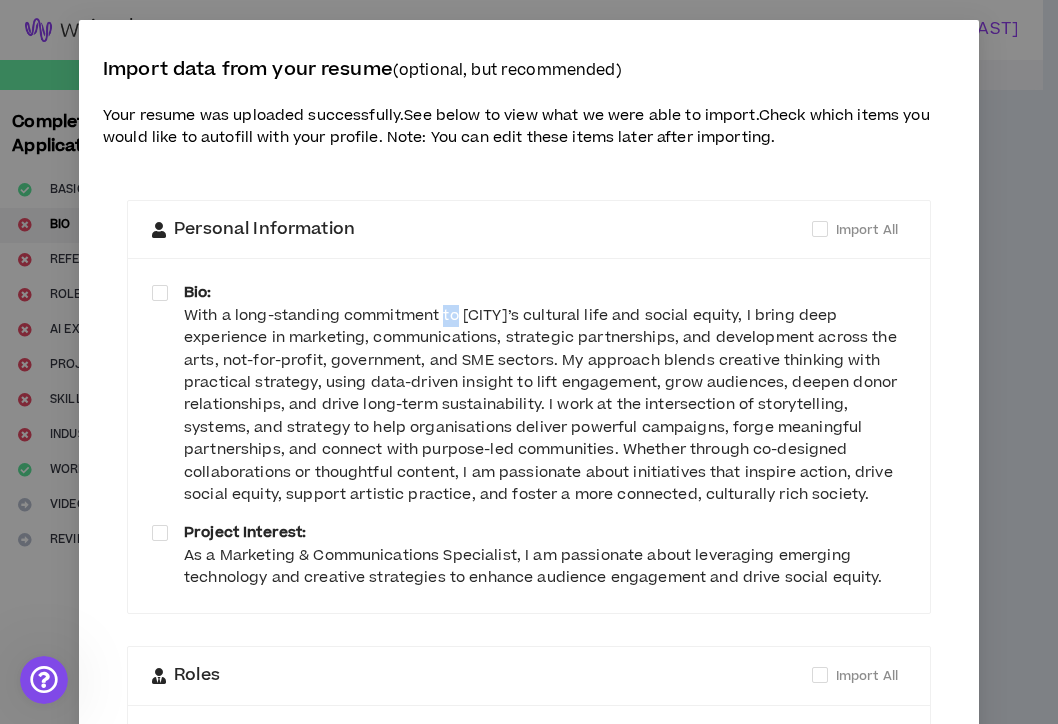 click on "With a long-standing commitment to [CITY]’s cultural life and social equity, I bring deep experience in marketing, communications, strategic partnerships, and development across the arts, not-for-profit, government, and SME sectors. My approach blends creative thinking with practical strategy, using data-driven insight to lift engagement, grow audiences, deepen donor relationships, and drive long-term sustainability. I work at the intersection of storytelling, systems, and strategy to help organisations deliver powerful campaigns, forge meaningful partnerships, and connect with purpose-led communities. Whether through co-designed collaborations or thoughtful content, I am passionate about initiatives that inspire action, drive social equity, support artistic practice, and foster a more connected, culturally rich society." at bounding box center (545, 406) 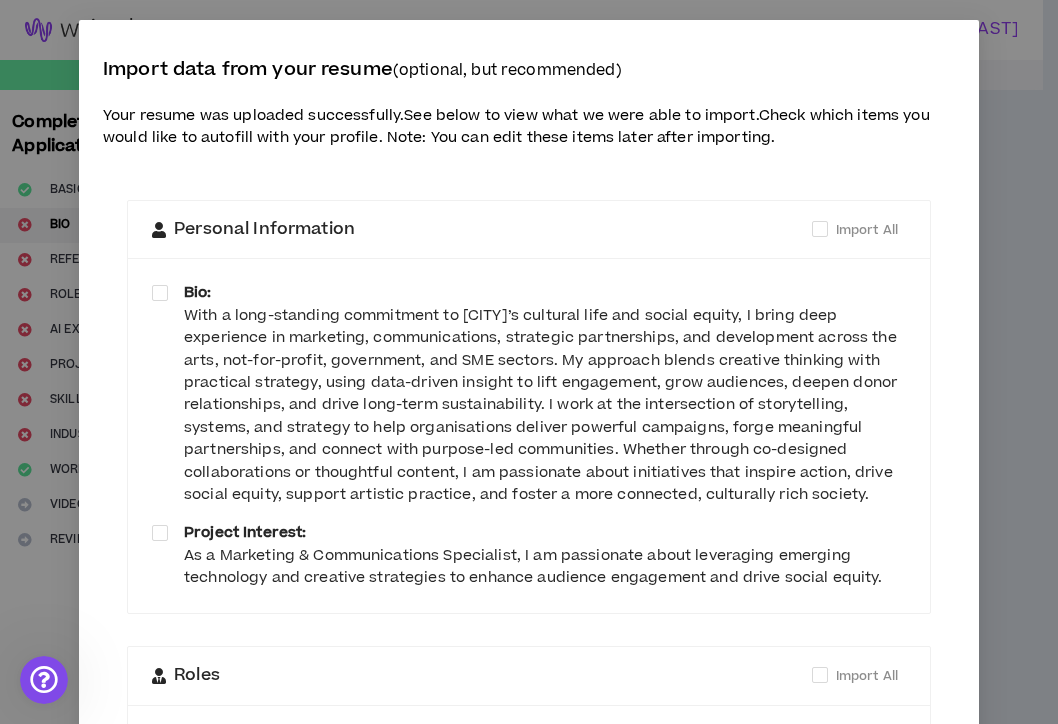 click on "With a long-standing commitment to [CITY]’s cultural life and social equity, I bring deep experience in marketing, communications, strategic partnerships, and development across the arts, not-for-profit, government, and SME sectors. My approach blends creative thinking with practical strategy, using data-driven insight to lift engagement, grow audiences, deepen donor relationships, and drive long-term sustainability. I work at the intersection of storytelling, systems, and strategy to help organisations deliver powerful campaigns, forge meaningful partnerships, and connect with purpose-led communities. Whether through co-designed collaborations or thoughtful content, I am passionate about initiatives that inspire action, drive social equity, support artistic practice, and foster a more connected, culturally rich society." at bounding box center [545, 406] 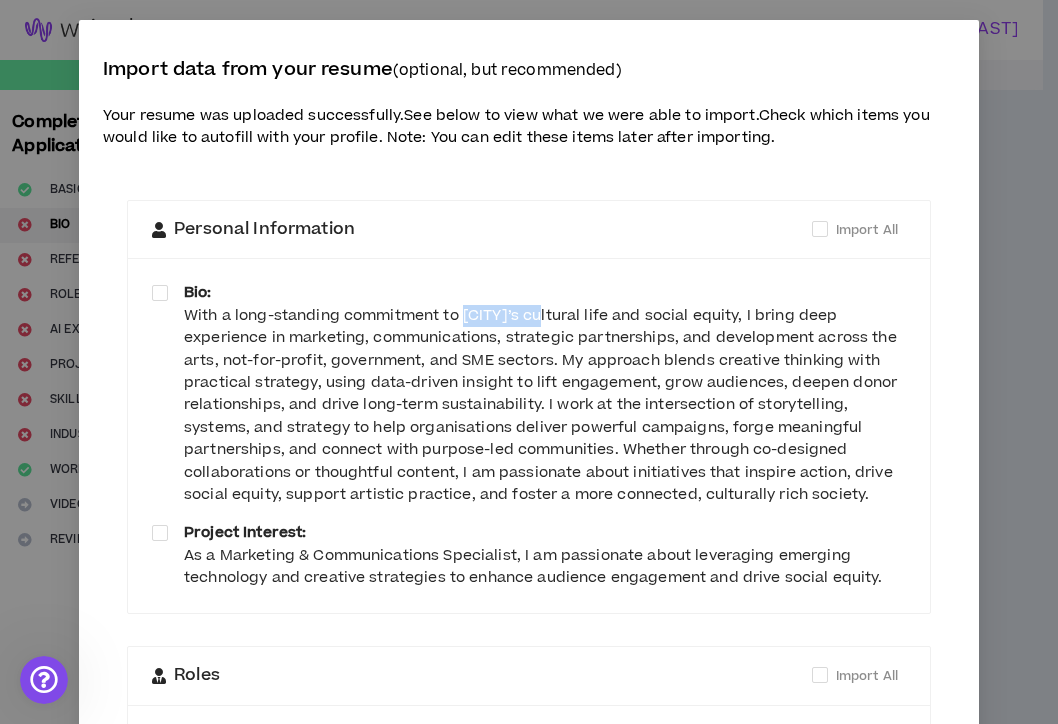 click on "With a long-standing commitment to [CITY]’s cultural life and social equity, I bring deep experience in marketing, communications, strategic partnerships, and development across the arts, not-for-profit, government, and SME sectors. My approach blends creative thinking with practical strategy, using data-driven insight to lift engagement, grow audiences, deepen donor relationships, and drive long-term sustainability. I work at the intersection of storytelling, systems, and strategy to help organisations deliver powerful campaigns, forge meaningful partnerships, and connect with purpose-led communities. Whether through co-designed collaborations or thoughtful content, I am passionate about initiatives that inspire action, drive social equity, support artistic practice, and foster a more connected, culturally rich society." at bounding box center (545, 406) 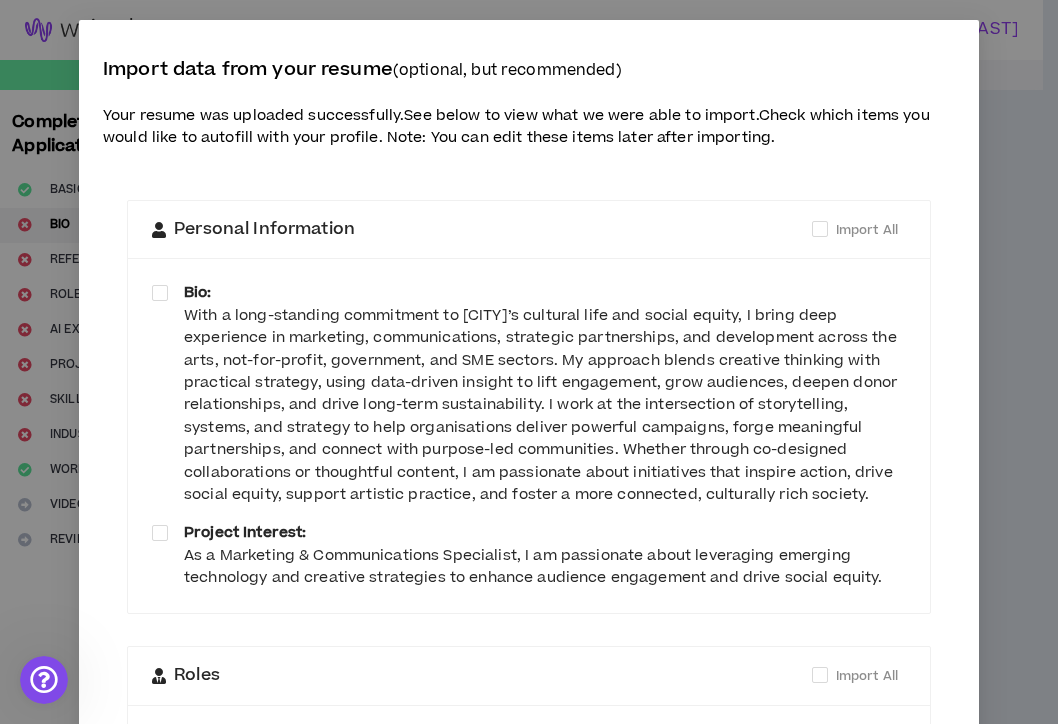 click on "With a long-standing commitment to [CITY]’s cultural life and social equity, I bring deep experience in marketing, communications, strategic partnerships, and development across the arts, not-for-profit, government, and SME sectors. My approach blends creative thinking with practical strategy, using data-driven insight to lift engagement, grow audiences, deepen donor relationships, and drive long-term sustainability. I work at the intersection of storytelling, systems, and strategy to help organisations deliver powerful campaigns, forge meaningful partnerships, and connect with purpose-led communities. Whether through co-designed collaborations or thoughtful content, I am passionate about initiatives that inspire action, drive social equity, support artistic practice, and foster a more connected, culturally rich society." at bounding box center [545, 406] 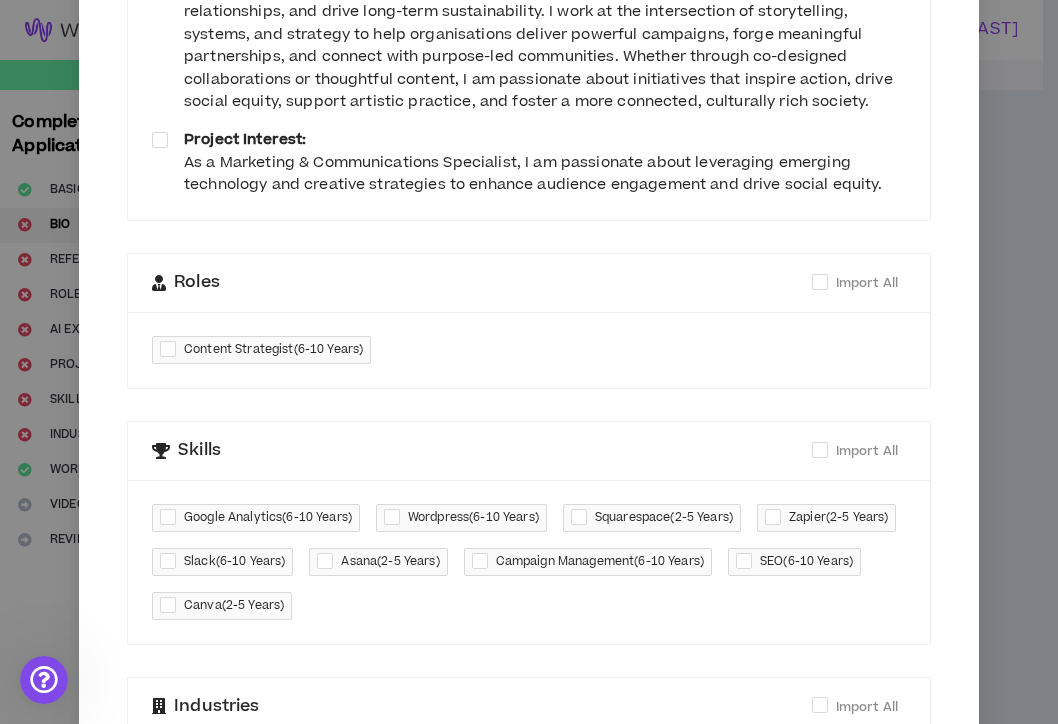 scroll, scrollTop: 477, scrollLeft: 0, axis: vertical 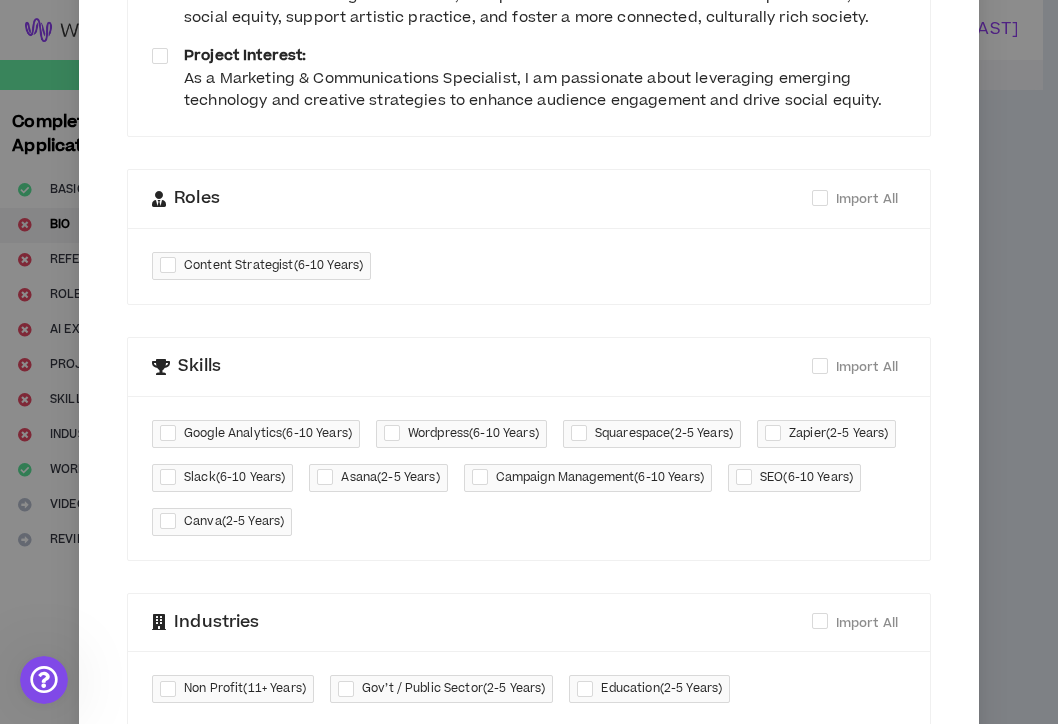 click on "Content Strategist  ( 6-10 Years )" at bounding box center [529, 266] 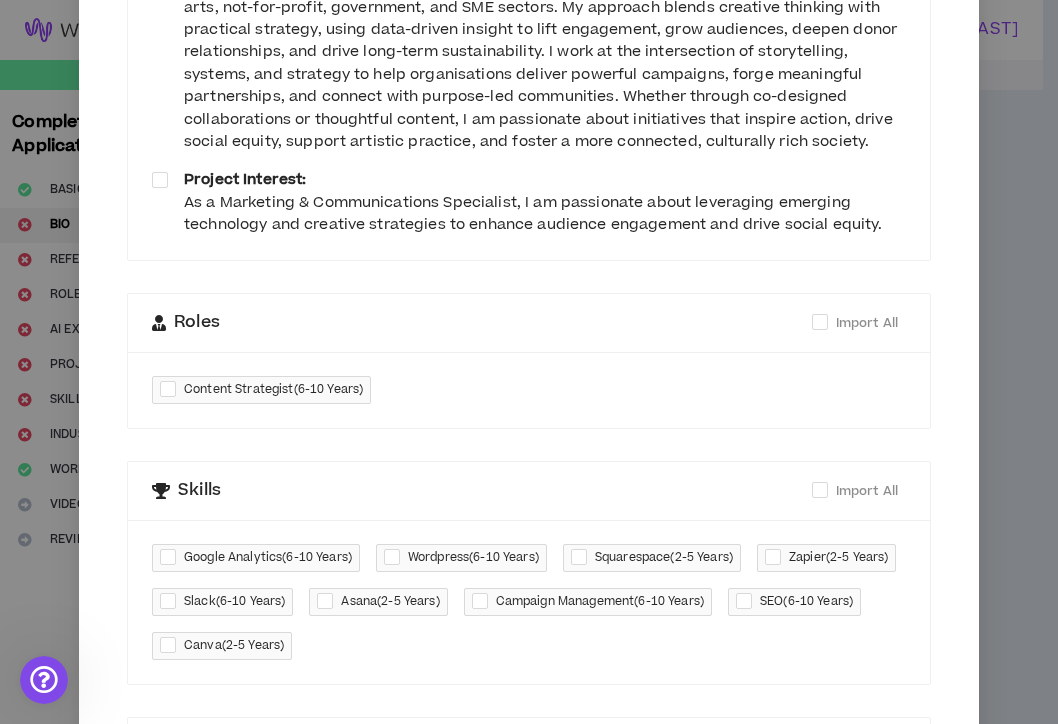 scroll, scrollTop: 0, scrollLeft: 0, axis: both 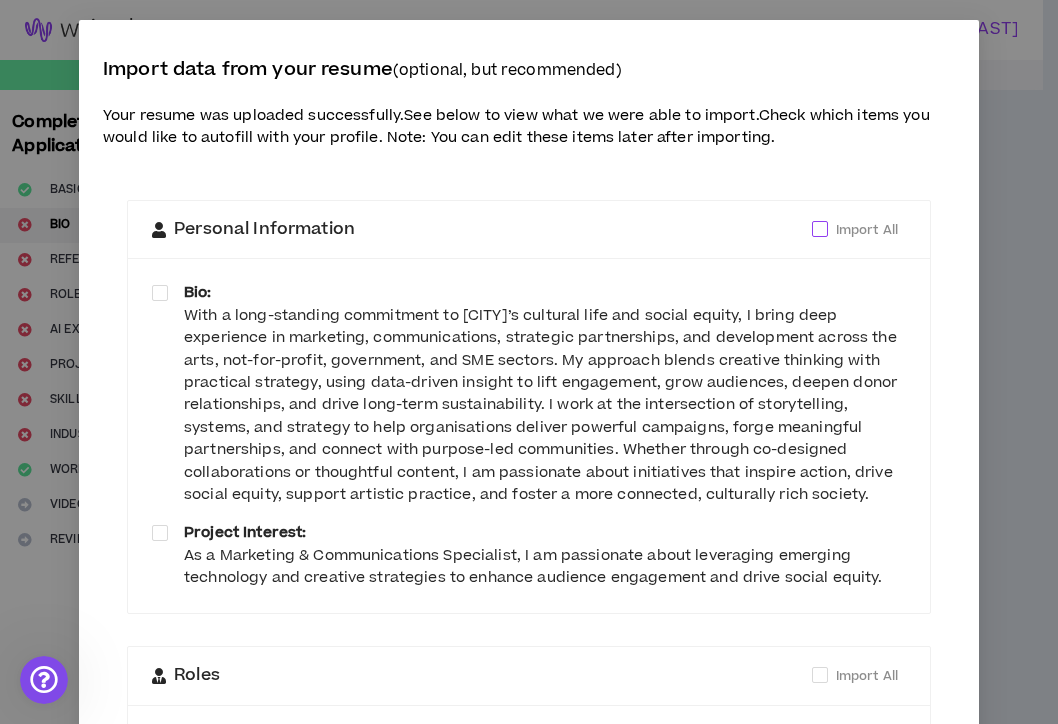click at bounding box center (820, 229) 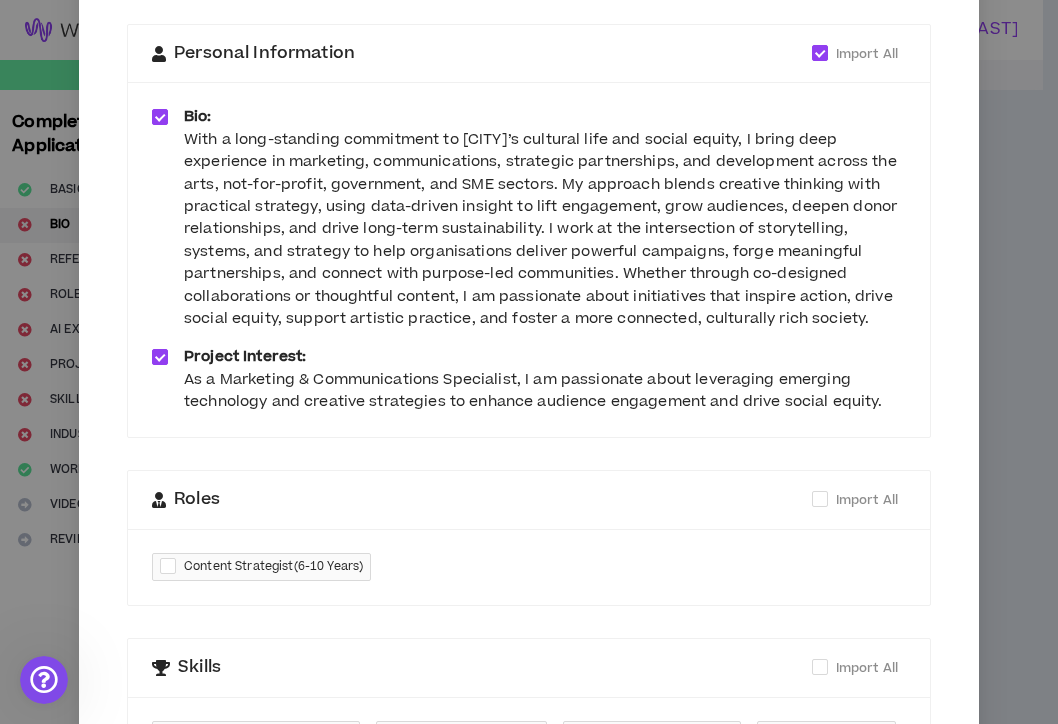 scroll, scrollTop: 367, scrollLeft: 0, axis: vertical 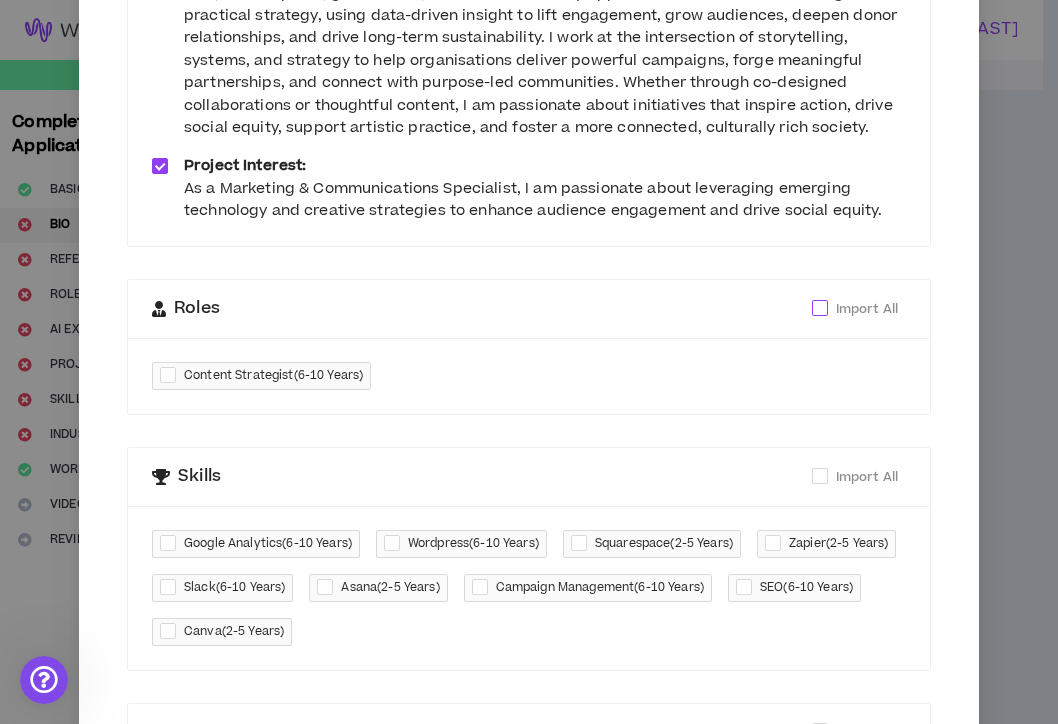click at bounding box center [820, 308] 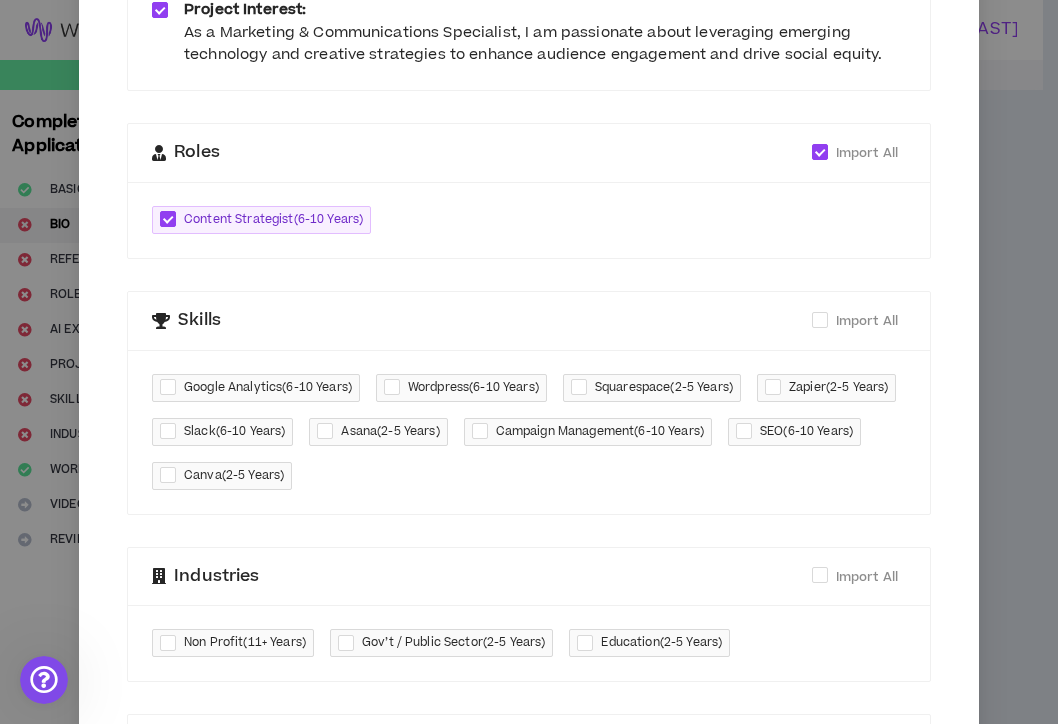 scroll, scrollTop: 710, scrollLeft: 0, axis: vertical 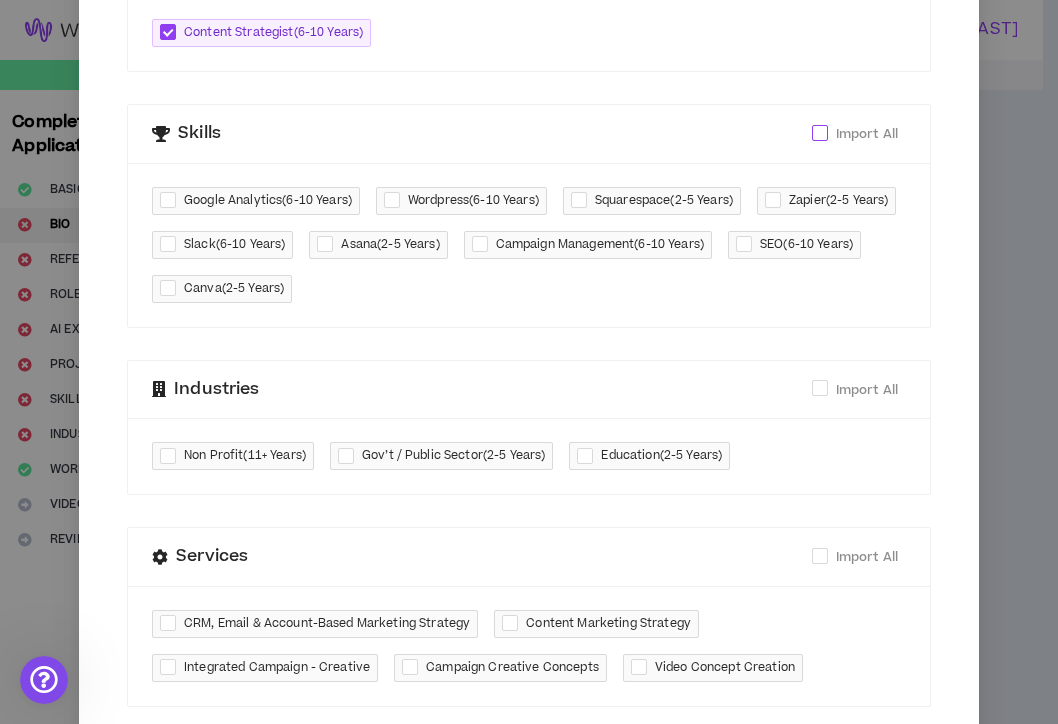 click at bounding box center [820, 133] 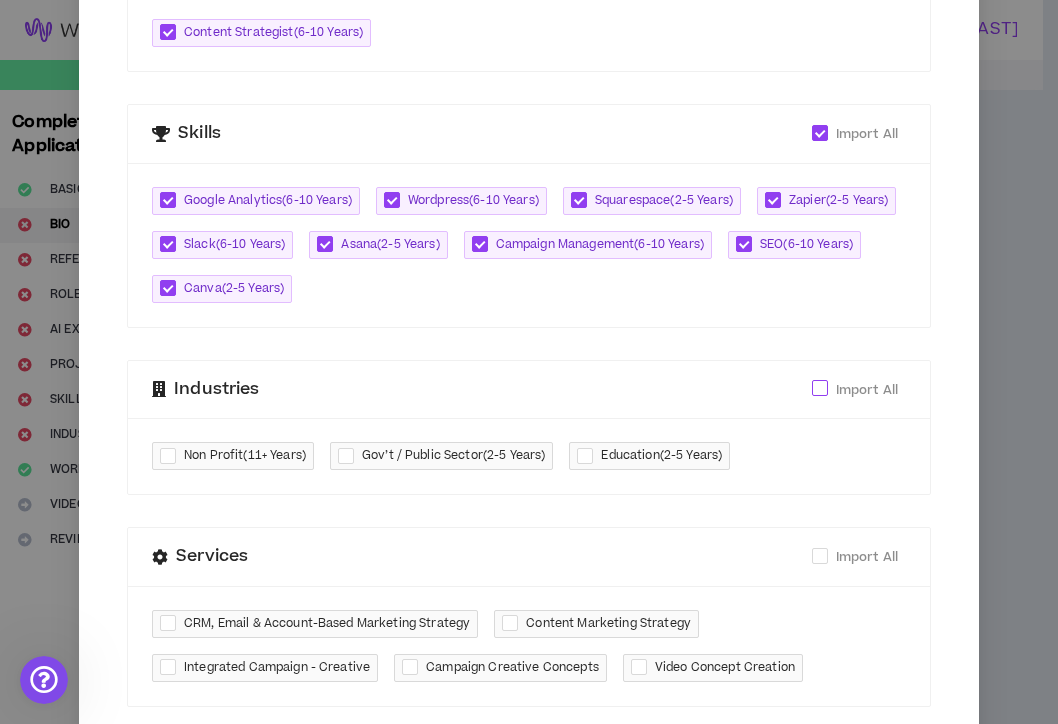 click at bounding box center (820, 388) 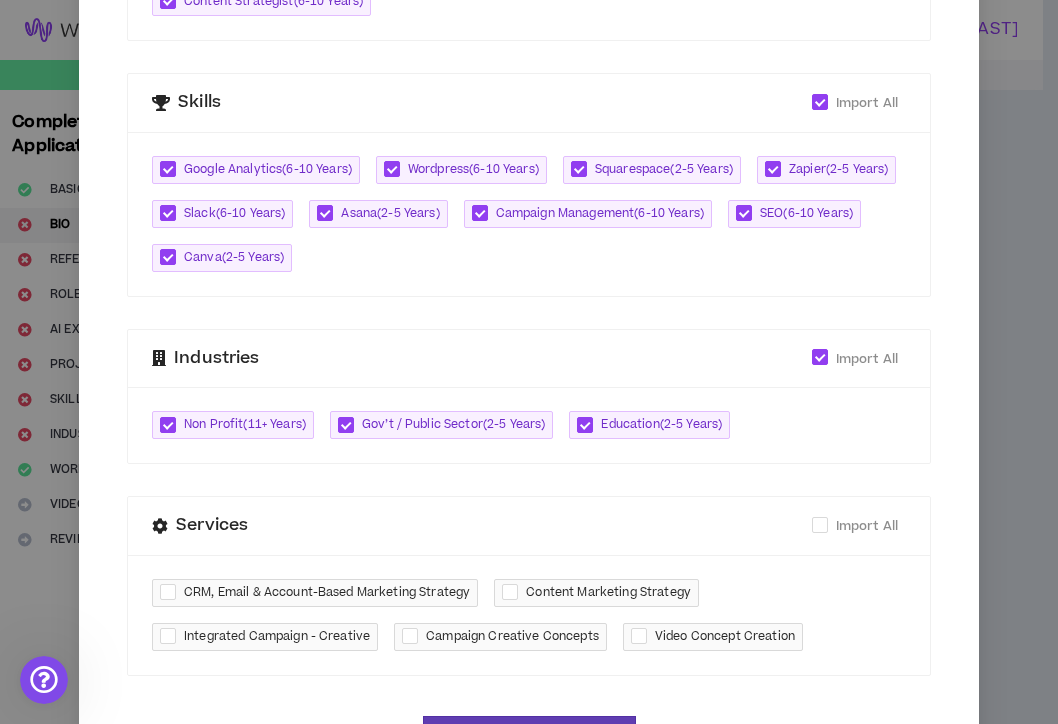 scroll, scrollTop: 830, scrollLeft: 0, axis: vertical 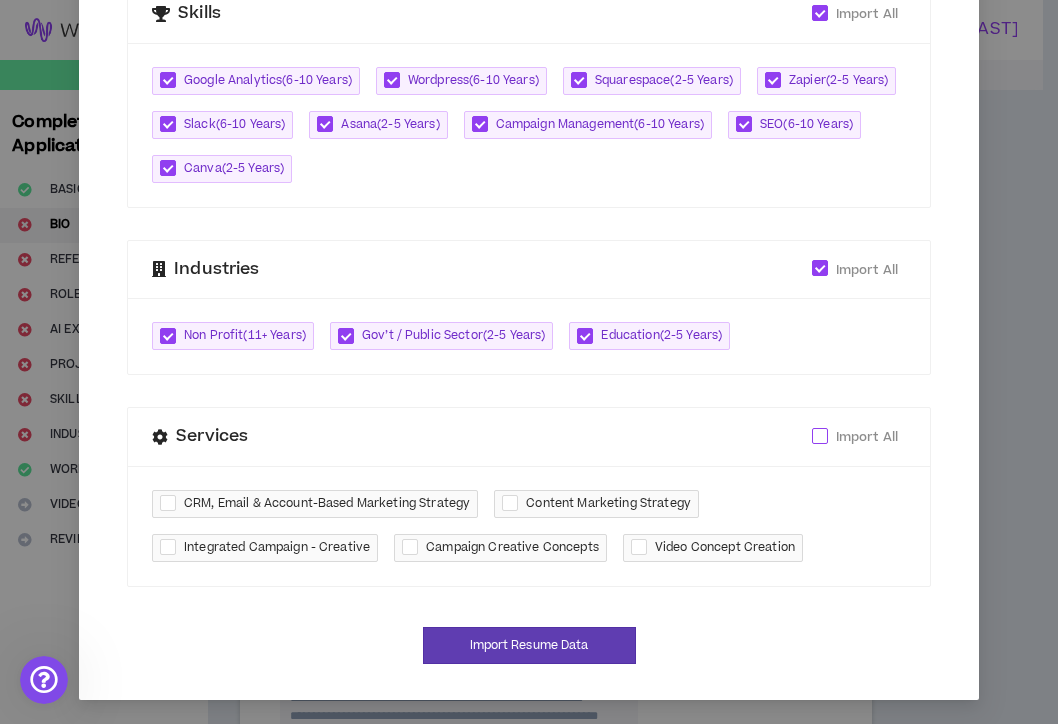 click at bounding box center [820, 436] 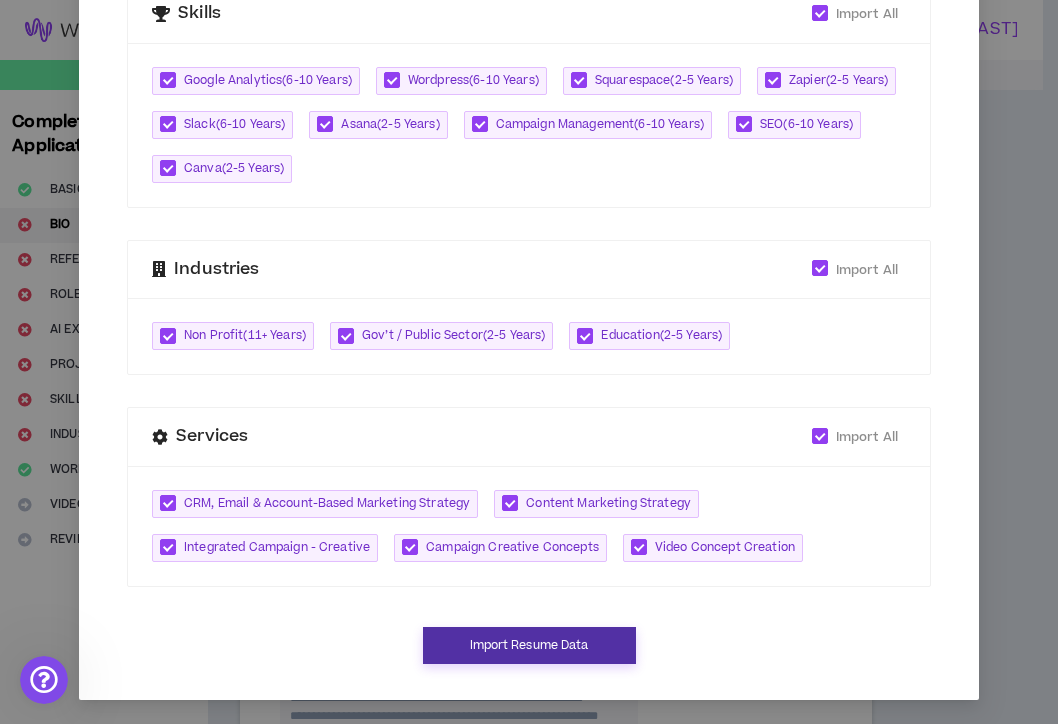 click on "Import Resume Data" at bounding box center [529, 645] 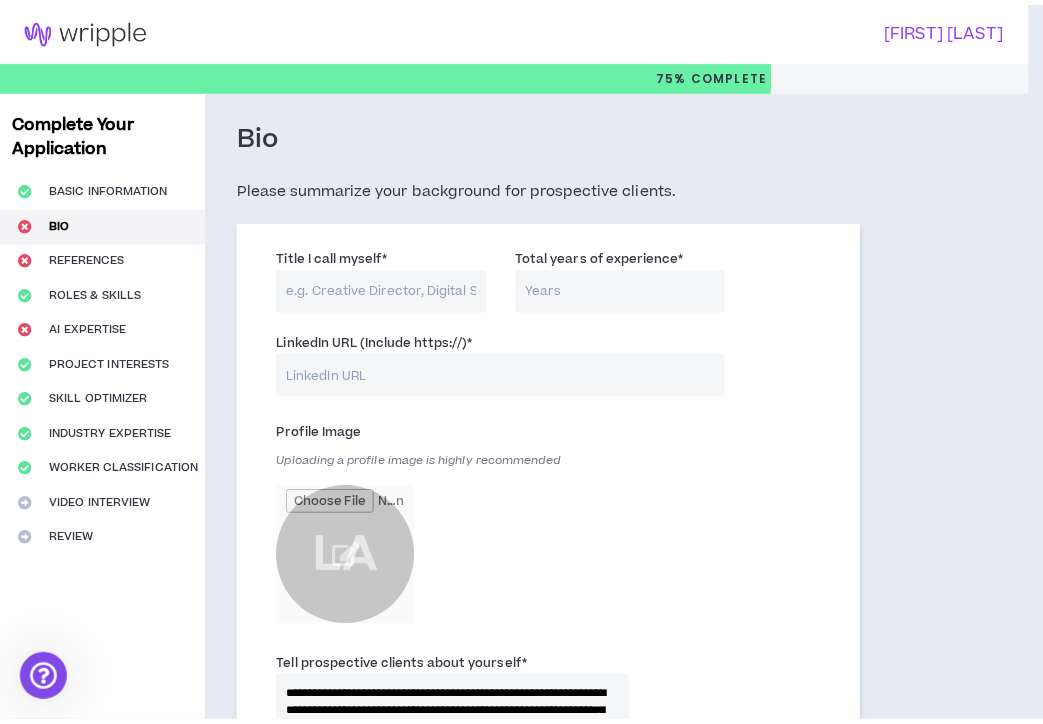 scroll, scrollTop: 810, scrollLeft: 0, axis: vertical 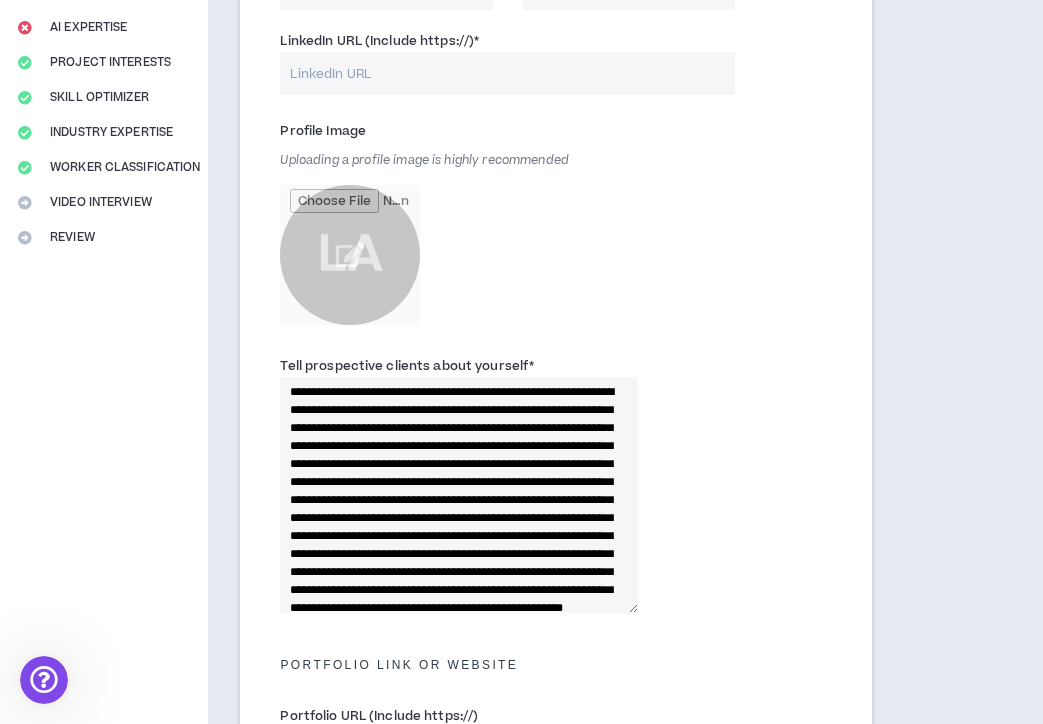 click on "**********" at bounding box center [459, 495] 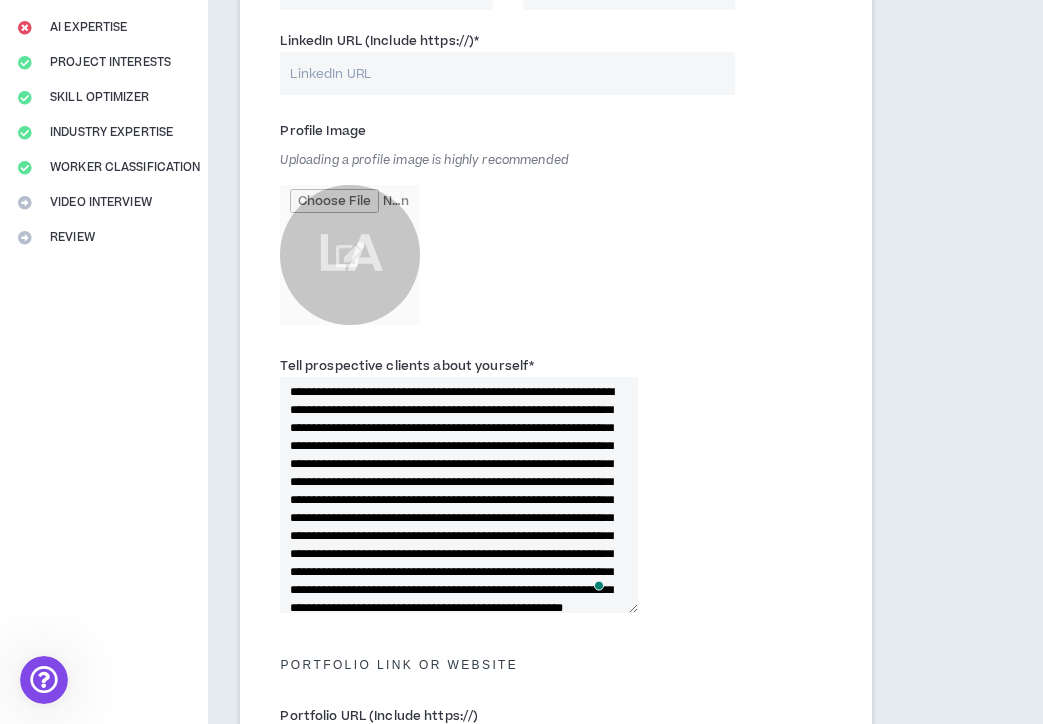 scroll, scrollTop: 4, scrollLeft: 0, axis: vertical 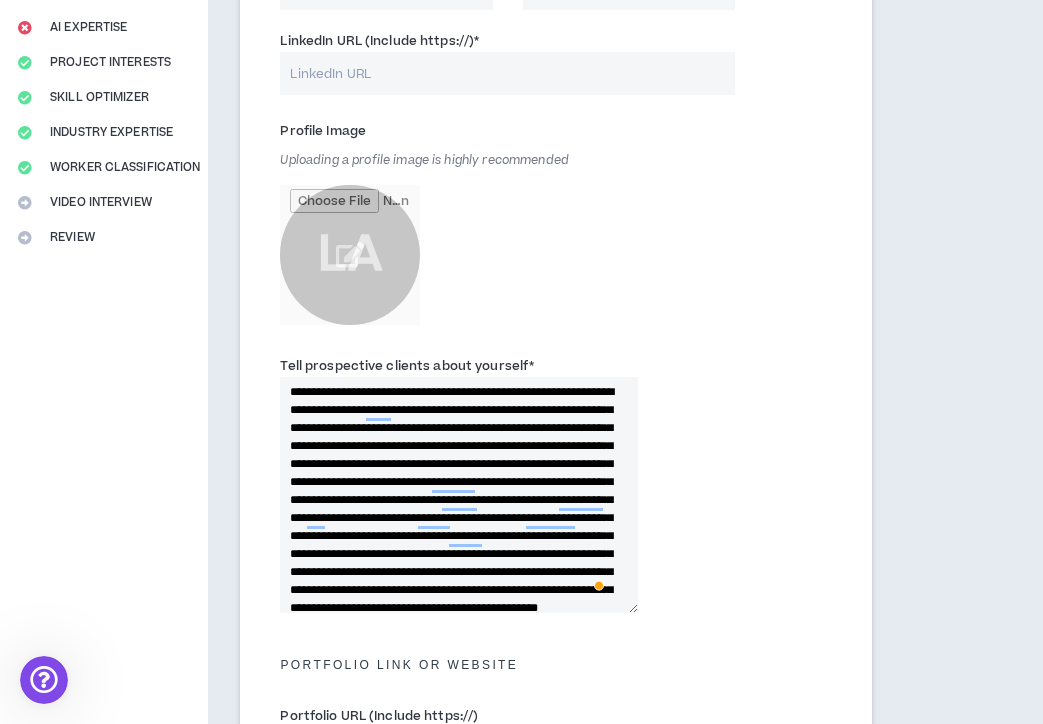 click on "**********" at bounding box center (459, 495) 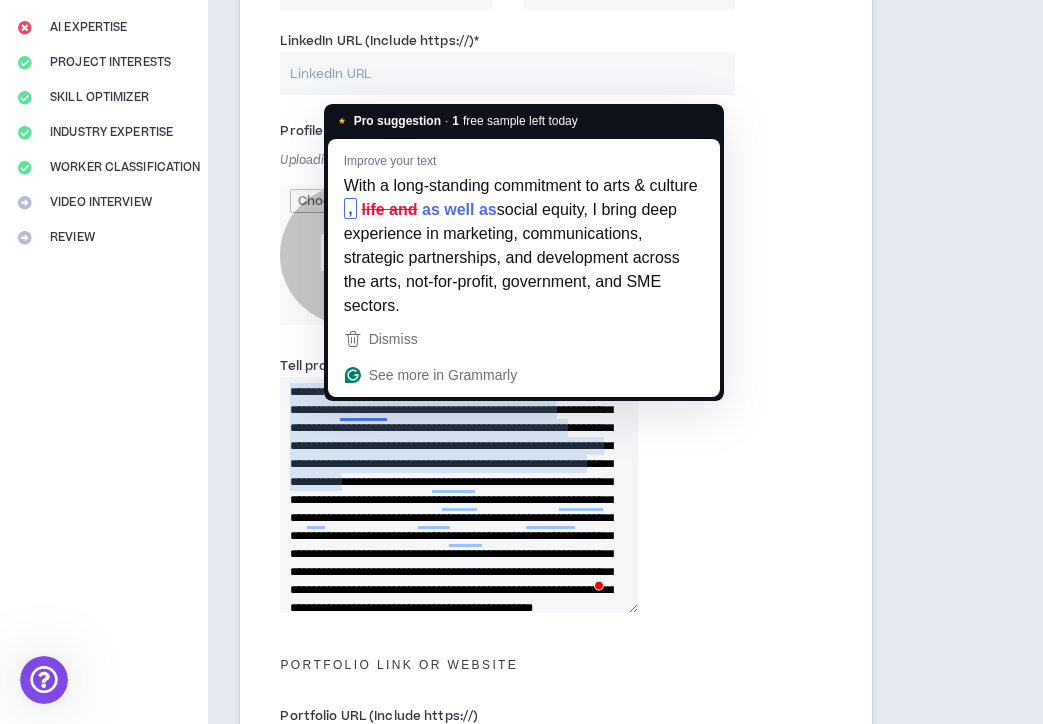 drag, startPoint x: 340, startPoint y: 404, endPoint x: 367, endPoint y: 413, distance: 28.460499 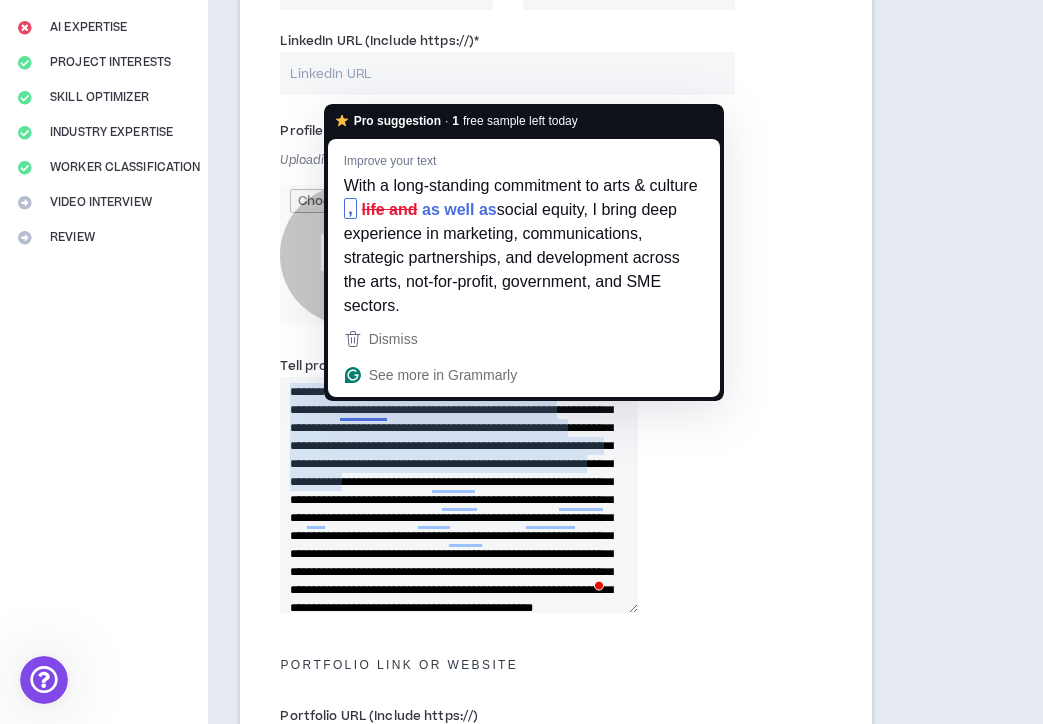 click on "**********" at bounding box center [459, 495] 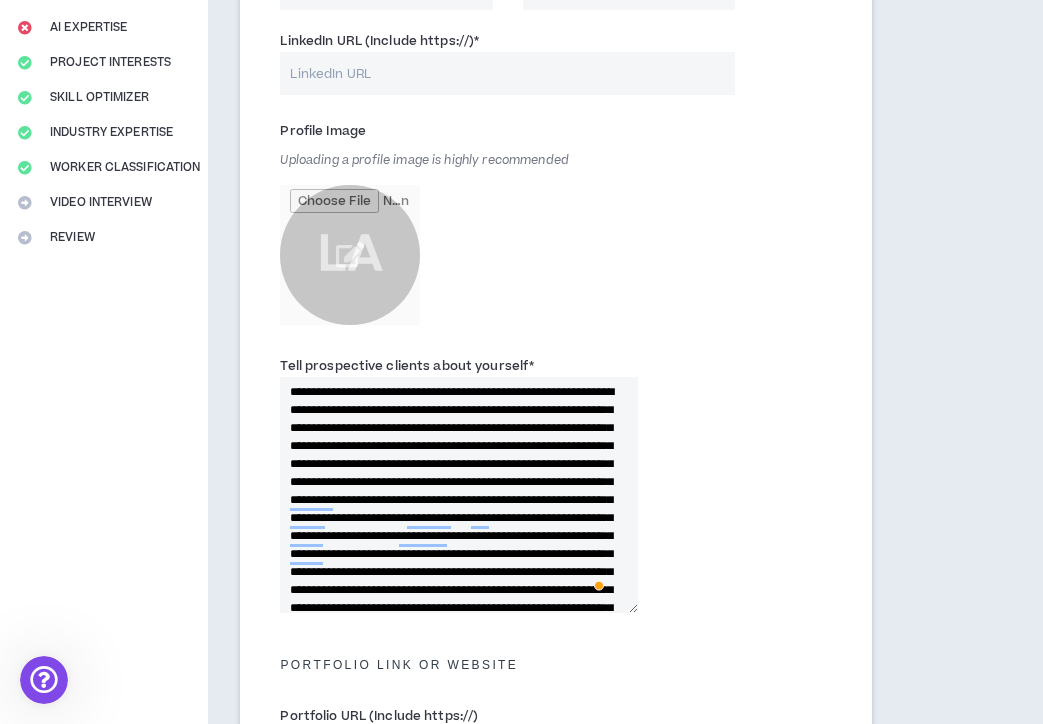 click on "**********" at bounding box center [459, 495] 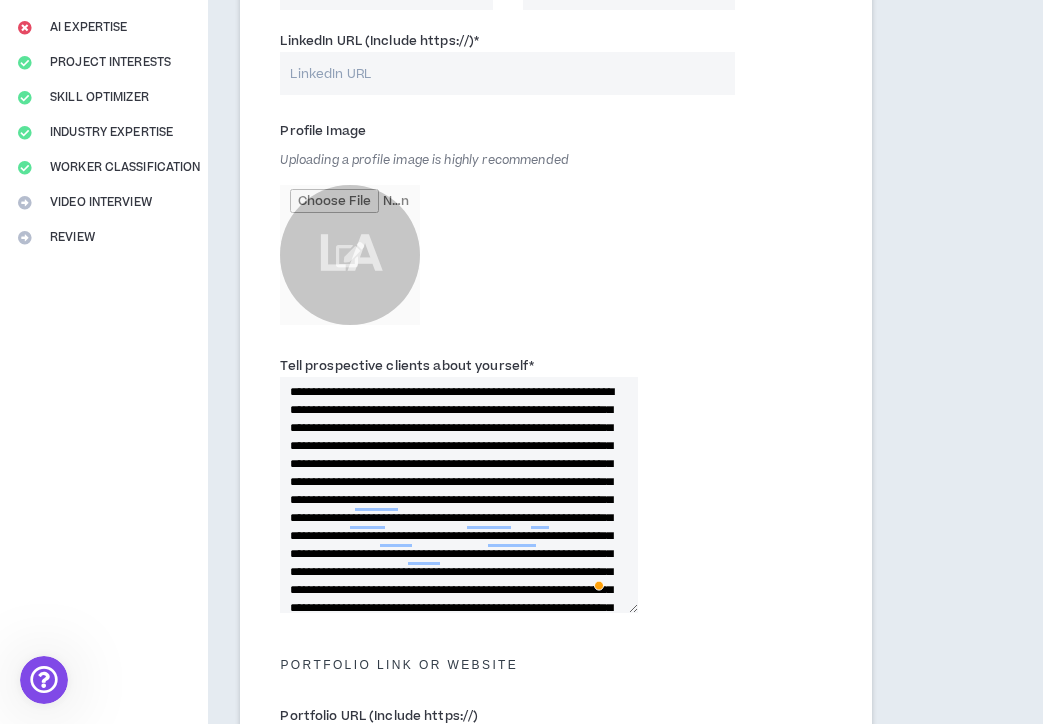 click on "**********" at bounding box center [459, 495] 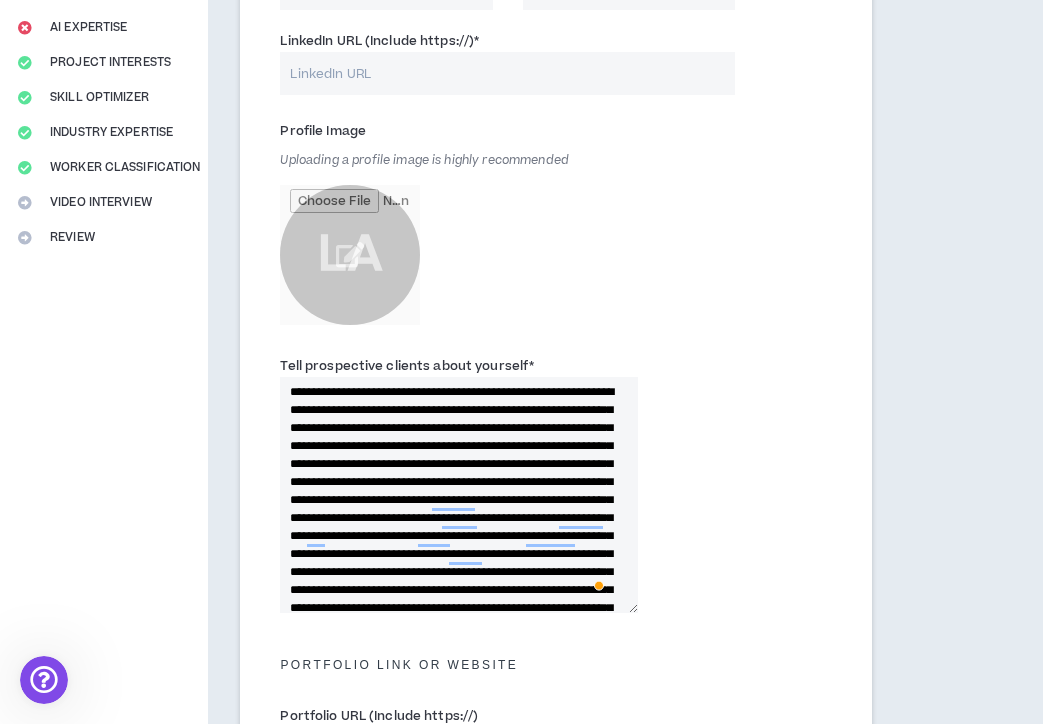 click on "**********" at bounding box center [459, 495] 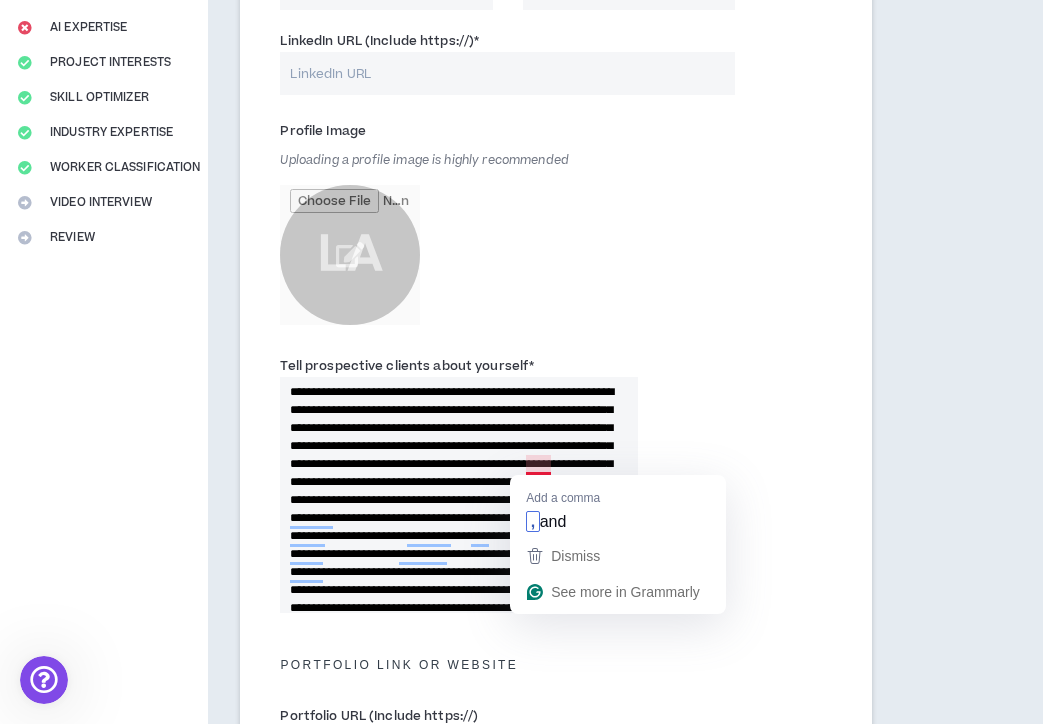 click on "**********" at bounding box center (459, 495) 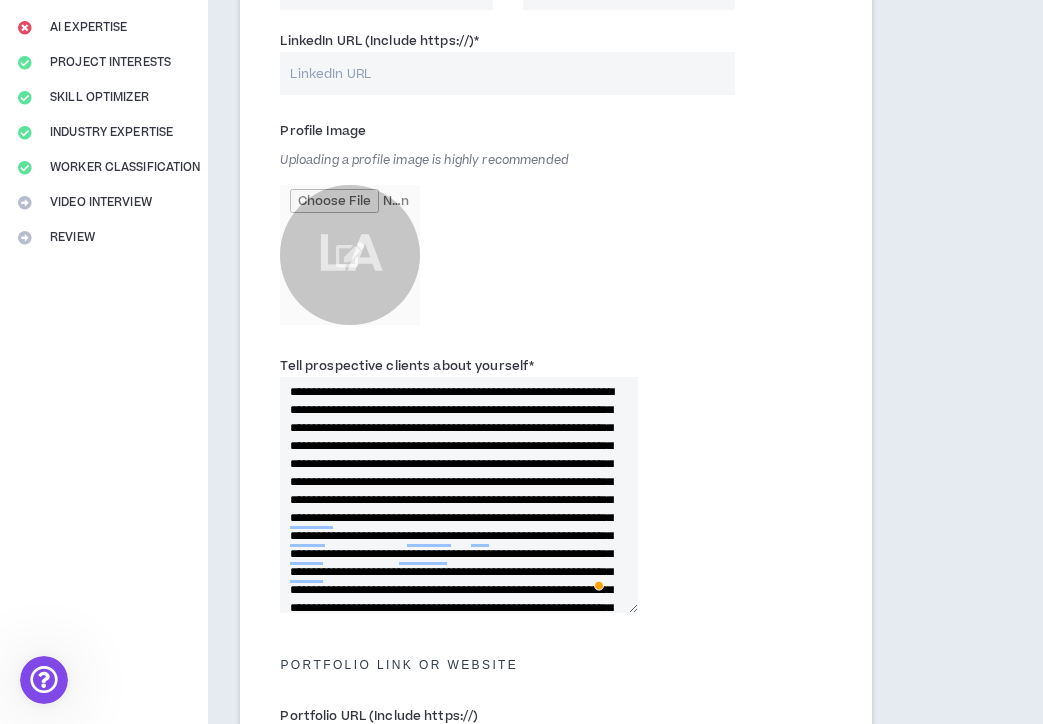 click on "**********" at bounding box center [459, 495] 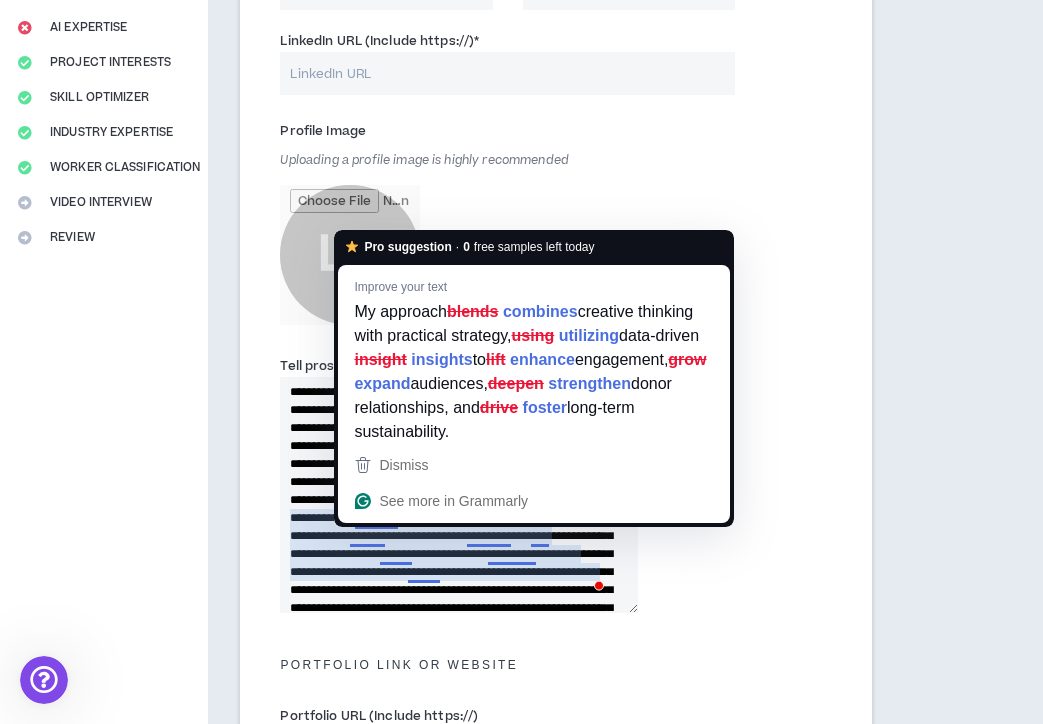 click on "**********" at bounding box center (459, 495) 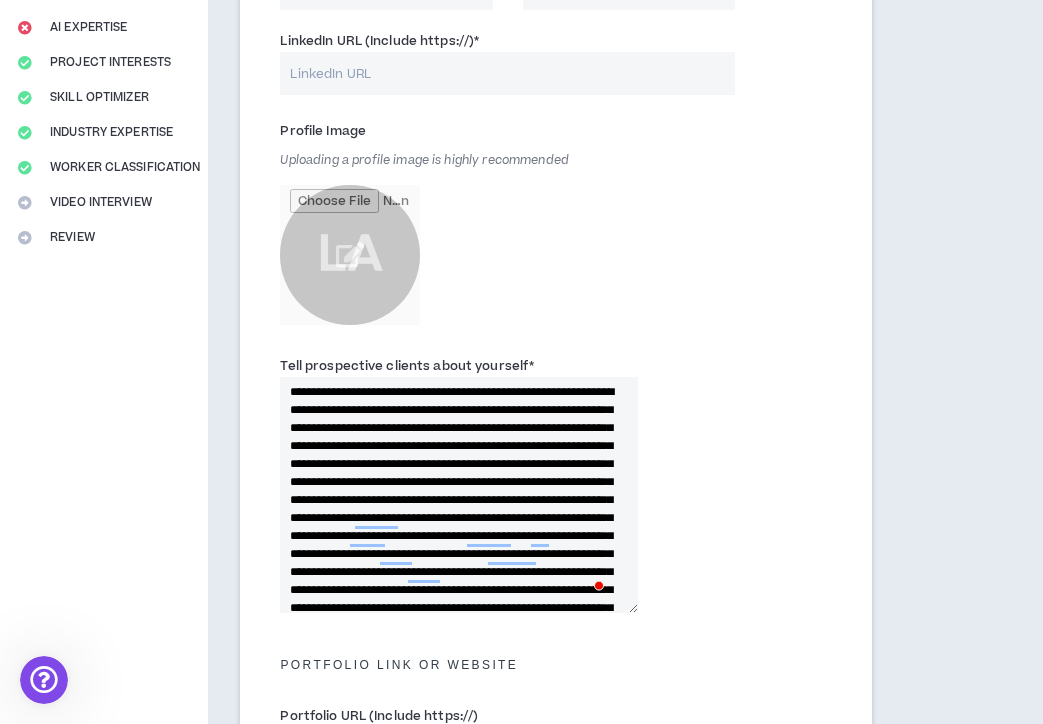 click on "**********" at bounding box center (459, 495) 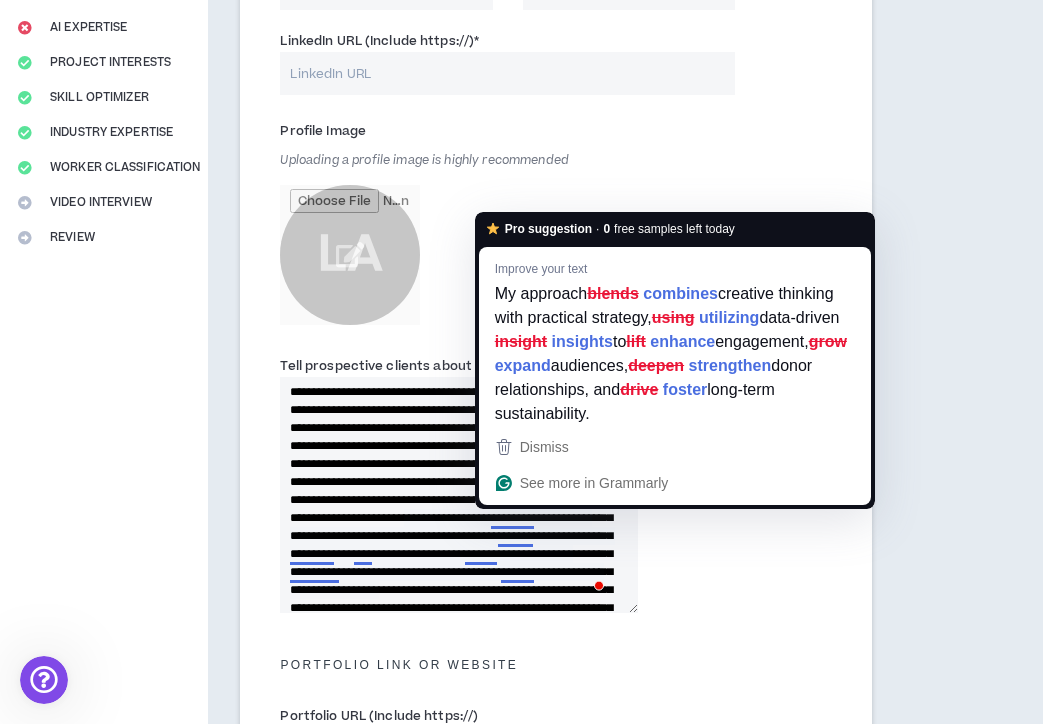click on "**********" at bounding box center (459, 495) 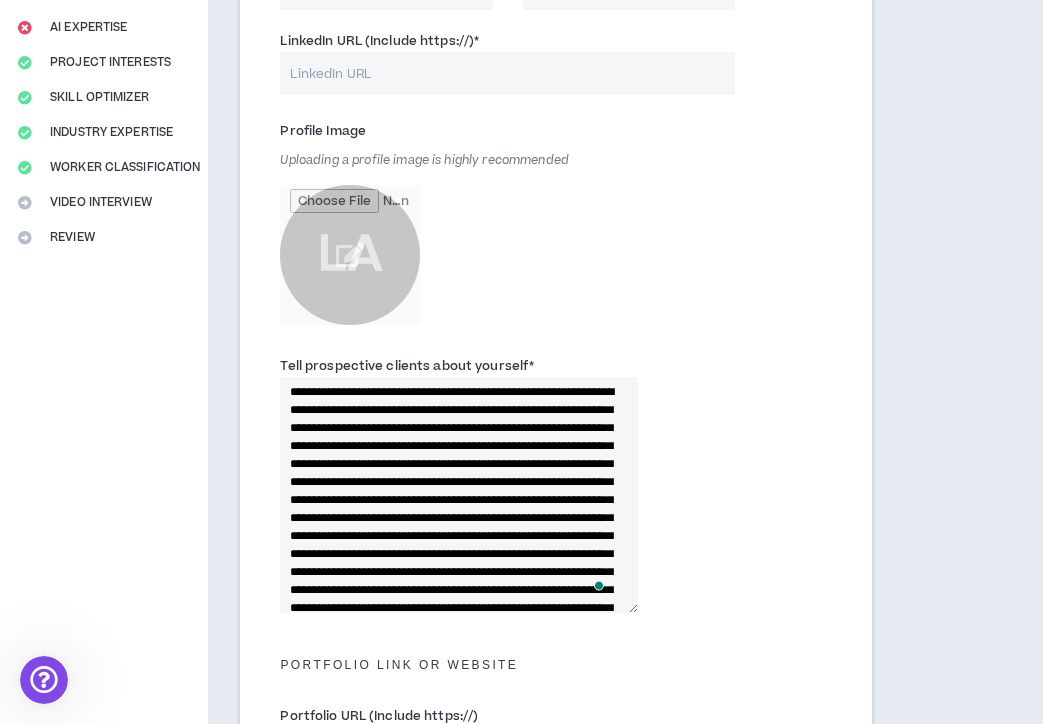 scroll, scrollTop: 28, scrollLeft: 0, axis: vertical 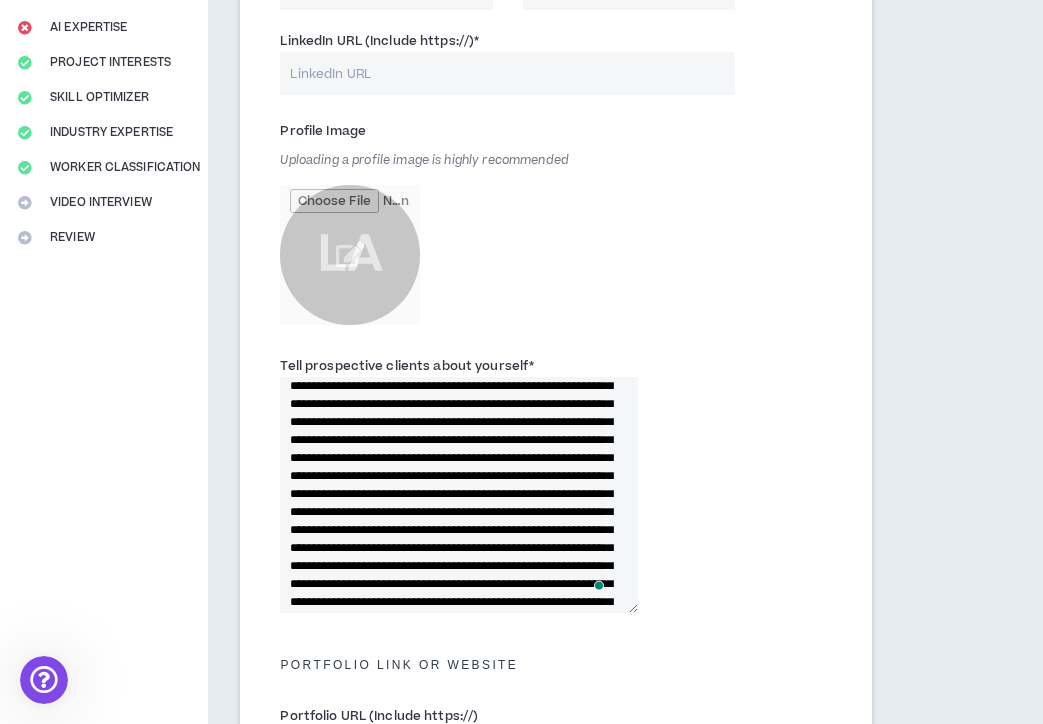click on "**********" at bounding box center (459, 495) 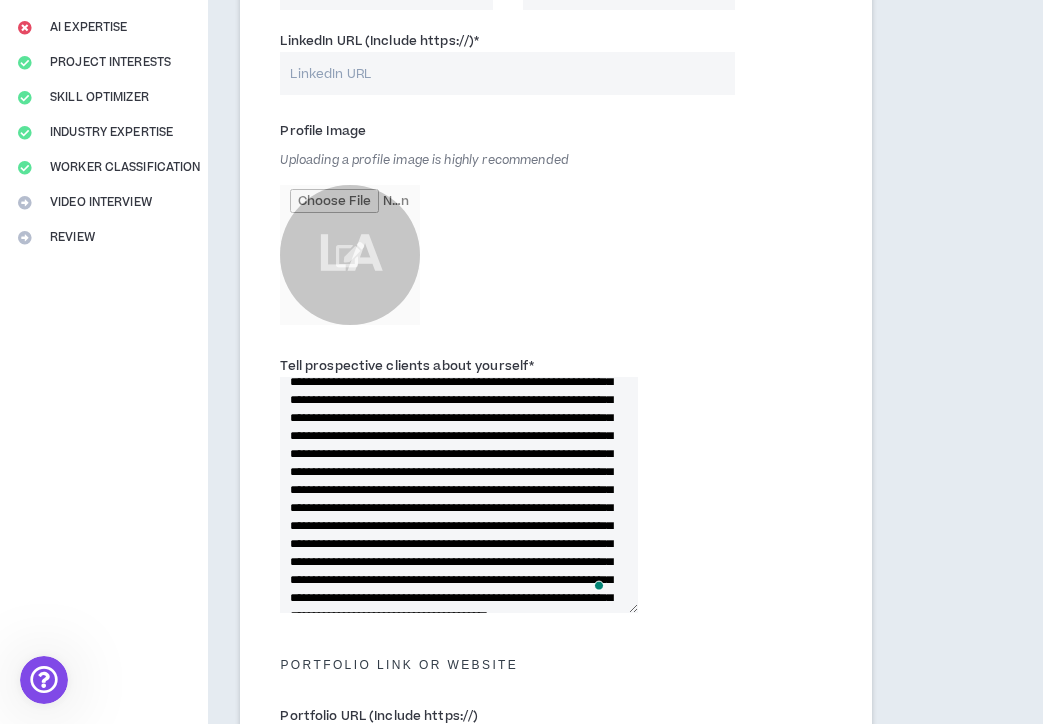 scroll, scrollTop: 56, scrollLeft: 0, axis: vertical 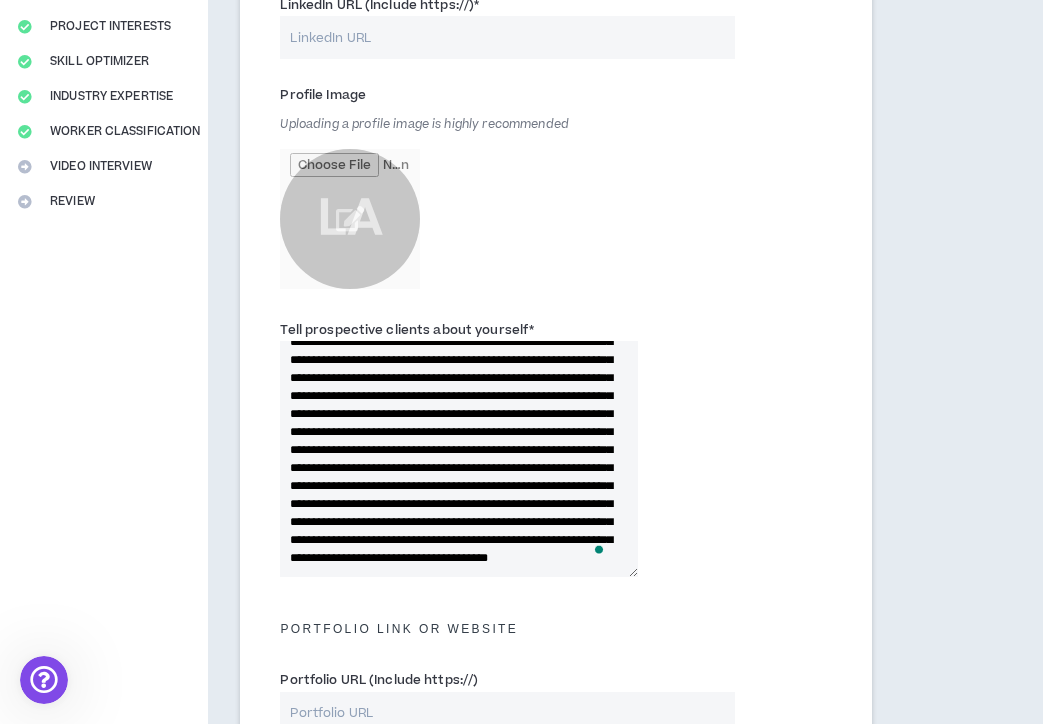 drag, startPoint x: 537, startPoint y: 485, endPoint x: 628, endPoint y: 475, distance: 91.5478 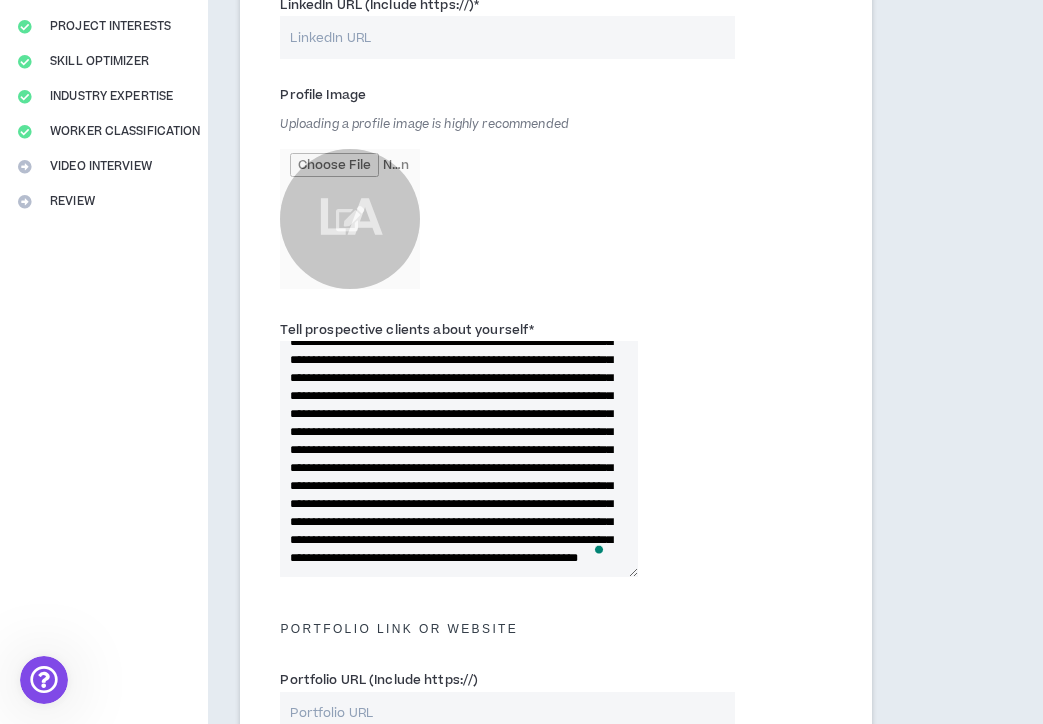 click on "**********" at bounding box center [459, 459] 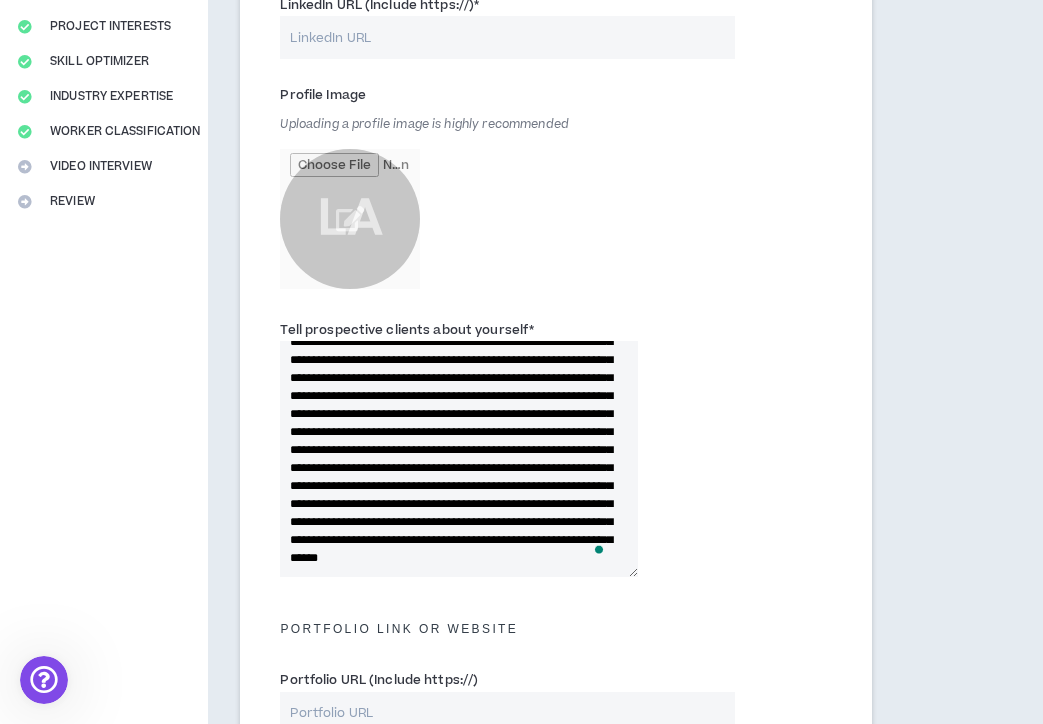 drag, startPoint x: 523, startPoint y: 478, endPoint x: 563, endPoint y: 487, distance: 41 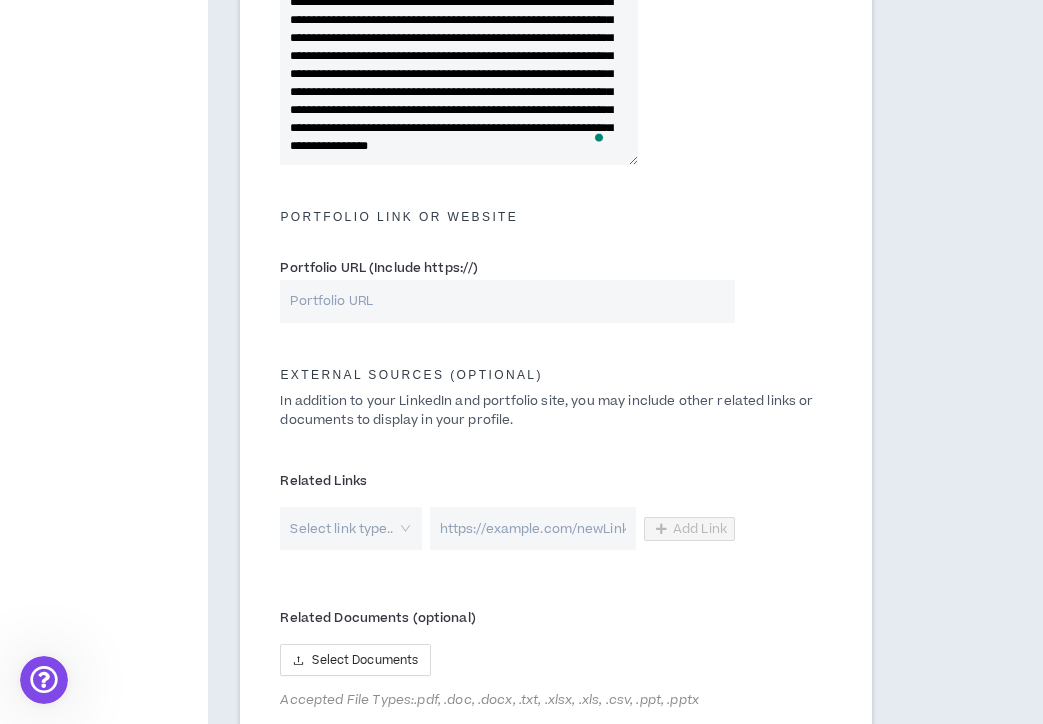 type on "**********" 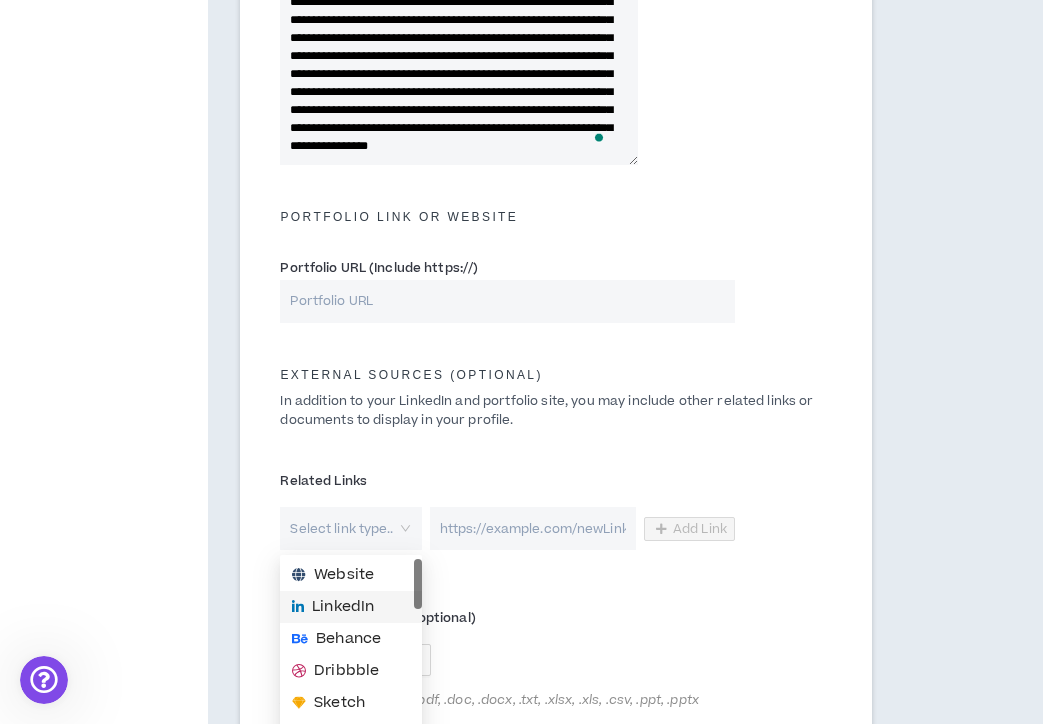 click on "LinkedIn" at bounding box center [343, 607] 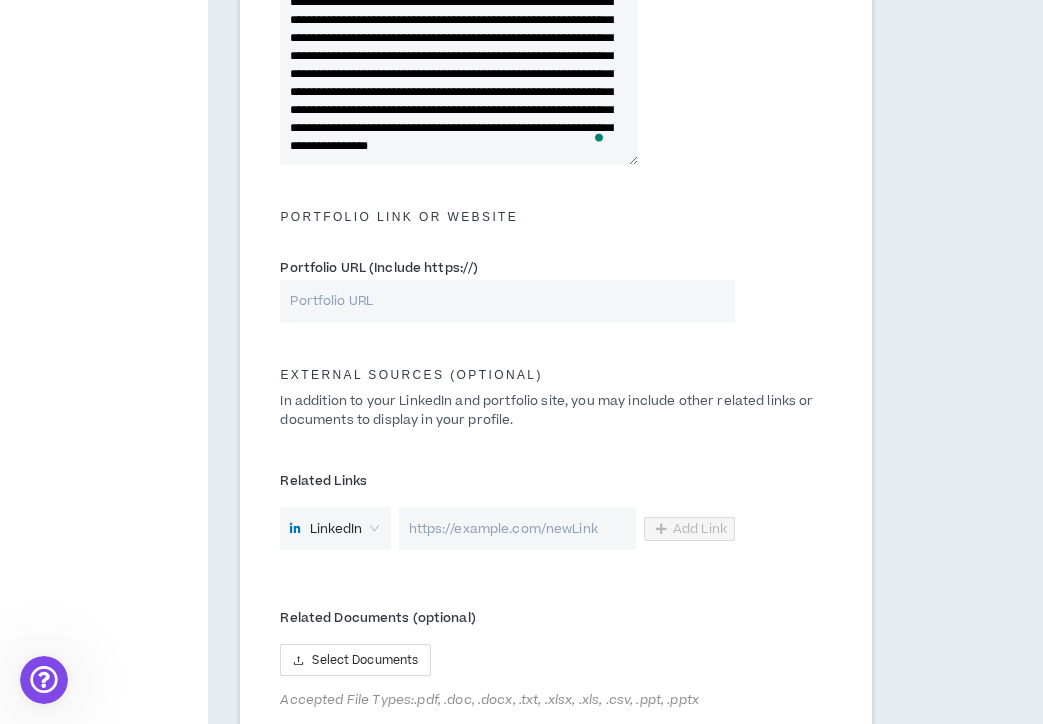 click at bounding box center (517, 528) 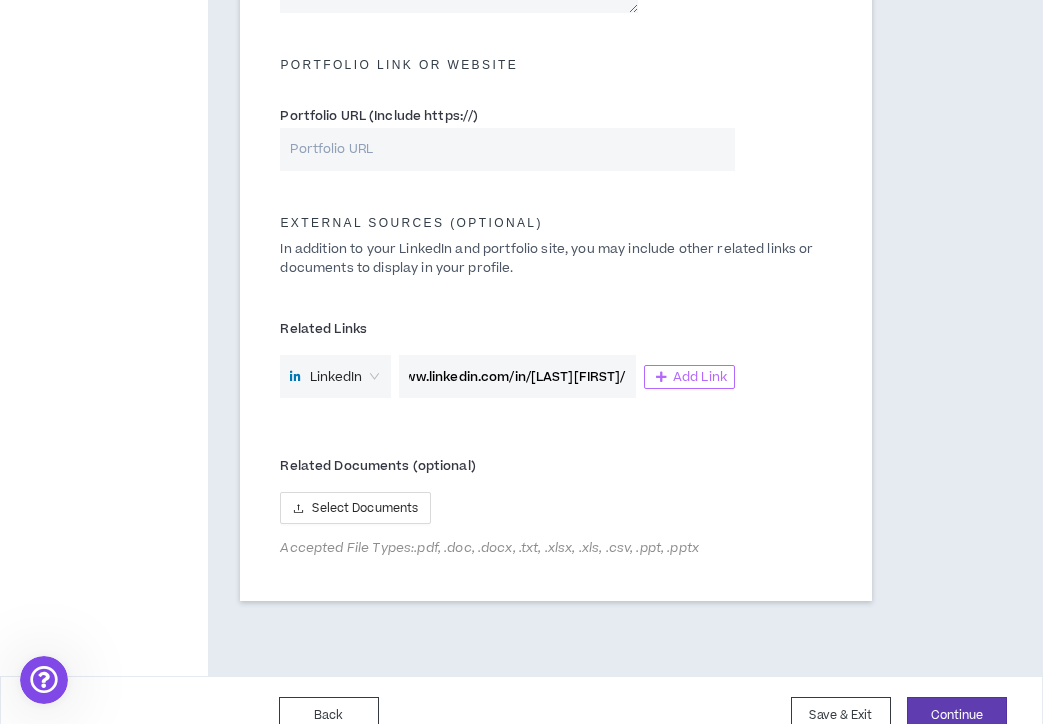 click on "Add Link" at bounding box center (689, 377) 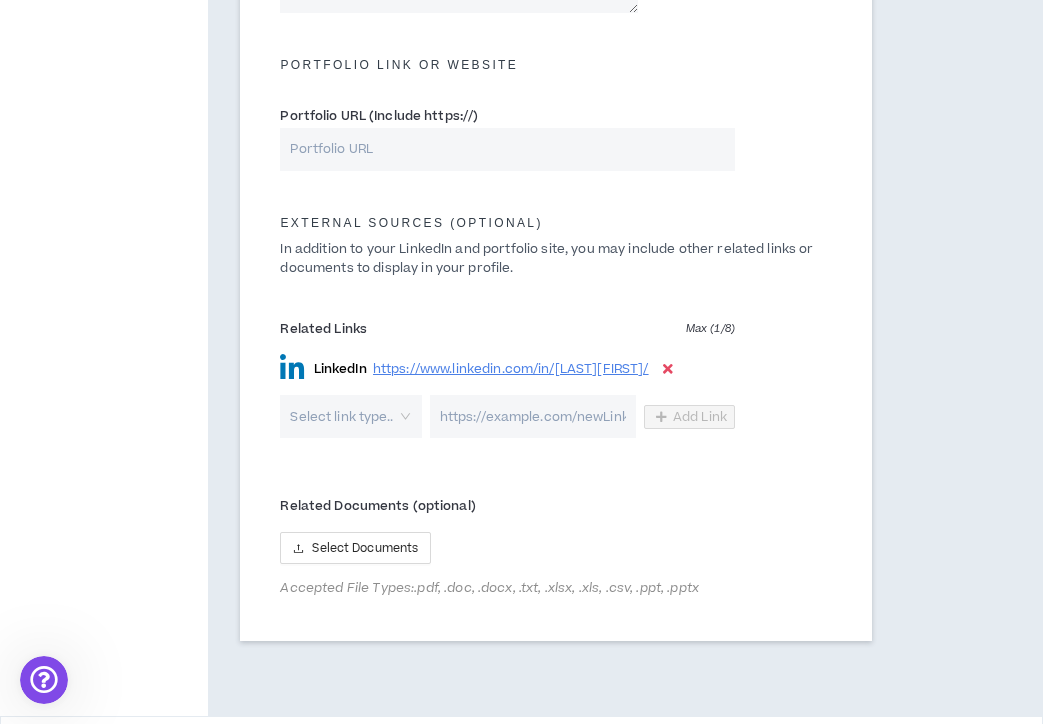 click at bounding box center [343, 416] 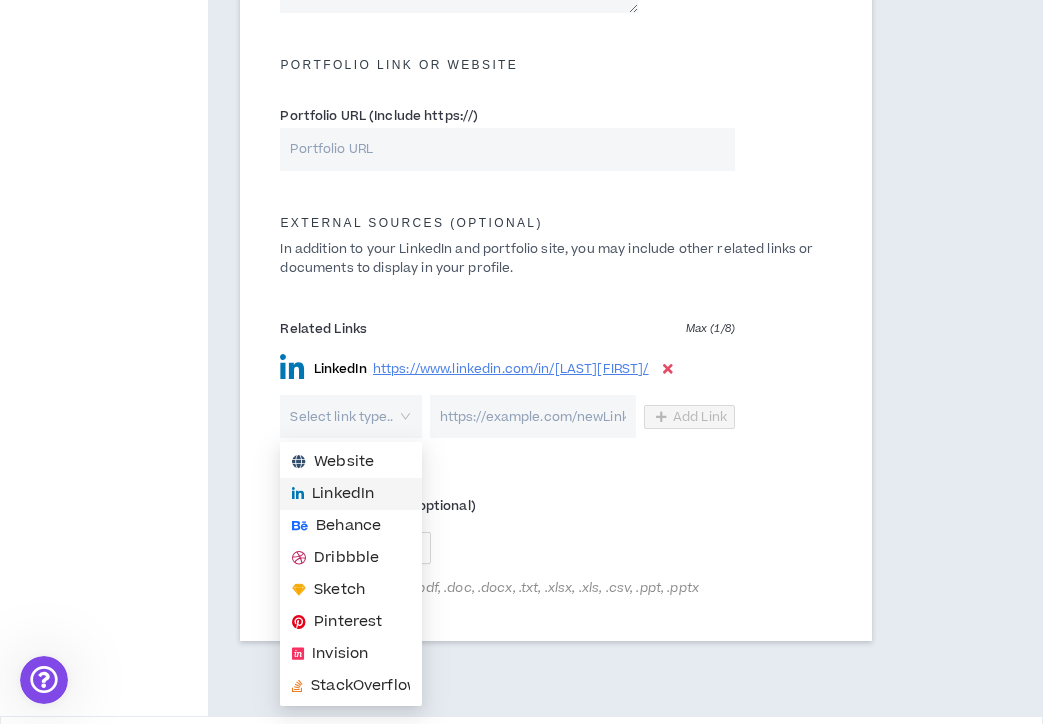 click on "Title I call myself * Total years of experience * LinkedIn URL (Include https://) * Profile Image Uploading a profile image is highly recommended LA Tell prospective clients about yourself * Portfolio Link or Website Portfolio URL (Include https://) External Sources (optional) In addition to your LinkedIn and portfolio site, you may include other related links or documents to display in your profile. Related Links Max ( 1 / 8 ) LinkedIn https://www.linkedin.com/in/lioralbeckripka/ Select link type.. Add Link Related Documents (optional) Select Documents Accepted File Types: .pdf, .doc, .docx, .txt, .xlsx, .xls, .csv, .ppt, .pptx" at bounding box center (555, -19) 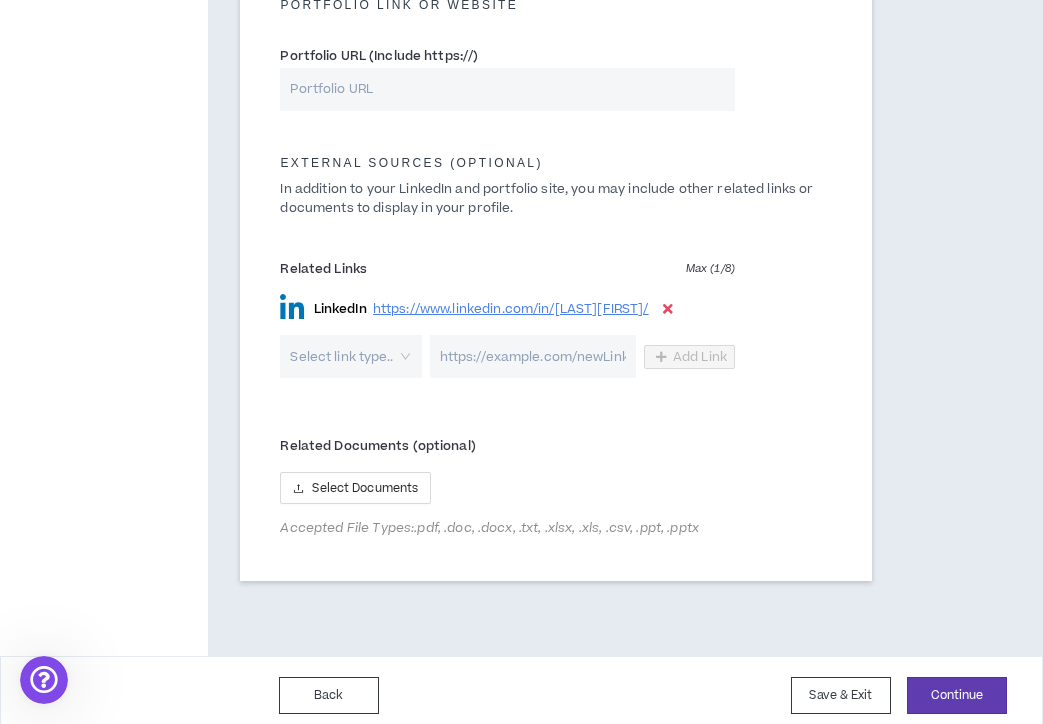 scroll, scrollTop: 973, scrollLeft: 0, axis: vertical 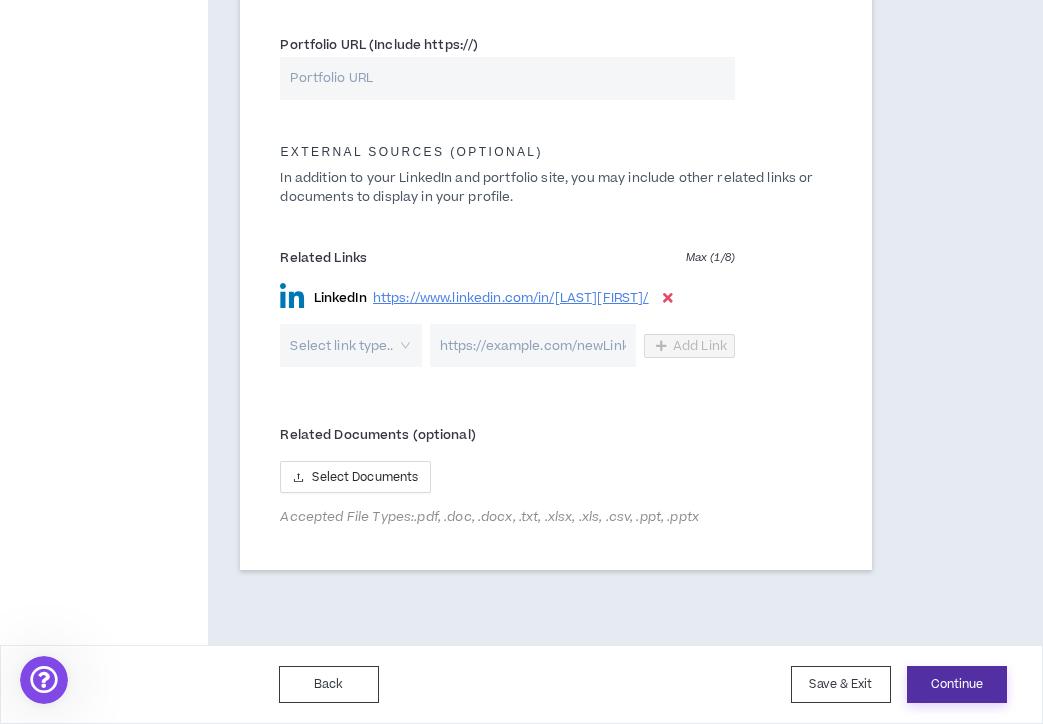 click on "Continue" at bounding box center (957, 684) 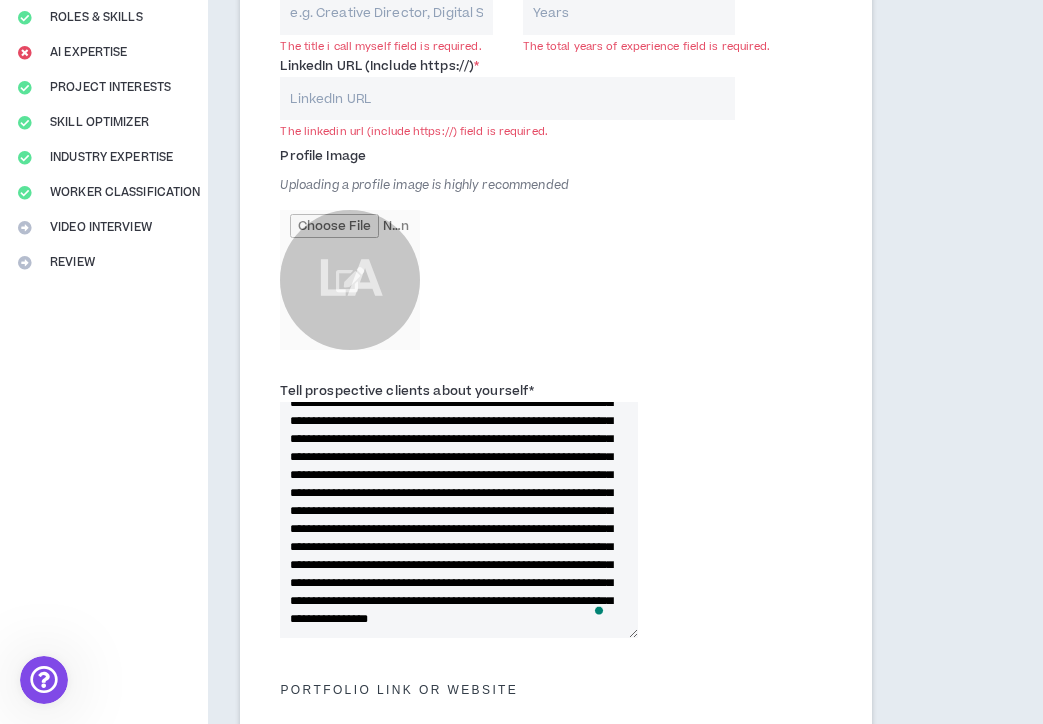 scroll, scrollTop: 246, scrollLeft: 0, axis: vertical 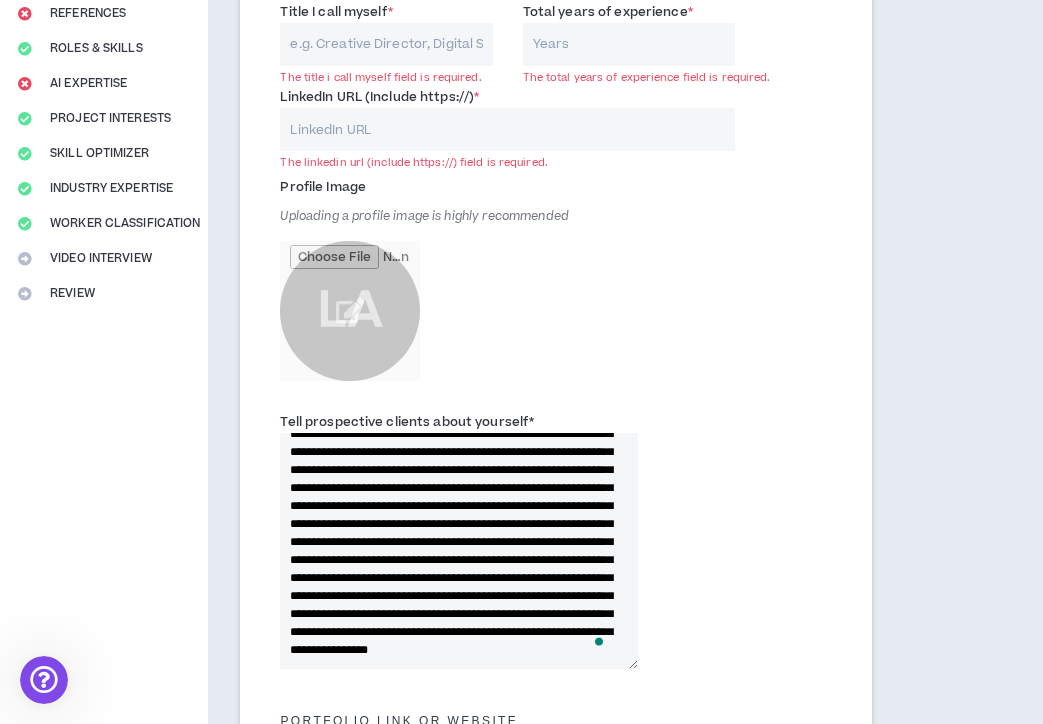 click on "LinkedIn URL (Include https://)  *" at bounding box center (507, 129) 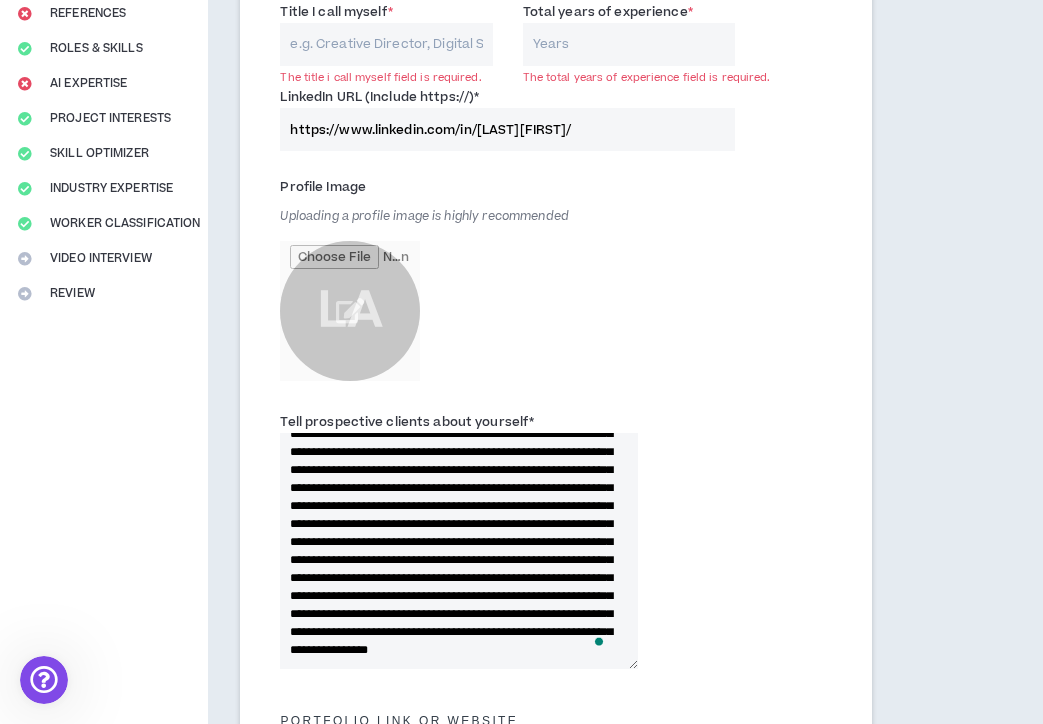 type on "https://www.linkedin.com/in/[LAST][FIRST]/" 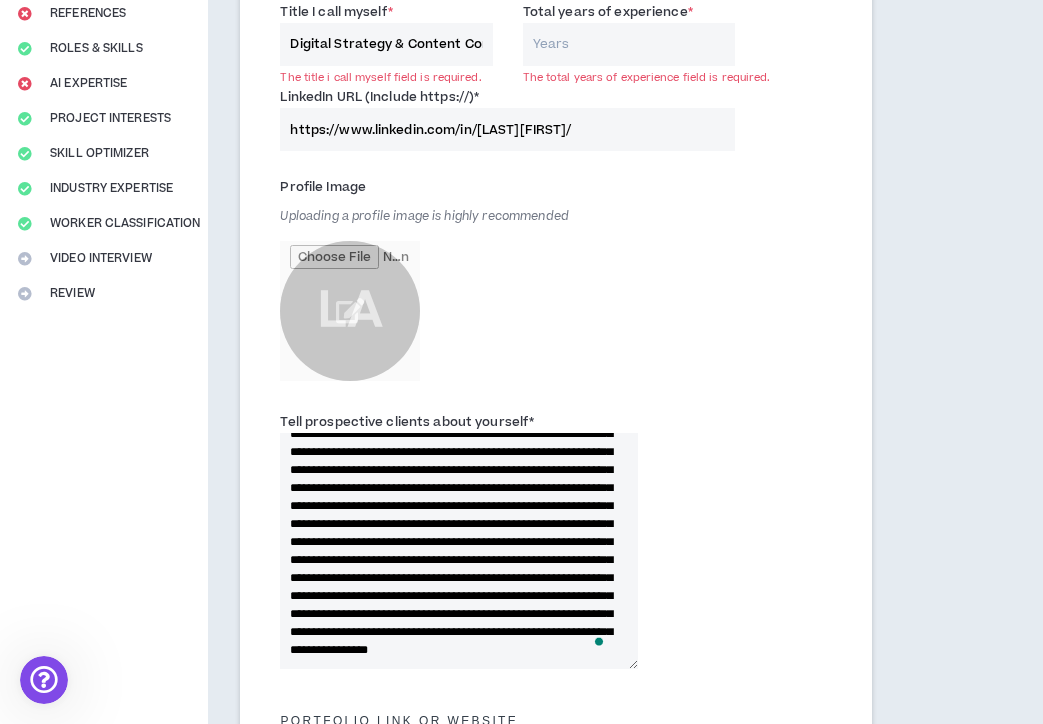 scroll, scrollTop: 0, scrollLeft: 399, axis: horizontal 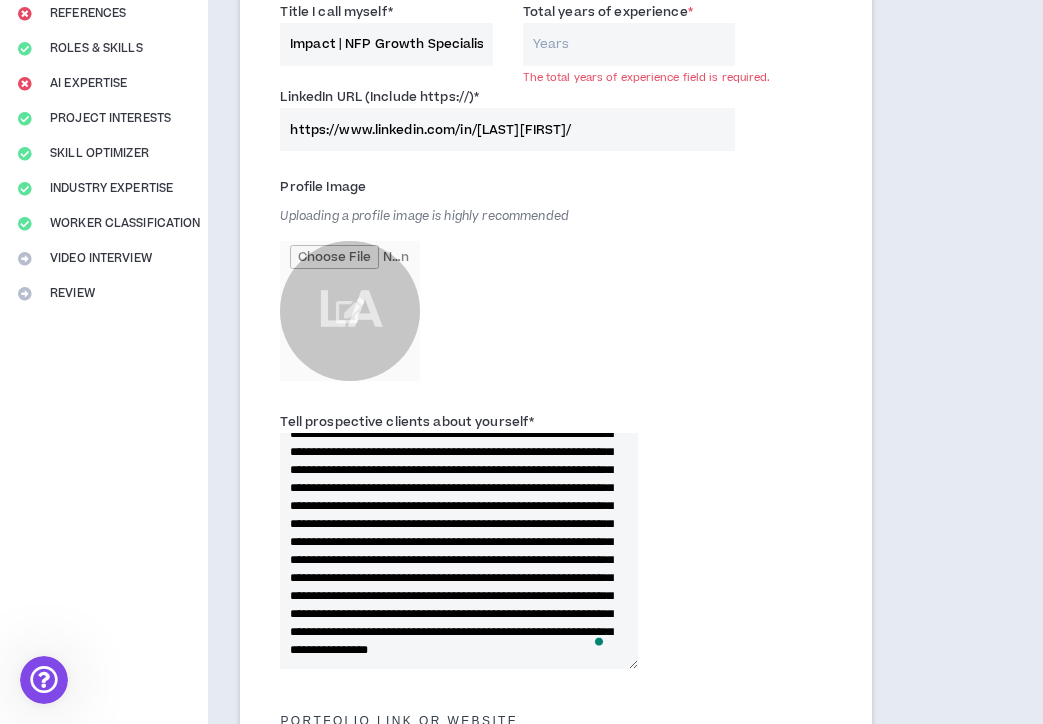 type on "Digital Strategy & Content Consultant | Storytelling for Social Impact | NFP Growth Specialist" 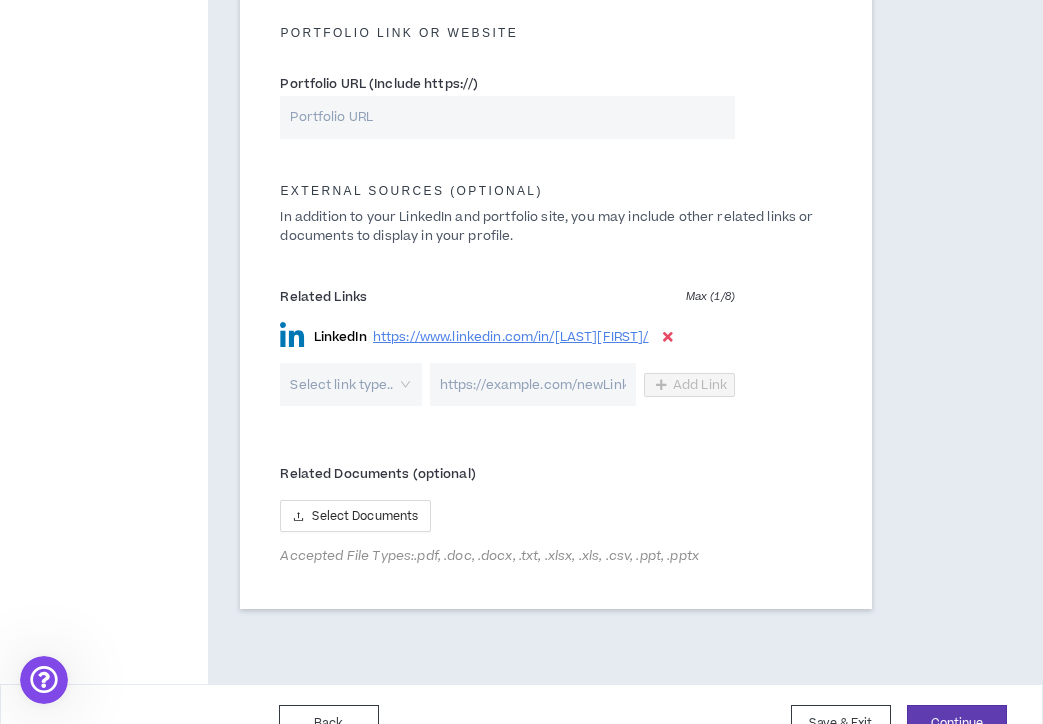 scroll, scrollTop: 973, scrollLeft: 0, axis: vertical 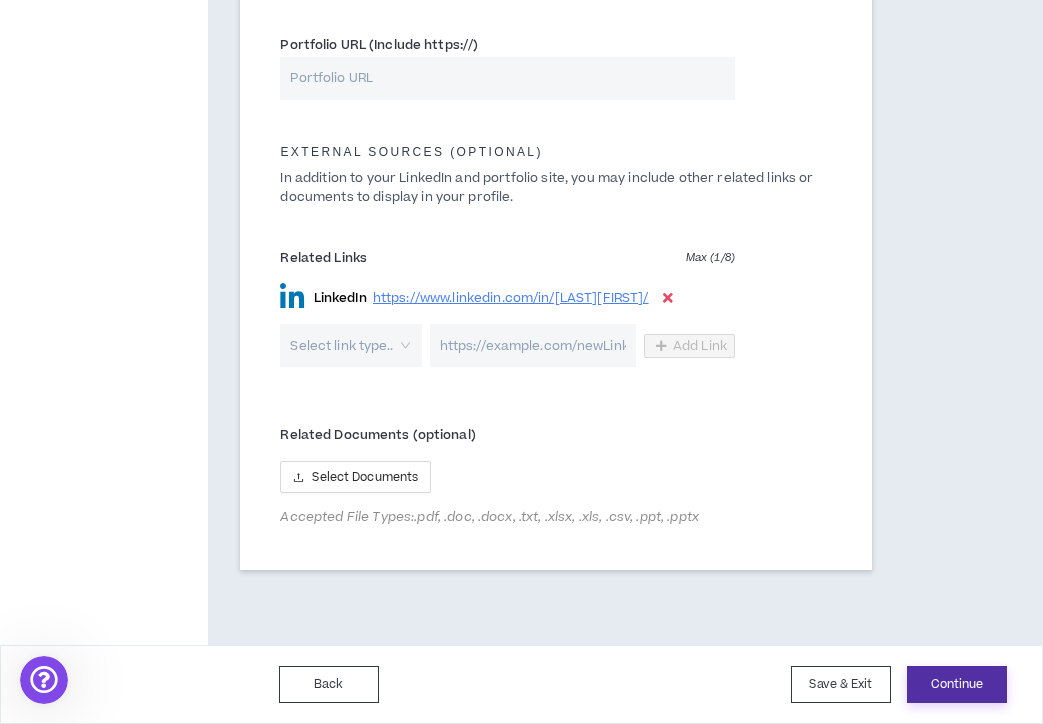 type on "20" 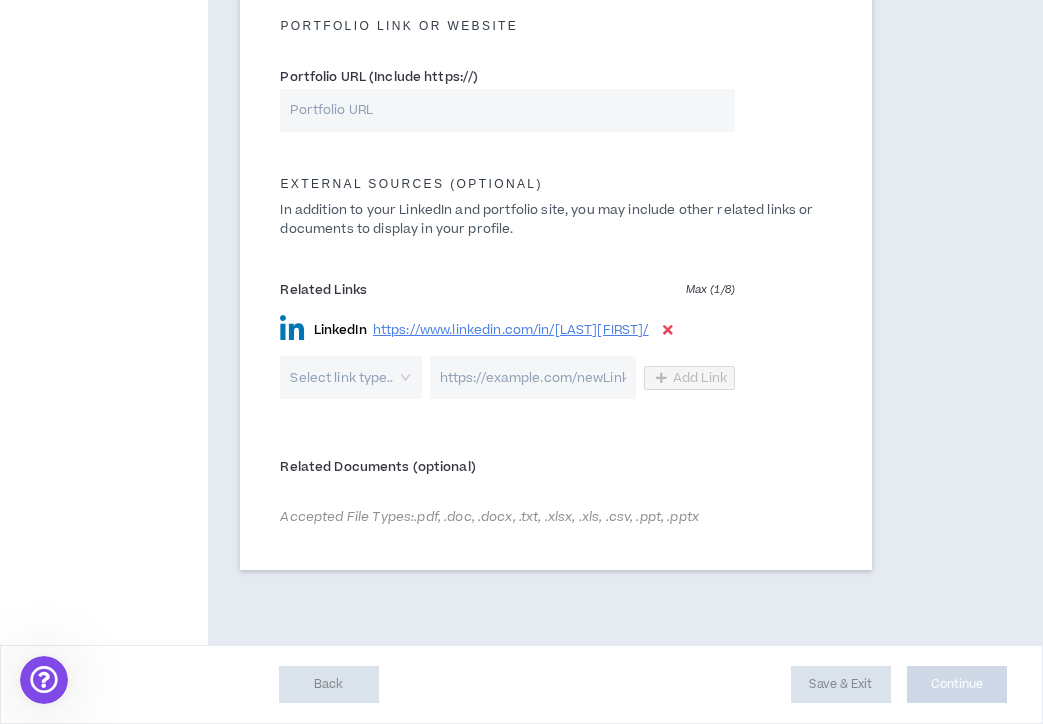 scroll, scrollTop: 0, scrollLeft: 0, axis: both 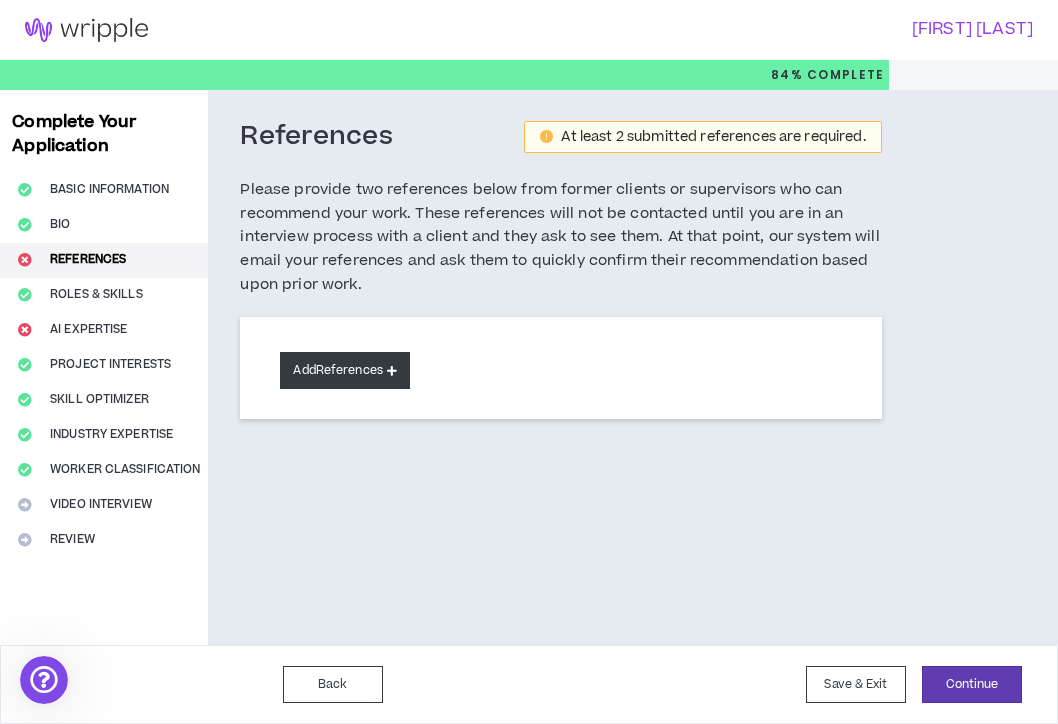 click on "Add  References" at bounding box center [345, 370] 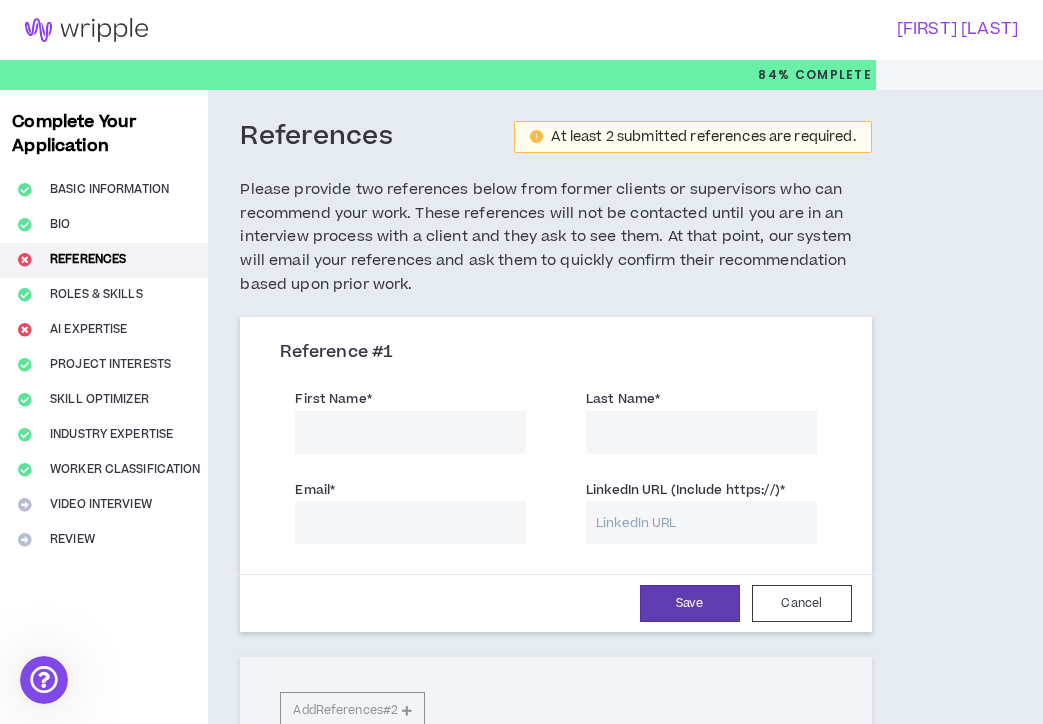 click on "First Name  *" at bounding box center (410, 432) 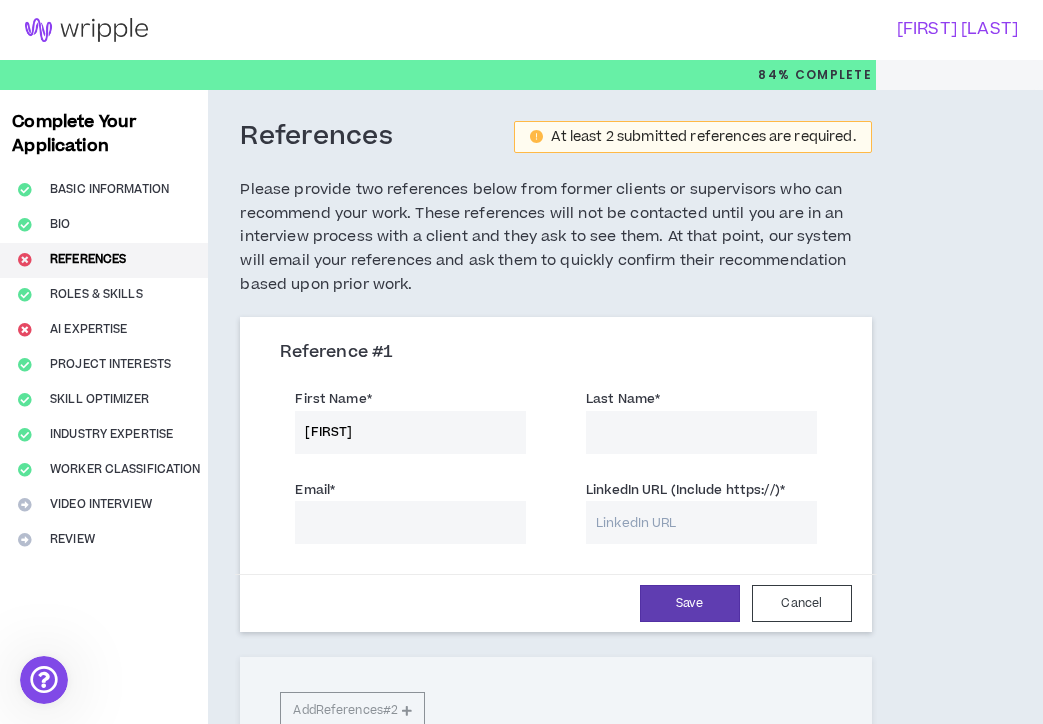type on "[FIRST]" 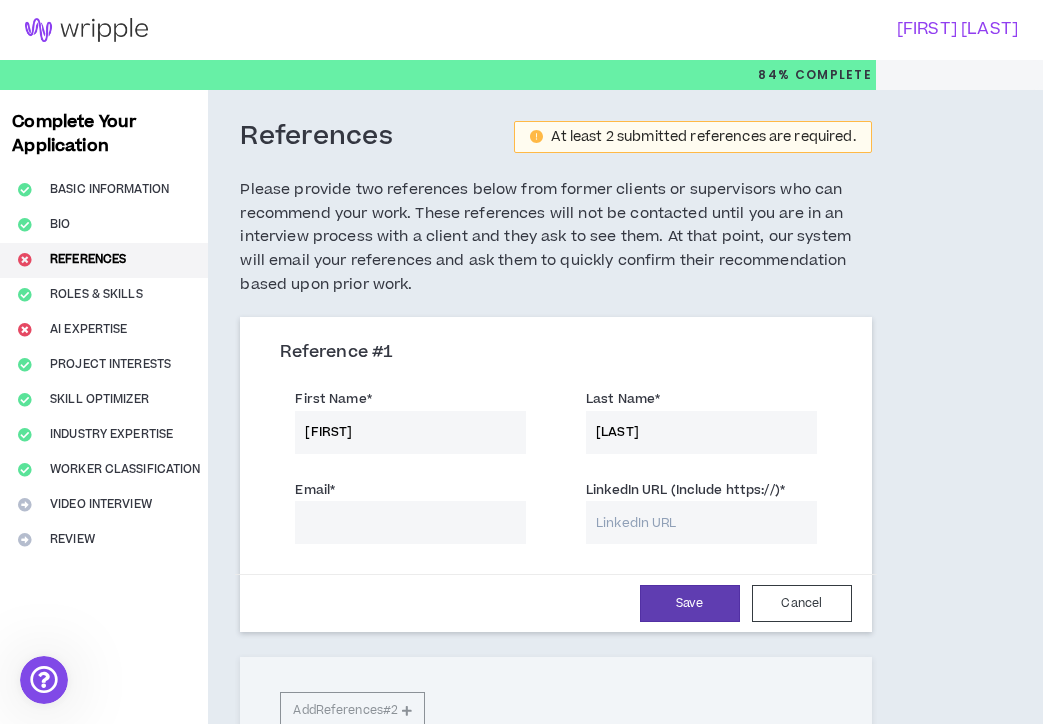 type on "[LAST]" 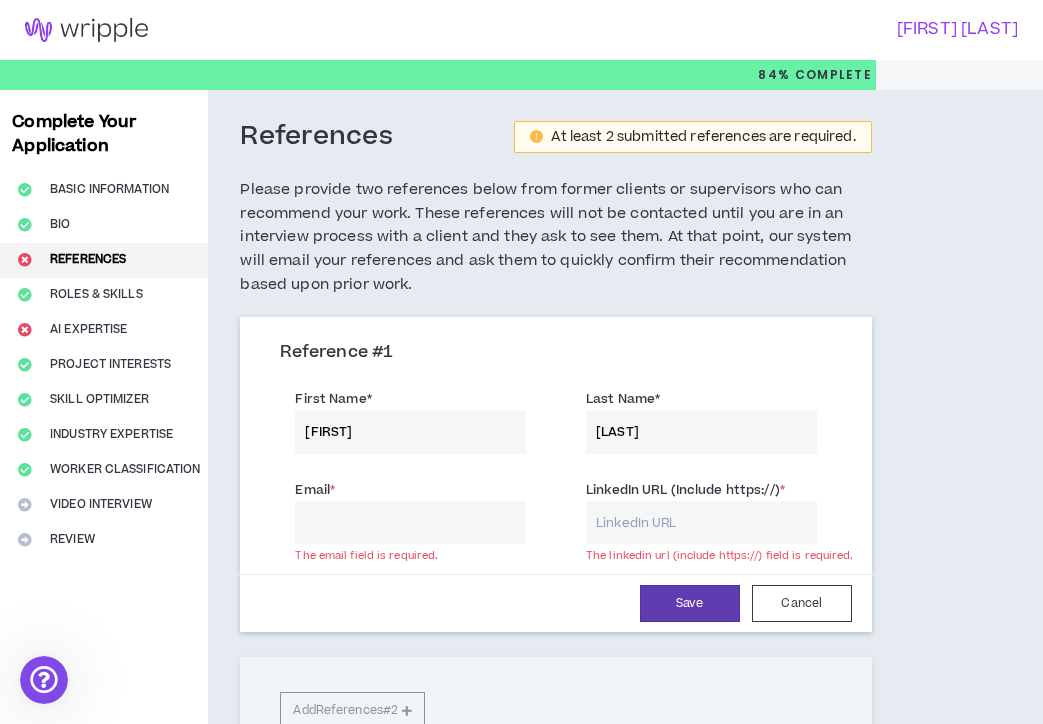 paste on "https://www.linkedin.com/in/[NAME]/" 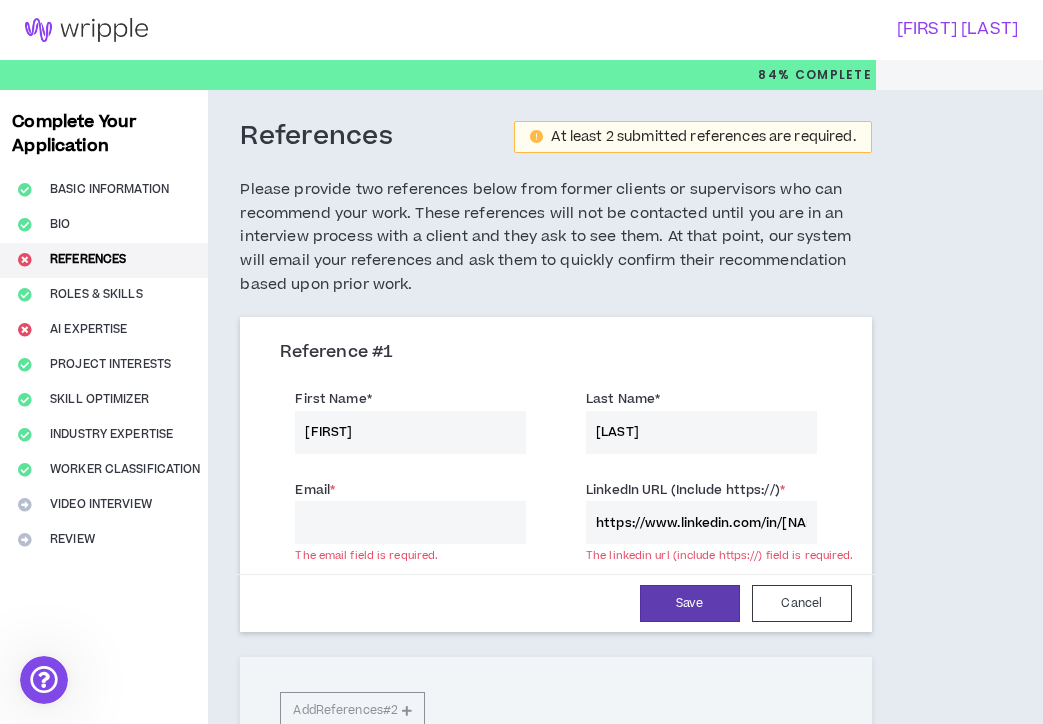 scroll, scrollTop: 0, scrollLeft: 148, axis: horizontal 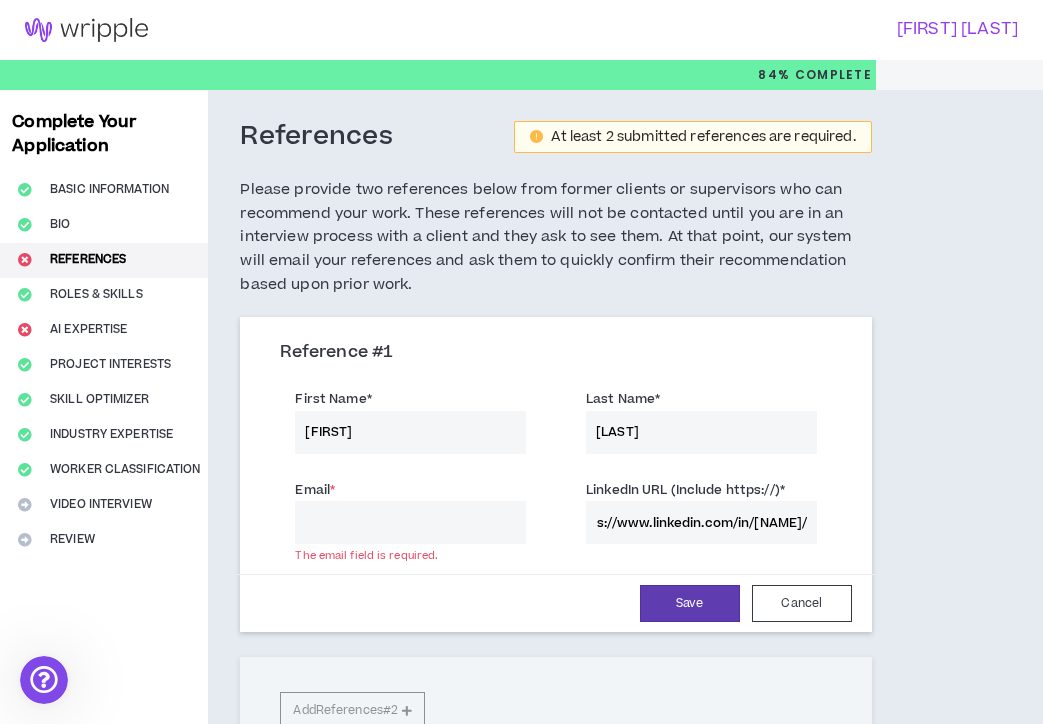 type on "https://www.linkedin.com/in/[NAME]/" 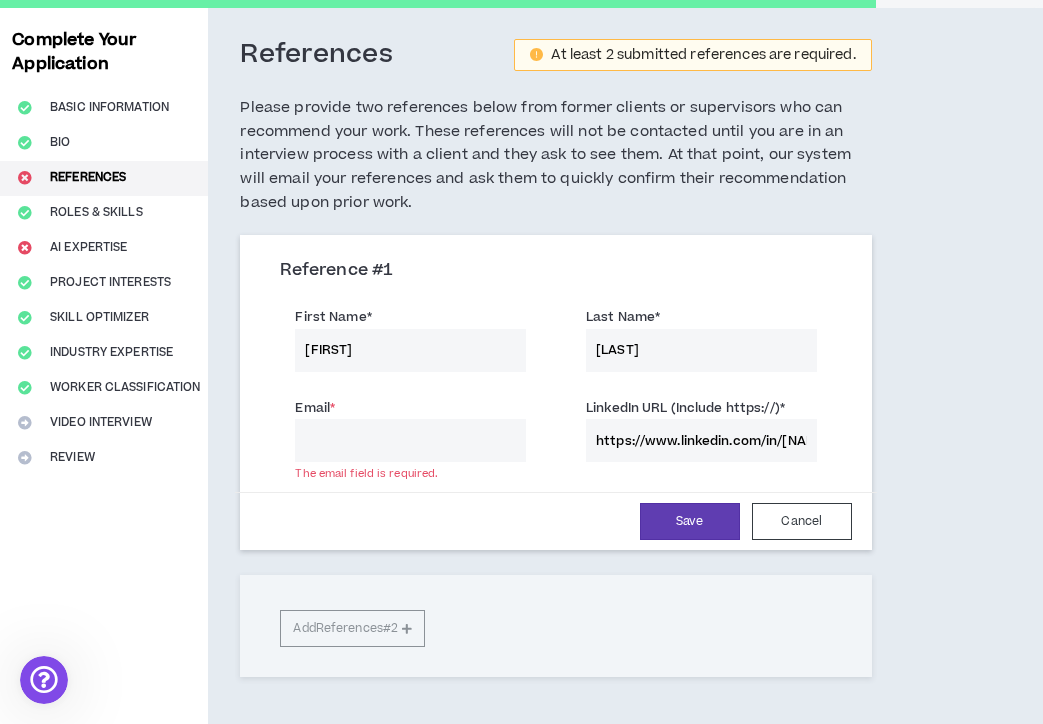 scroll, scrollTop: 0, scrollLeft: 0, axis: both 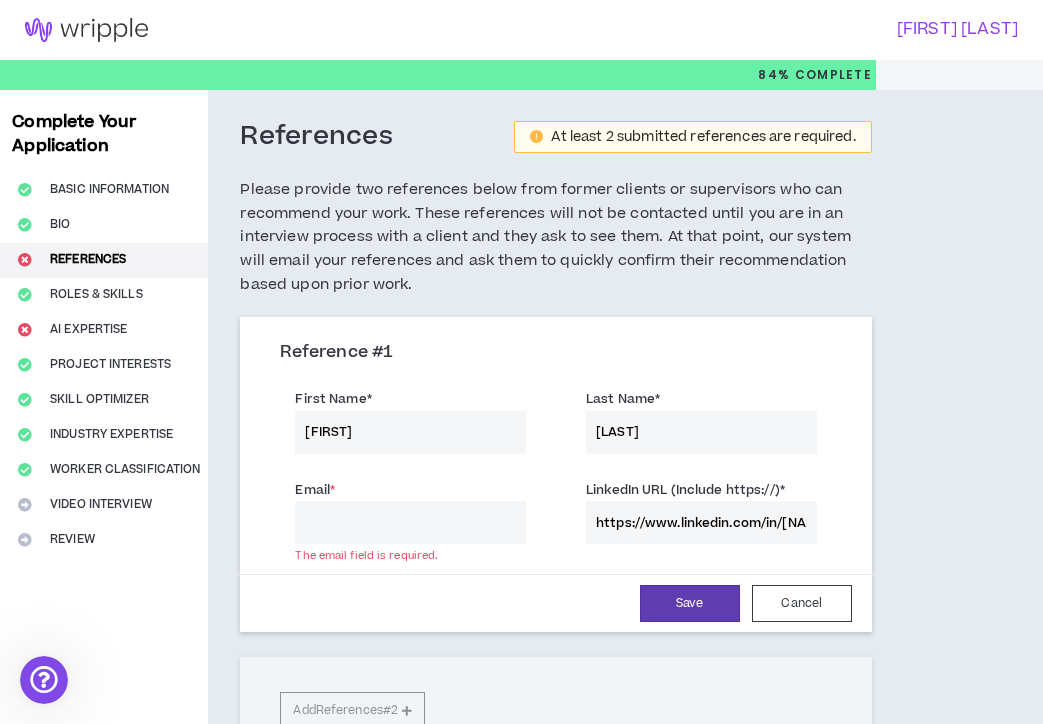 click on "[FIRST]" at bounding box center (410, 432) 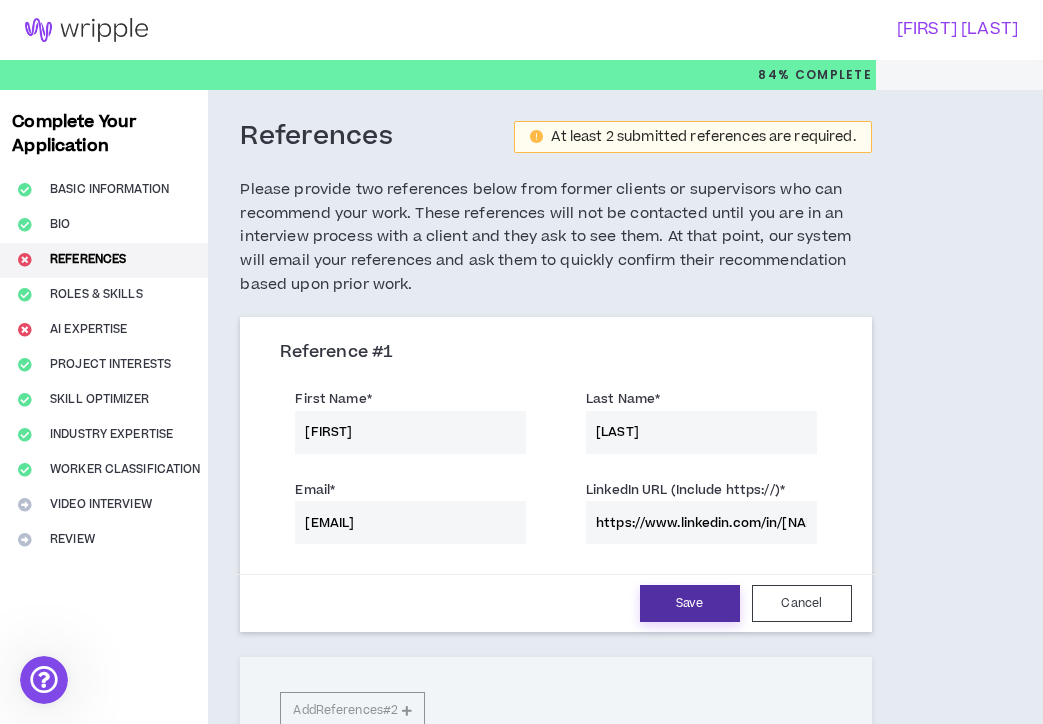 type on "[EMAIL]" 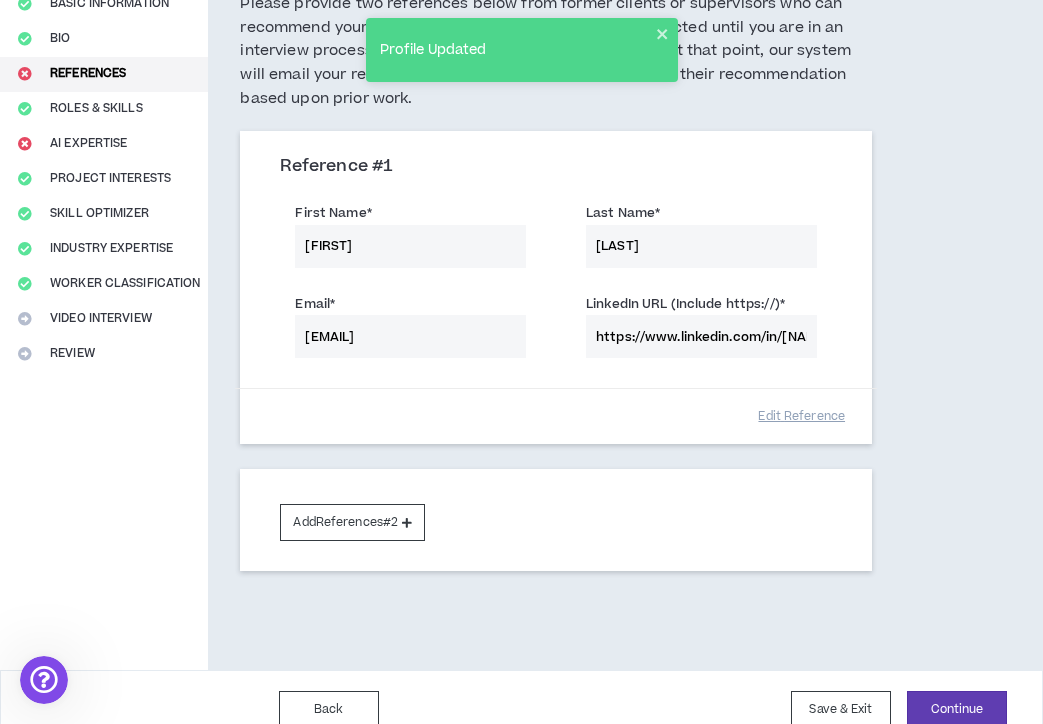 scroll, scrollTop: 211, scrollLeft: 0, axis: vertical 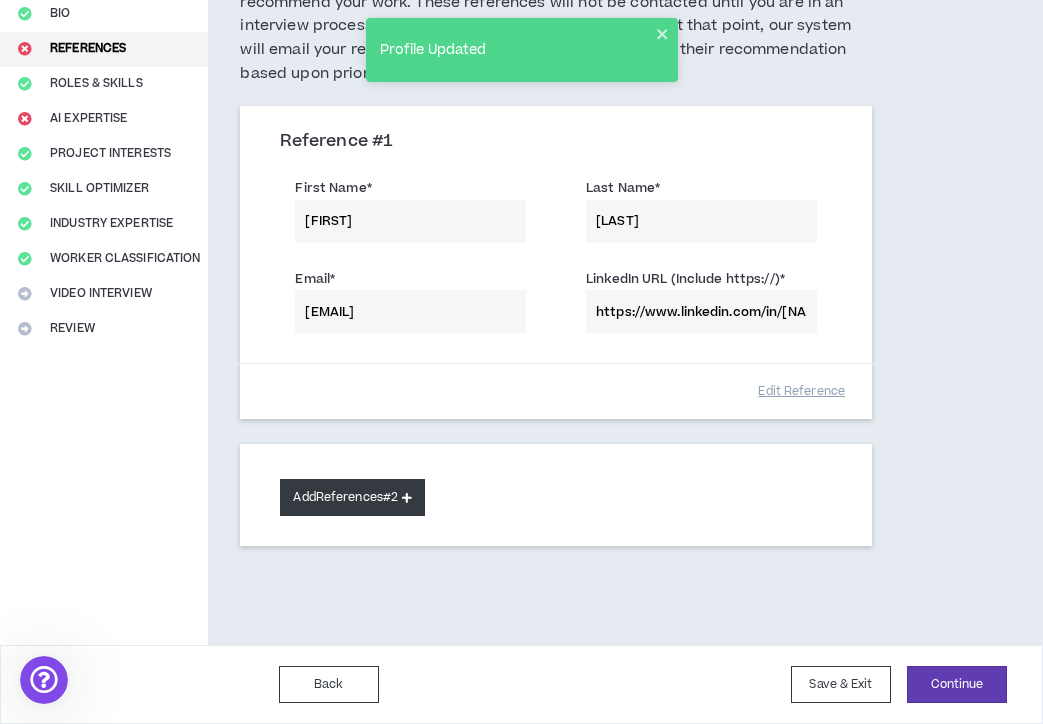 click on "Add  References  #2" at bounding box center [352, 497] 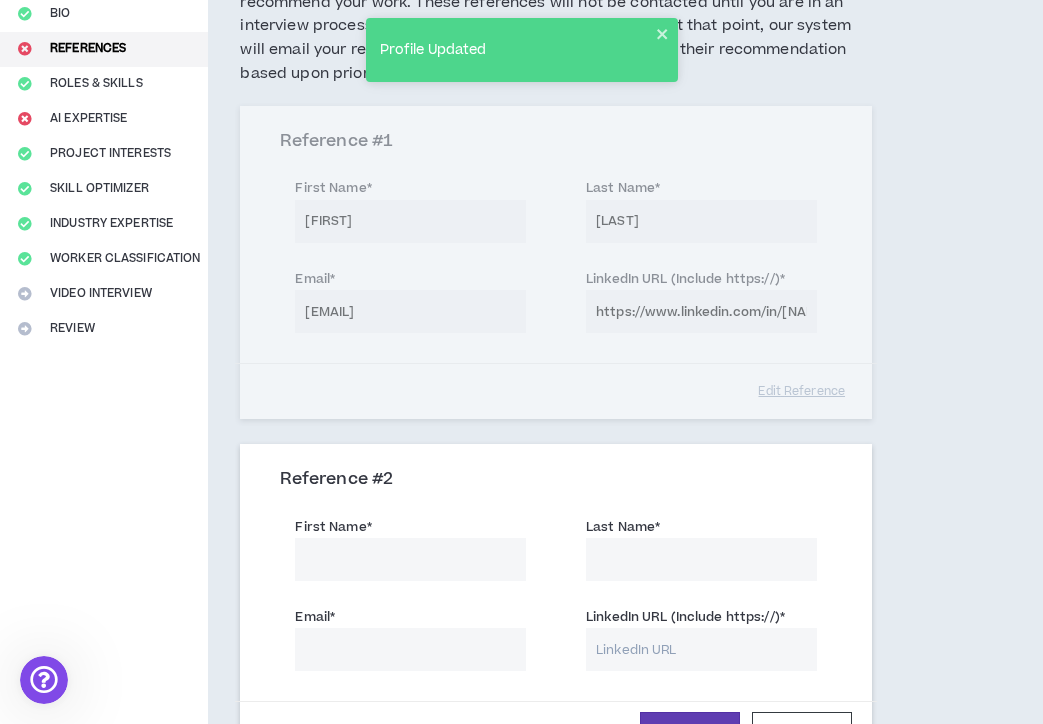 click on "First Name  *" at bounding box center (410, 559) 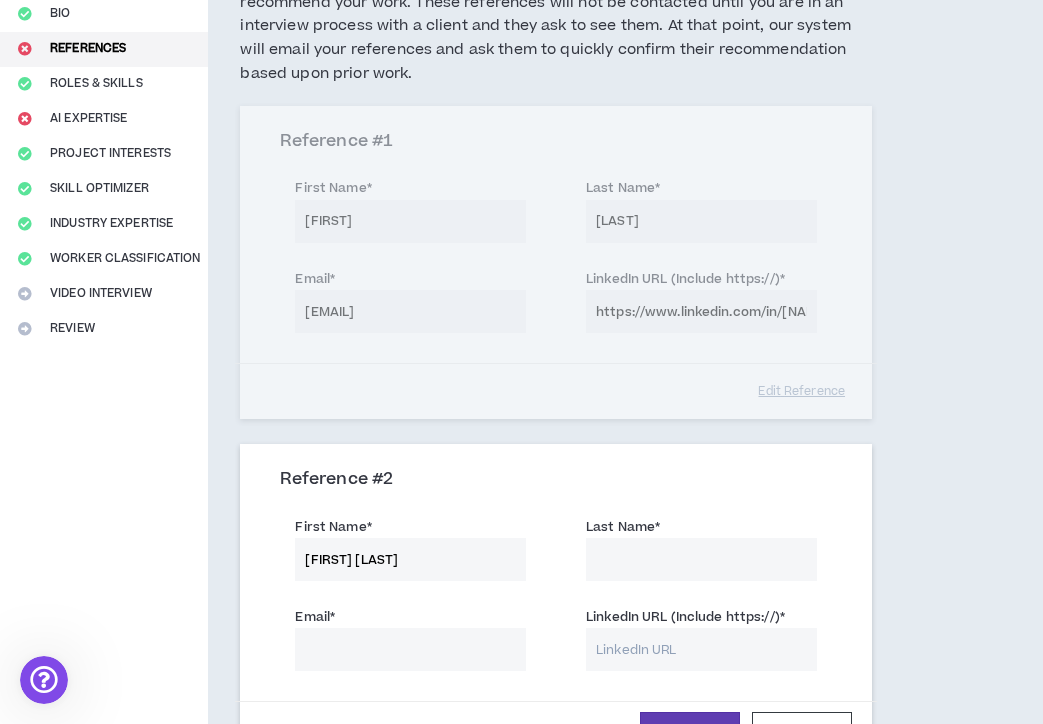 scroll, scrollTop: 400, scrollLeft: 0, axis: vertical 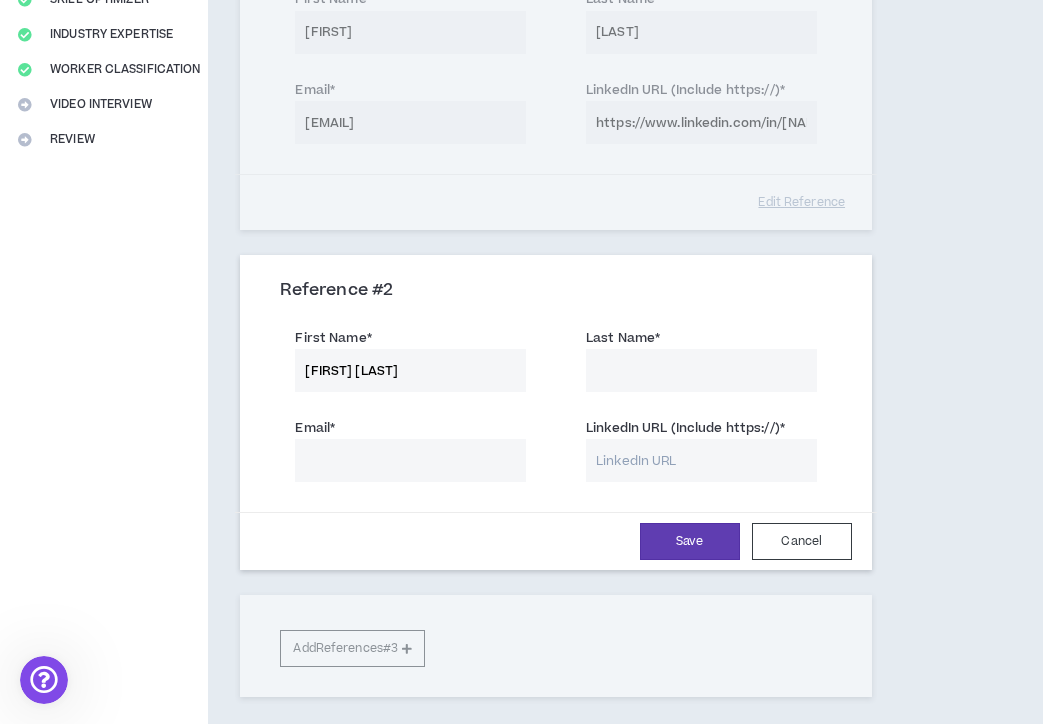 click on "Last Name  *" at bounding box center (701, 370) 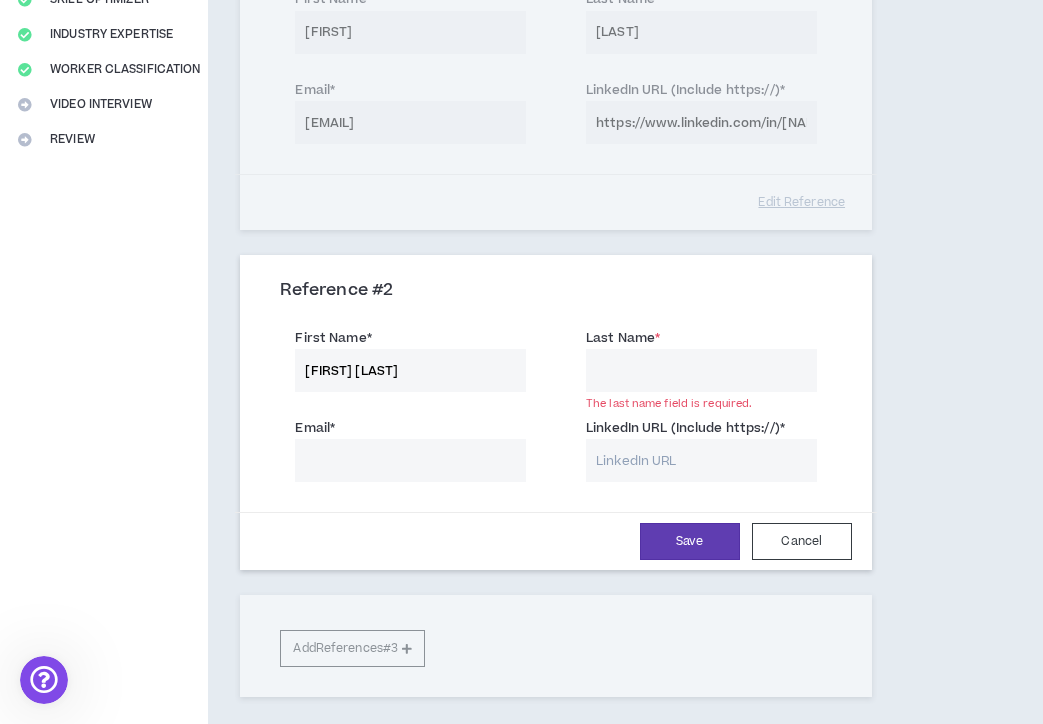 click on "[FIRST] [LAST]" at bounding box center [410, 370] 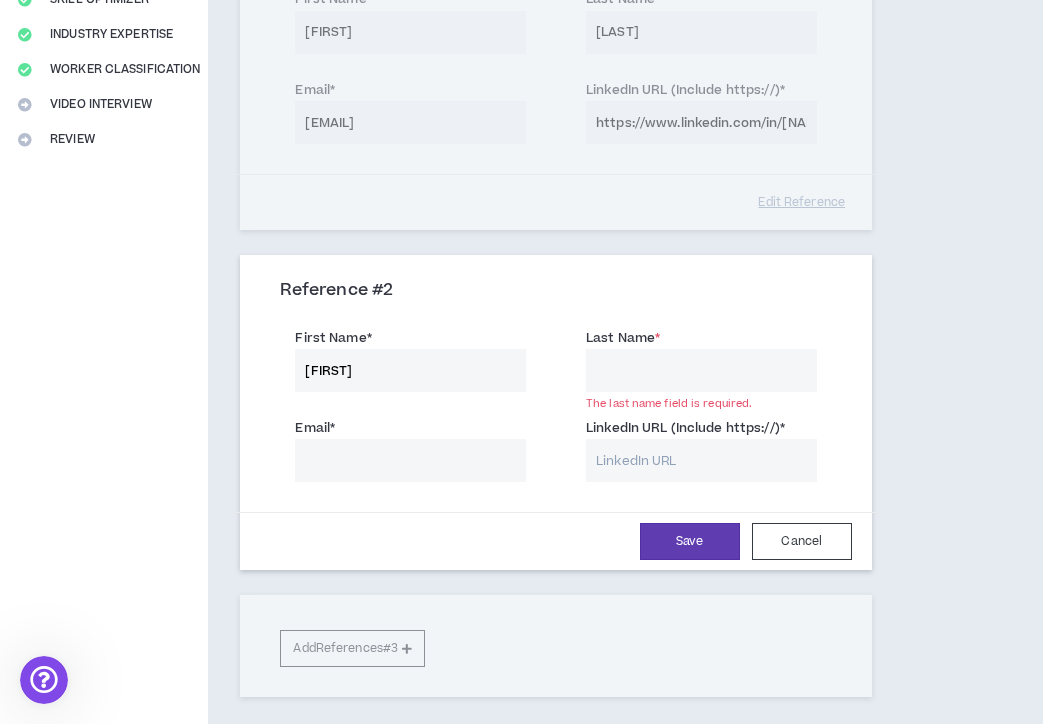 type on "[FIRST]" 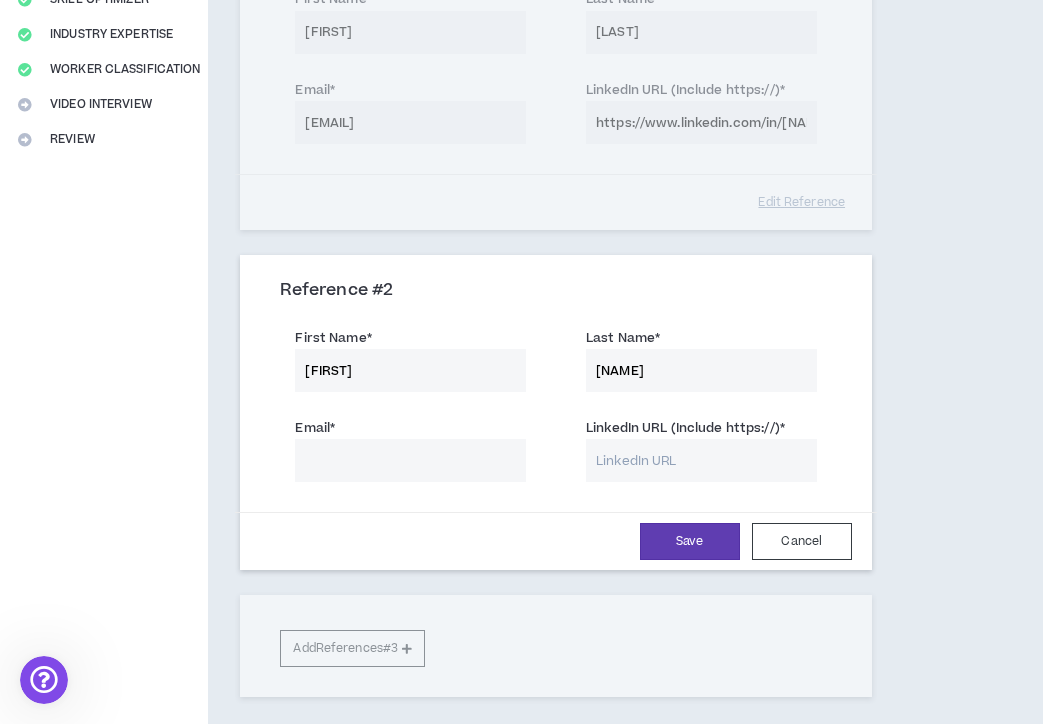 type on "[NAME]" 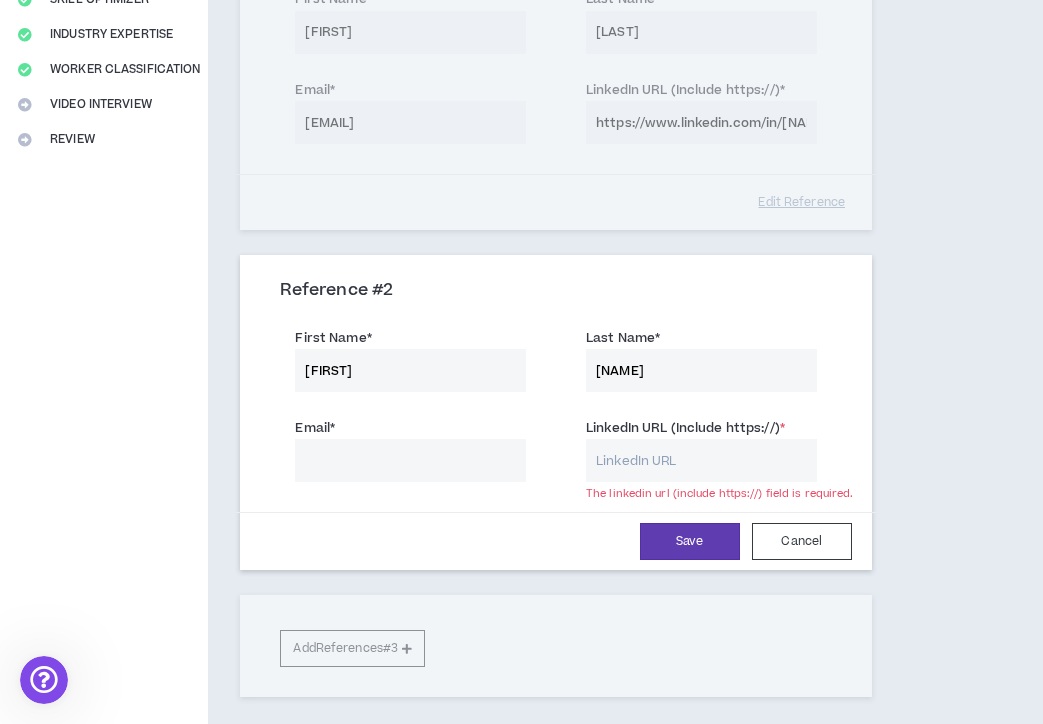 paste on "https://www.linkedin.com/in/[FIRST]-[LAST]/" 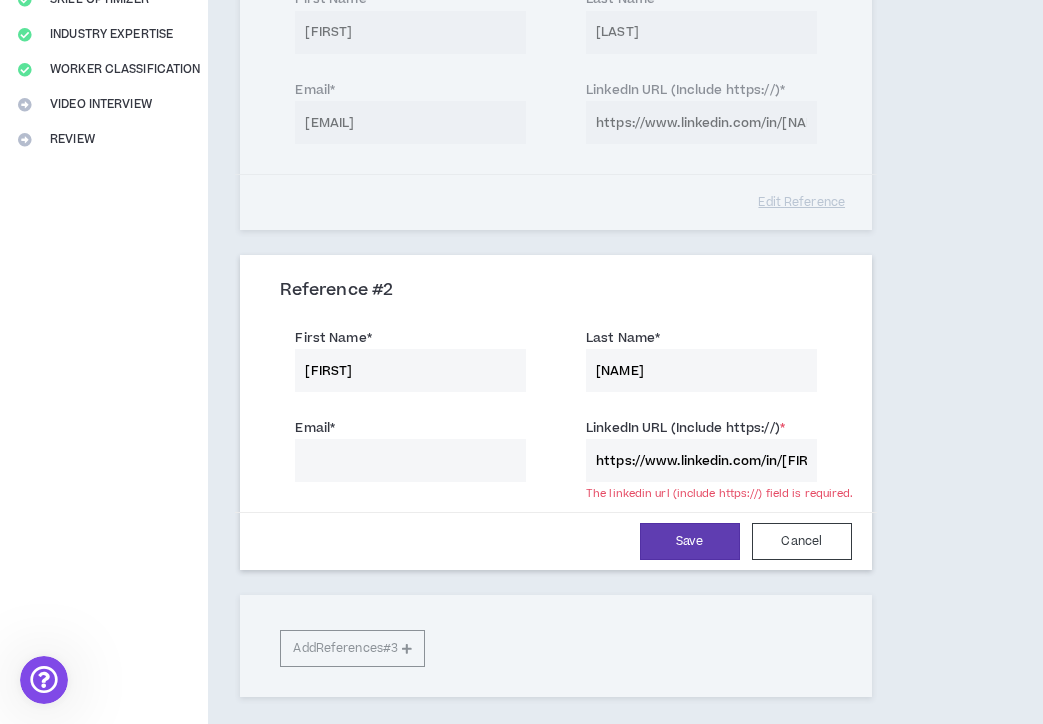 scroll, scrollTop: 0, scrollLeft: 157, axis: horizontal 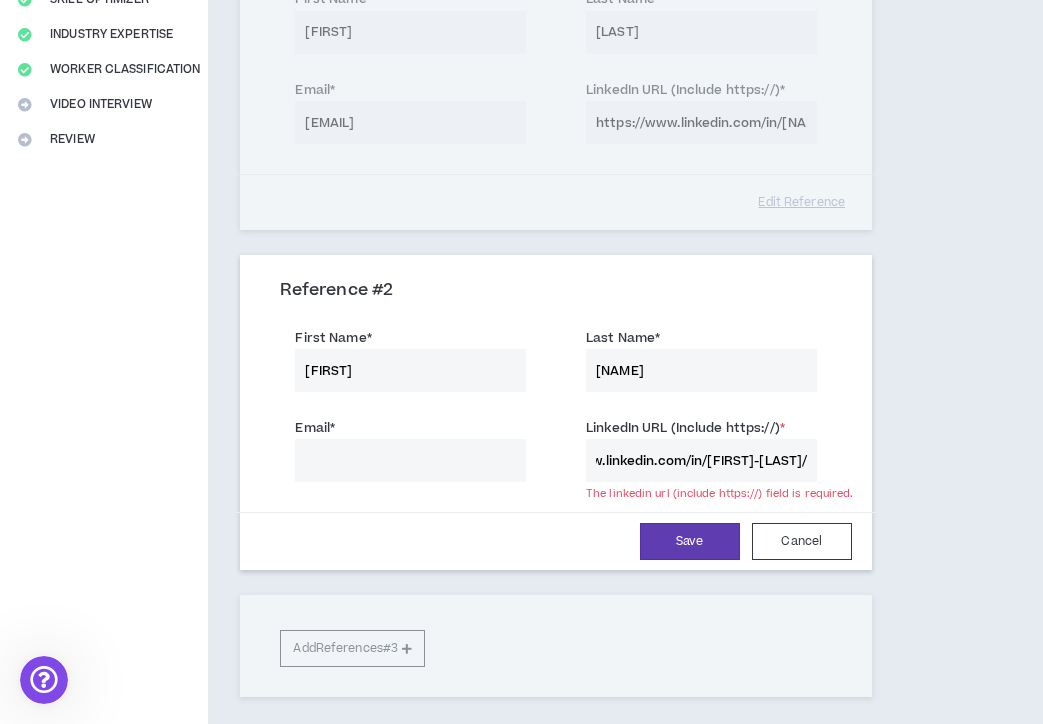 type on "https://www.linkedin.com/in/[FIRST]-[LAST]/" 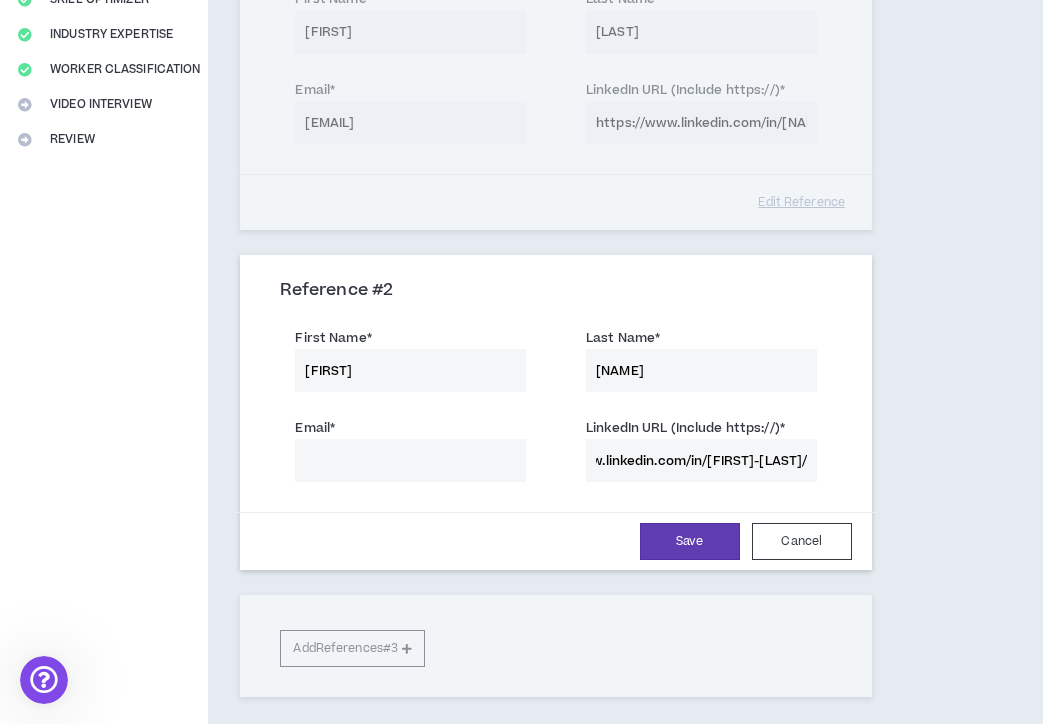 scroll, scrollTop: 0, scrollLeft: 0, axis: both 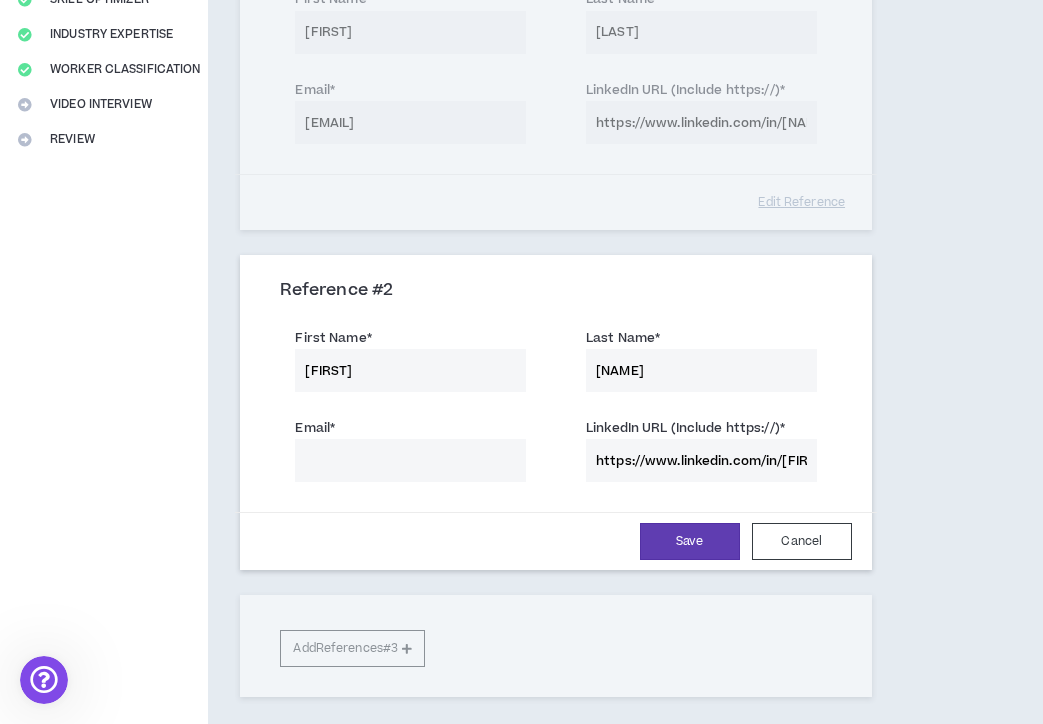 click on "Email  *" at bounding box center (410, 460) 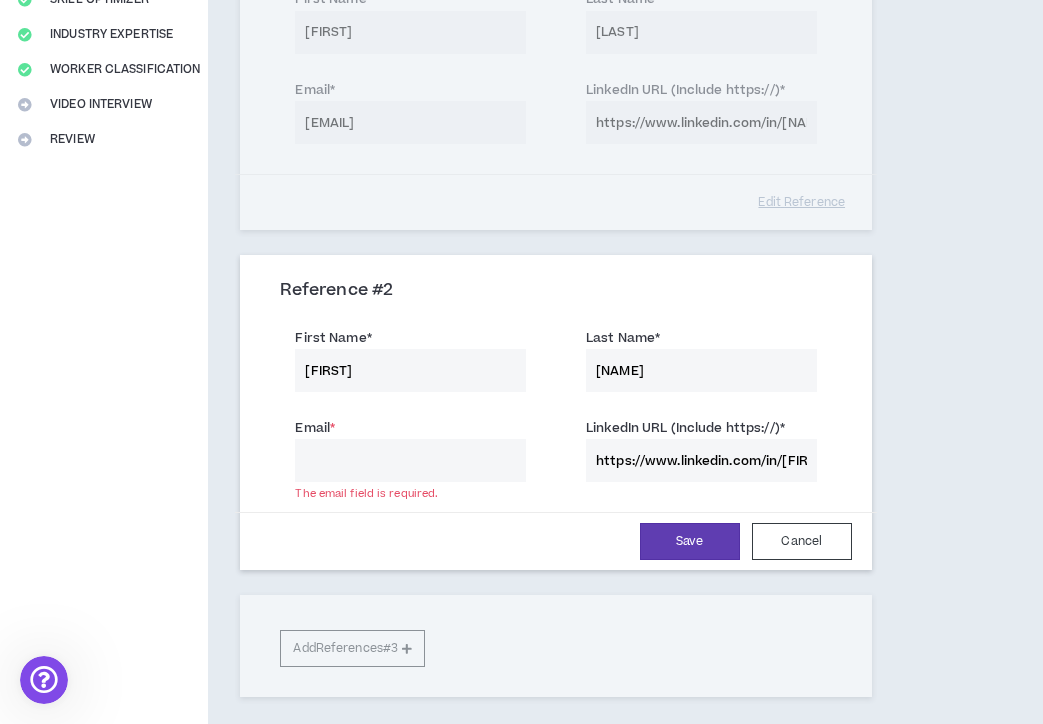 paste on "[EMAIL]" 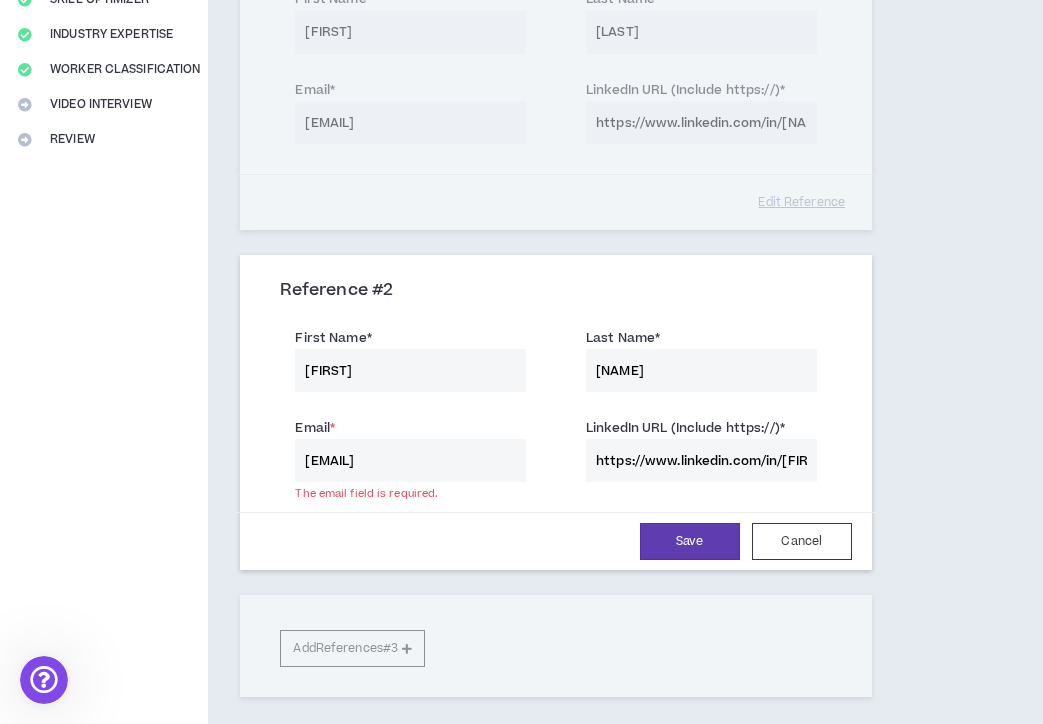 scroll, scrollTop: 0, scrollLeft: 22, axis: horizontal 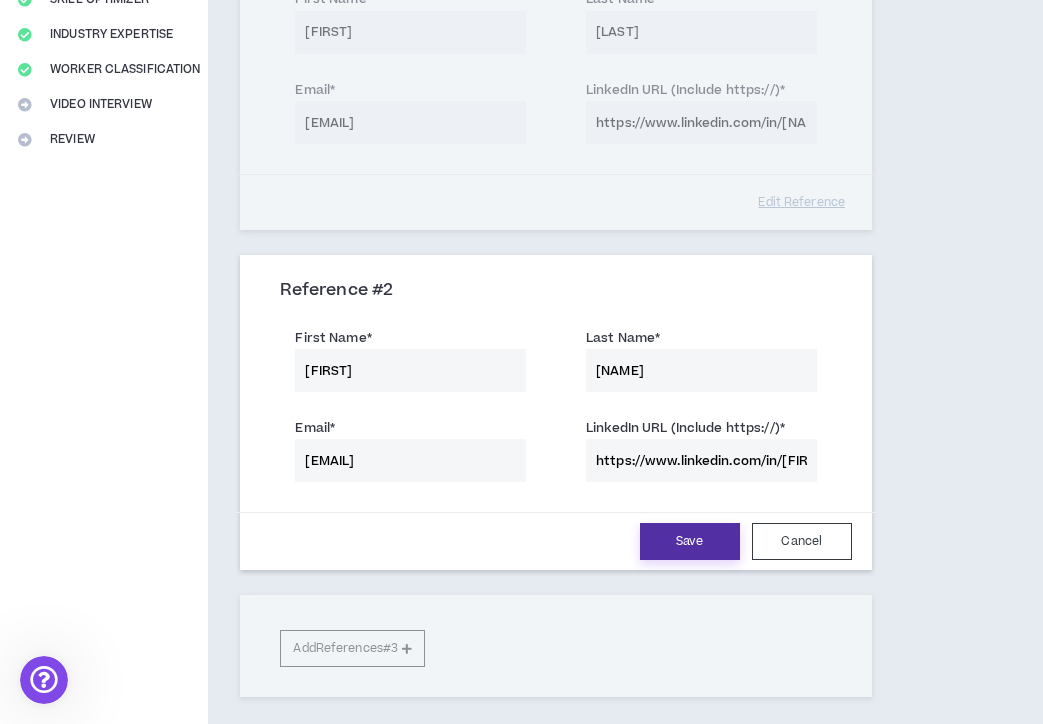 type on "[EMAIL]" 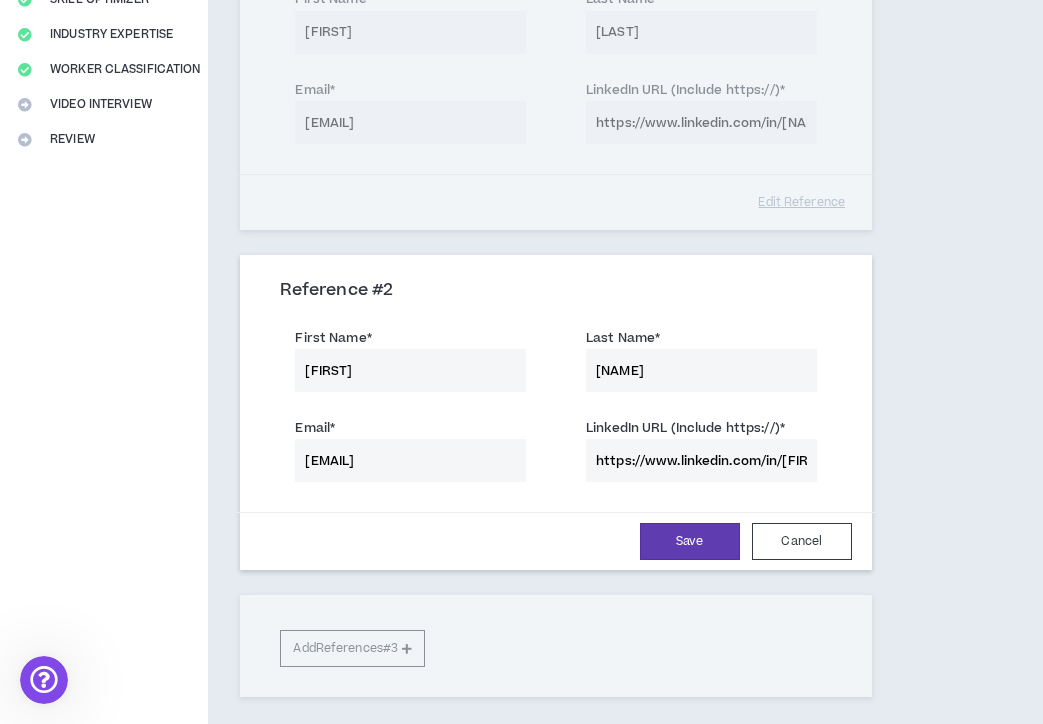 scroll, scrollTop: 0, scrollLeft: 0, axis: both 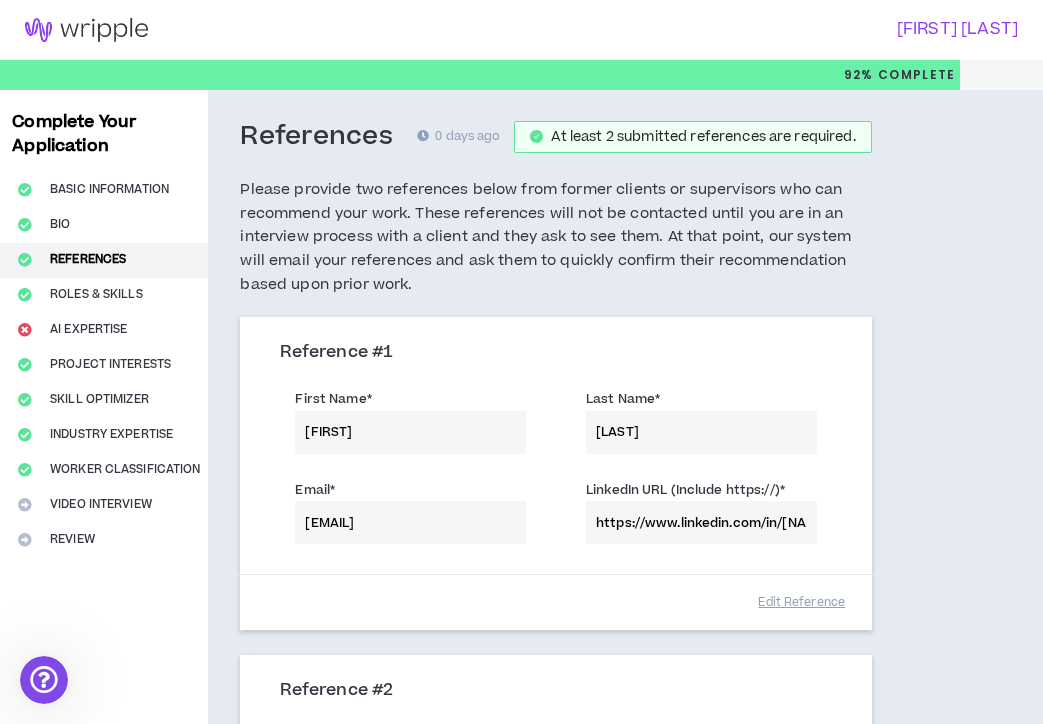 click on "Complete Your Application Basic Information Bio References Roles & Skills AI Expertise Project Interests Skill Optimizer Industry Expertise Worker Classification Video Interview Review" at bounding box center (104, 642) 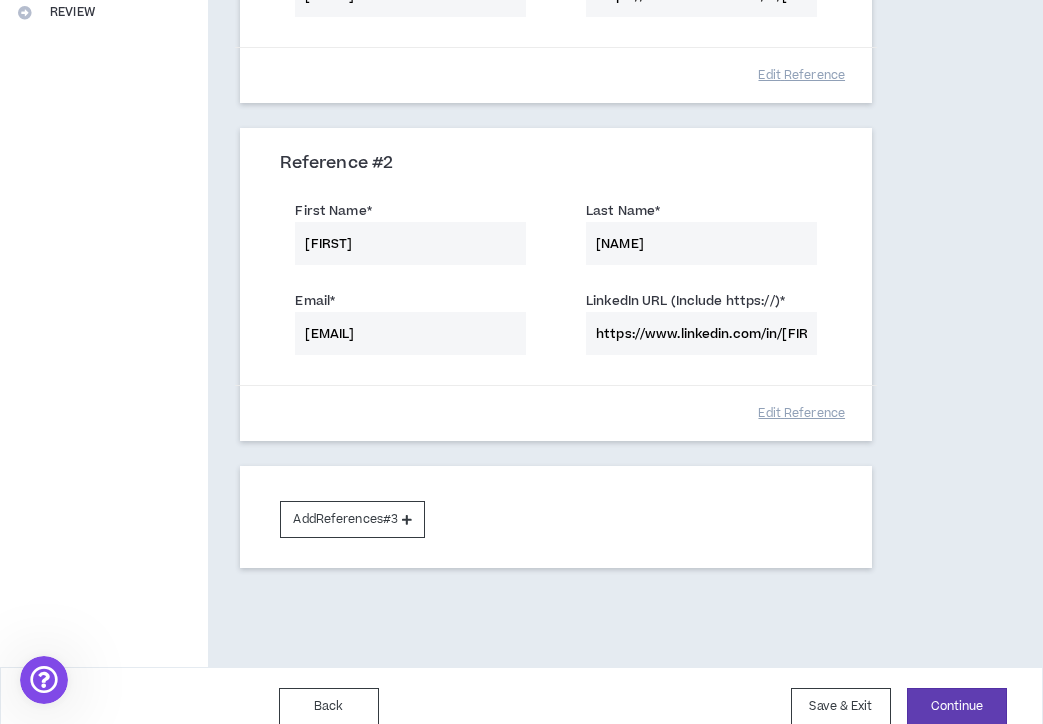 scroll, scrollTop: 549, scrollLeft: 0, axis: vertical 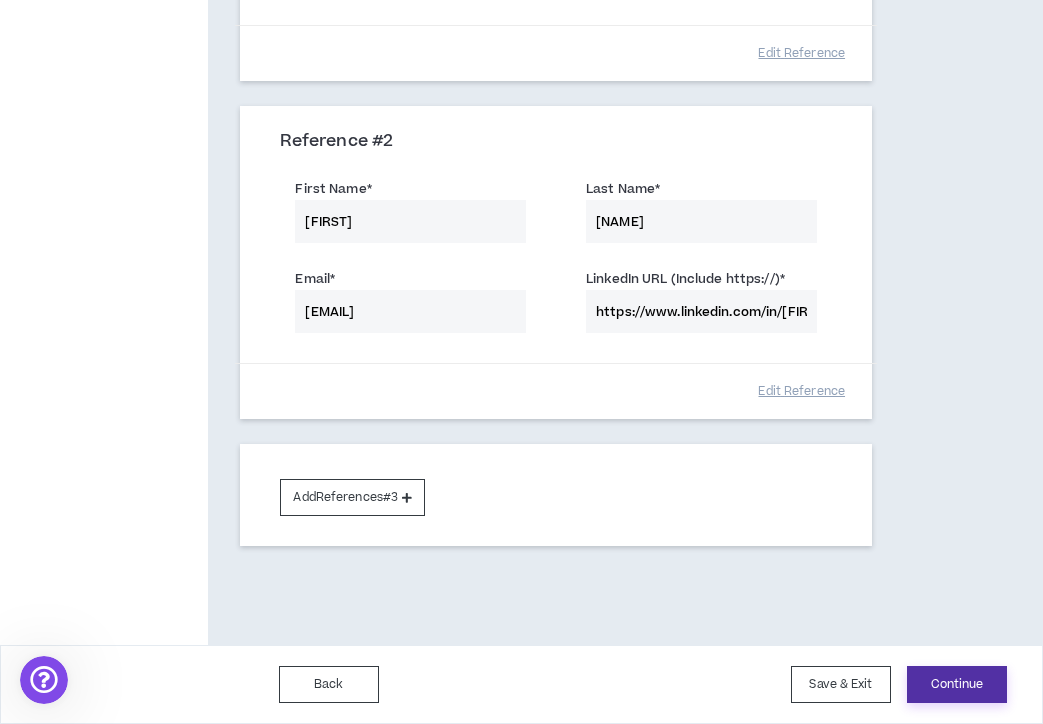 click on "Continue" at bounding box center [957, 684] 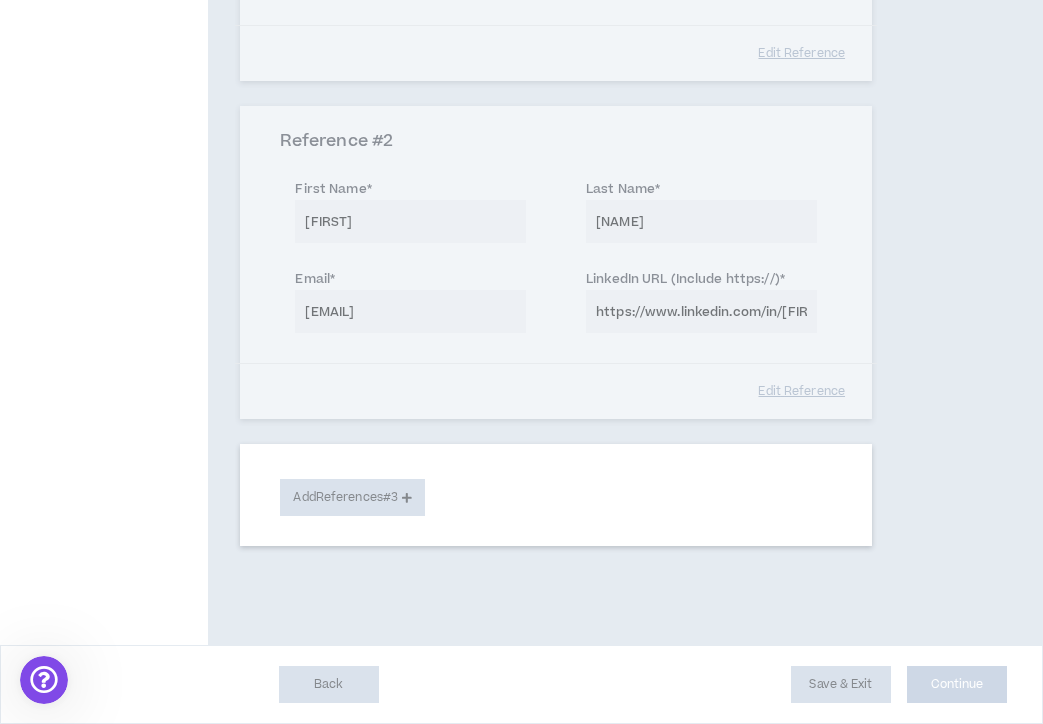 select on "**" 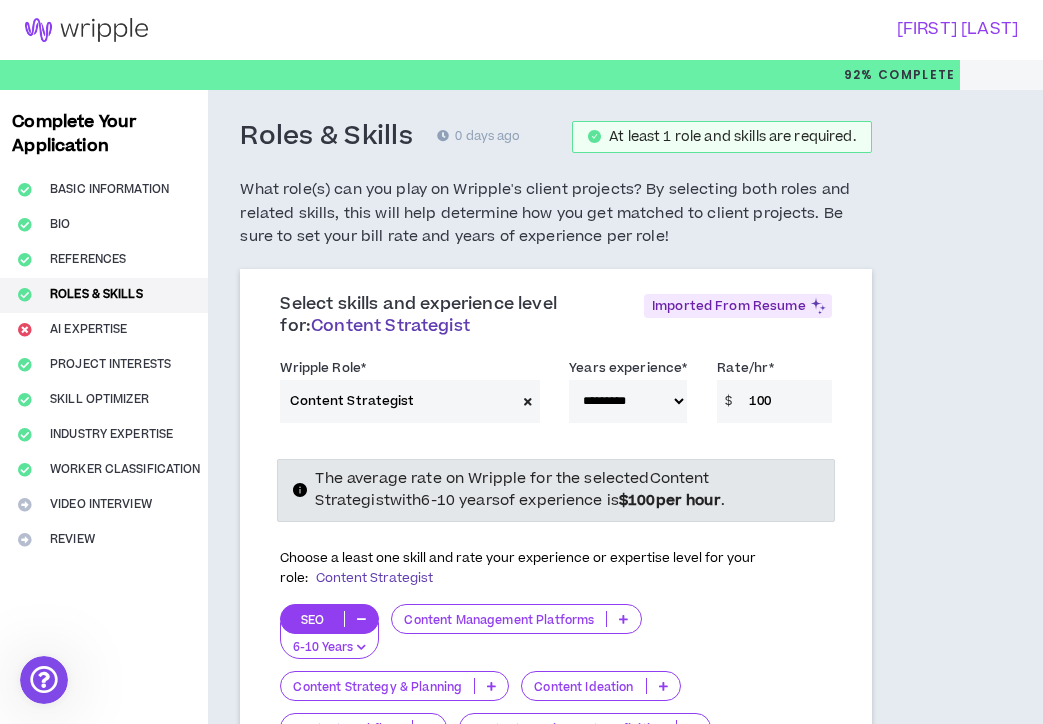 scroll, scrollTop: 169, scrollLeft: 0, axis: vertical 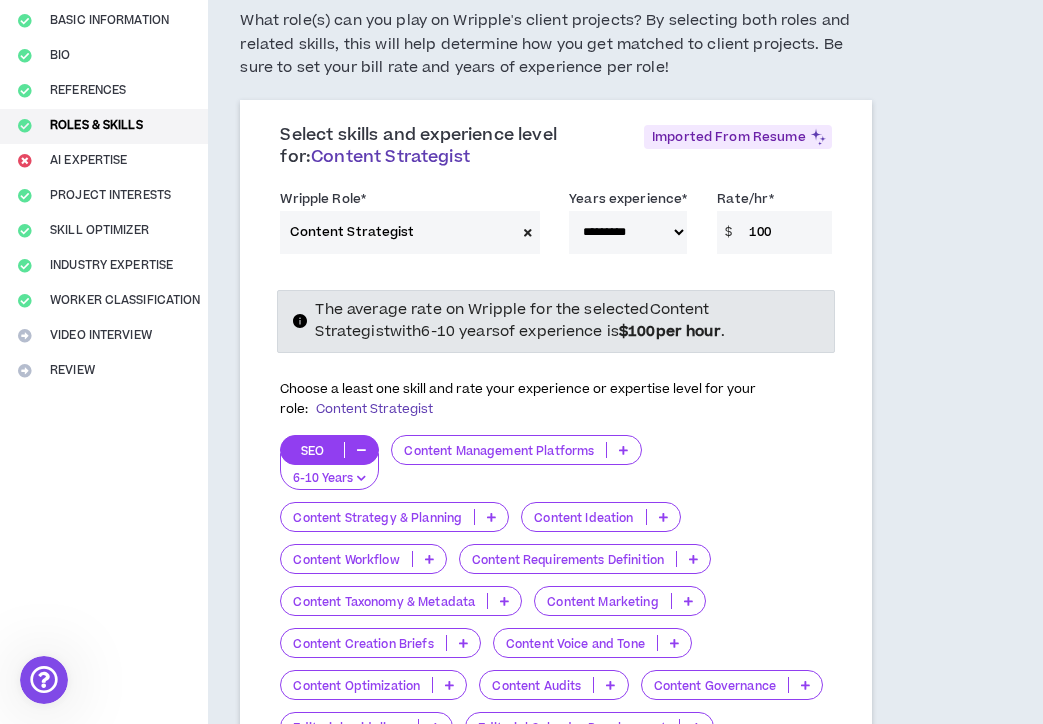 click on "SEO" at bounding box center (312, 450) 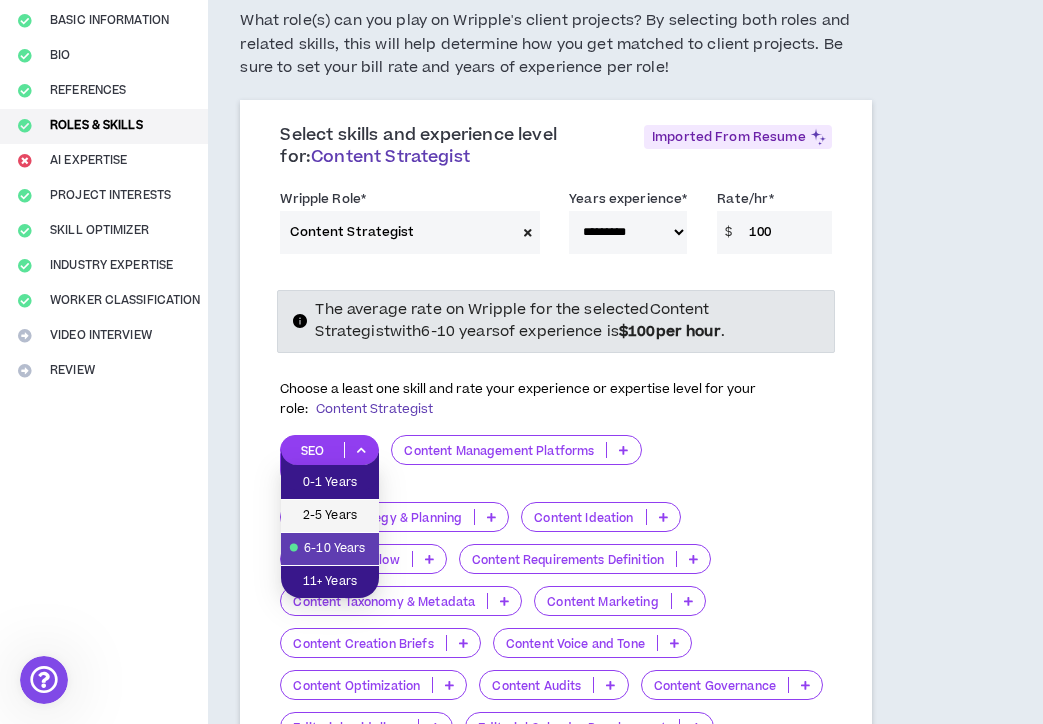click on "2-5 Years" at bounding box center (330, 516) 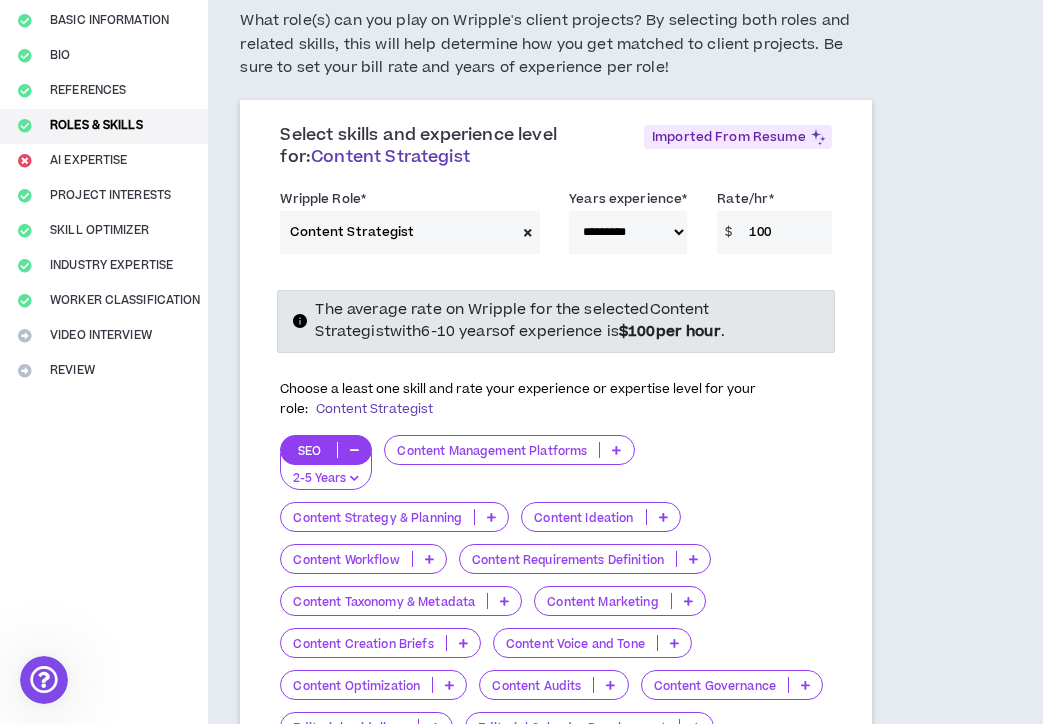 click on "Content Management Platforms" at bounding box center (492, 450) 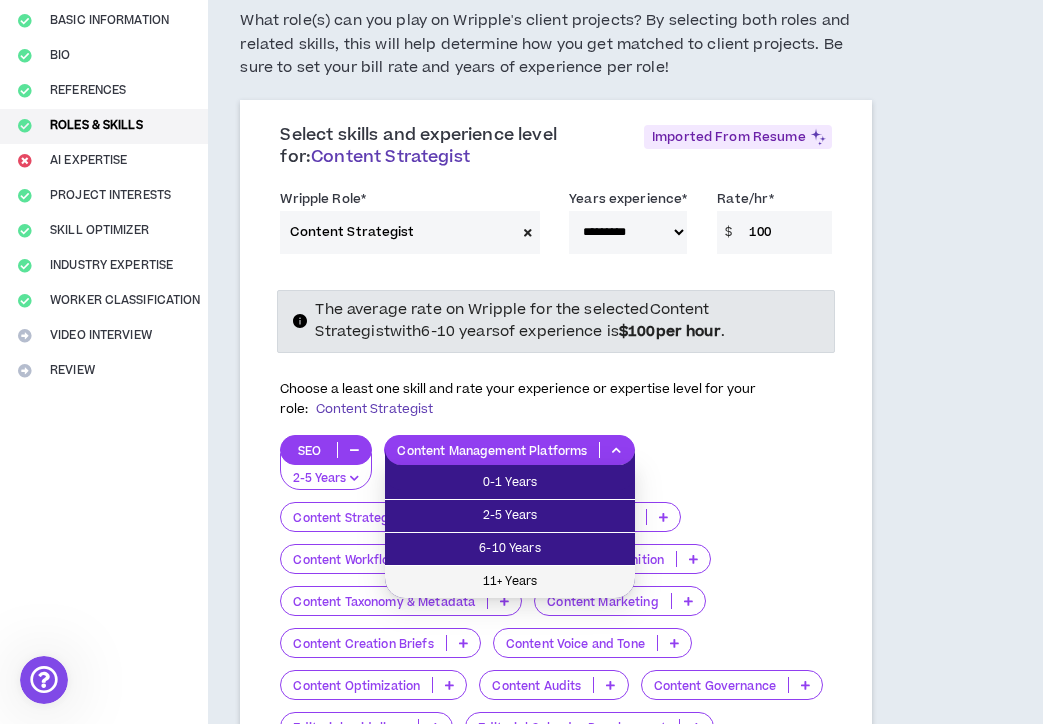 click on "11+ Years" at bounding box center [510, 582] 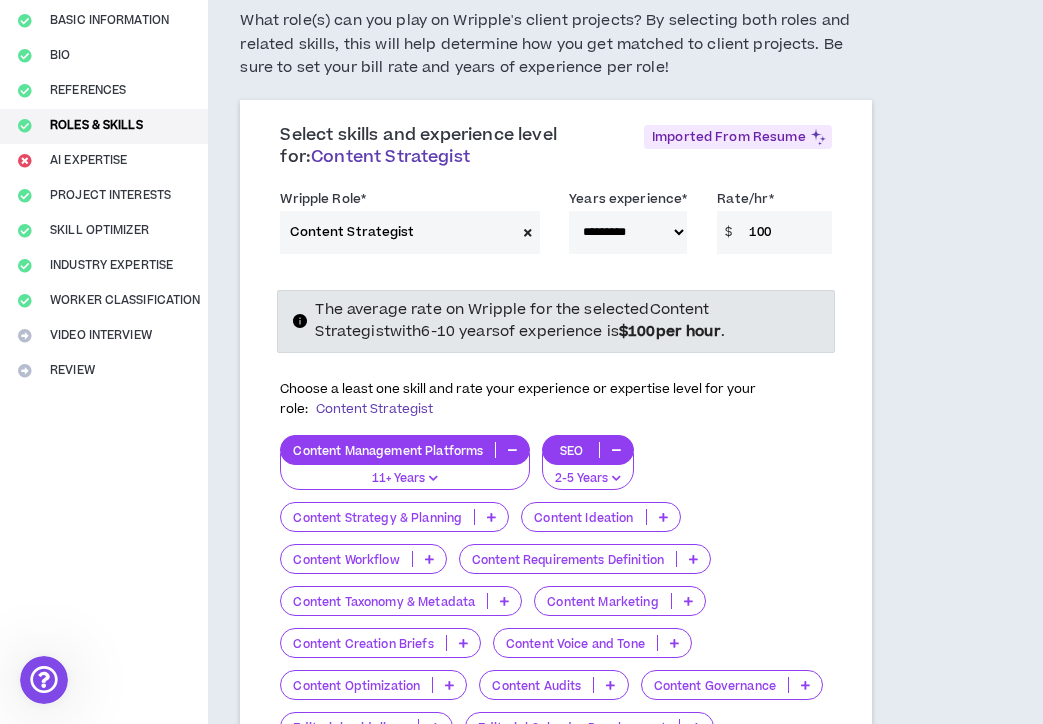 click on "Content Strategy & Planning" at bounding box center [394, 517] 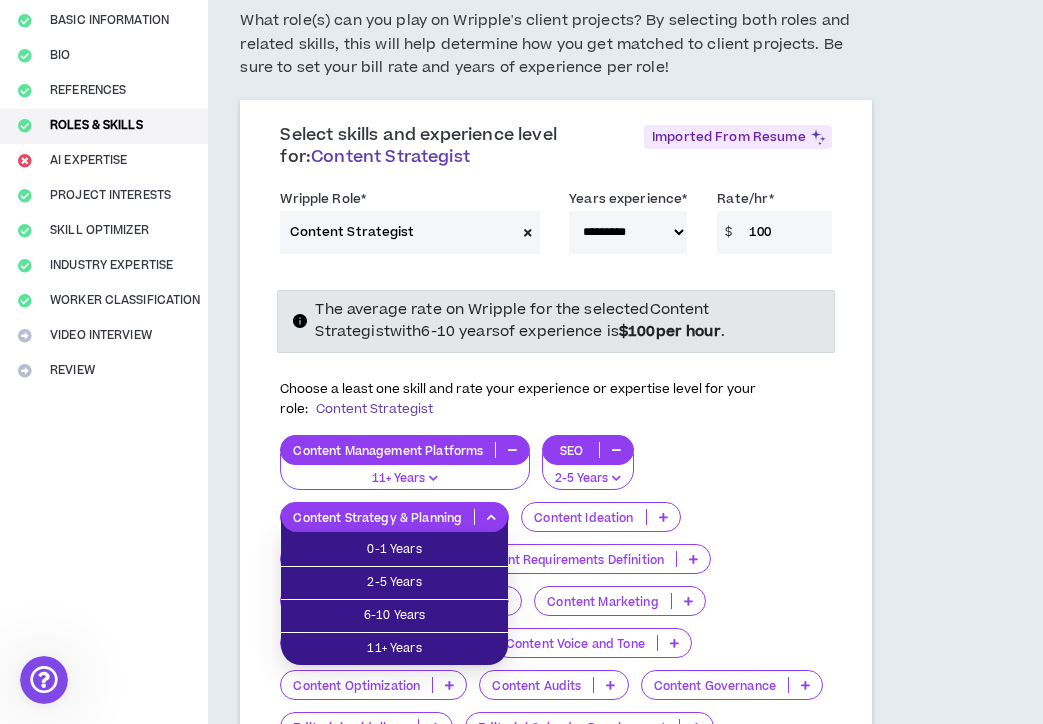 click on "Content Strategy & Planning" at bounding box center [377, 517] 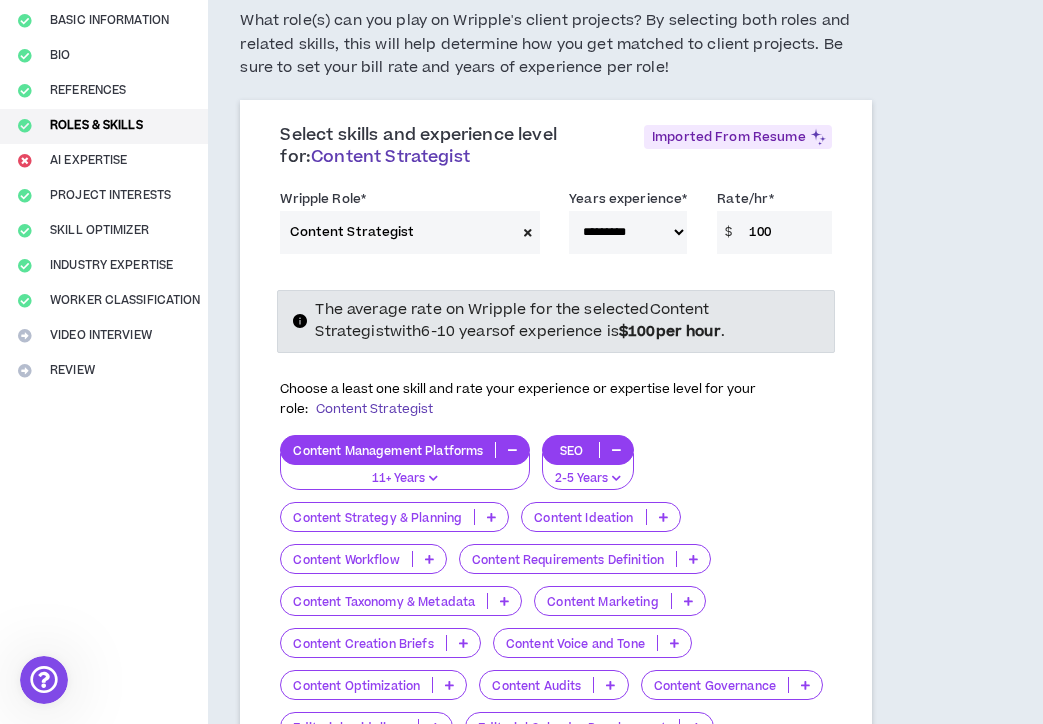 click on "Content Strategy & Planning" at bounding box center (377, 517) 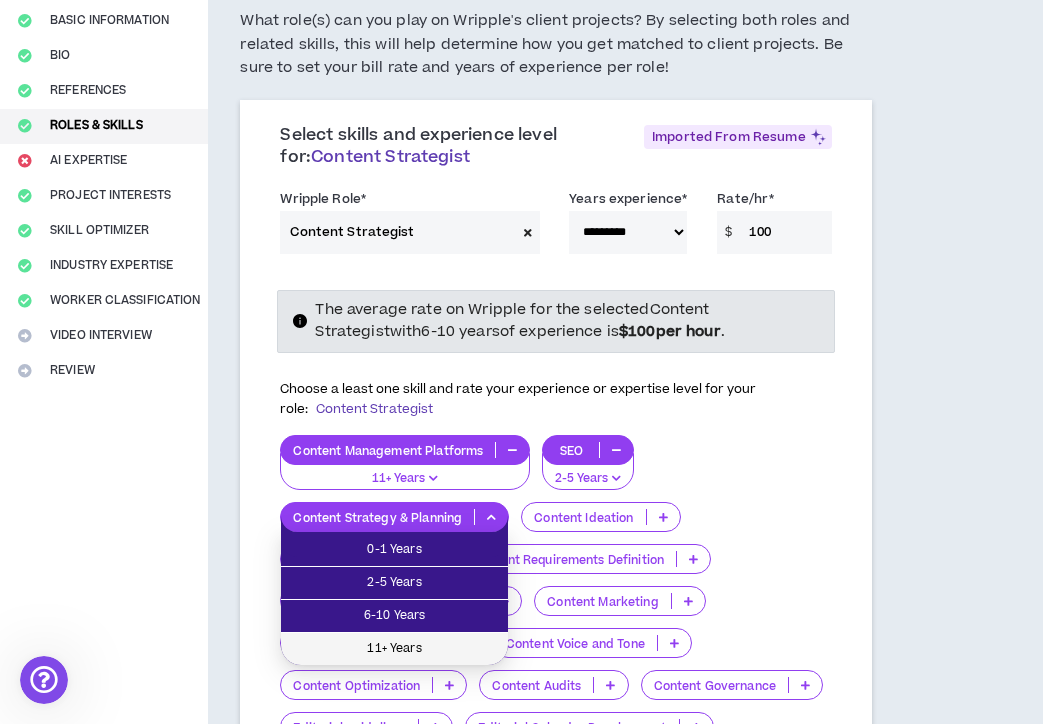 click on "11+ Years" at bounding box center (394, 649) 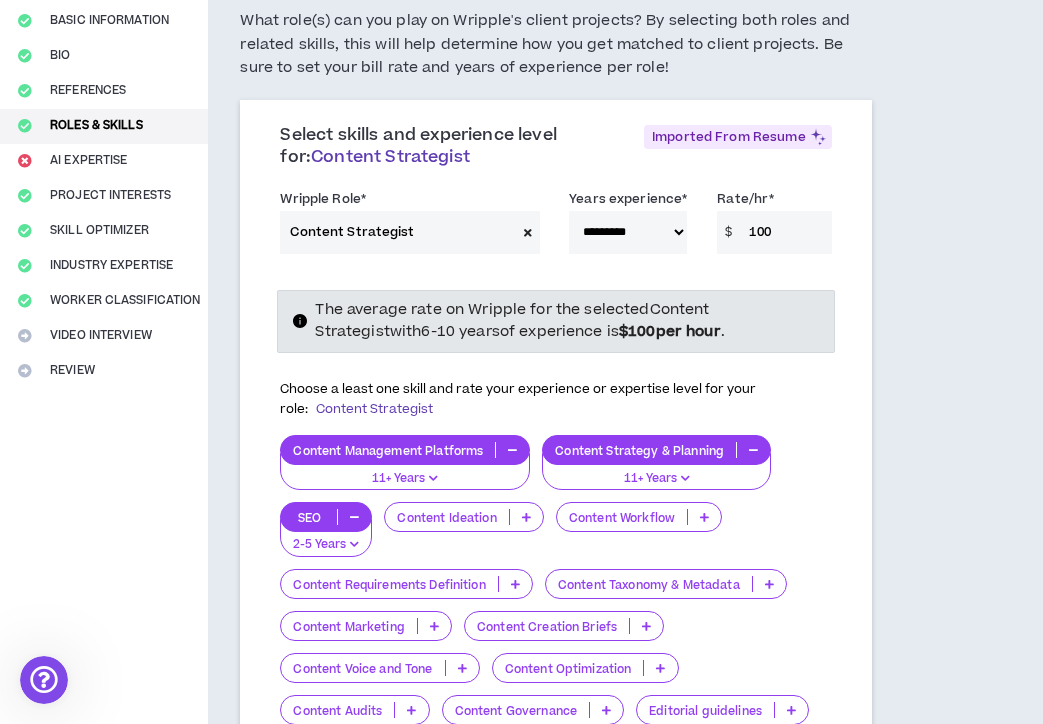 click on "Content Ideation" at bounding box center [446, 517] 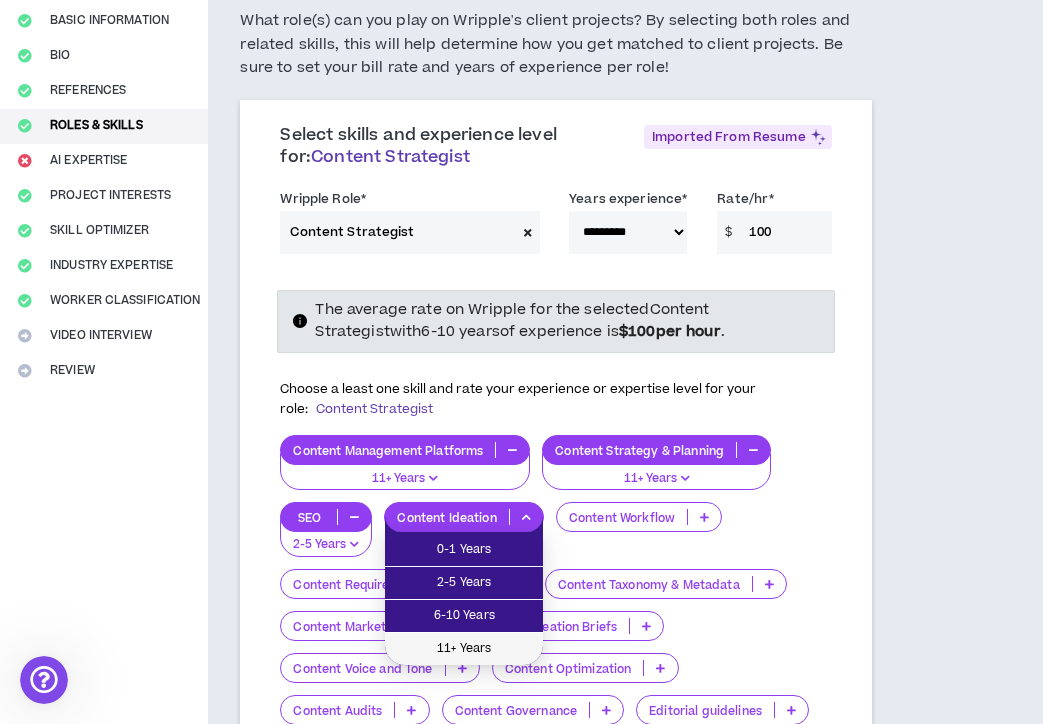 click on "11+ Years" at bounding box center (464, 649) 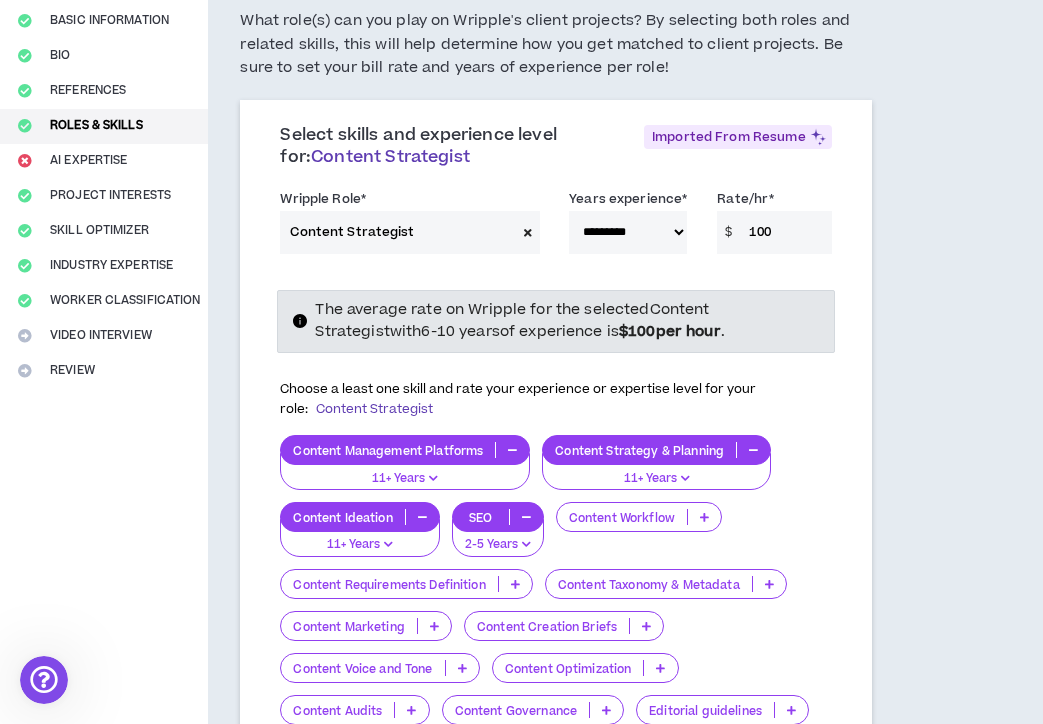 click on "Content Workflow" at bounding box center (622, 517) 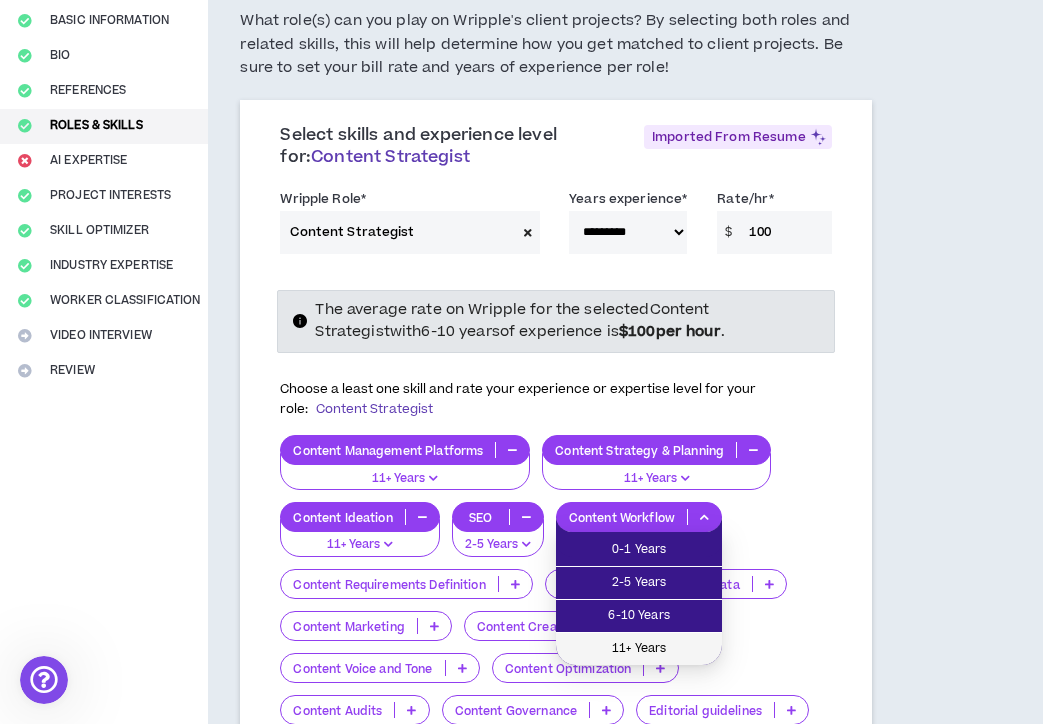 click on "11+ Years" at bounding box center (639, 649) 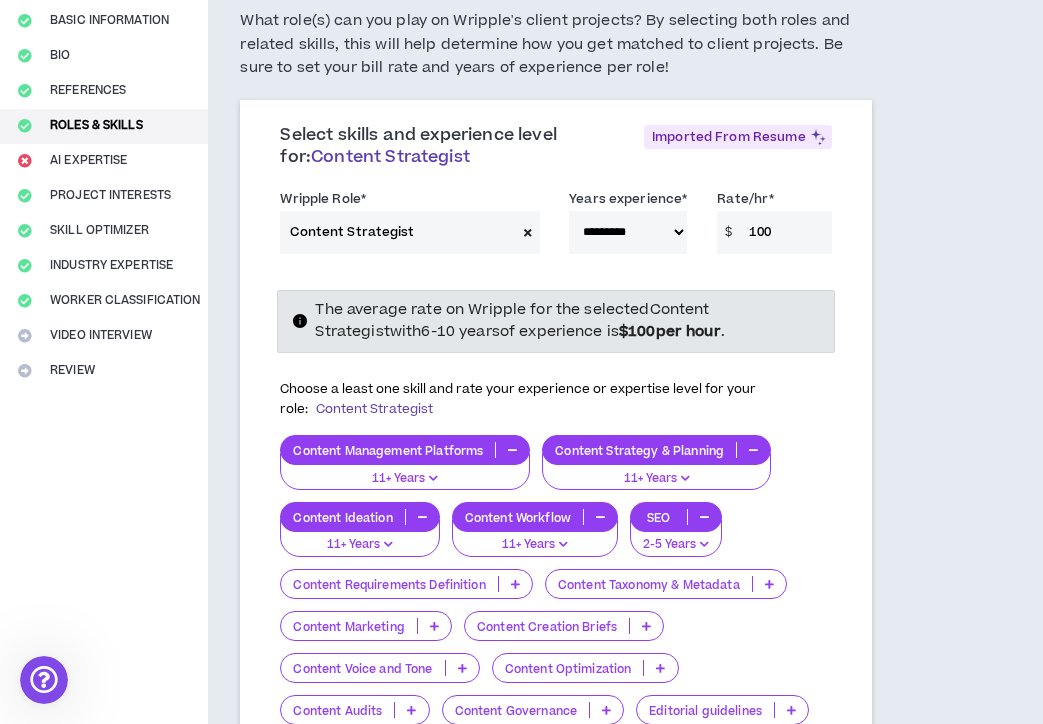 click on "Content Requirements Definition" at bounding box center (389, 584) 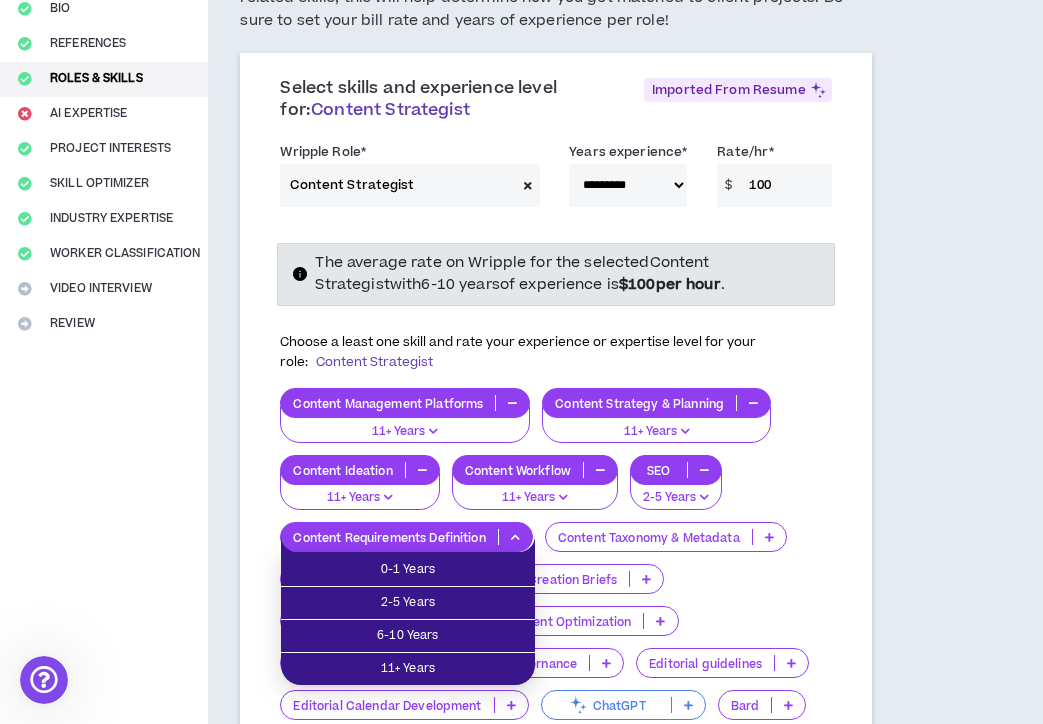 scroll, scrollTop: 293, scrollLeft: 0, axis: vertical 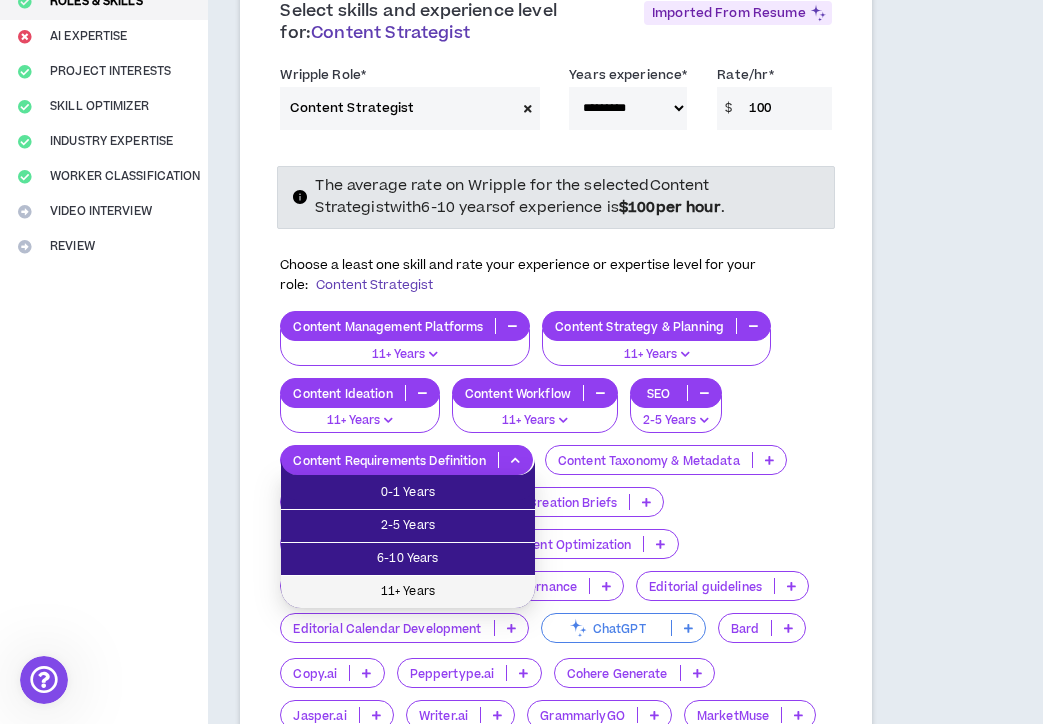 click on "11+ Years" at bounding box center (408, 592) 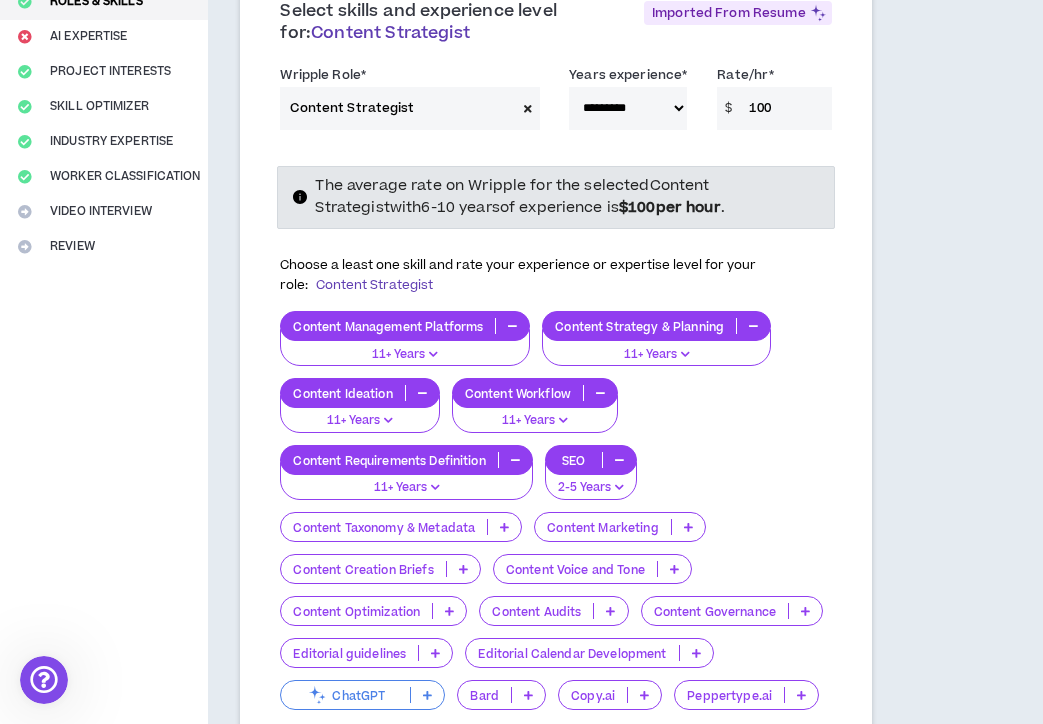 click on "Content Taxonomy & Metadata" at bounding box center (384, 527) 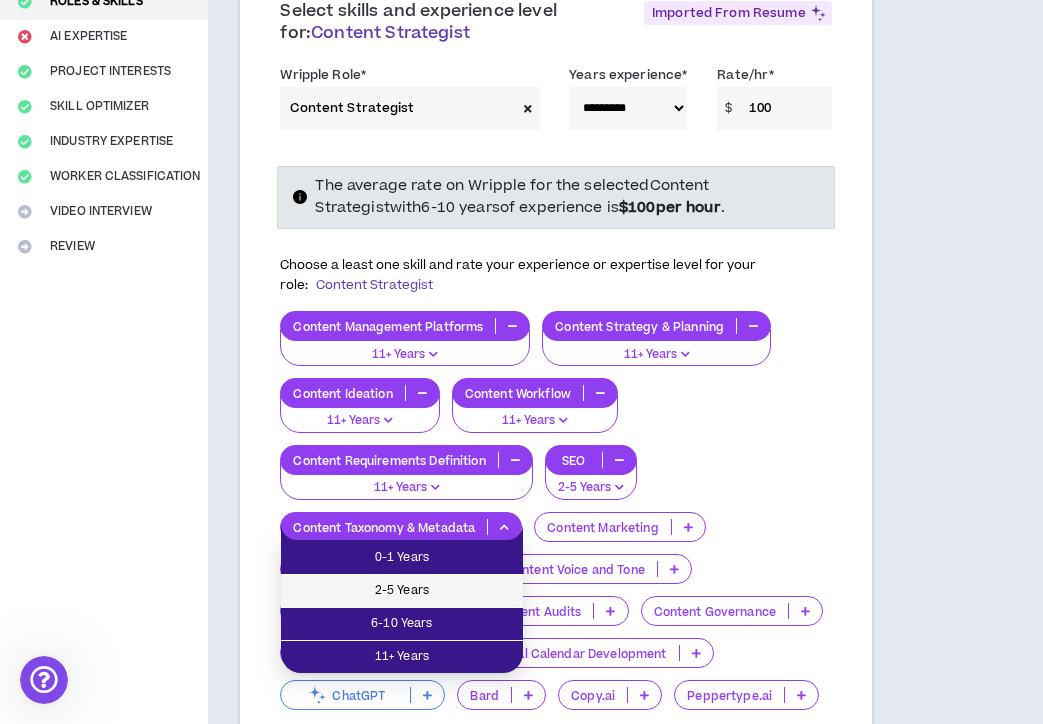 click on "2-5 Years" at bounding box center [402, 591] 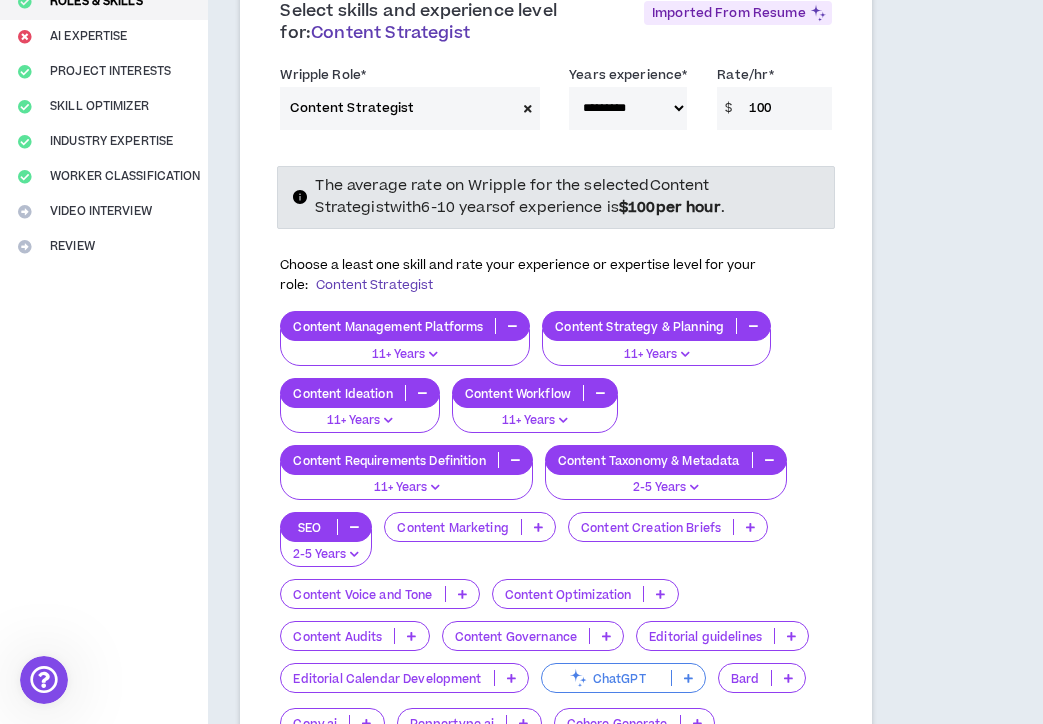 click on "Content Marketing" at bounding box center [452, 527] 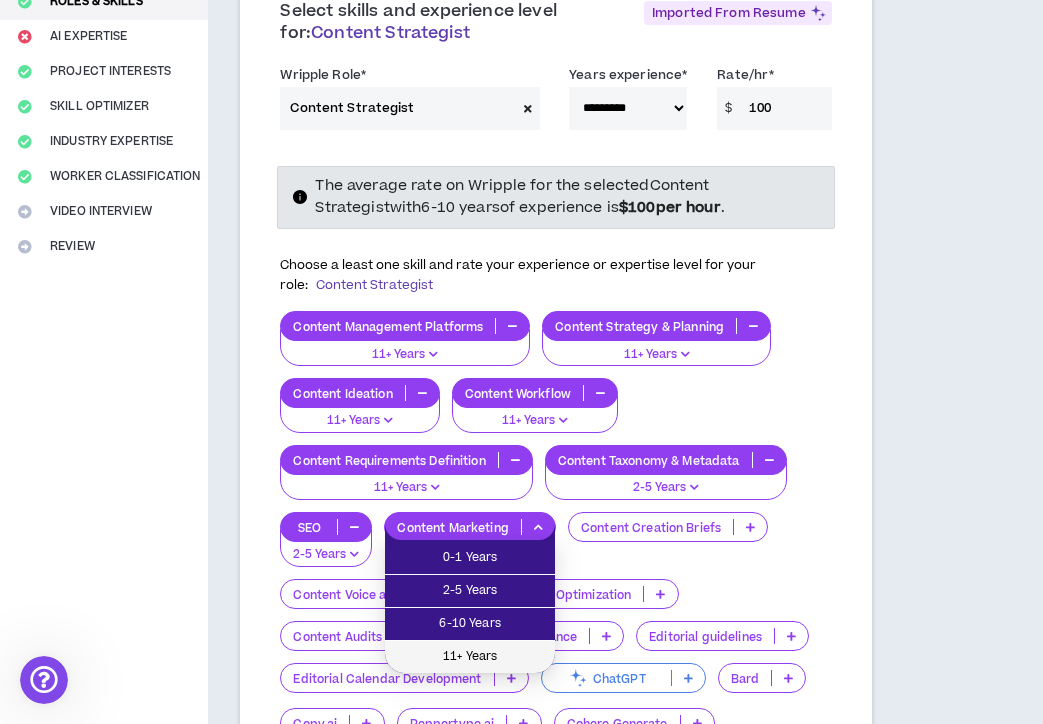 click on "11+ Years" at bounding box center (470, 657) 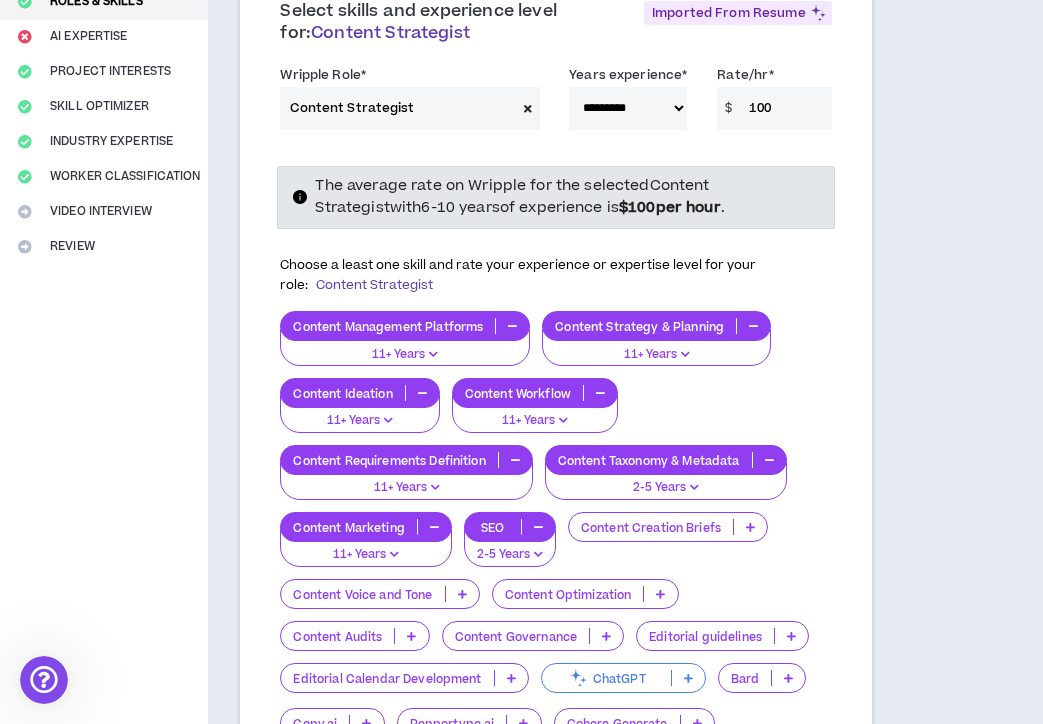 click on "Content Creation Briefs" at bounding box center (651, 527) 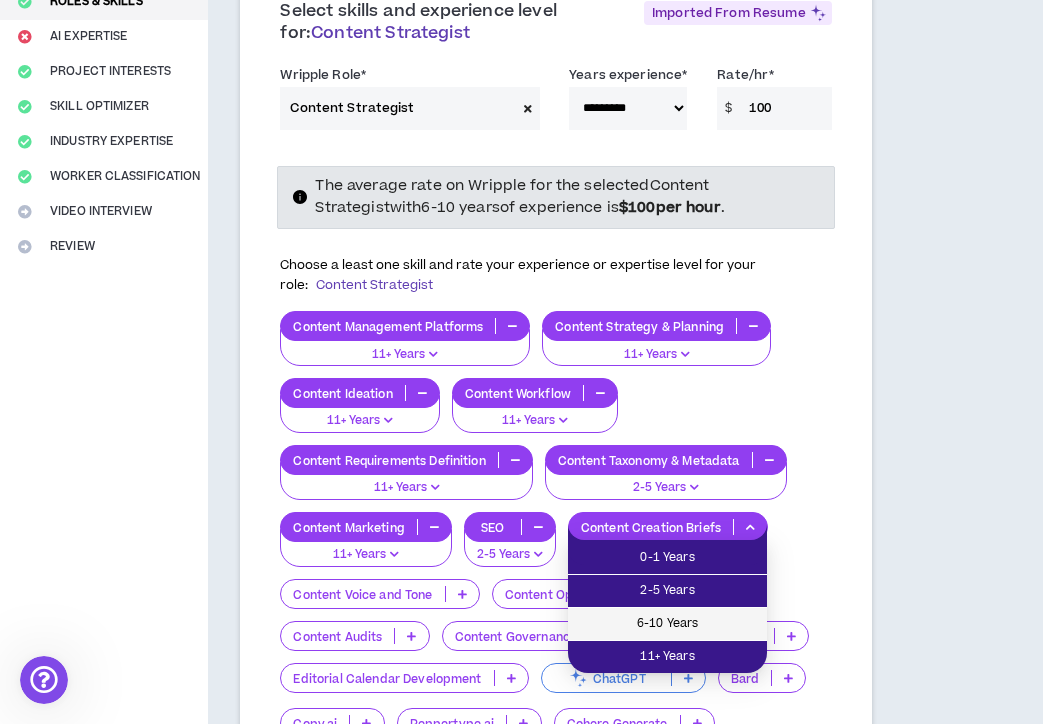 click on "6-10 Years" at bounding box center [667, 624] 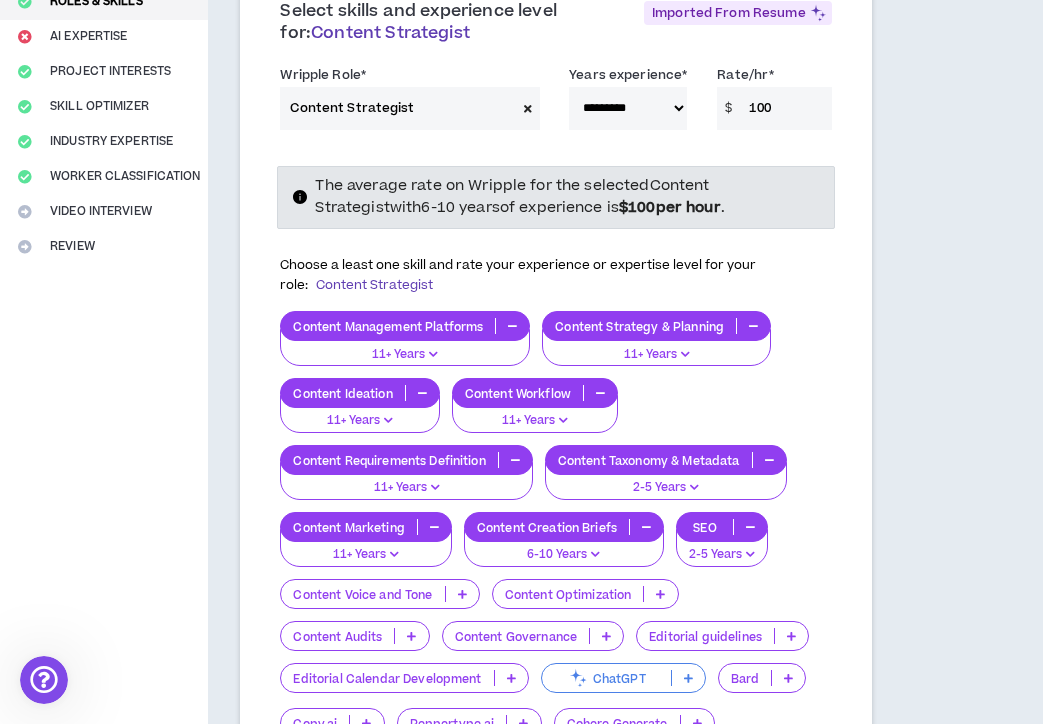 click on "Content Voice and Tone" at bounding box center [362, 594] 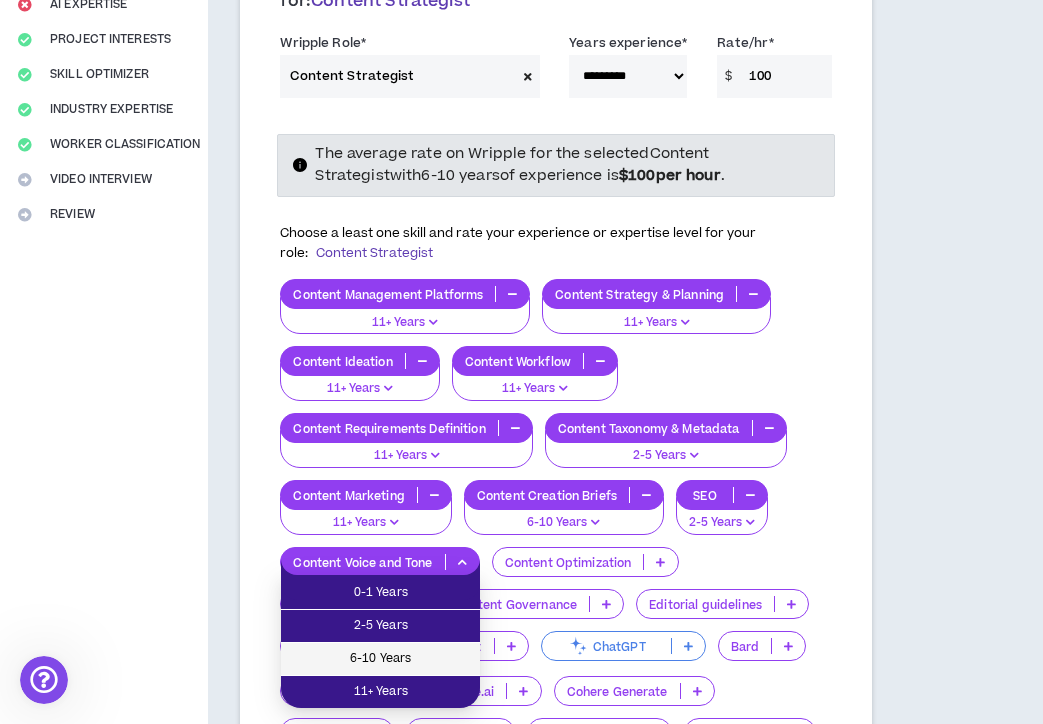 scroll, scrollTop: 326, scrollLeft: 0, axis: vertical 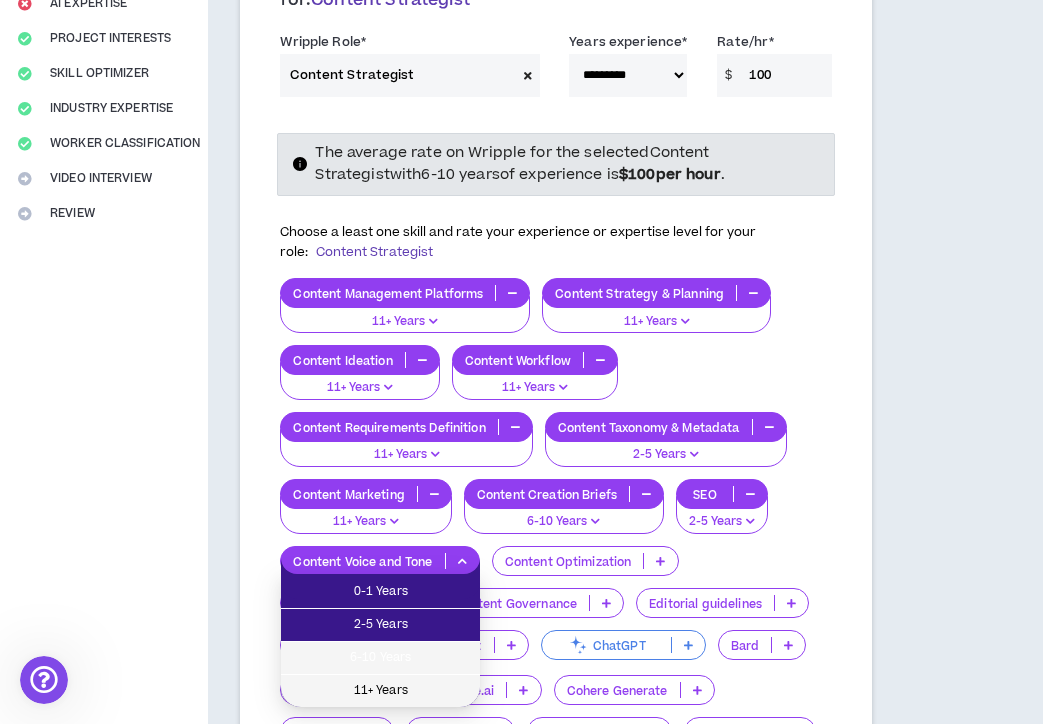 click on "11+ Years" at bounding box center (380, 691) 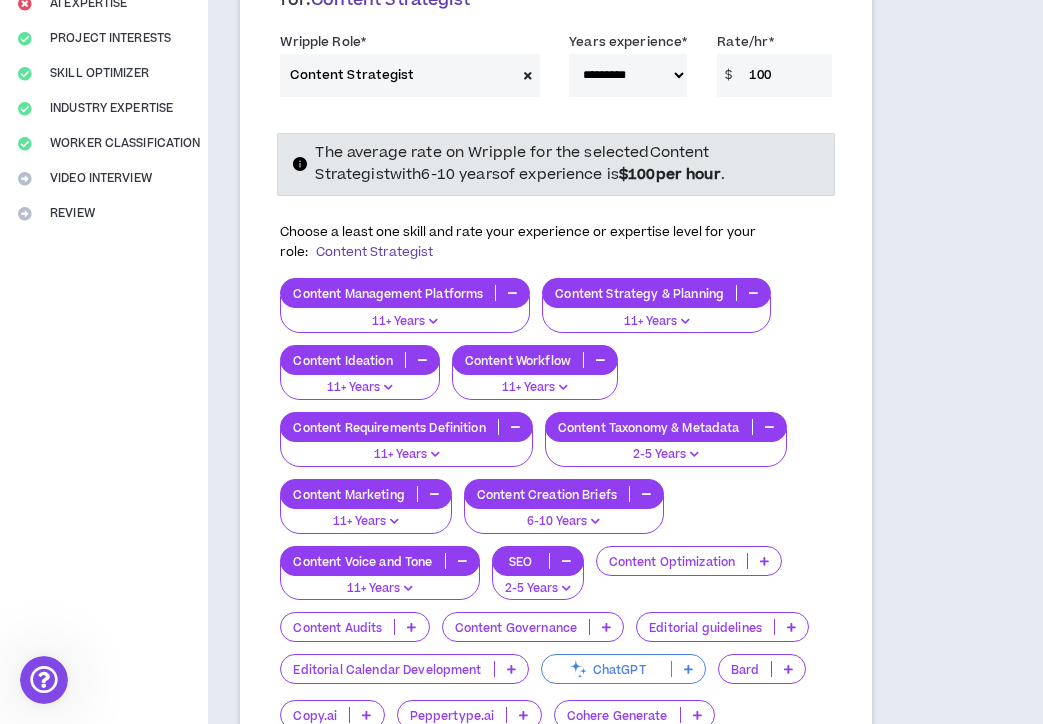 click on "Content Optimization" at bounding box center (672, 561) 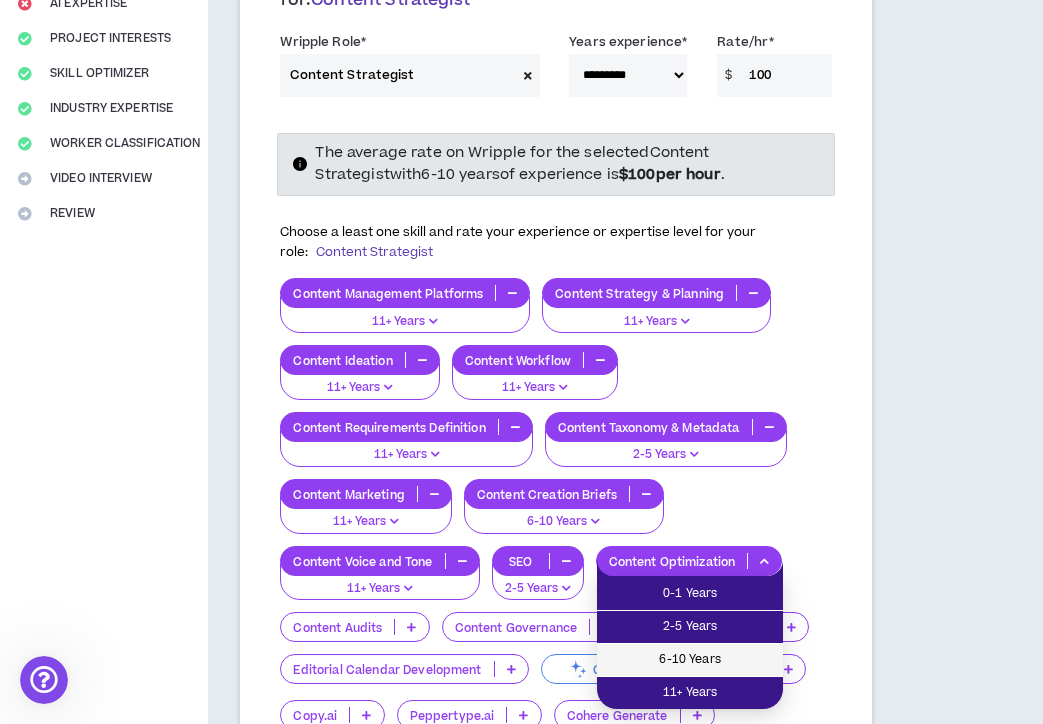 click on "6-10 Years" at bounding box center (690, 660) 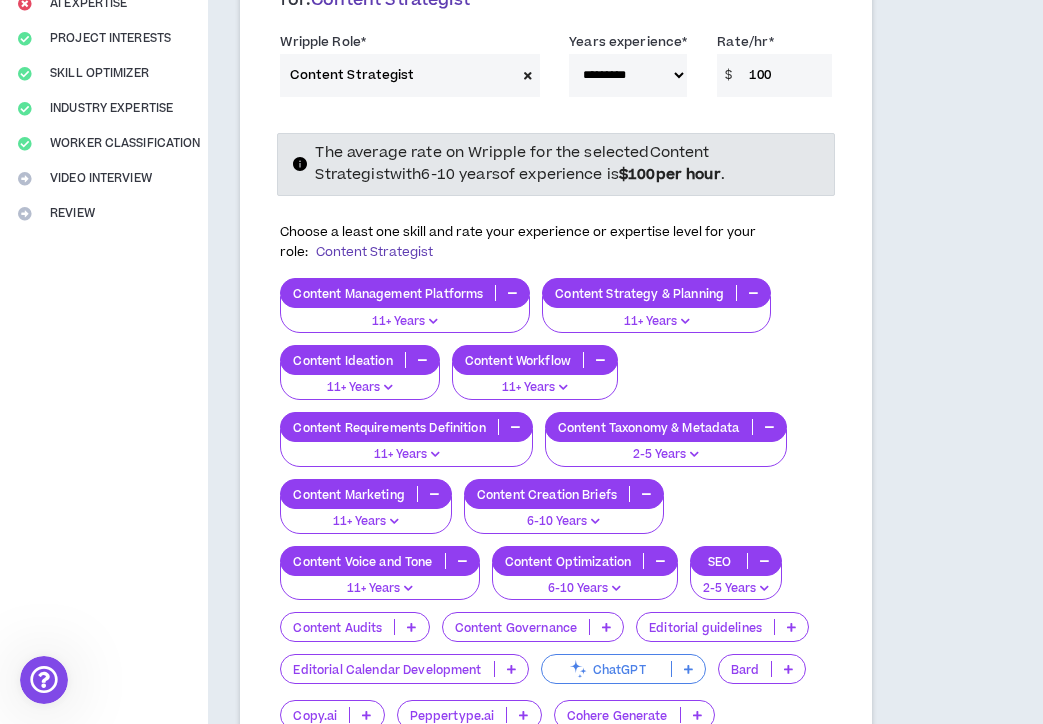 click on "Content Audits" at bounding box center [337, 627] 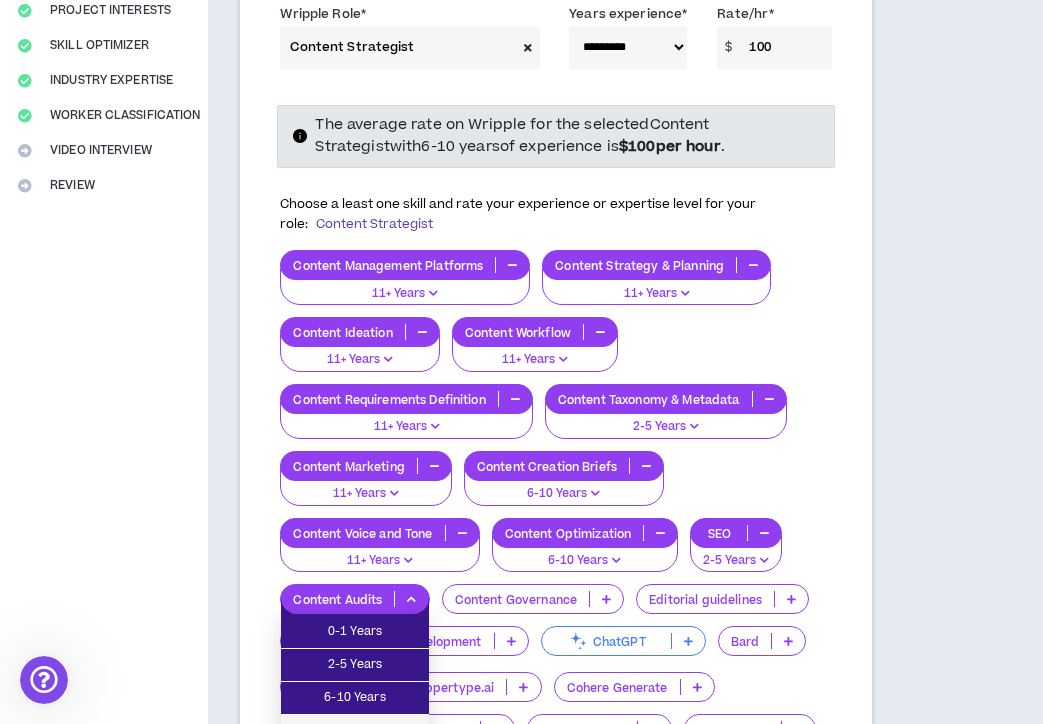 scroll, scrollTop: 470, scrollLeft: 0, axis: vertical 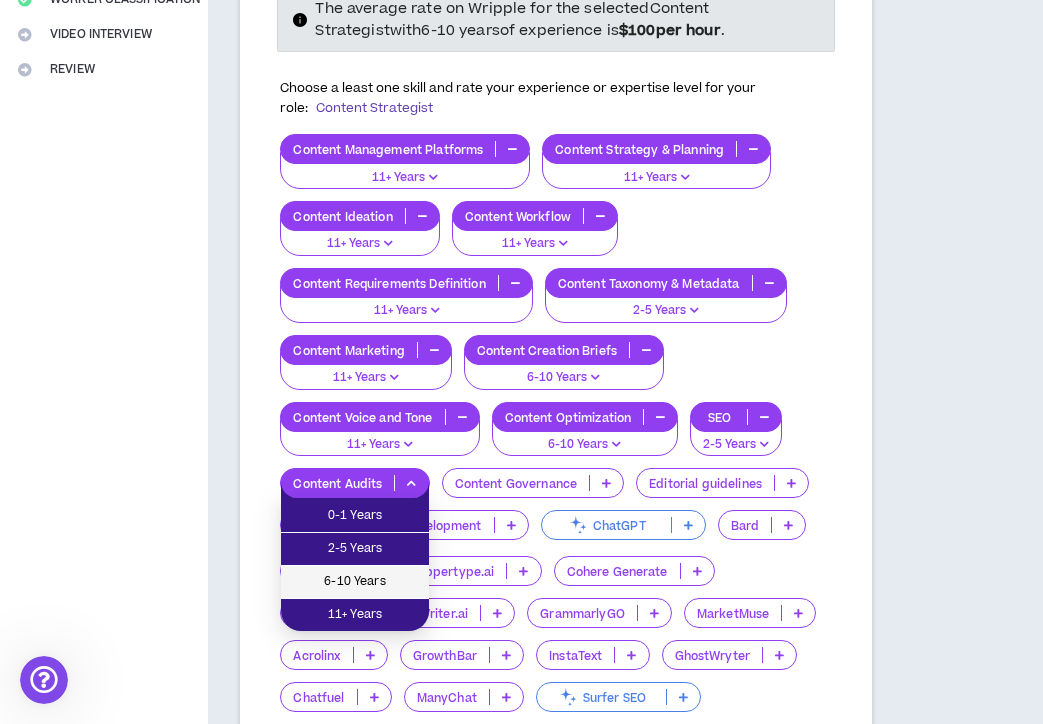click on "6-10 Years" at bounding box center (355, 582) 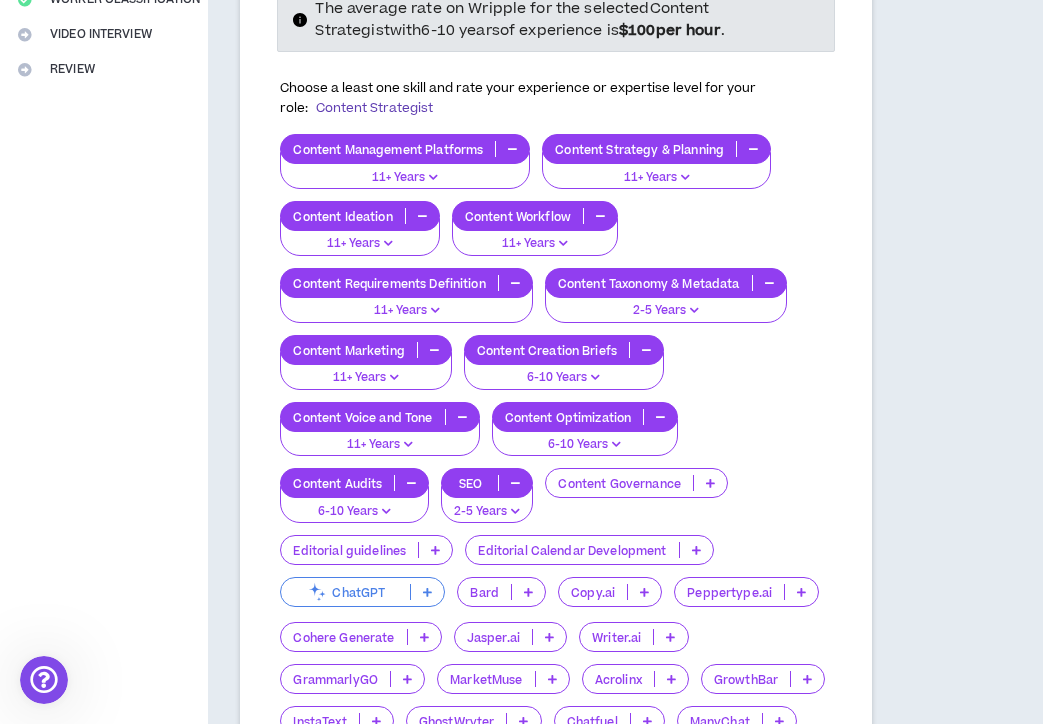 click on "Editorial guidelines" at bounding box center [349, 550] 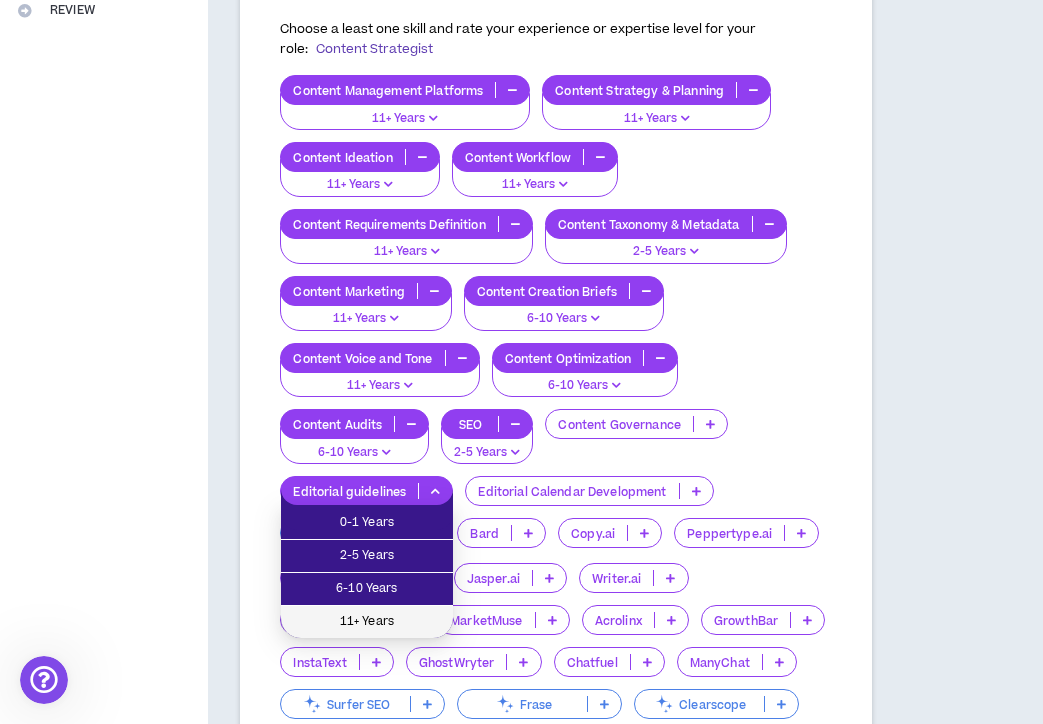 scroll, scrollTop: 560, scrollLeft: 0, axis: vertical 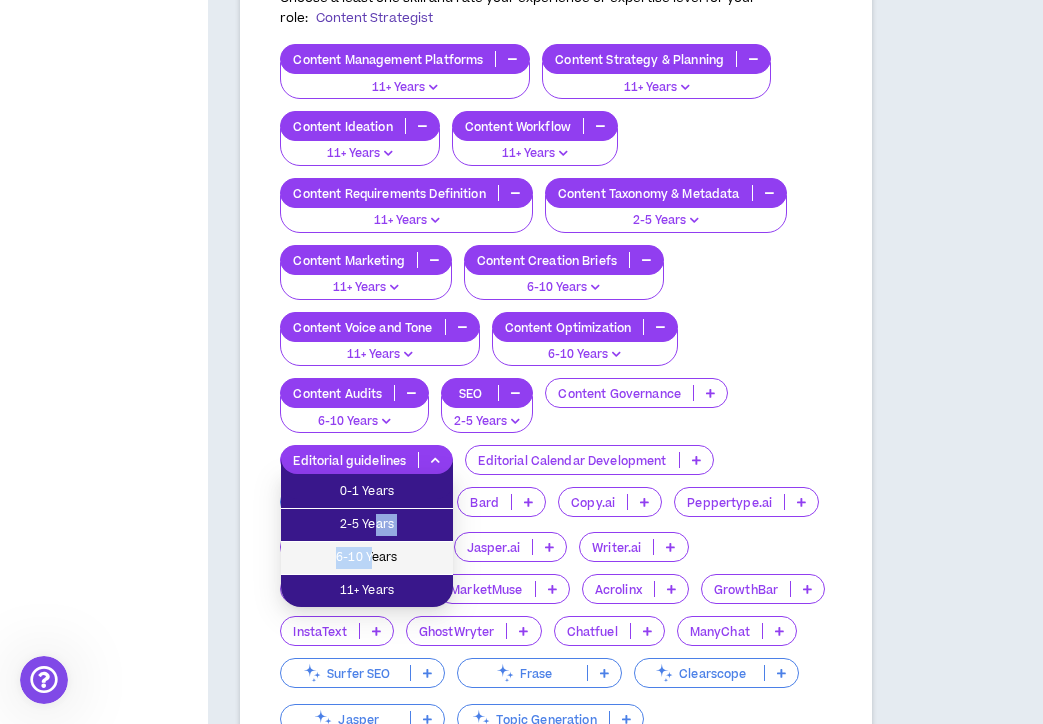 drag, startPoint x: 372, startPoint y: 525, endPoint x: 369, endPoint y: 551, distance: 26.172504 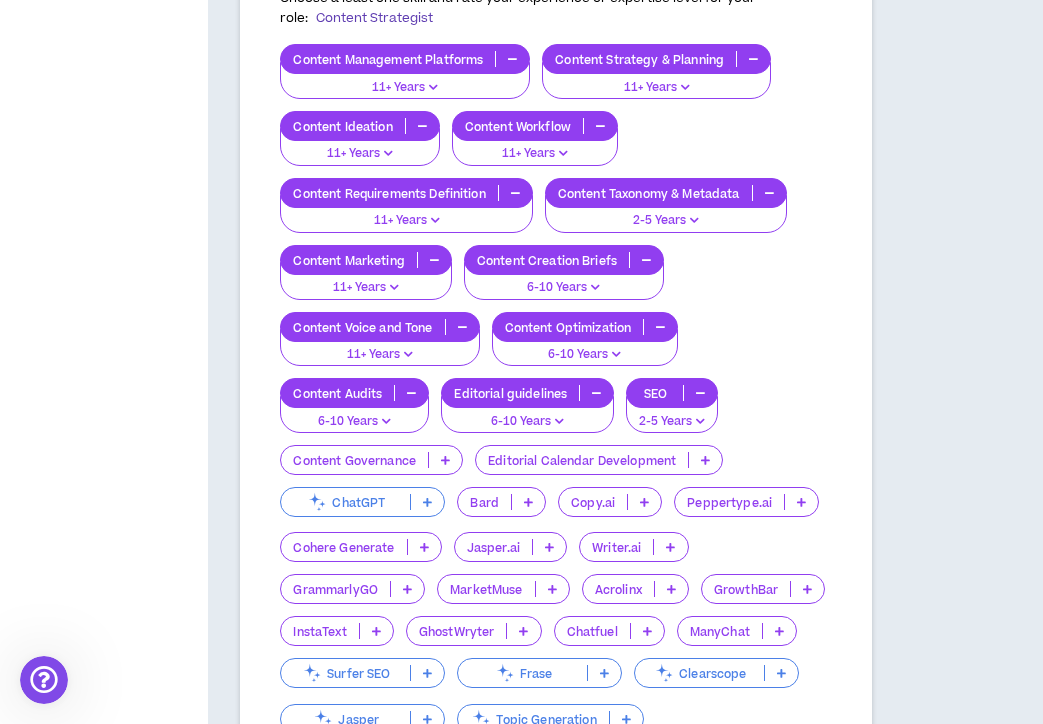 click on "Content Governance" at bounding box center (354, 460) 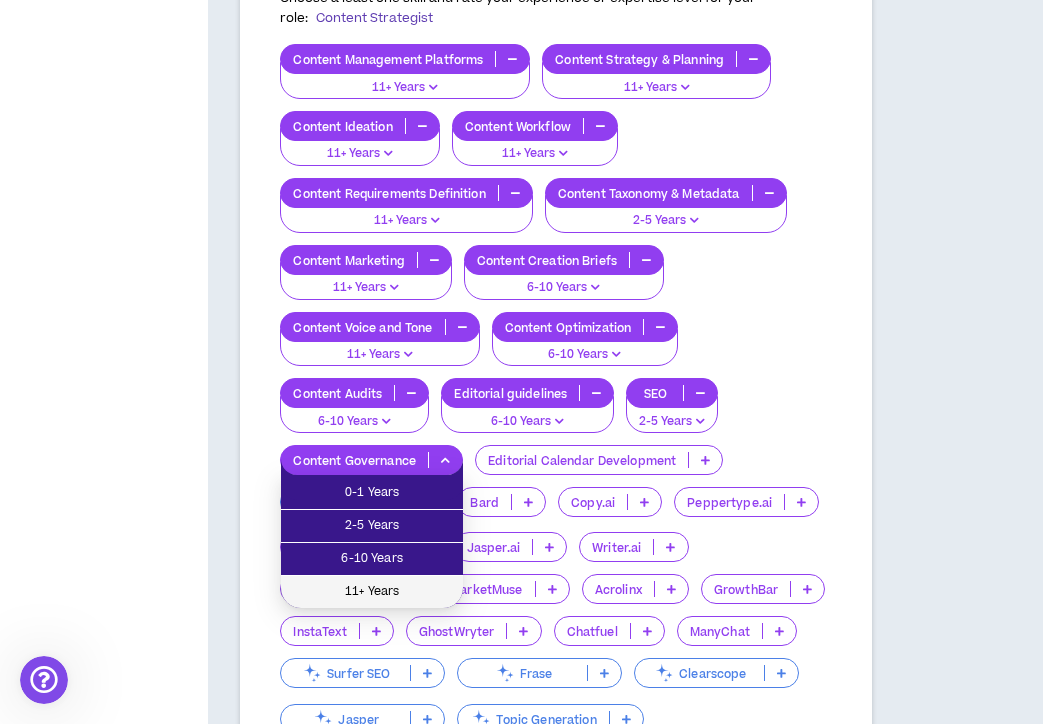 click on "11+ Years" at bounding box center [372, 592] 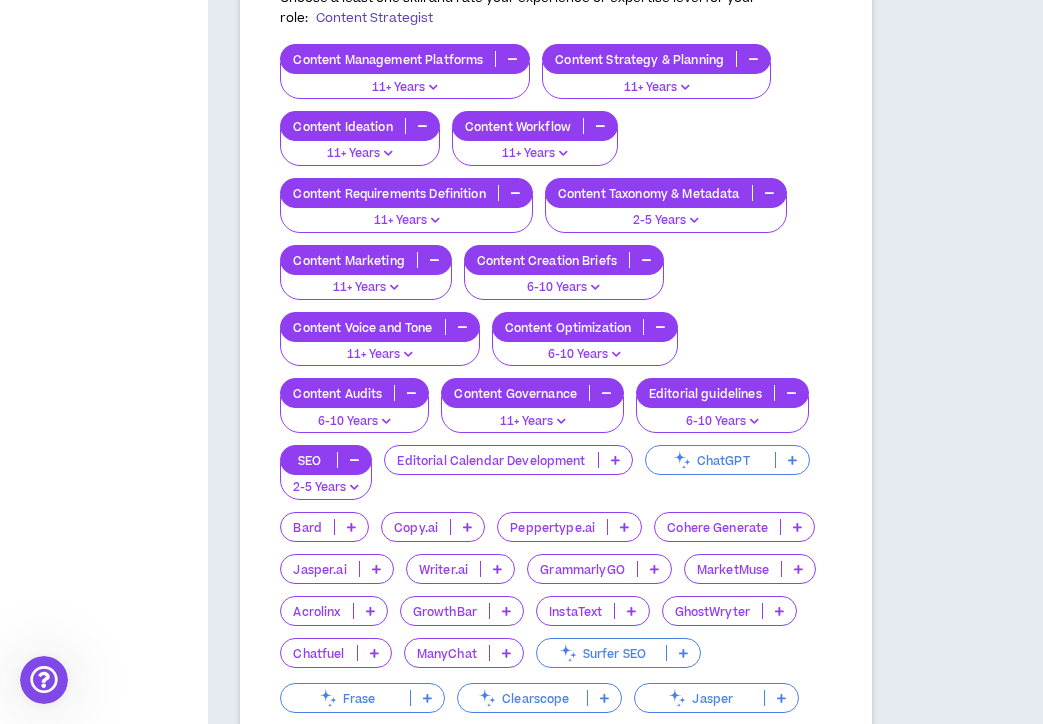 click on "Editorial Calendar Development" at bounding box center [491, 460] 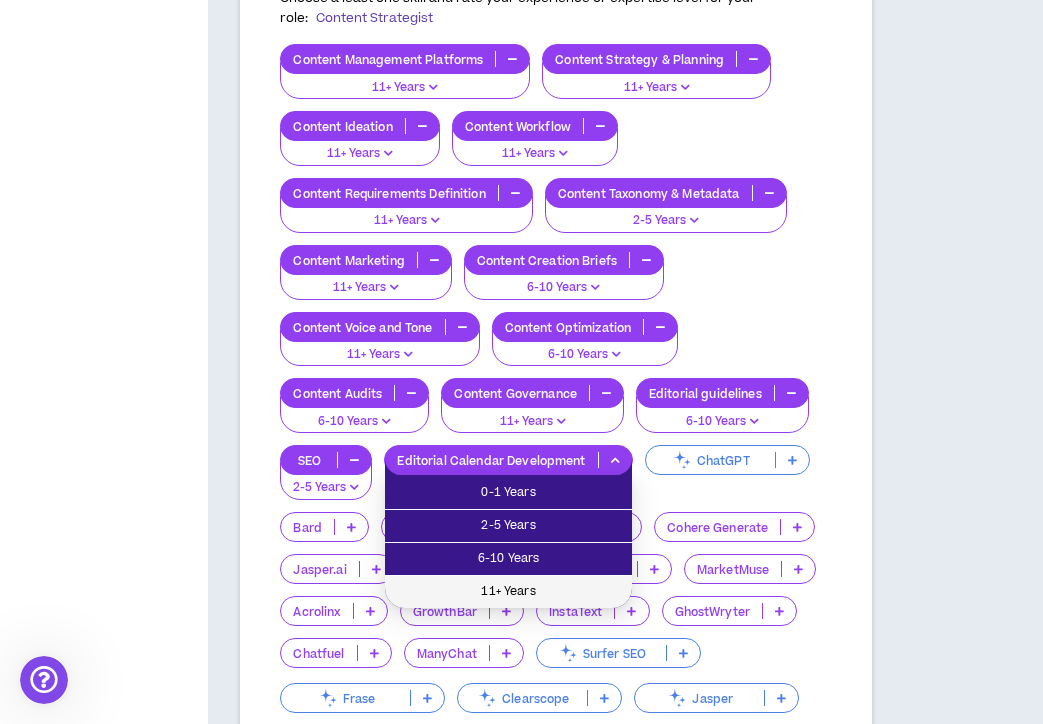 click on "11+ Years" at bounding box center (508, 592) 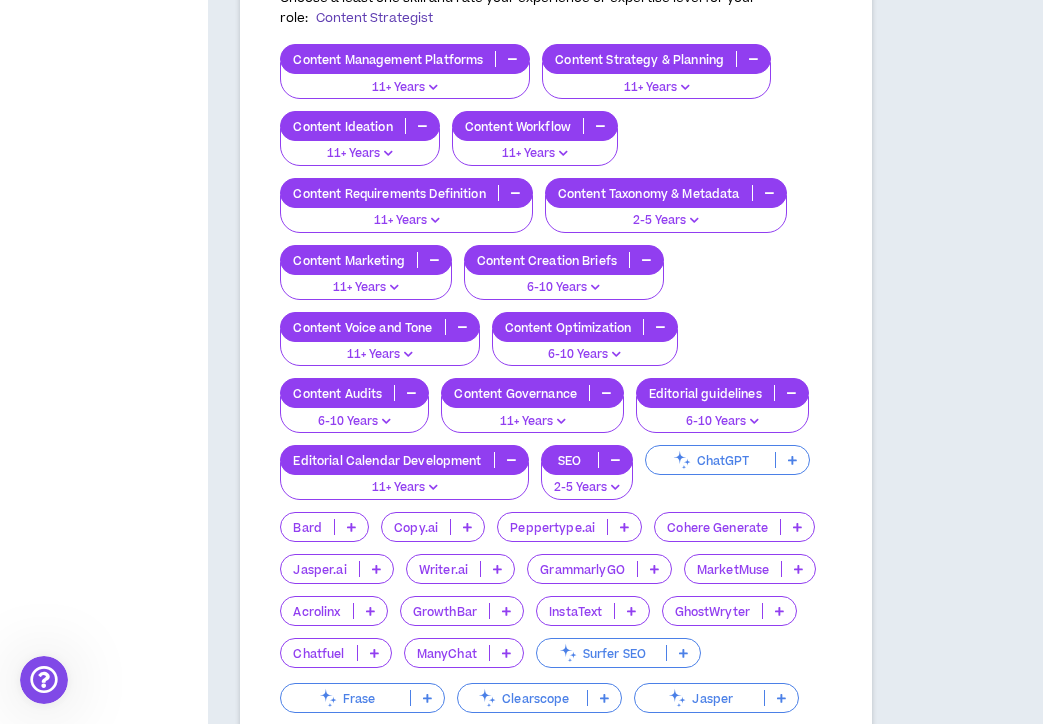 click on "ChatGPT" at bounding box center (710, 460) 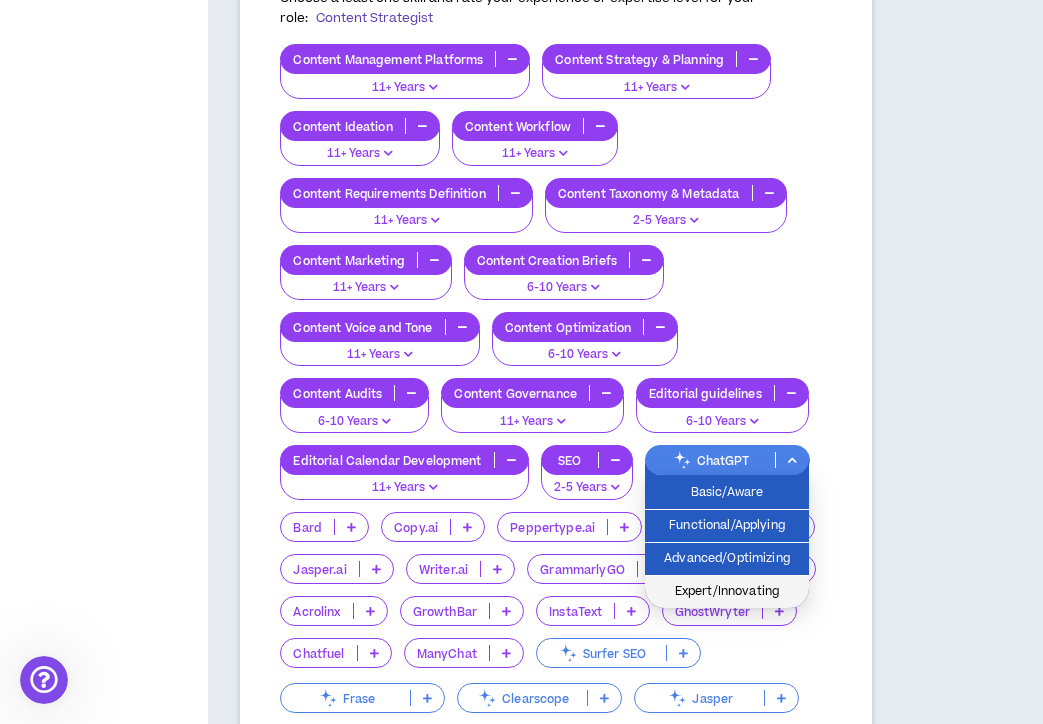 click on "Expert/Innovating" at bounding box center (727, 592) 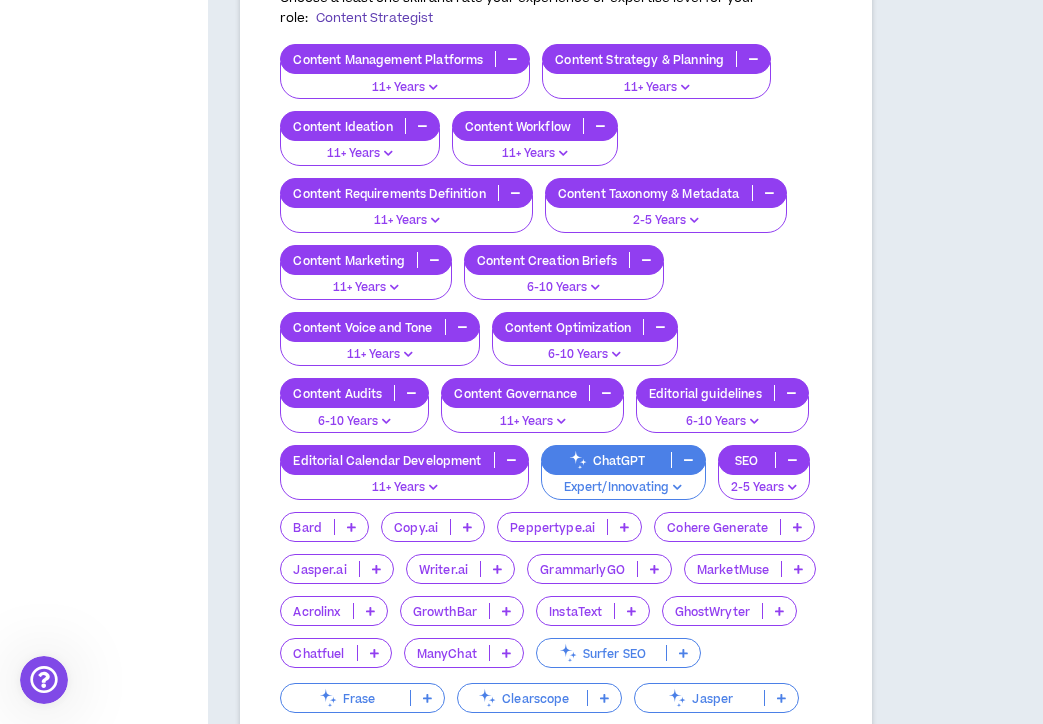 drag, startPoint x: 276, startPoint y: 528, endPoint x: 367, endPoint y: 522, distance: 91.197586 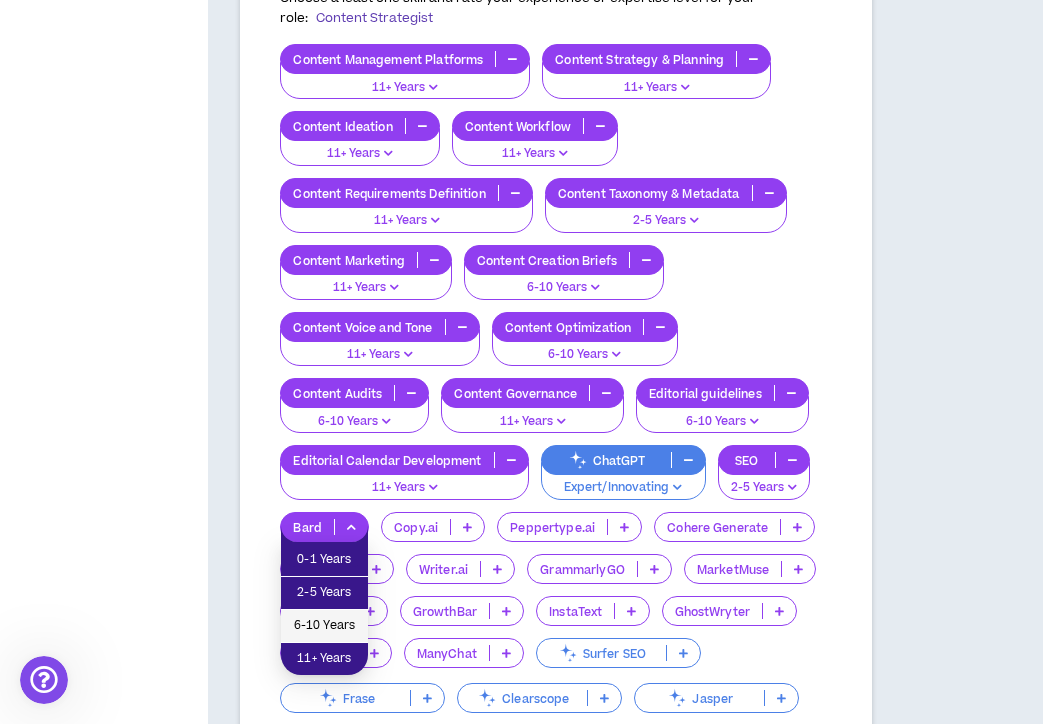 click on "6-10 Years" at bounding box center [324, 626] 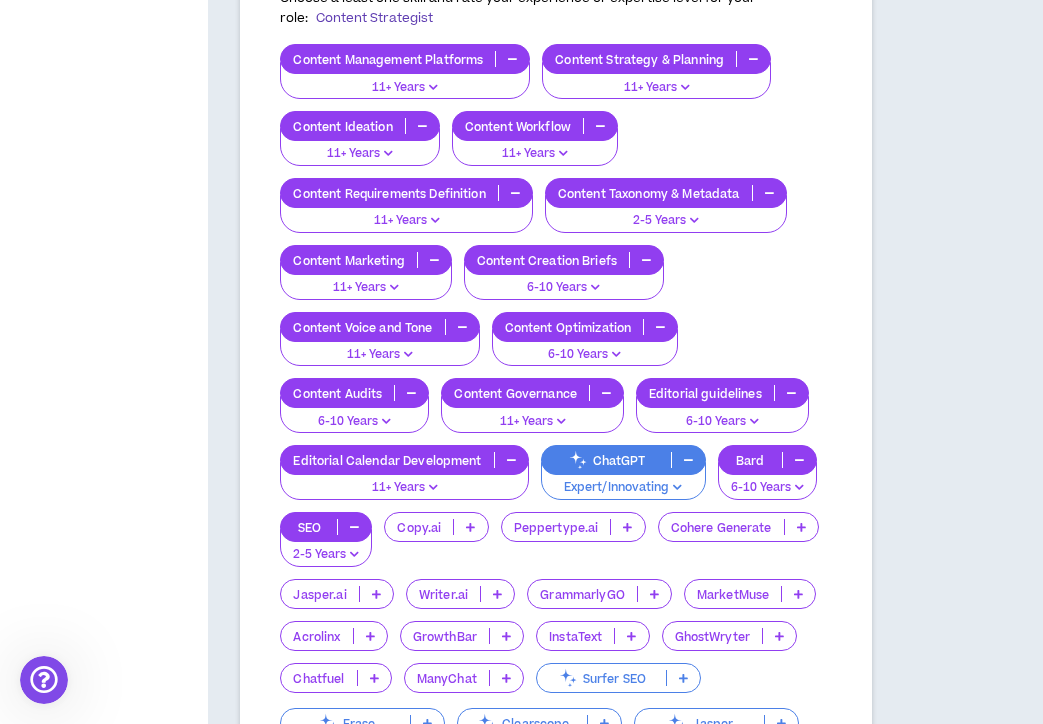 click on "6-10 Years" at bounding box center [767, 488] 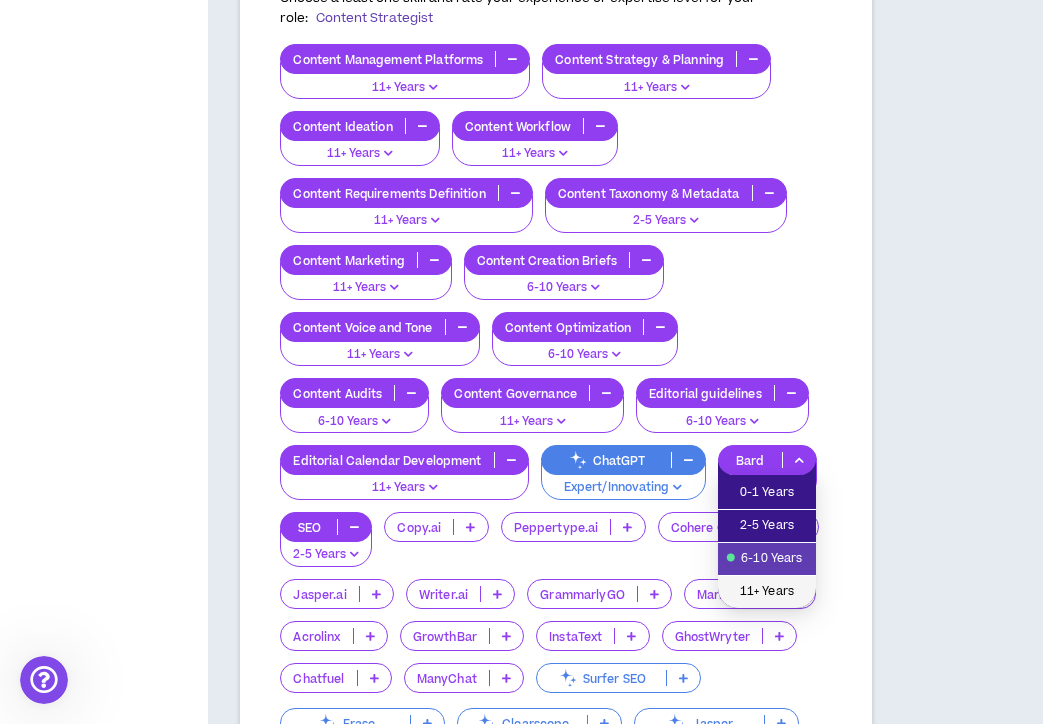 click on "11+ Years" at bounding box center [767, 592] 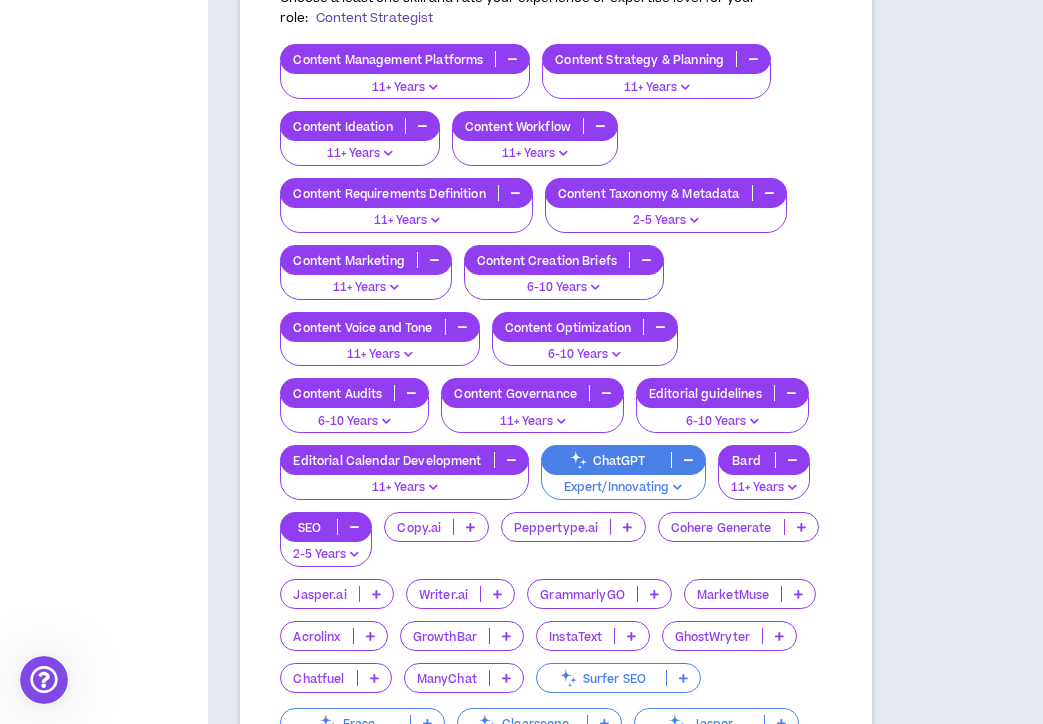 click on "Copy.ai" at bounding box center (419, 527) 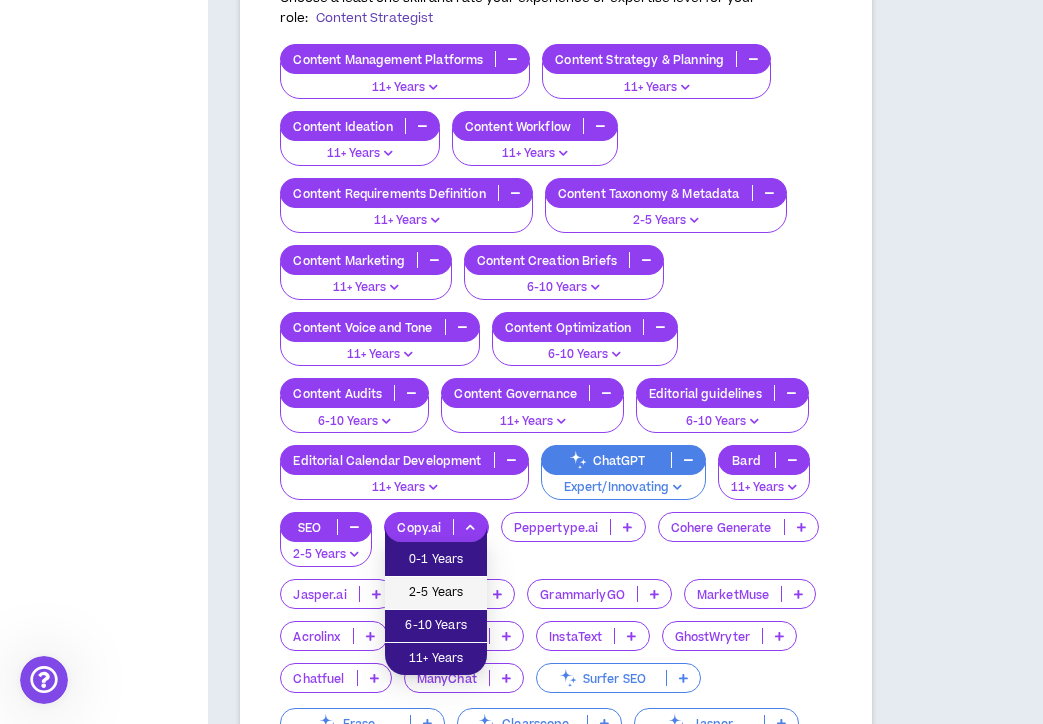 click on "2-5 Years" at bounding box center (436, 593) 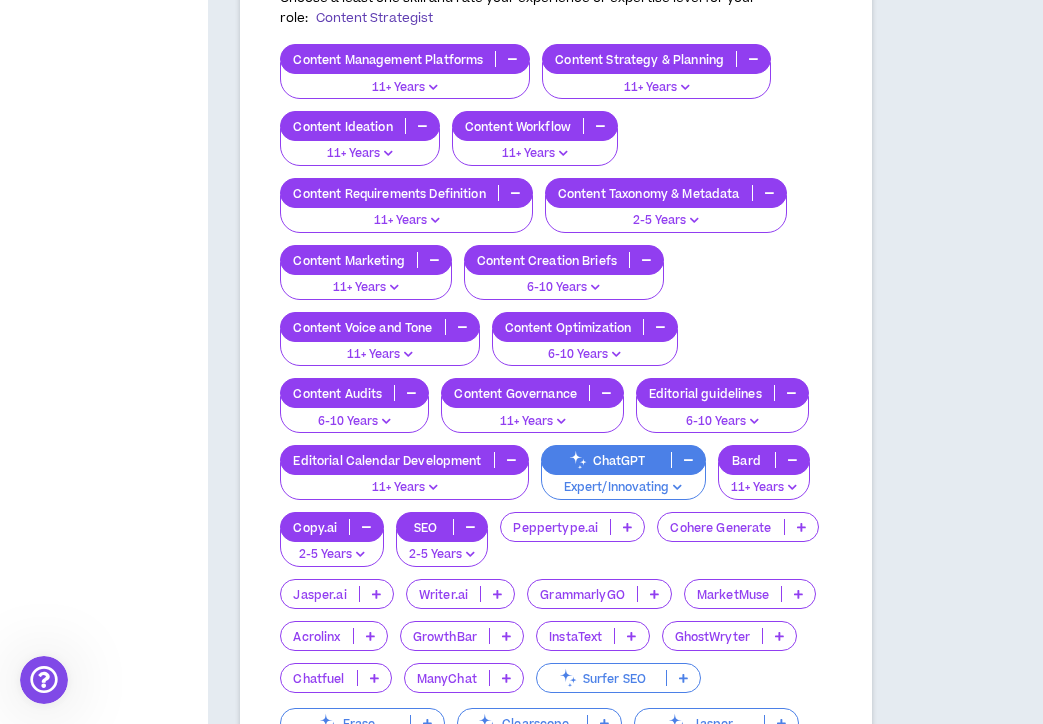 click on "Peppertype.ai" at bounding box center [555, 527] 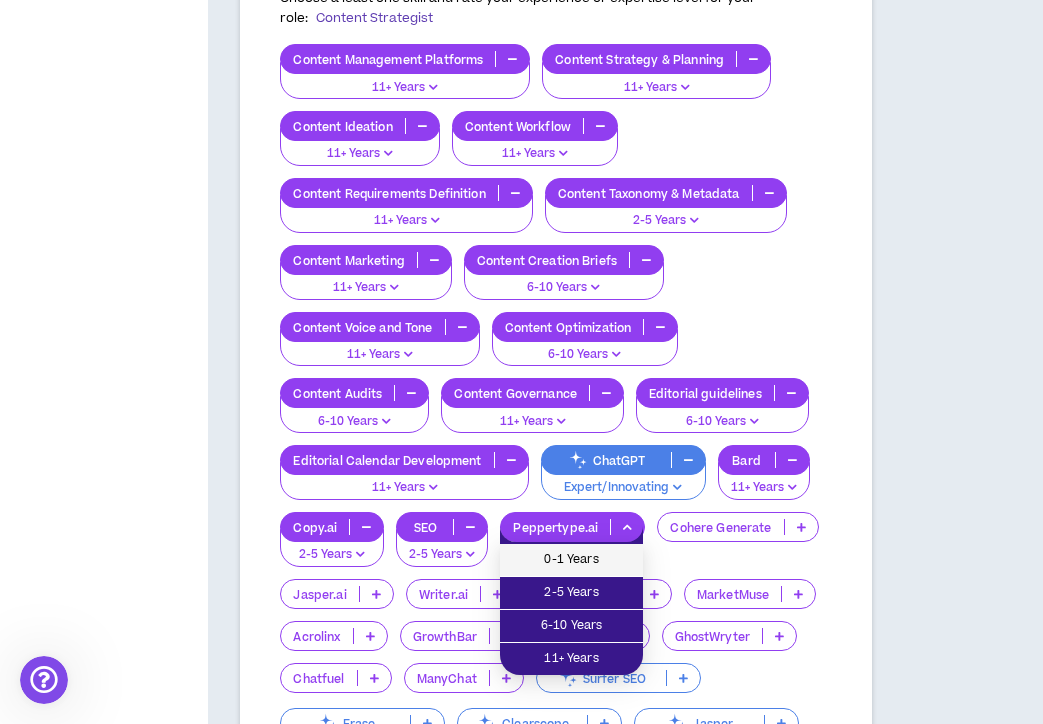 click on "0-1 Years" at bounding box center [571, 560] 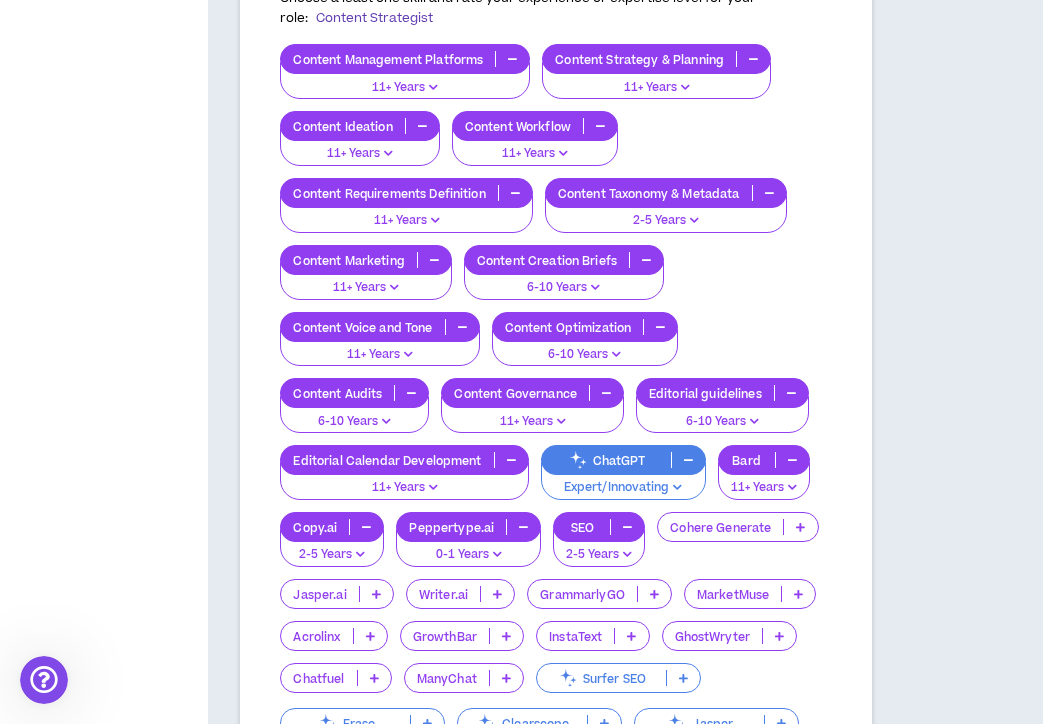 click on "Cohere Generate" at bounding box center (720, 527) 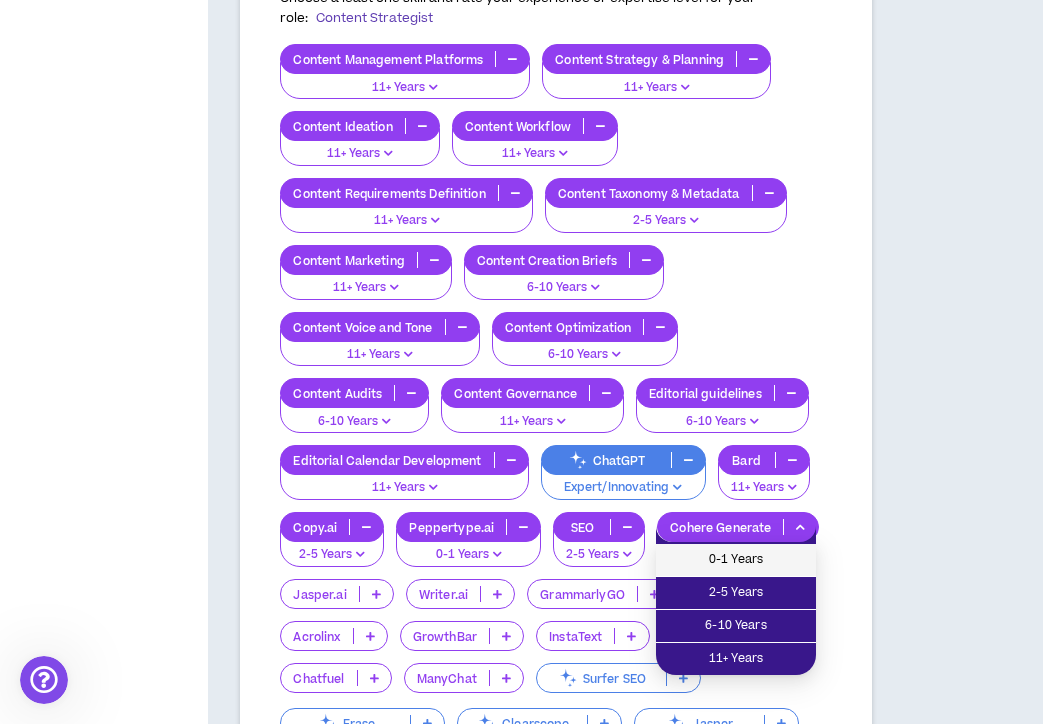 click on "0-1 Years" at bounding box center [736, 560] 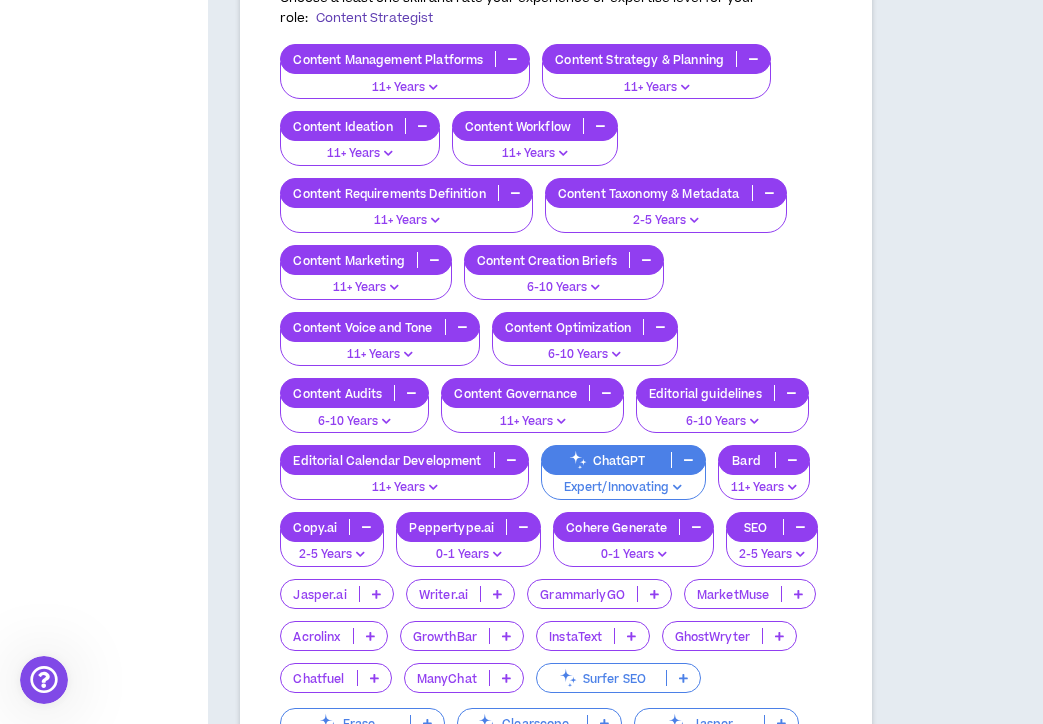 click on "Jasper.ai" at bounding box center [319, 594] 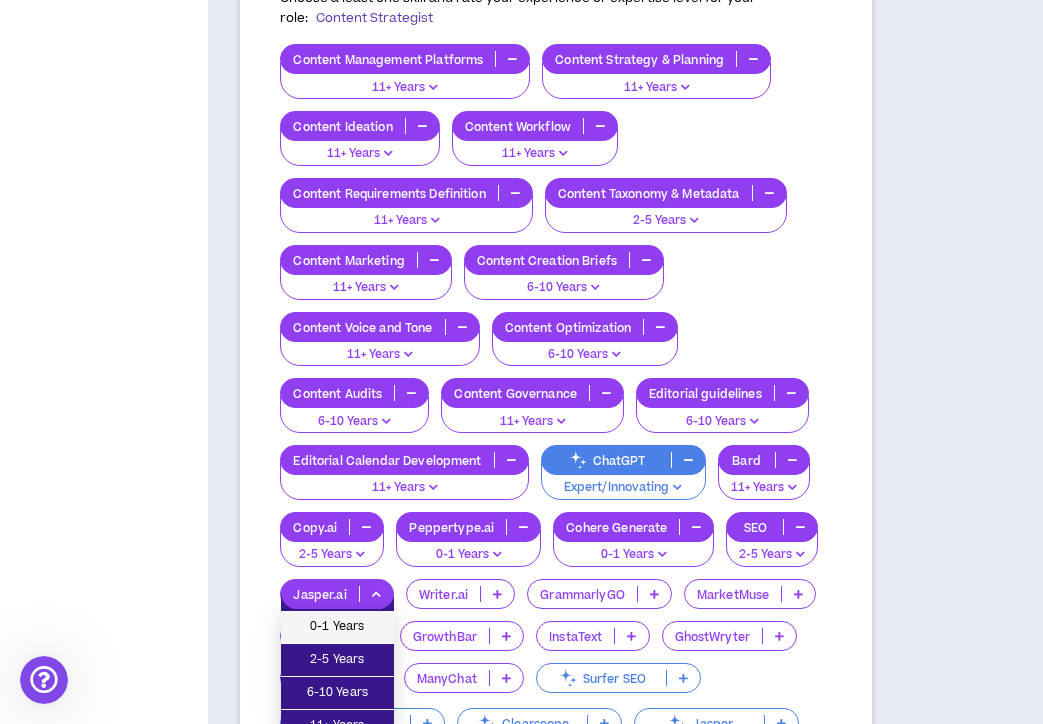 click on "0-1 Years" at bounding box center [337, 627] 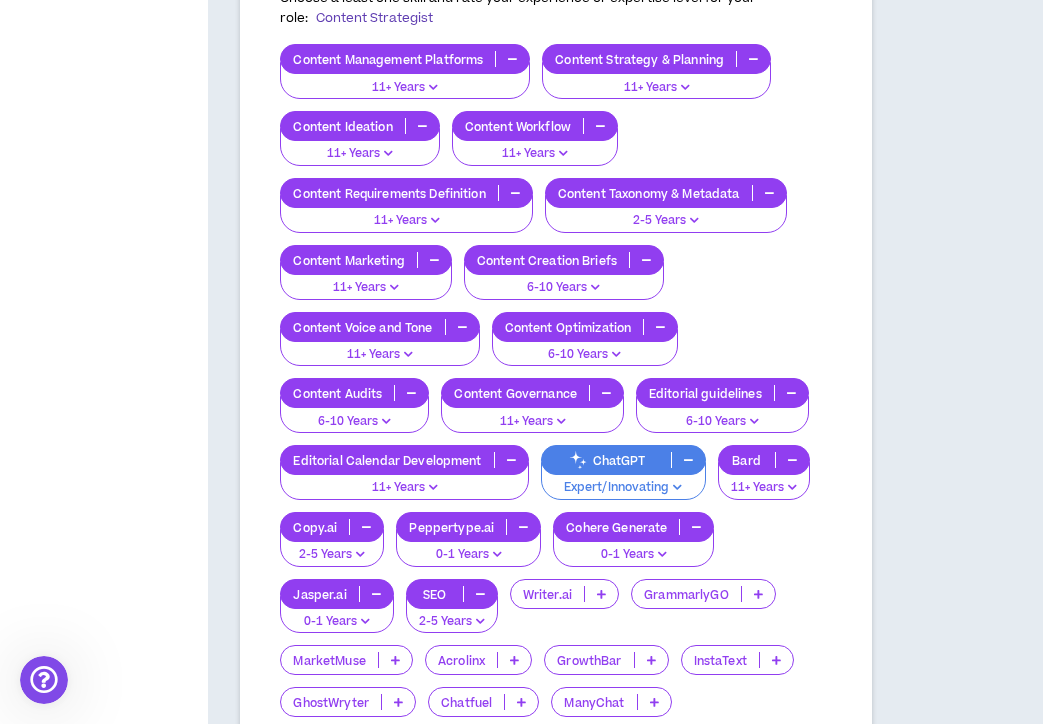 click on "Content Management Platforms 11+ Years Content Strategy & Planning 11+ Years Content Ideation 11+ Years Content Workflow 11+ Years Content Requirements Definition 11+ Years Content Taxonomy & Metadata 2-5 Years Content Marketing 11+ Years Content Creation Briefs 6-10 Years Content Voice and Tone 11+ Years Content Optimization 6-10 Years Content Audits 6-10 Years Content Governance 11+ Years Editorial guidelines 6-10 Years Editorial Calendar Development 11+ Years ChatGPT Expert/Innovating Bard 11+ Years Copy.ai 2-5 Years Peppertype.ai 0-1 Years Cohere Generate 0-1 Years Jasper.ai 0-1 Years SEO 2-5 Years Writer.ai GrammarlyGO MarketMuse Acrolinx GrowthBar InstaText GhostWryter Chatfuel ManyChat Surfer SEO Frase Clearscope Jasper Topic Generation AI SEO Structuring Content Gap Analysis" at bounding box center [555, 448] 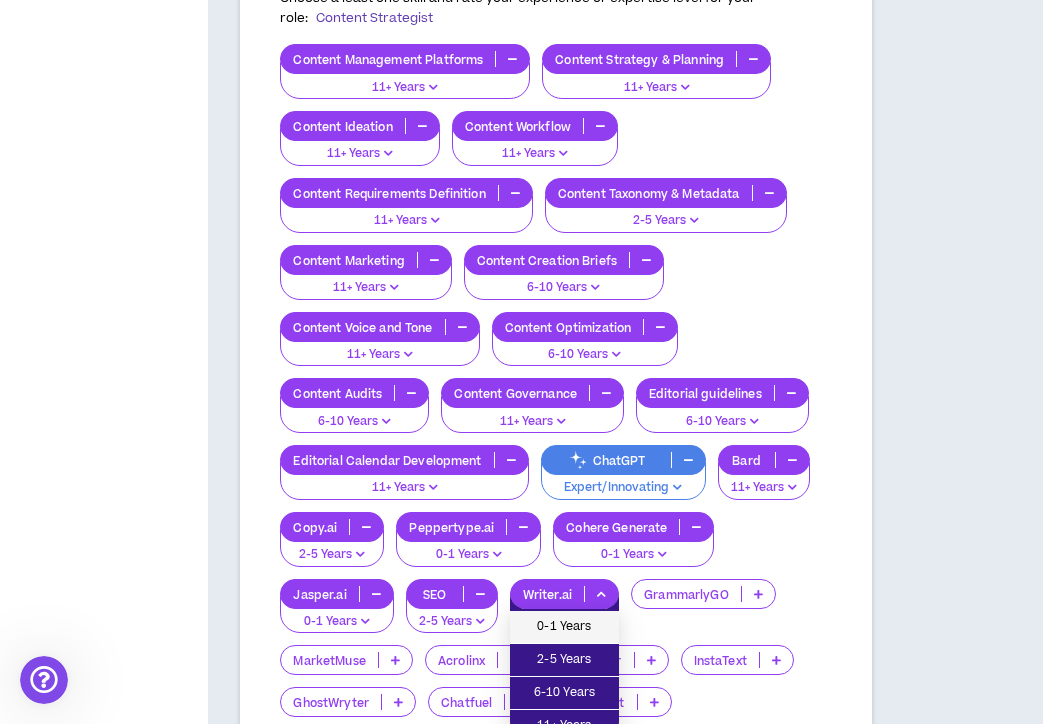 click on "0-1 Years" at bounding box center [564, 627] 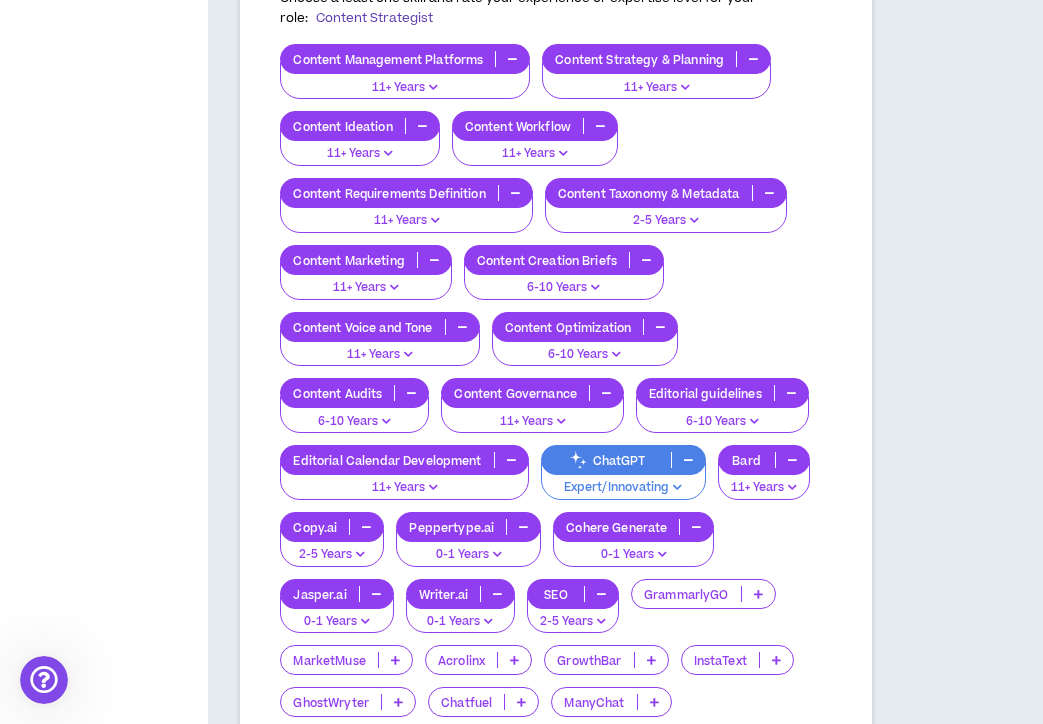 click on "GrammarlyGO" at bounding box center [686, 594] 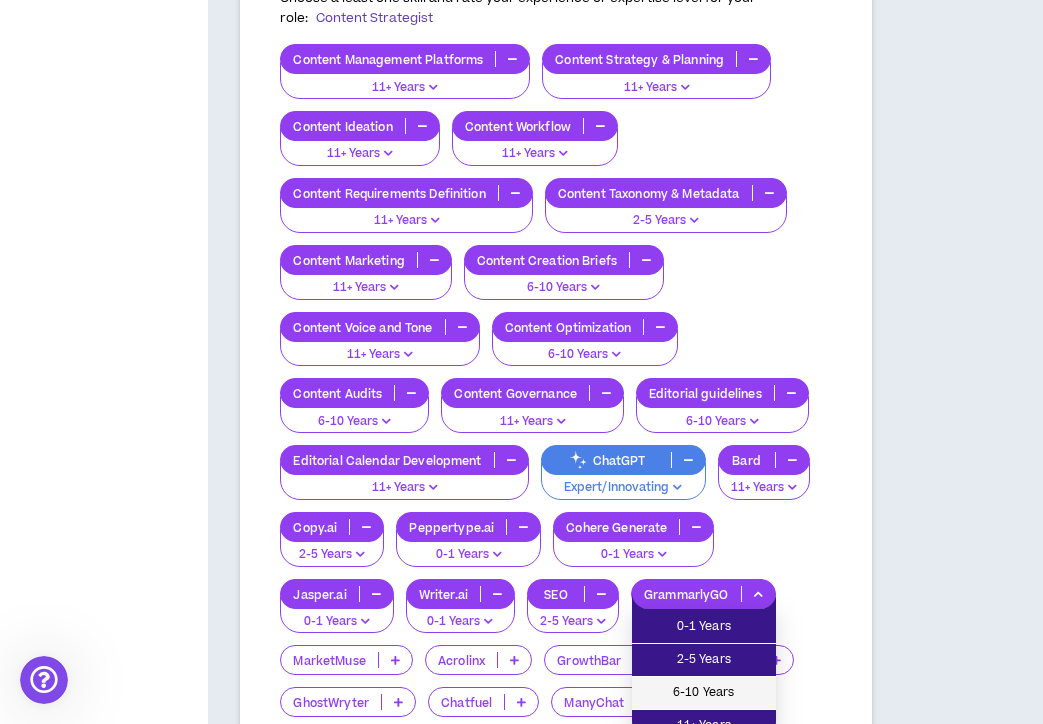 click on "6-10 Years" at bounding box center (704, 693) 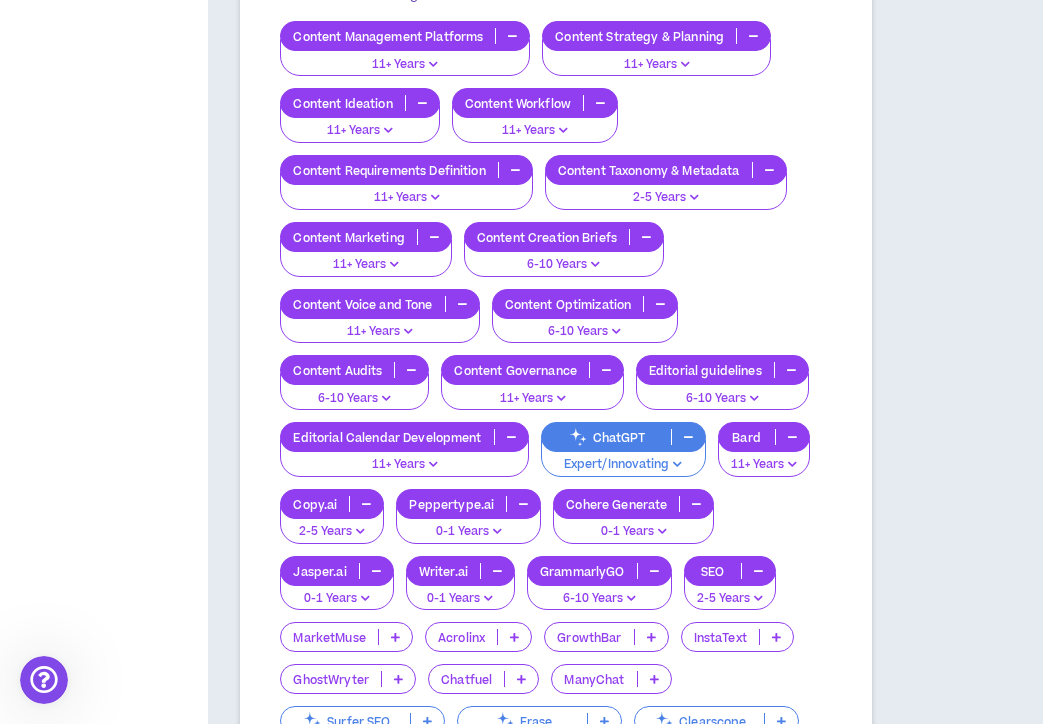 scroll, scrollTop: 587, scrollLeft: 0, axis: vertical 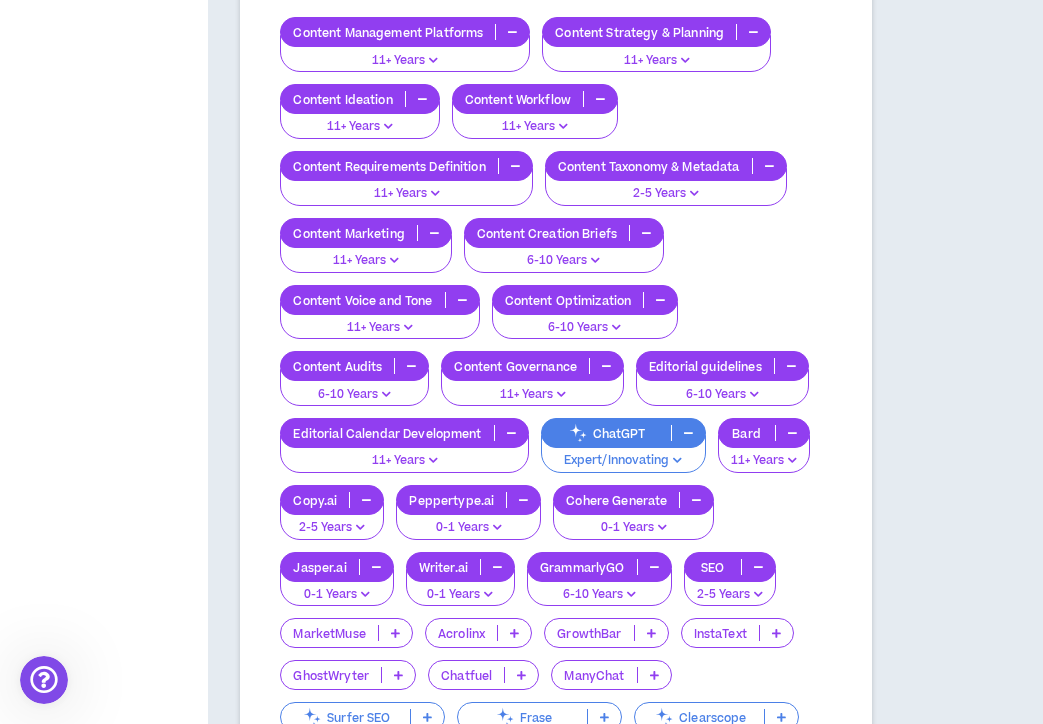 click on "6-10 Years" at bounding box center (599, 595) 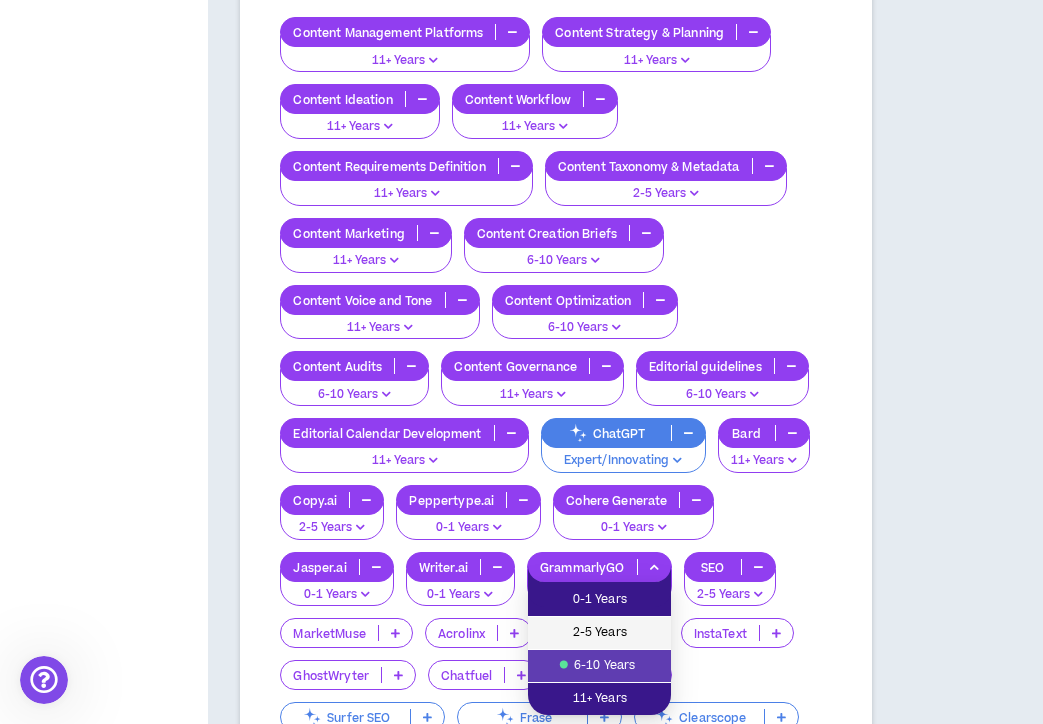 click on "2-5 Years" at bounding box center (599, 633) 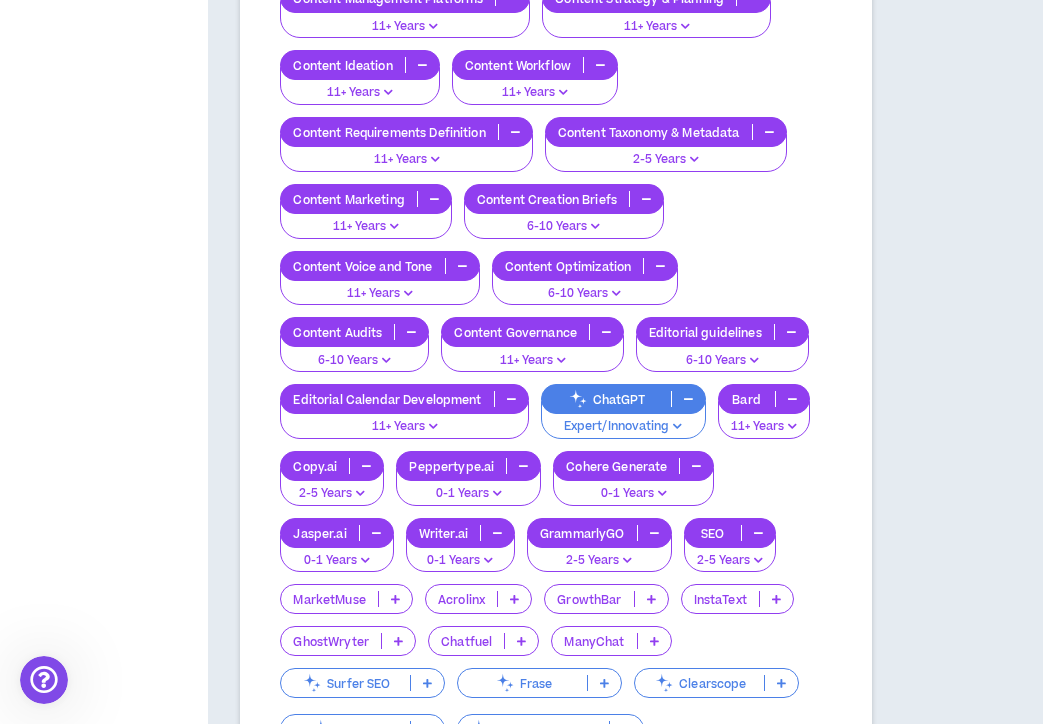 scroll, scrollTop: 866, scrollLeft: 0, axis: vertical 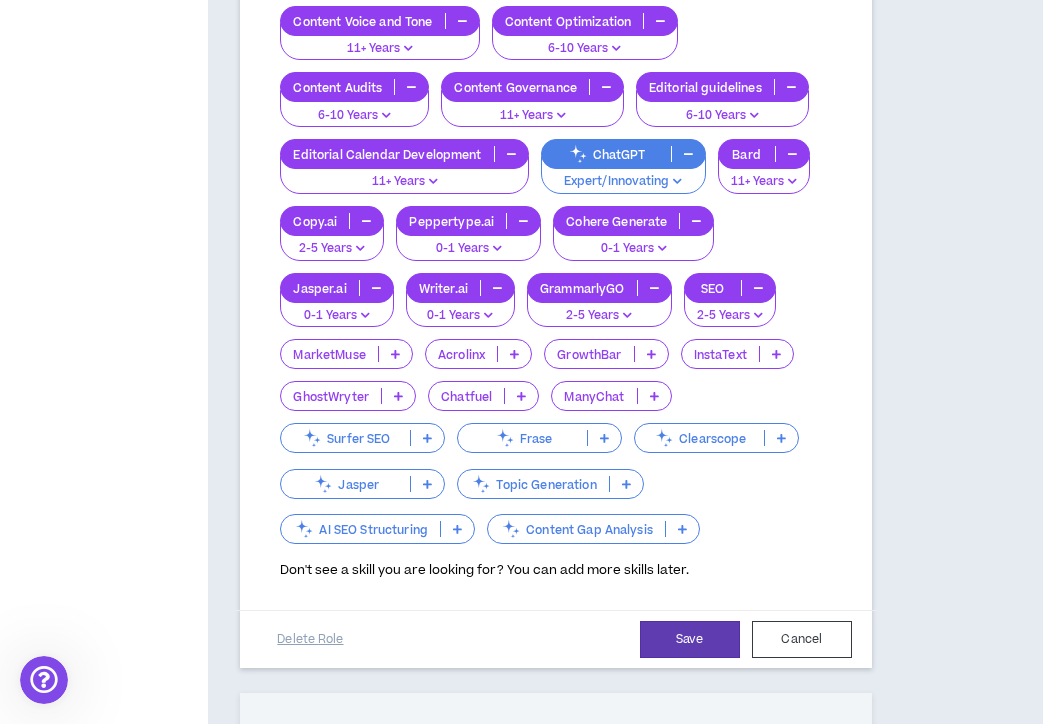 click on "MarketMuse" at bounding box center [346, 354] 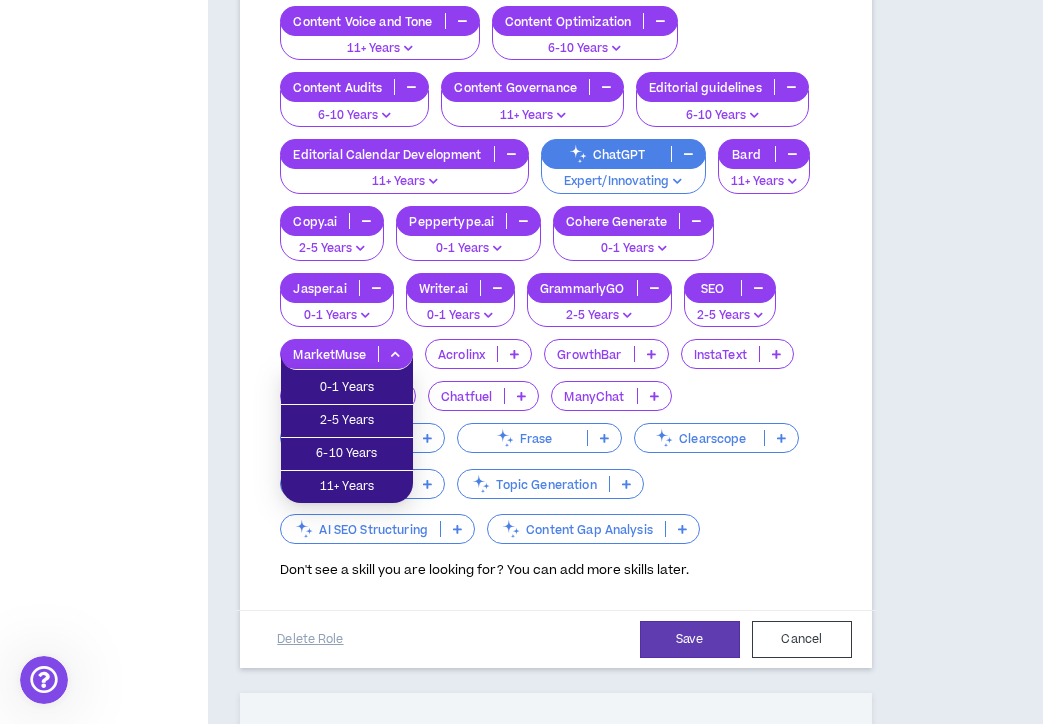 click on "MarketMuse" at bounding box center (346, 354) 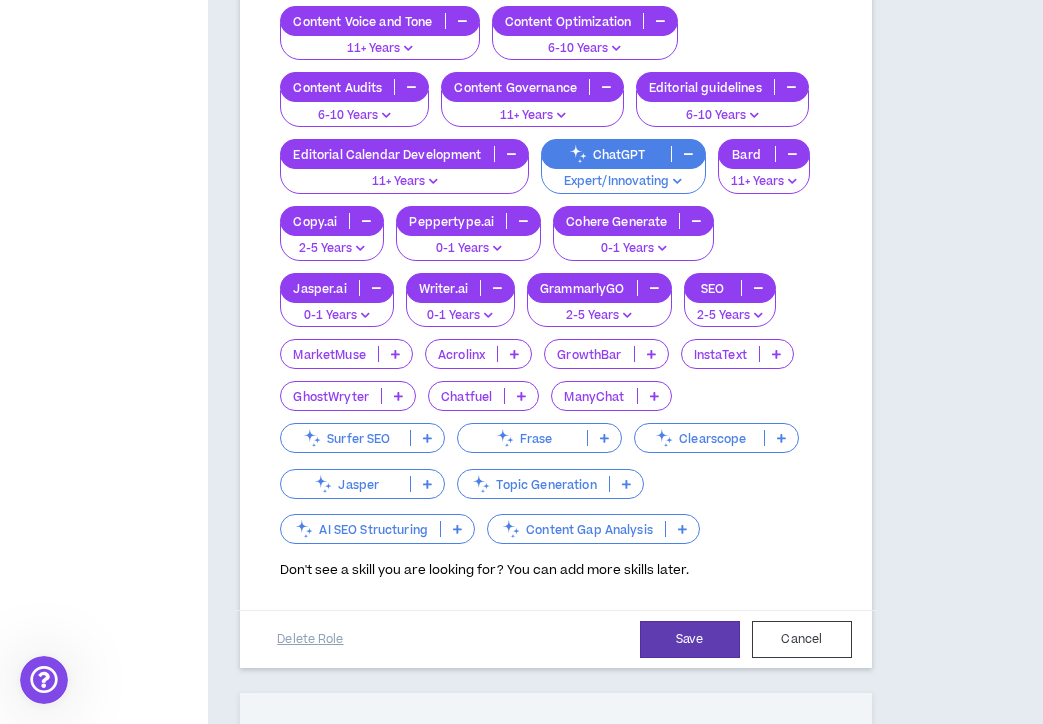 click on "MarketMuse" at bounding box center (346, 354) 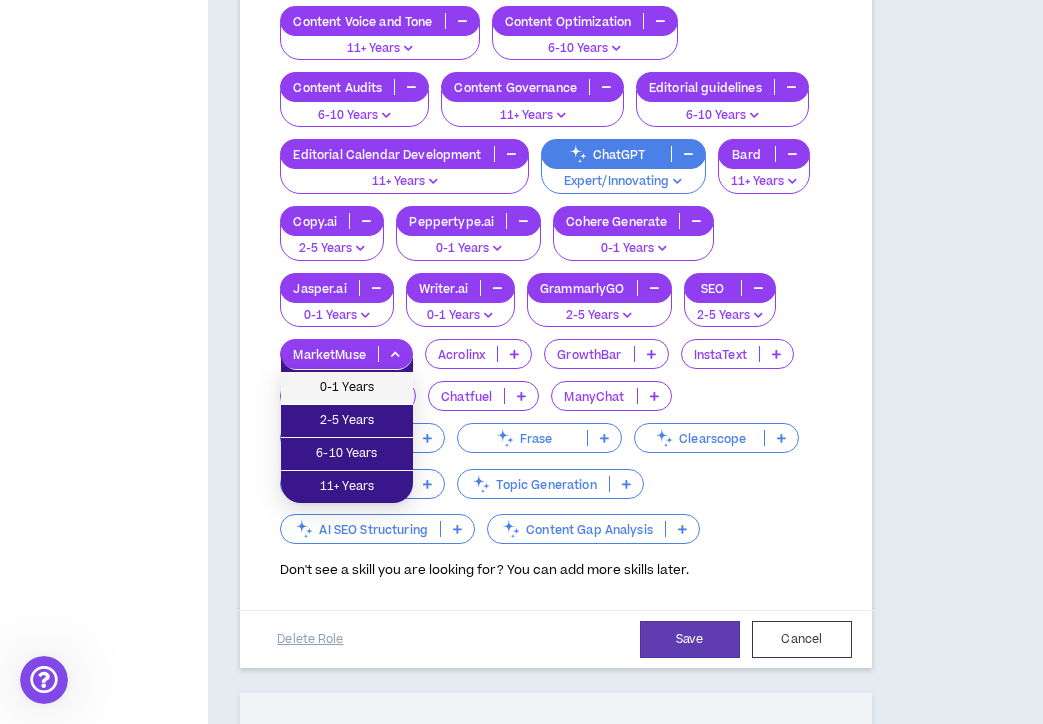 click on "0-1 Years" at bounding box center [347, 388] 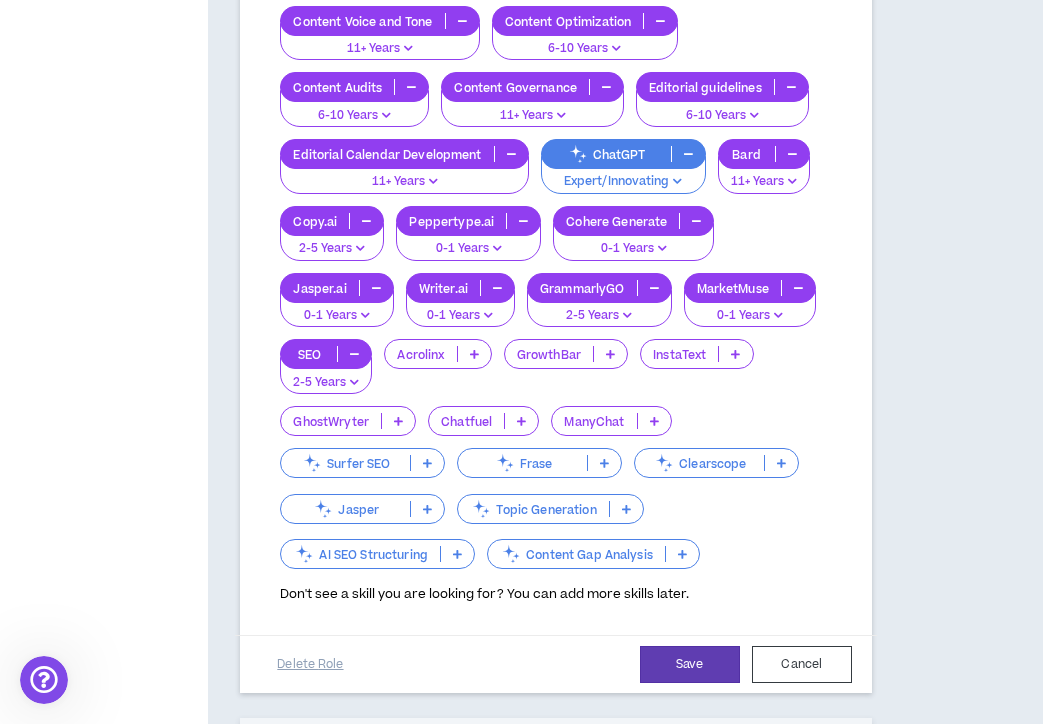 click on "Acrolinx" at bounding box center [437, 354] 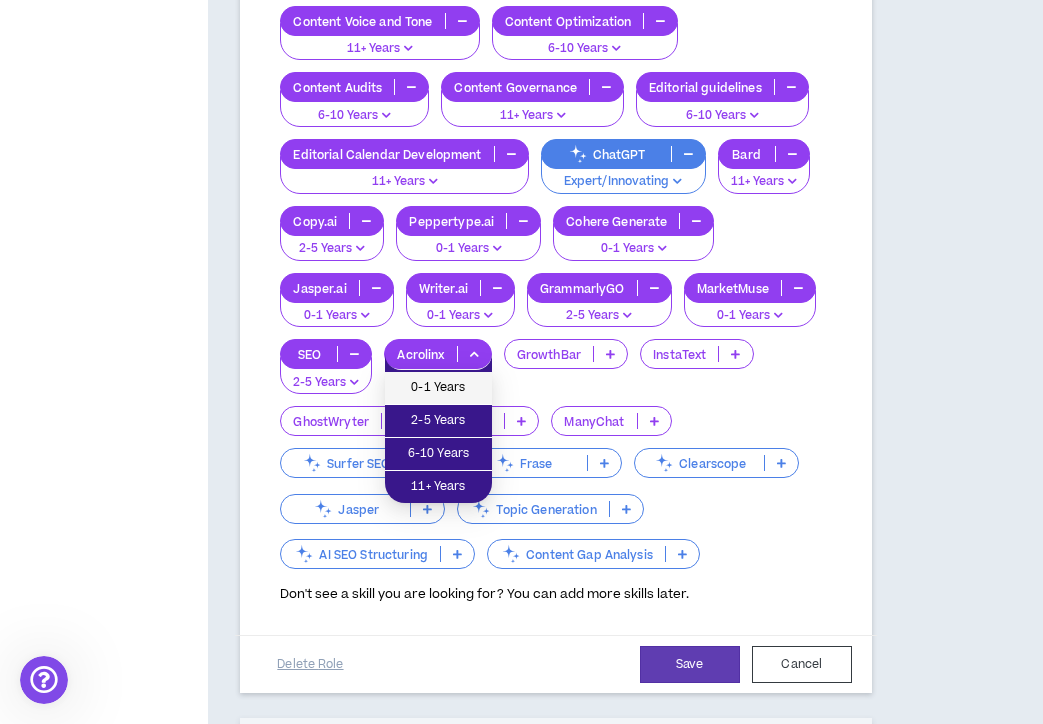 click on "0-1 Years" at bounding box center [438, 388] 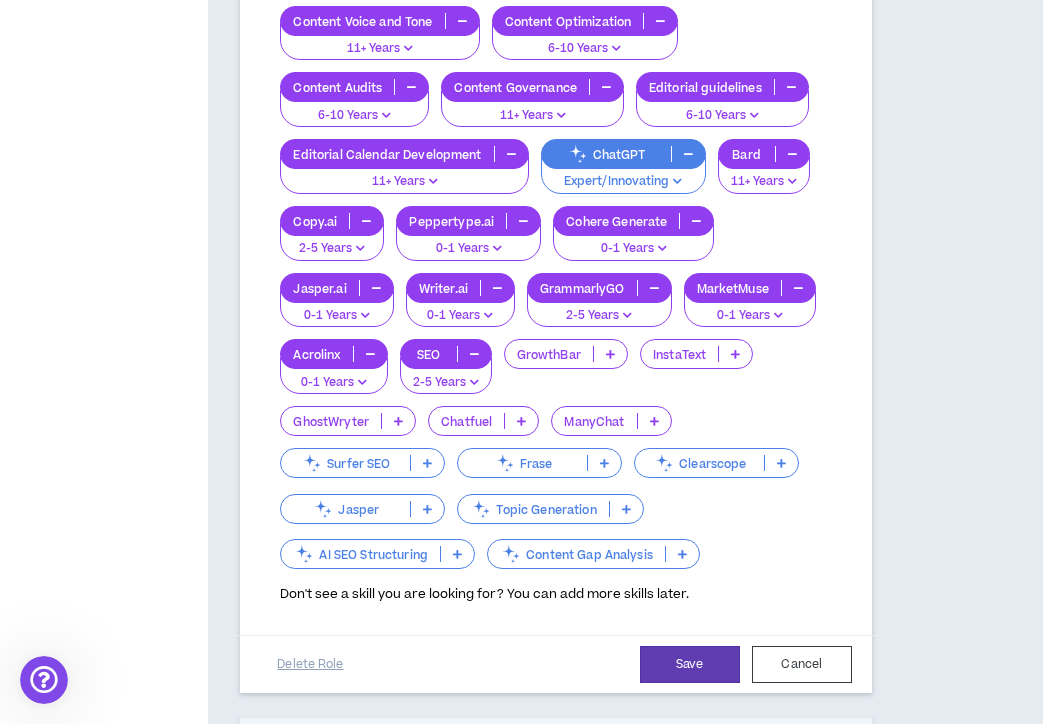 click on "GrowthBar" at bounding box center (549, 354) 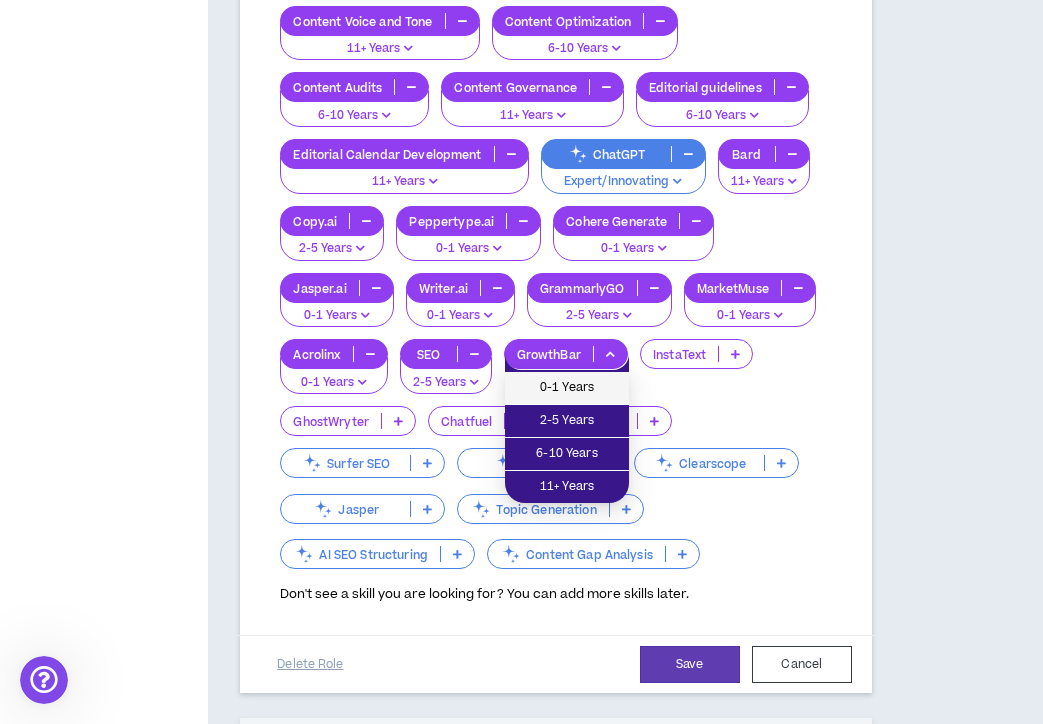 click on "0-1 Years" at bounding box center [567, 388] 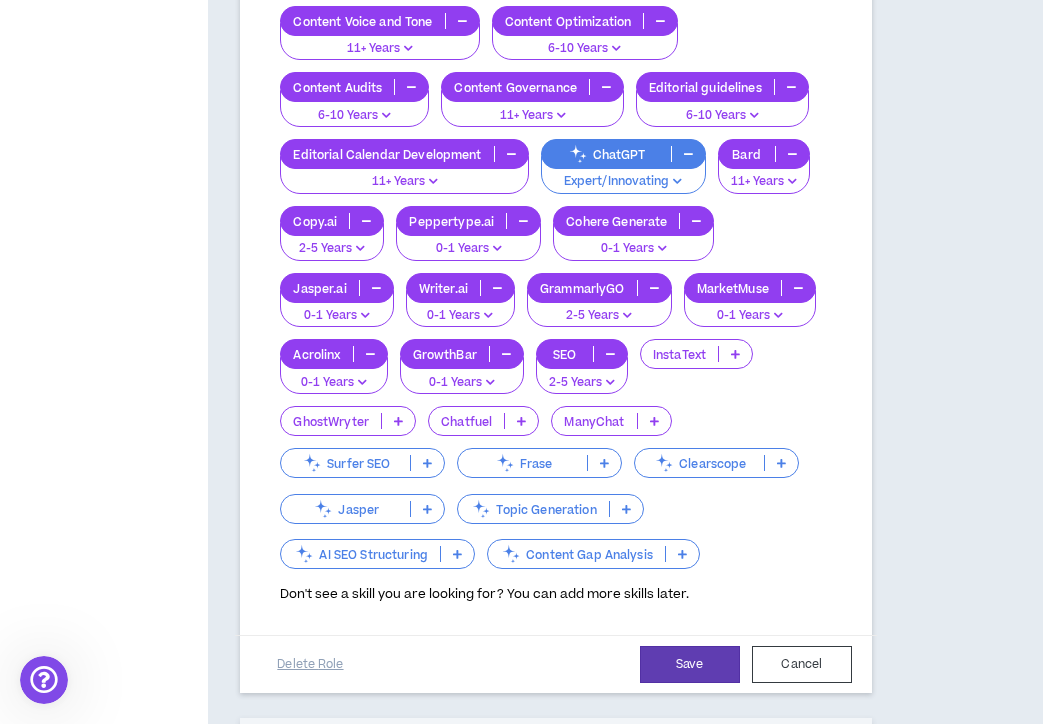 click on "InstaText" at bounding box center [679, 354] 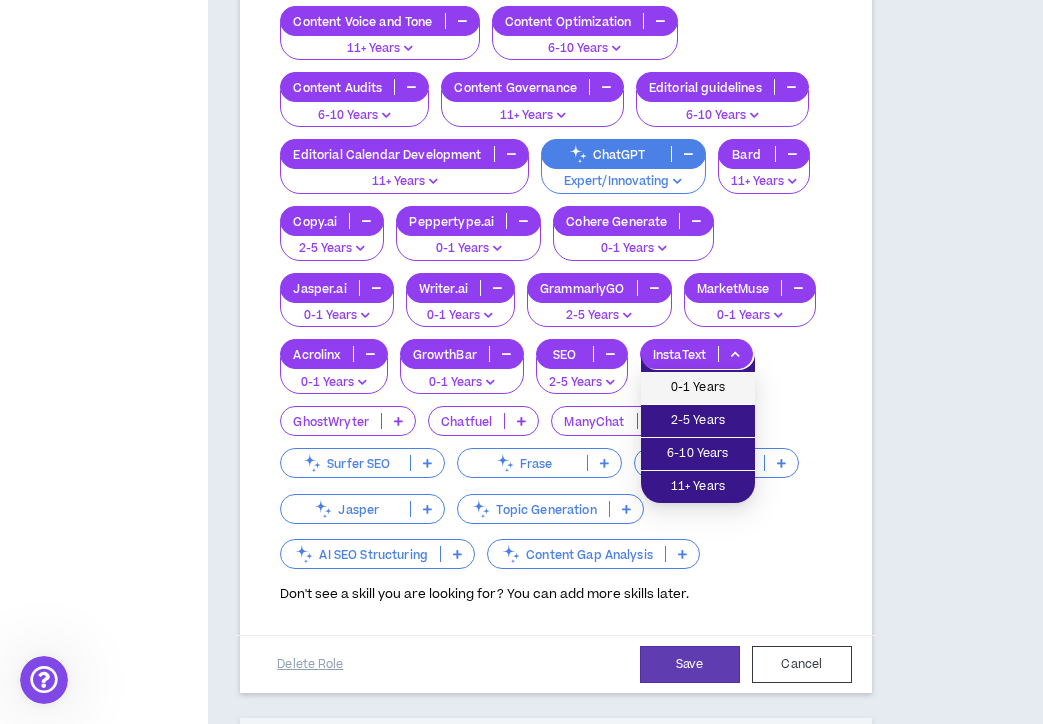 click on "0-1 Years" at bounding box center (698, 388) 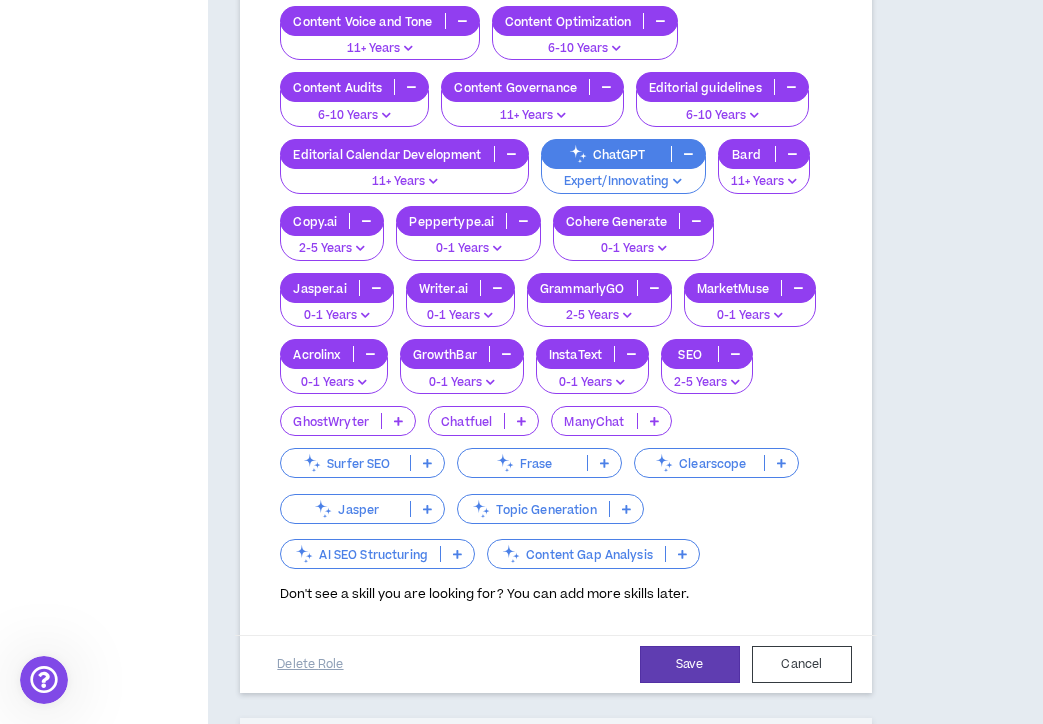 click on "GhostWryter" at bounding box center (331, 421) 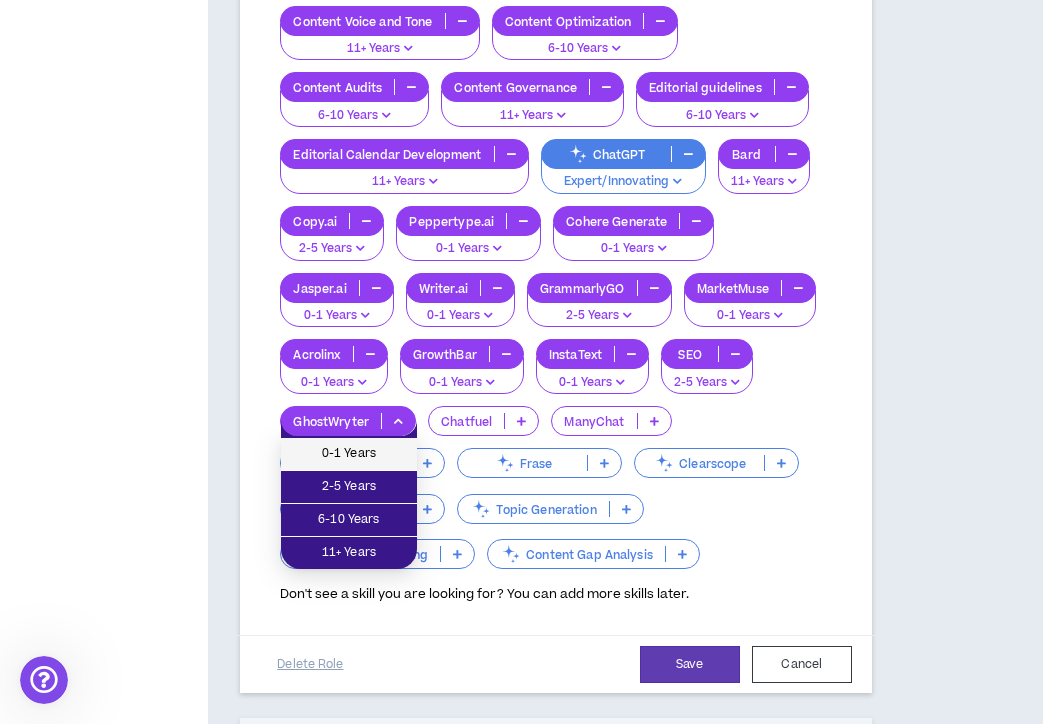click on "0-1 Years" at bounding box center (349, 454) 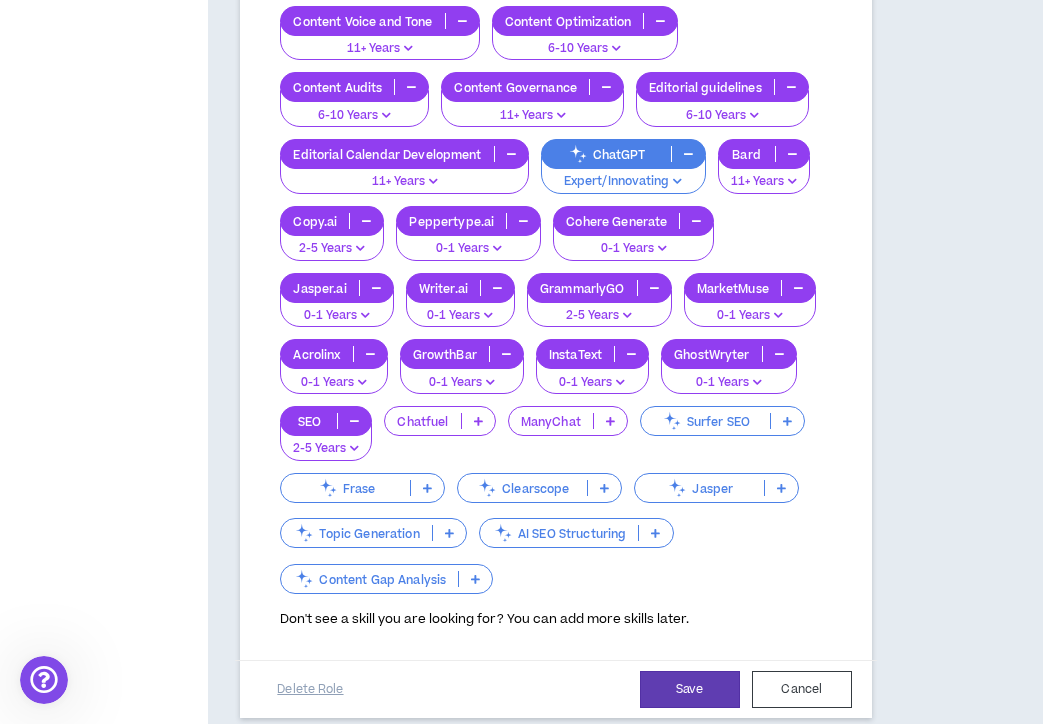 click on "Chatfuel" at bounding box center [422, 421] 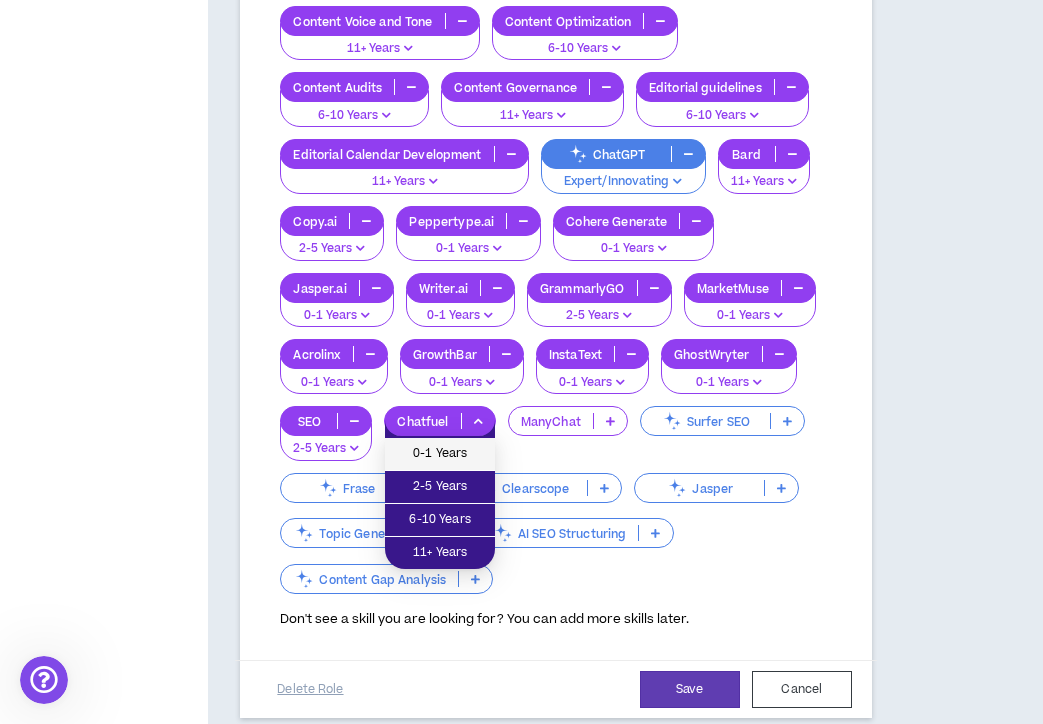 click on "0-1 Years" at bounding box center (440, 454) 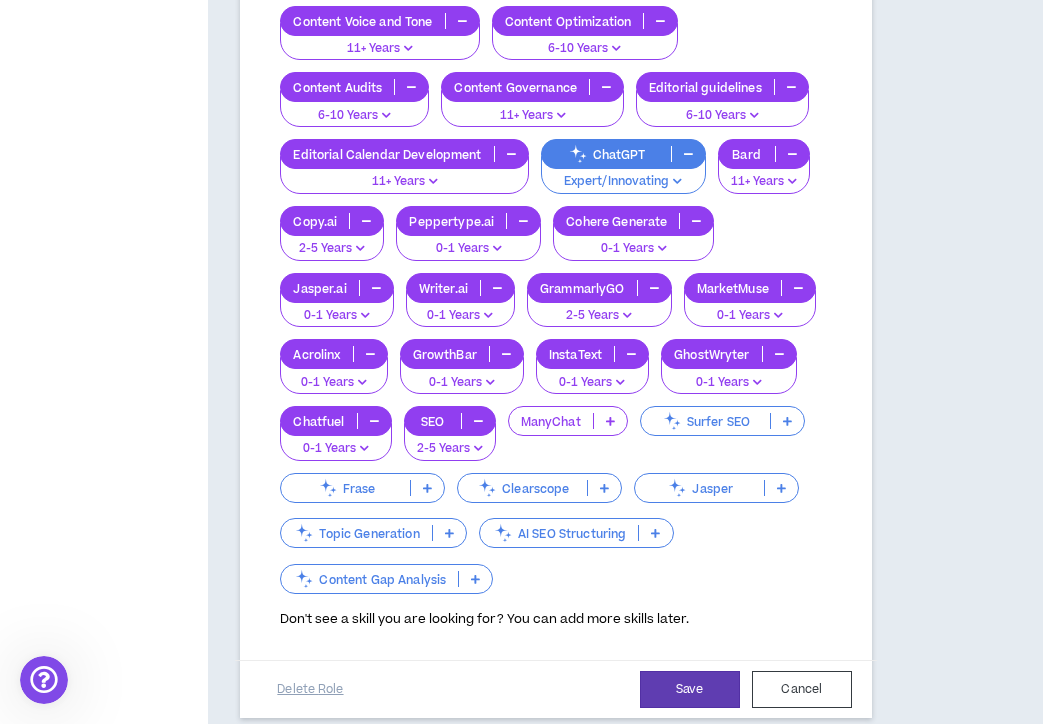 click on "ManyChat" at bounding box center (551, 421) 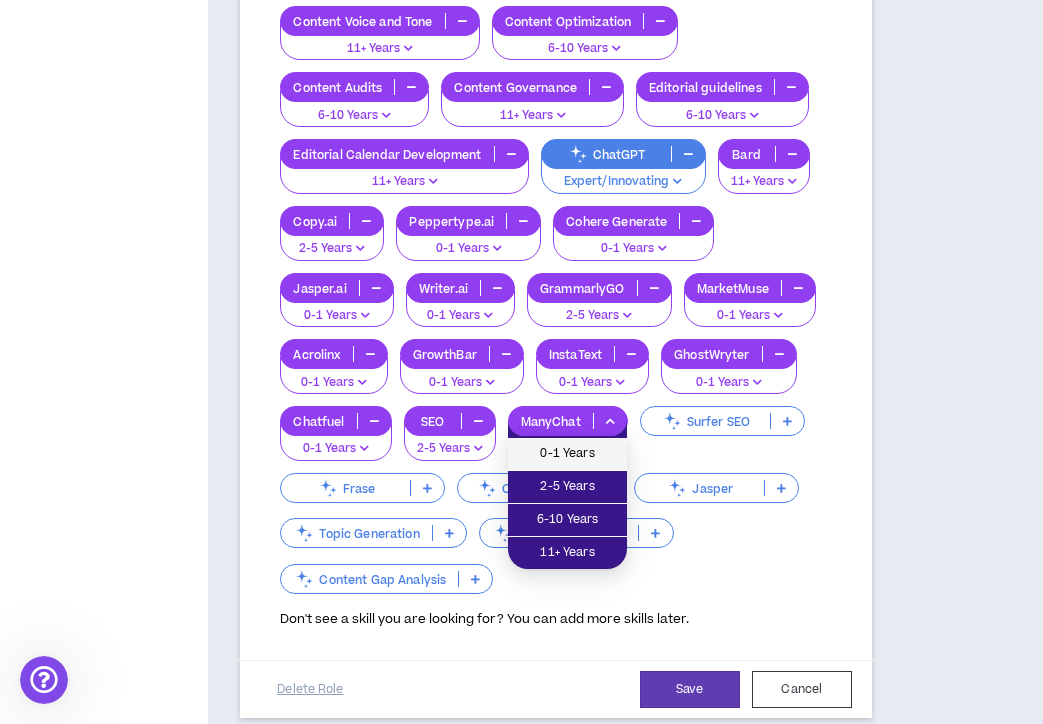 click on "0-1 Years" at bounding box center (567, 454) 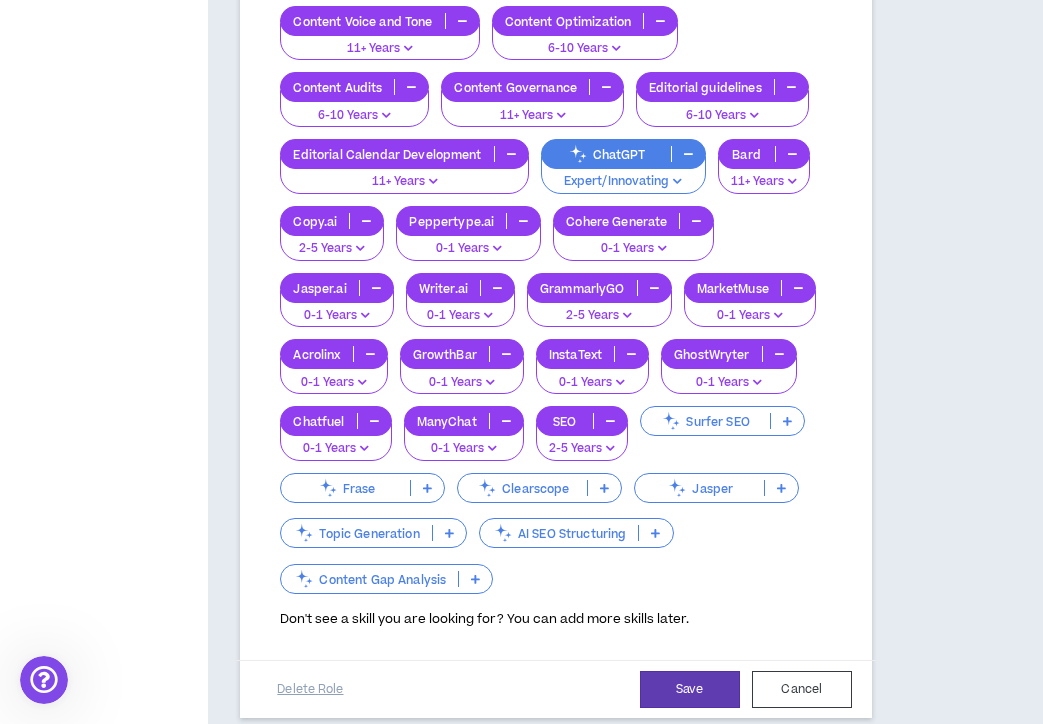 click on "Surfer SEO" at bounding box center [705, 421] 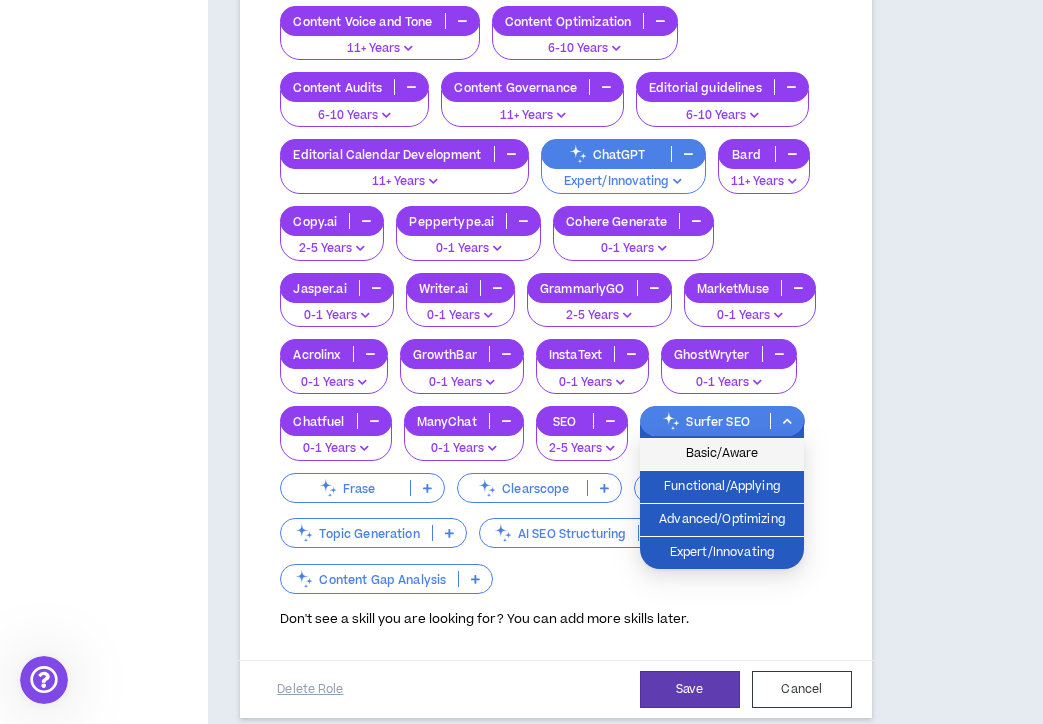 click on "Basic/Aware" at bounding box center (722, 454) 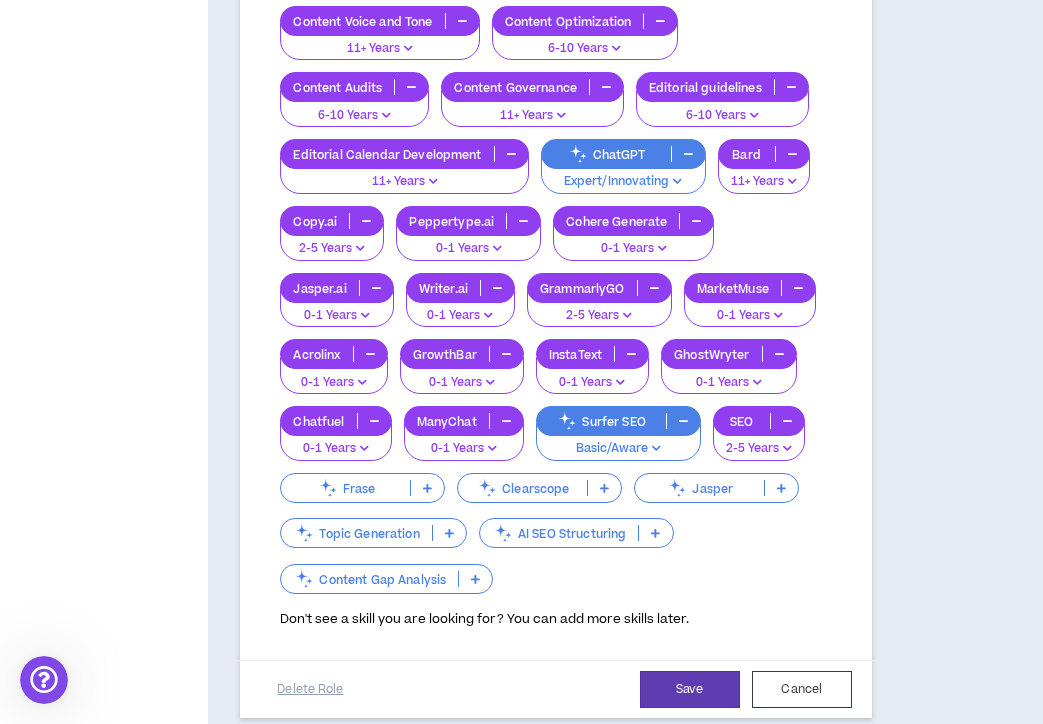 click on "Frase" at bounding box center [345, 488] 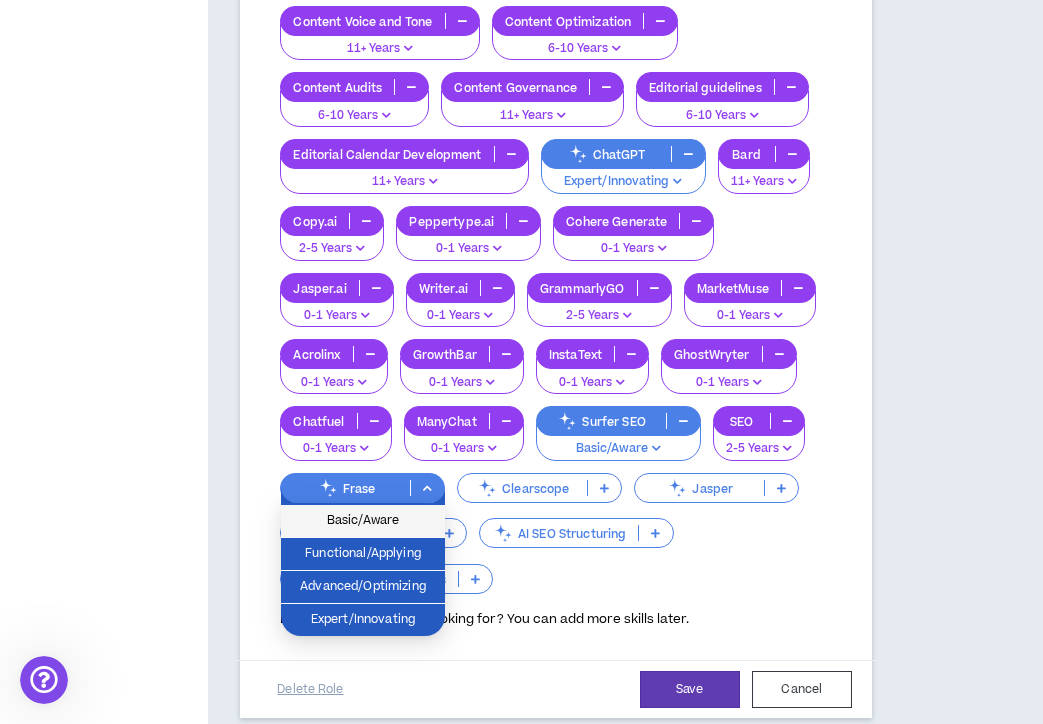 click on "Basic/Aware" at bounding box center (363, 521) 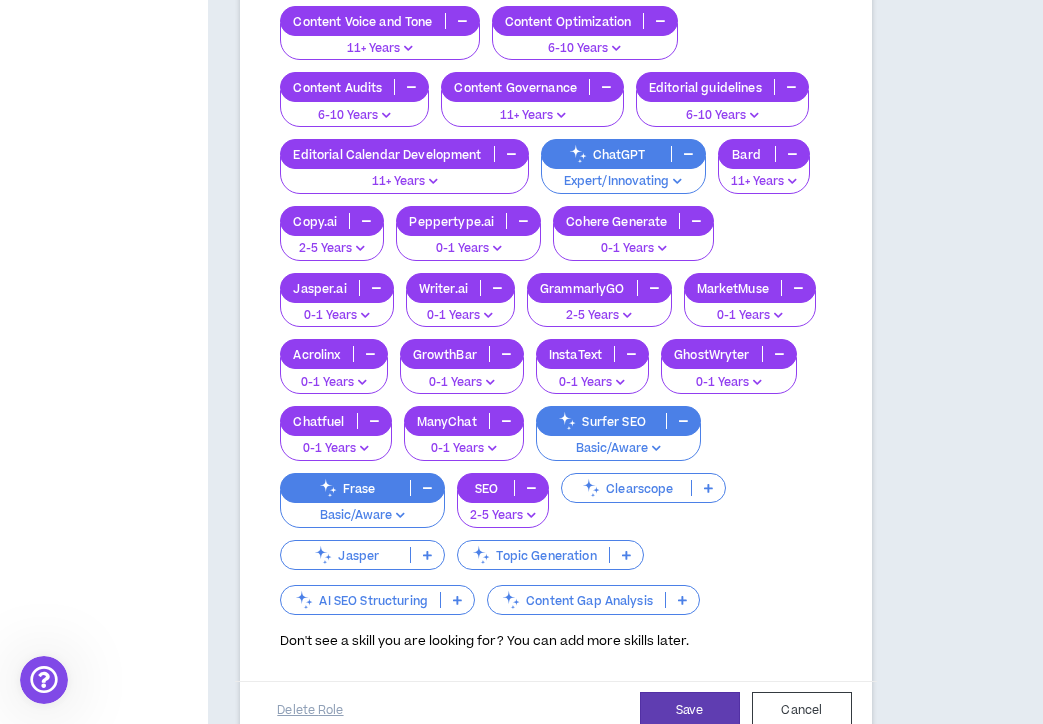 click 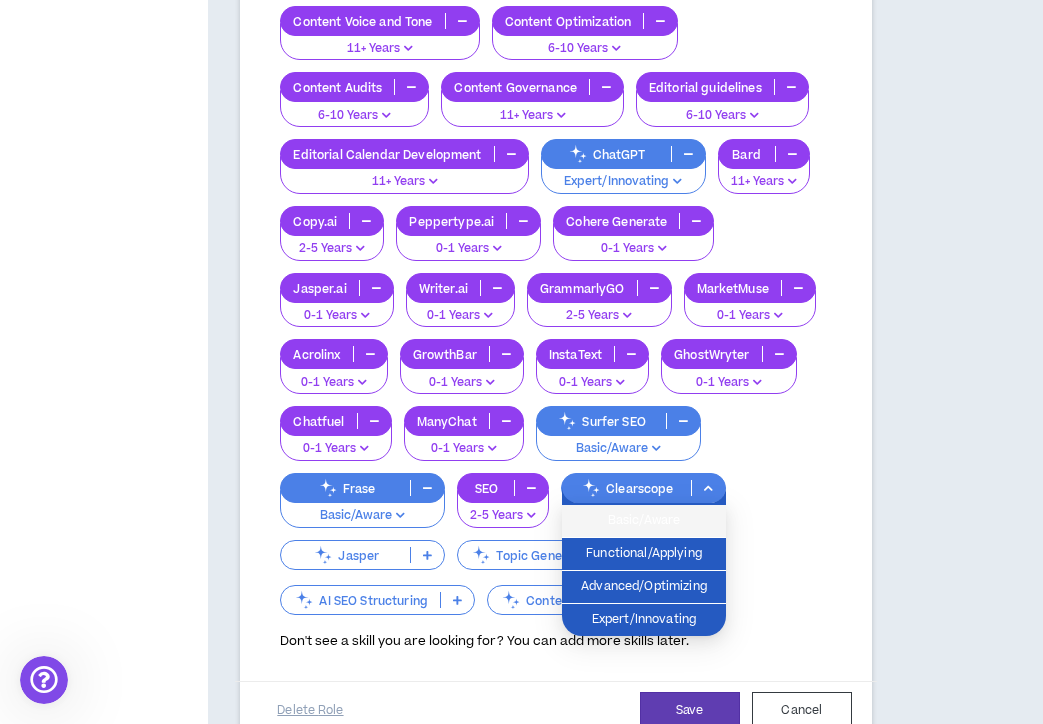 click on "Basic/Aware" at bounding box center (644, 521) 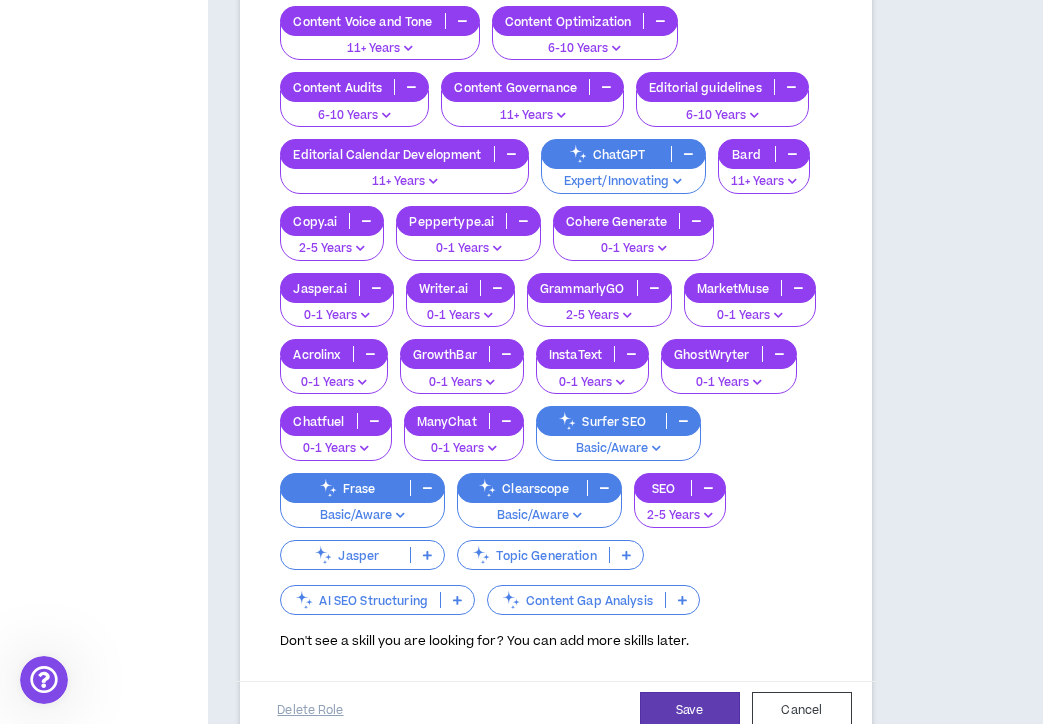 click on "Jasper" at bounding box center (345, 555) 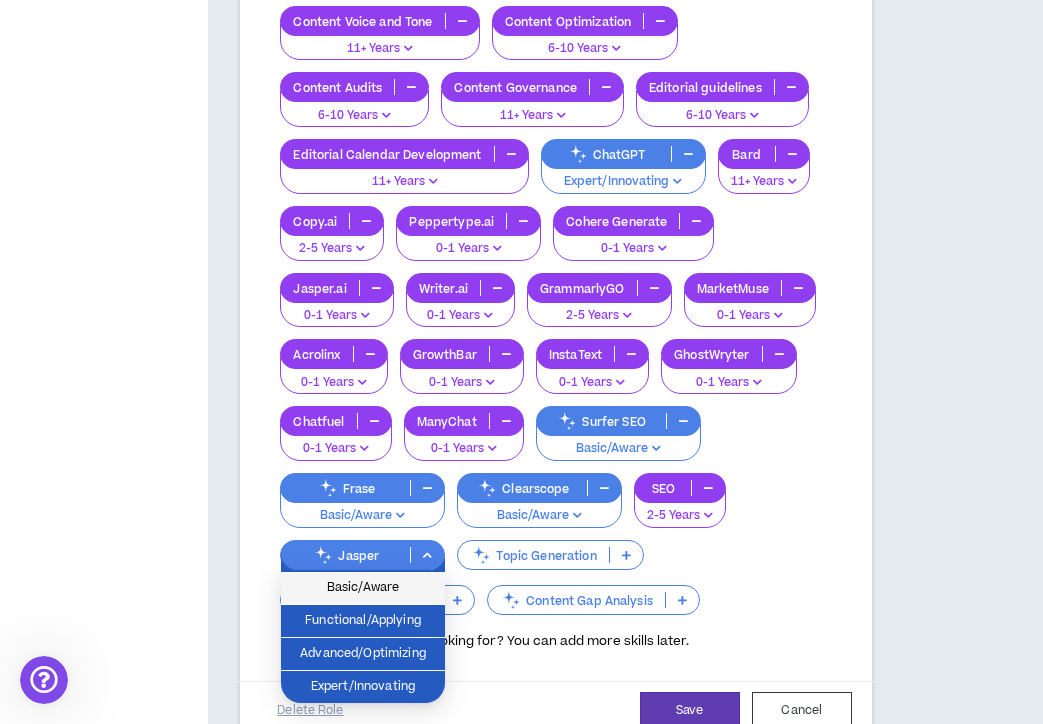 click on "Basic/Aware" at bounding box center [363, 588] 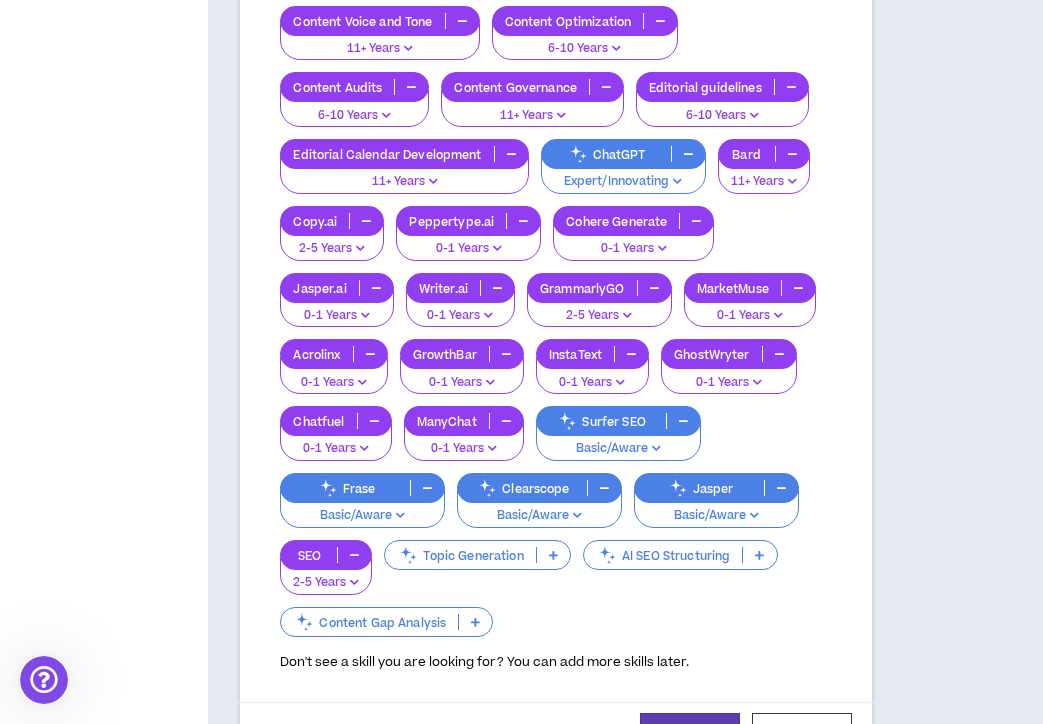 click on "Topic Generation" at bounding box center [460, 555] 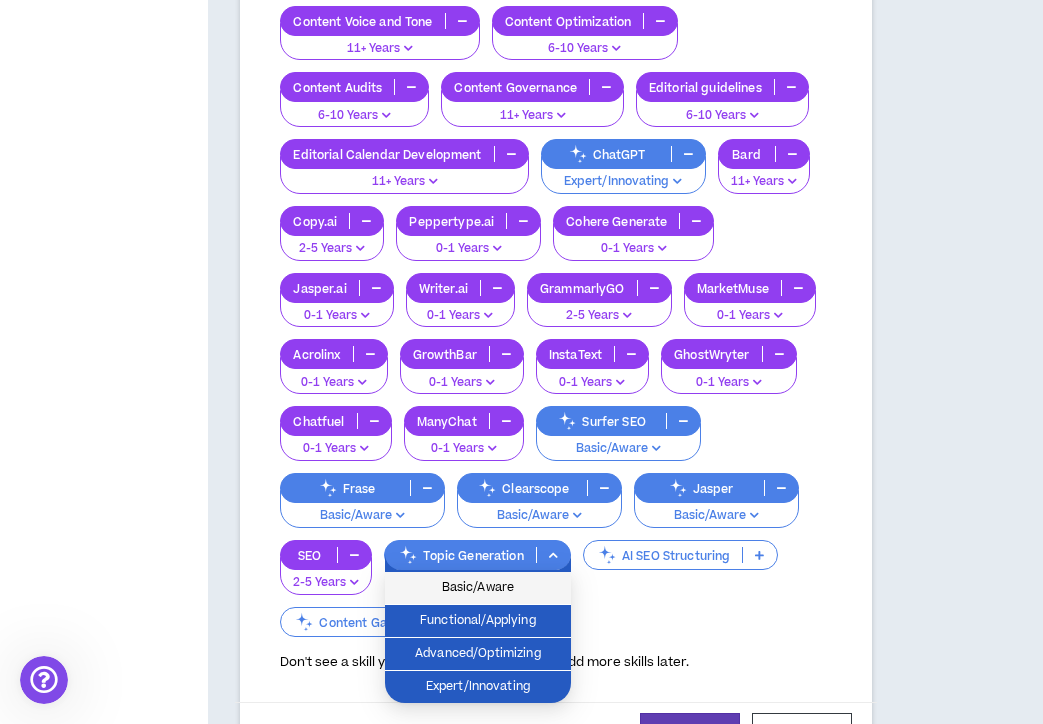 click on "Basic/Aware" at bounding box center (478, 588) 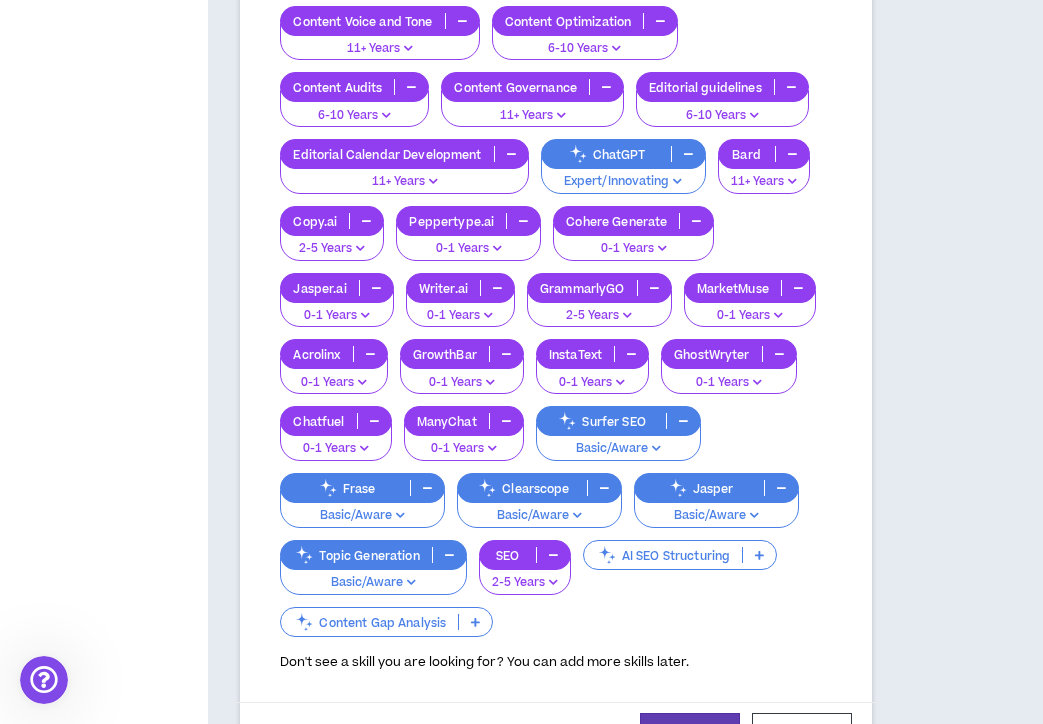 click on "AI SEO Structuring" at bounding box center (663, 555) 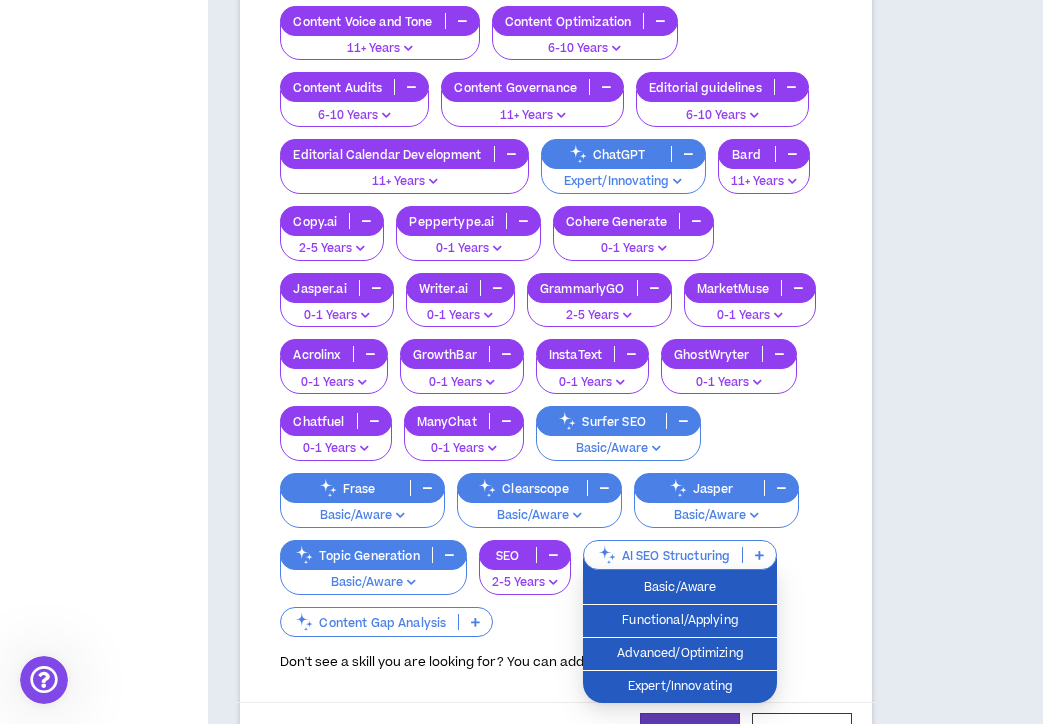 click on "Basic/Aware" at bounding box center (373, 583) 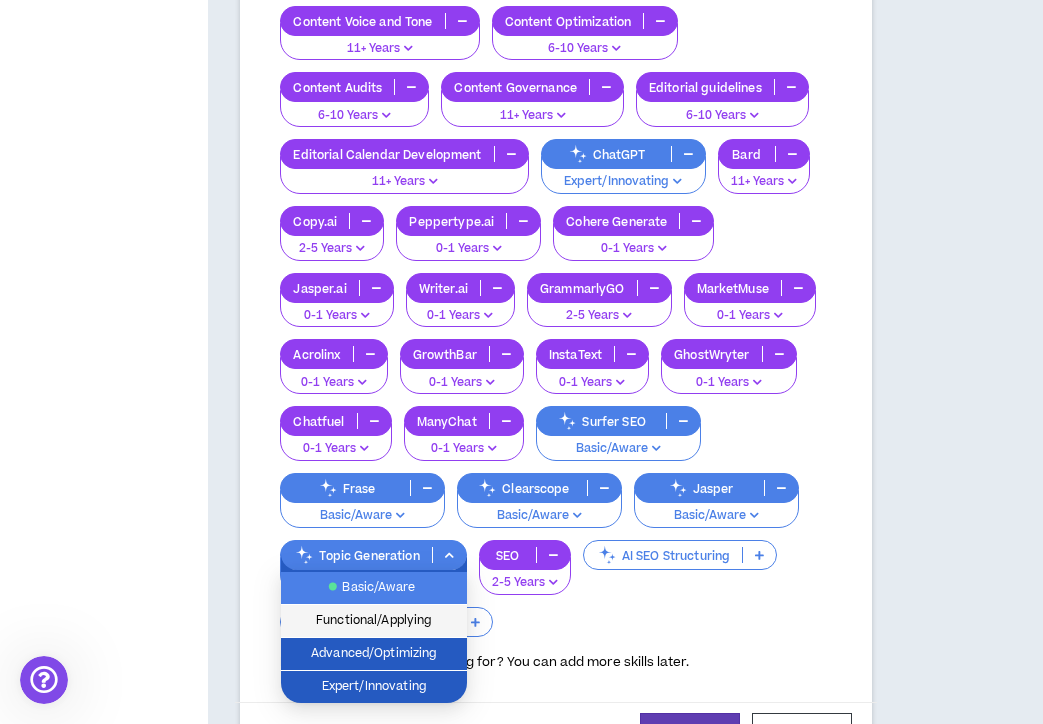 click on "Functional/Applying" at bounding box center [374, 621] 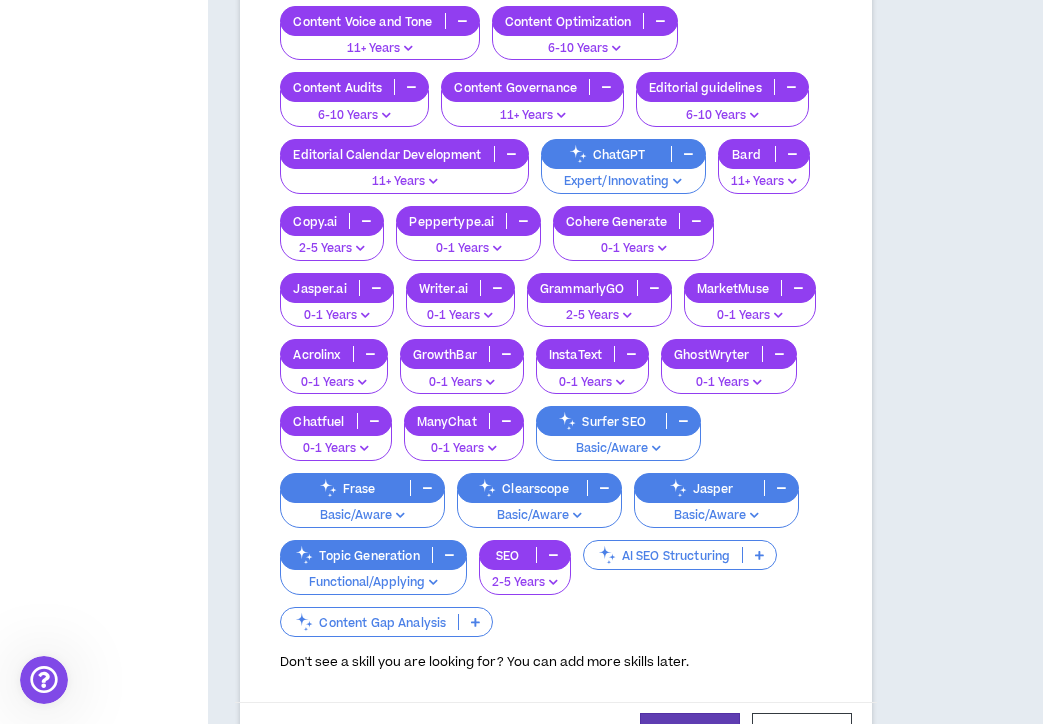 click on "AI SEO Structuring" at bounding box center (663, 555) 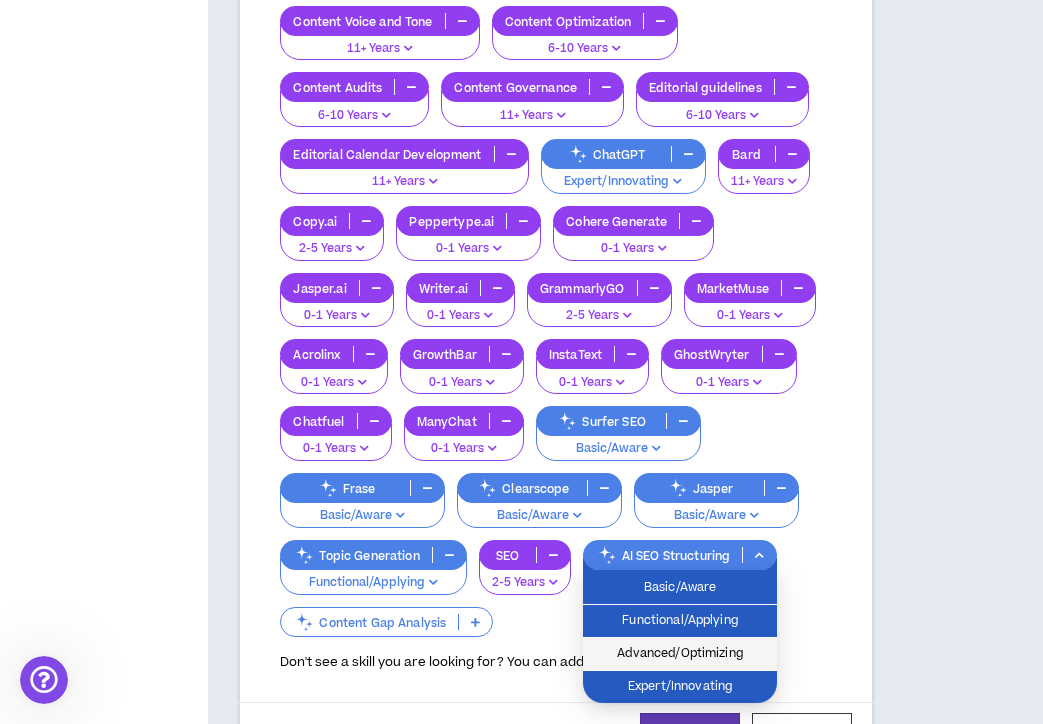 click on "Advanced/Optimizing" at bounding box center [680, 654] 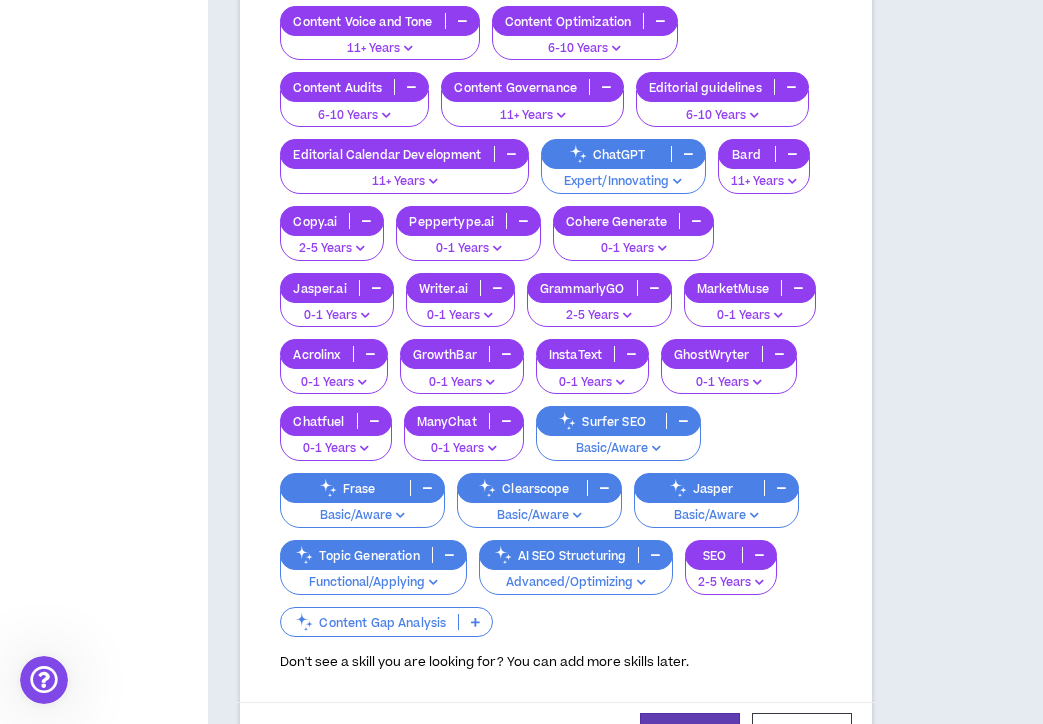 click on "Content Gap Analysis" at bounding box center (369, 622) 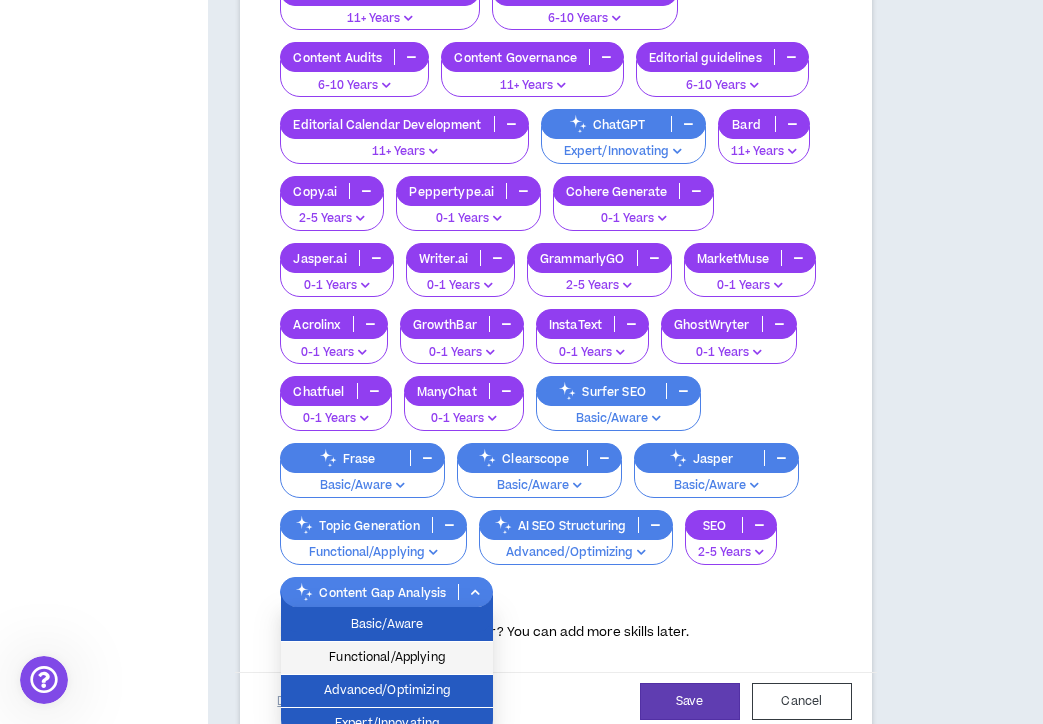 scroll, scrollTop: 897, scrollLeft: 0, axis: vertical 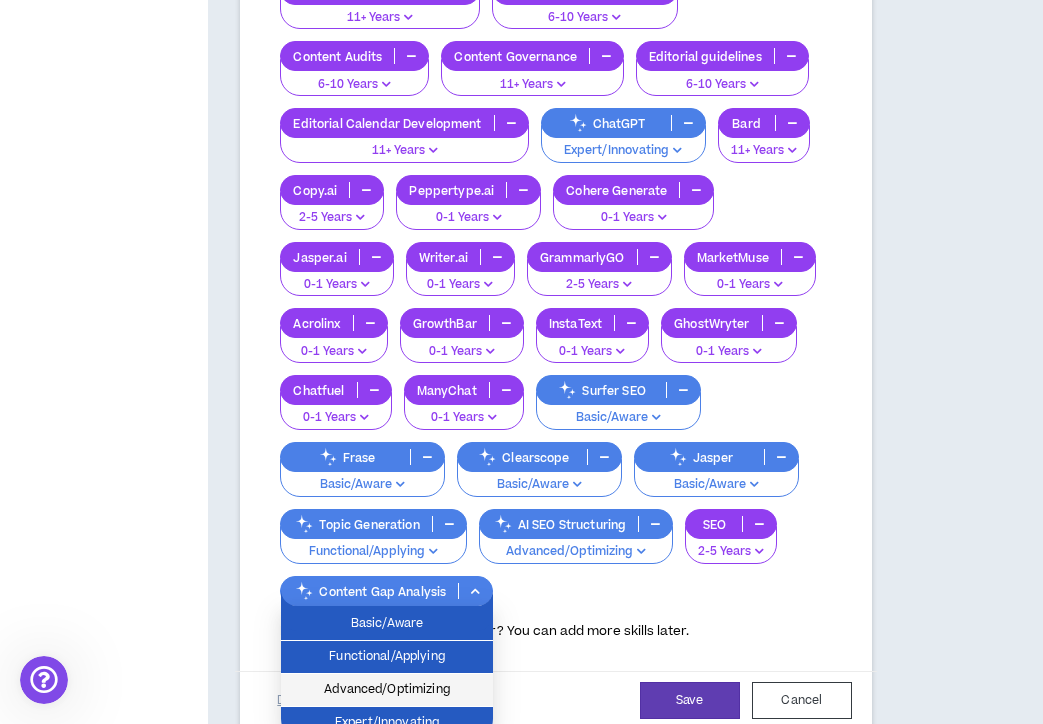 click on "Advanced/Optimizing" at bounding box center (387, 690) 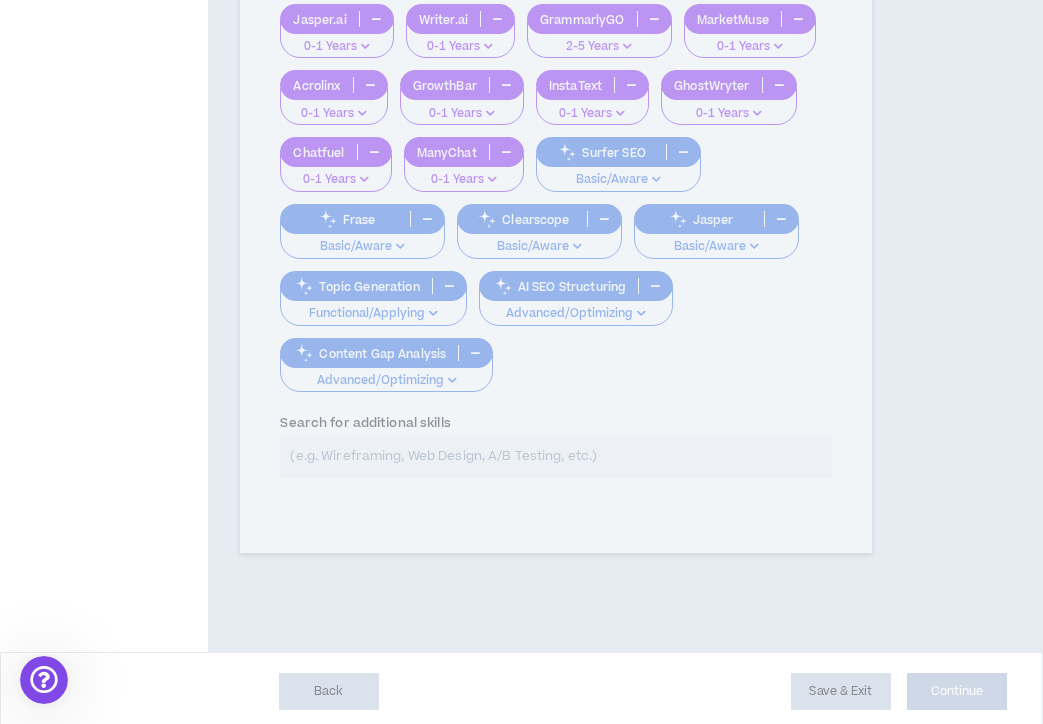 scroll, scrollTop: 2627, scrollLeft: 0, axis: vertical 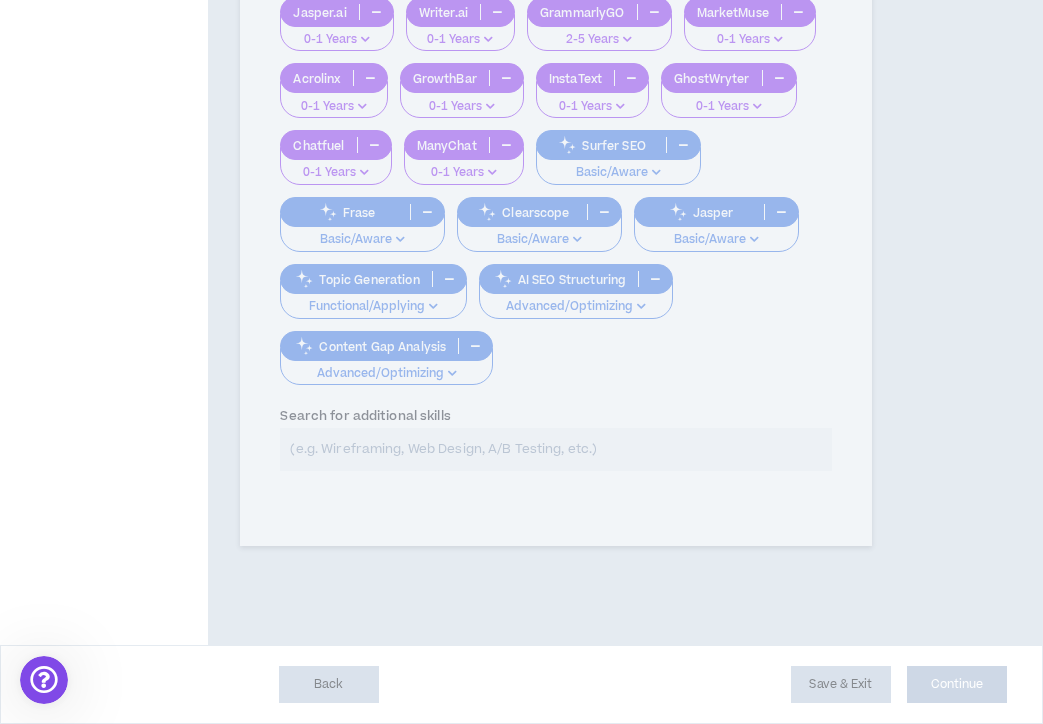 click on "Back Save & Exit Continue Save & Exit" at bounding box center (521, 684) 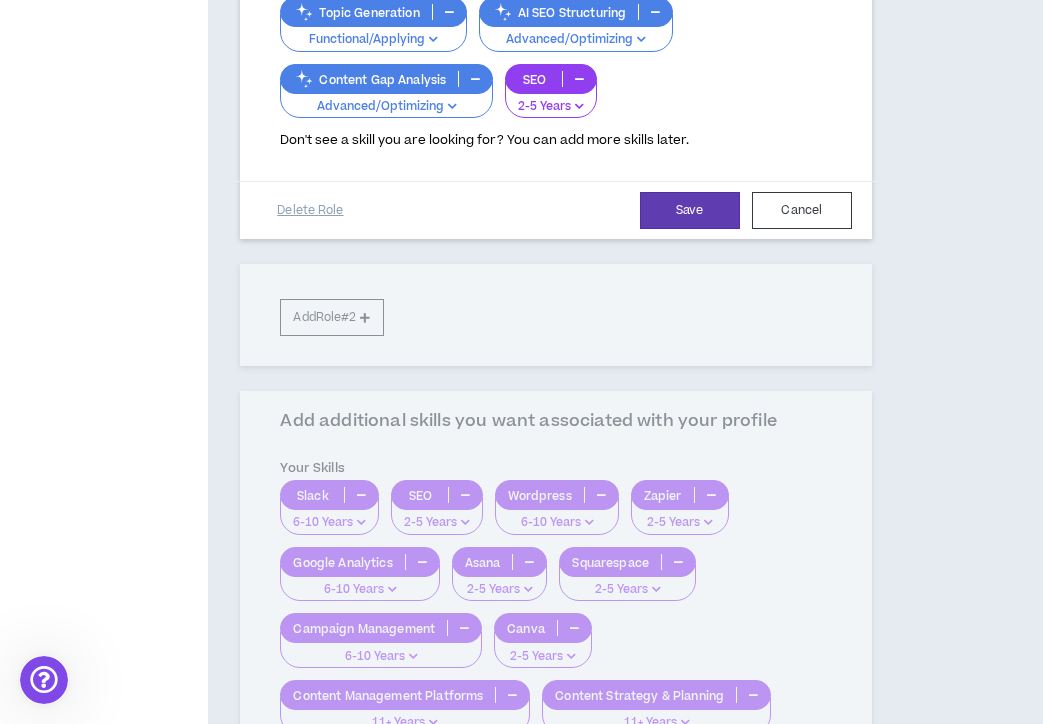 scroll, scrollTop: 1400, scrollLeft: 0, axis: vertical 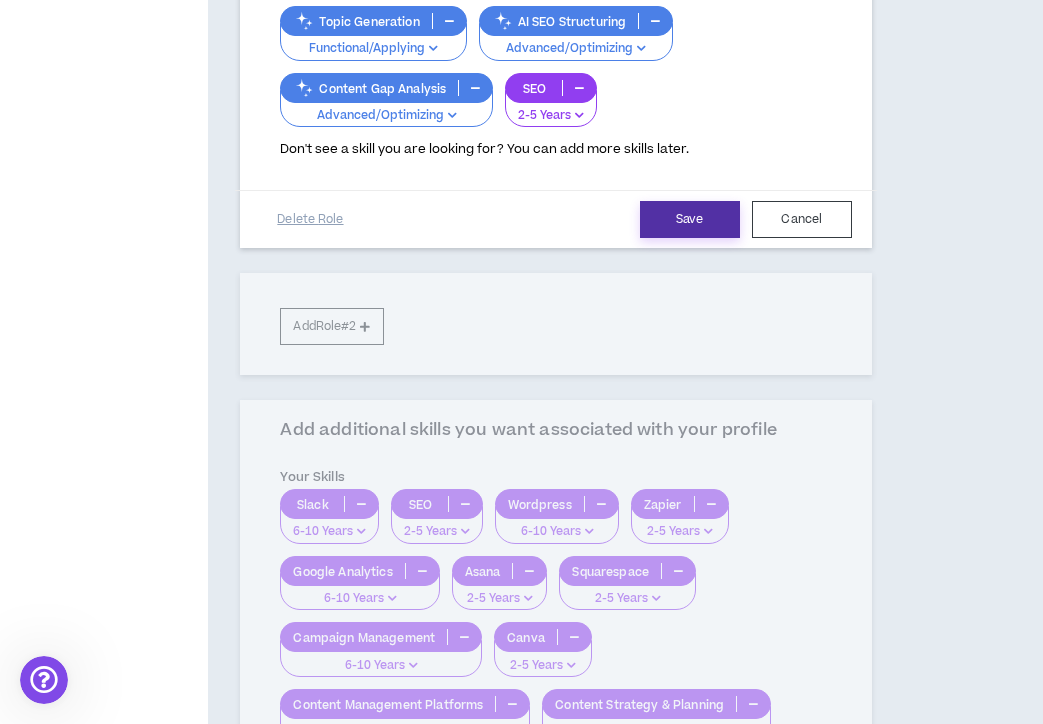 click on "Save" at bounding box center [690, 219] 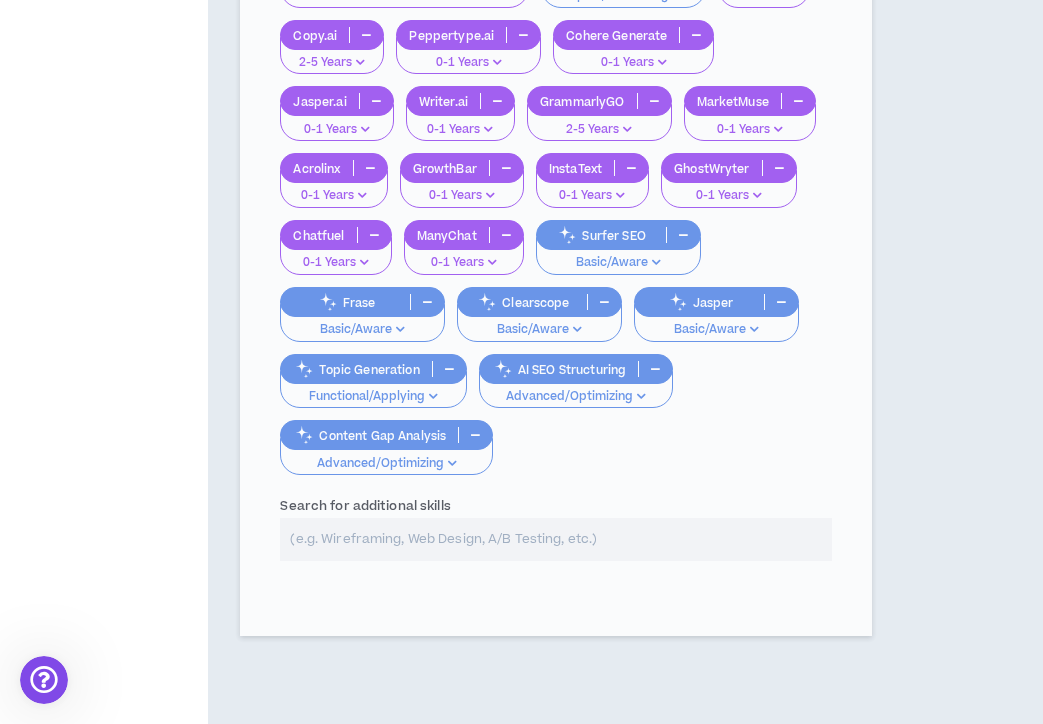 click on "**********" at bounding box center (555, -223) 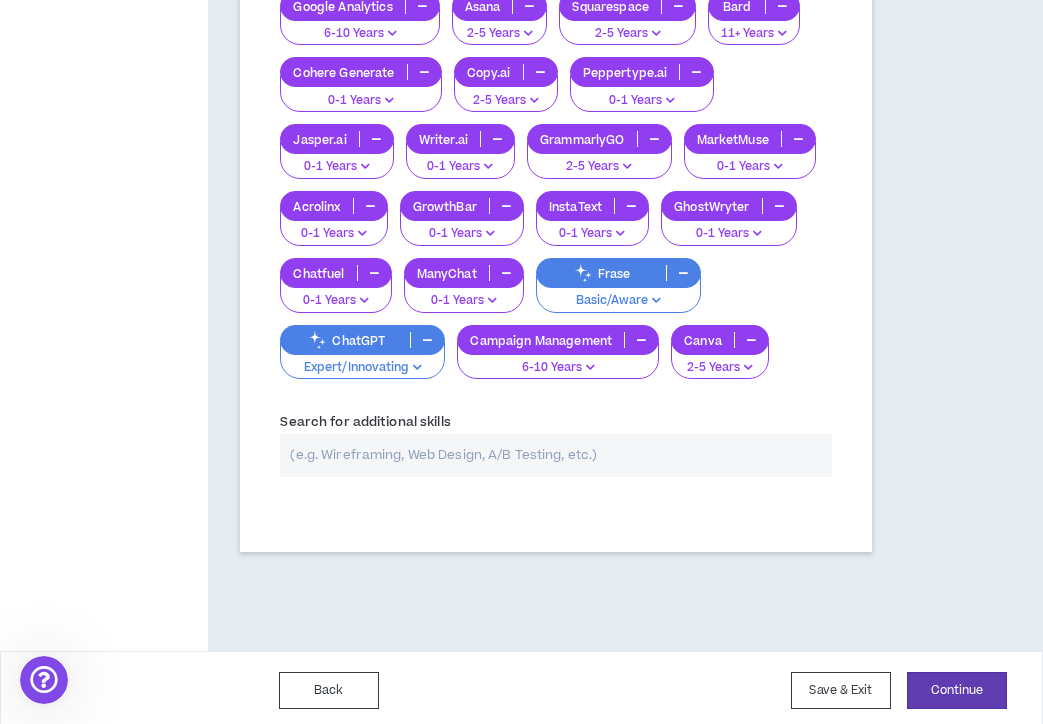 scroll, scrollTop: 1423, scrollLeft: 0, axis: vertical 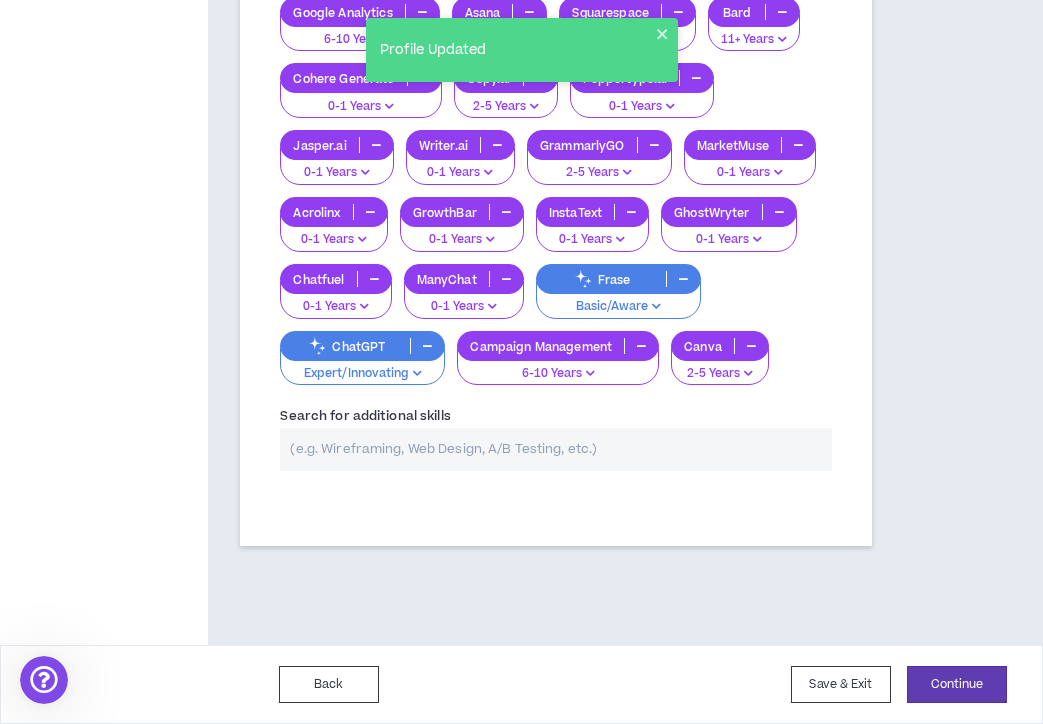 click at bounding box center (555, 449) 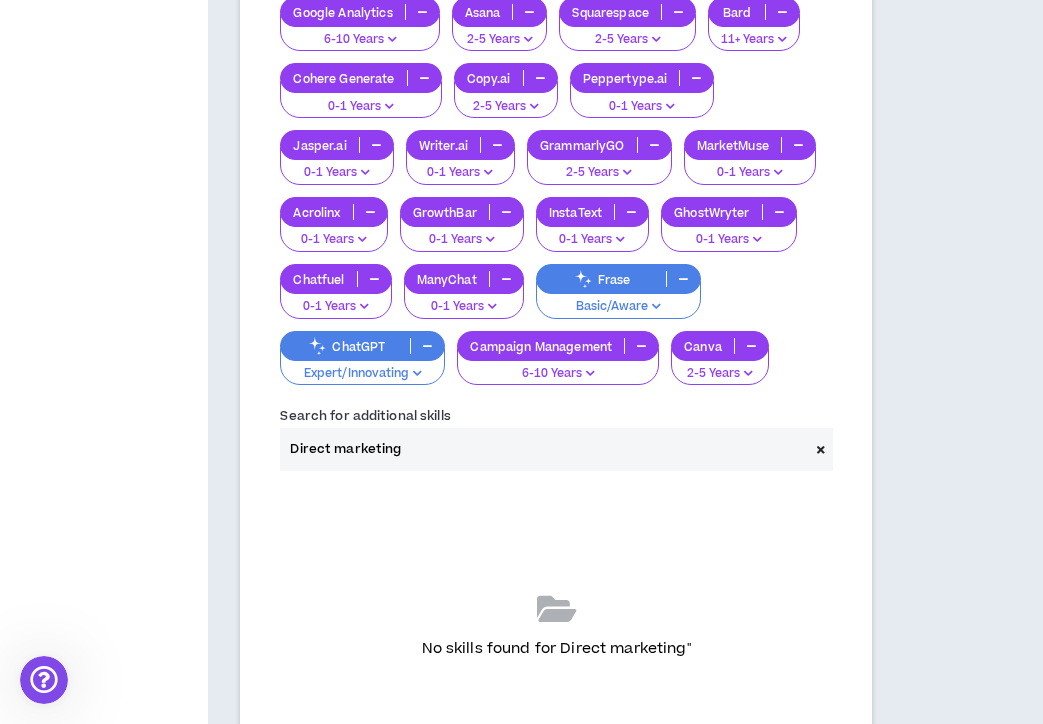 drag, startPoint x: 399, startPoint y: 464, endPoint x: 144, endPoint y: 439, distance: 256.22256 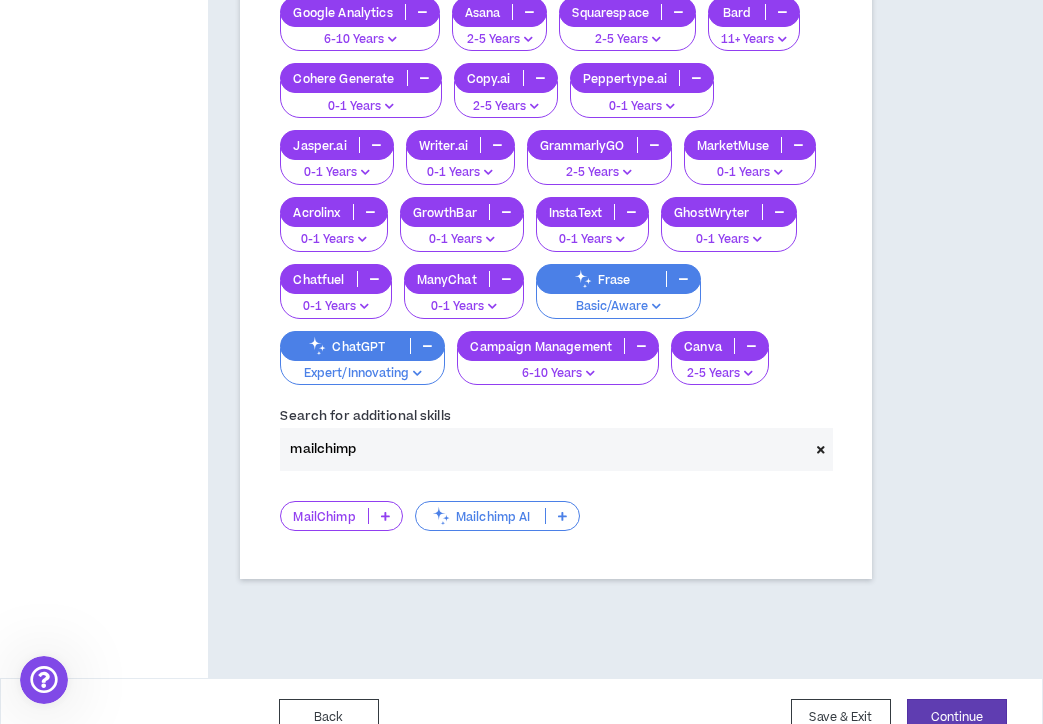 click at bounding box center [385, 516] 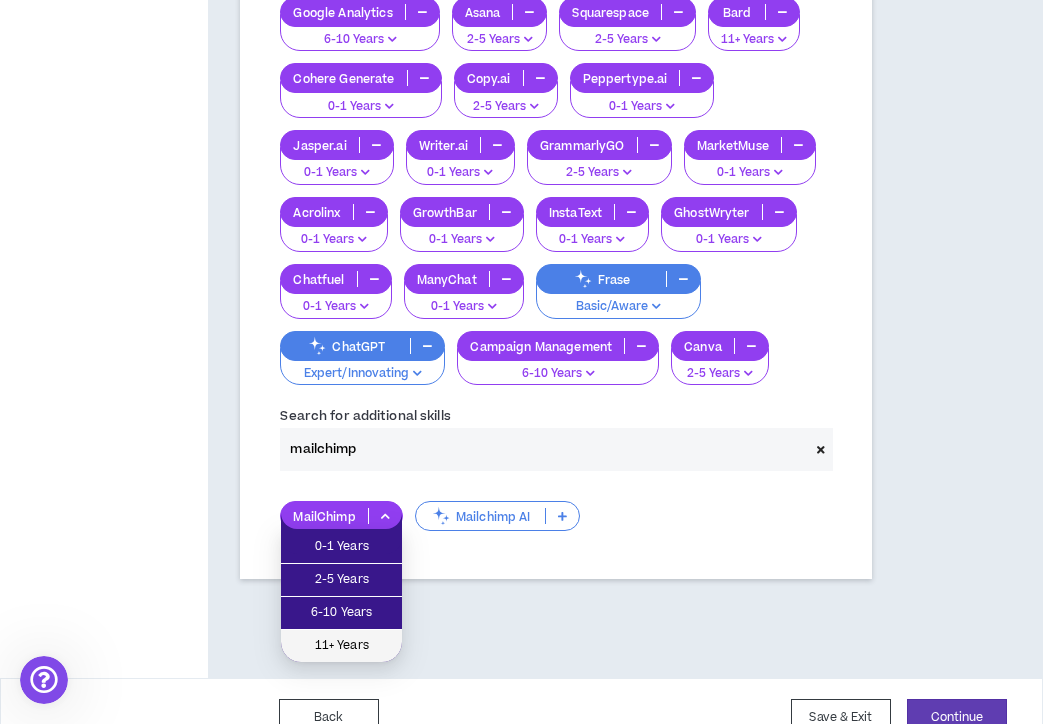 click on "11+ Years" at bounding box center [341, 646] 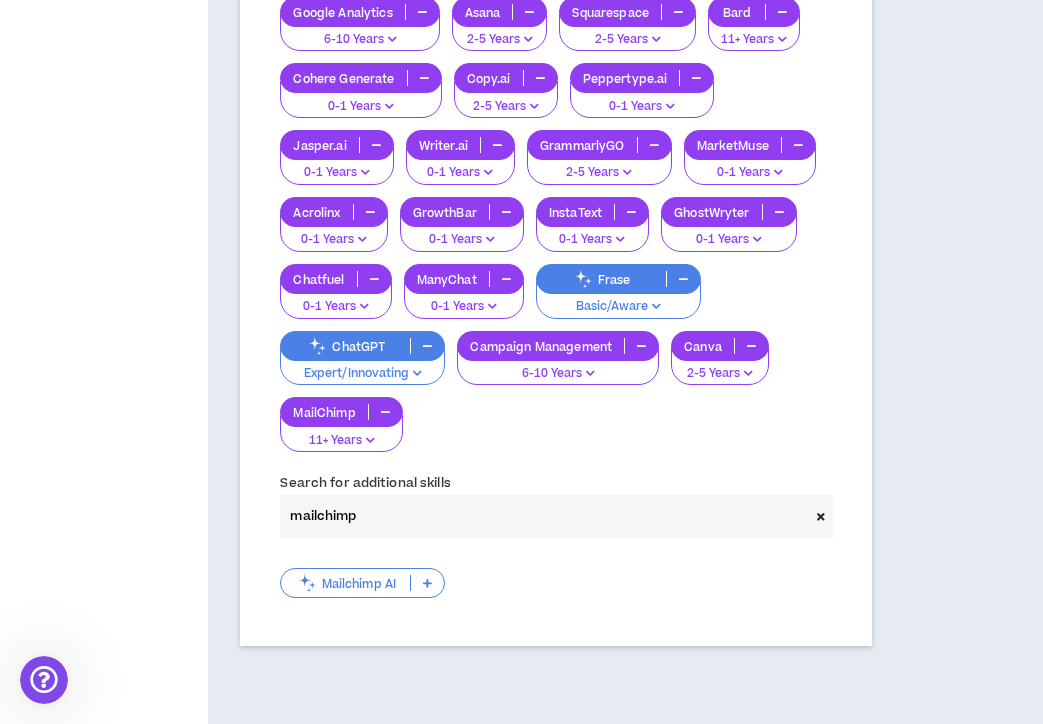 click on "Mailchimp AI" at bounding box center (345, 583) 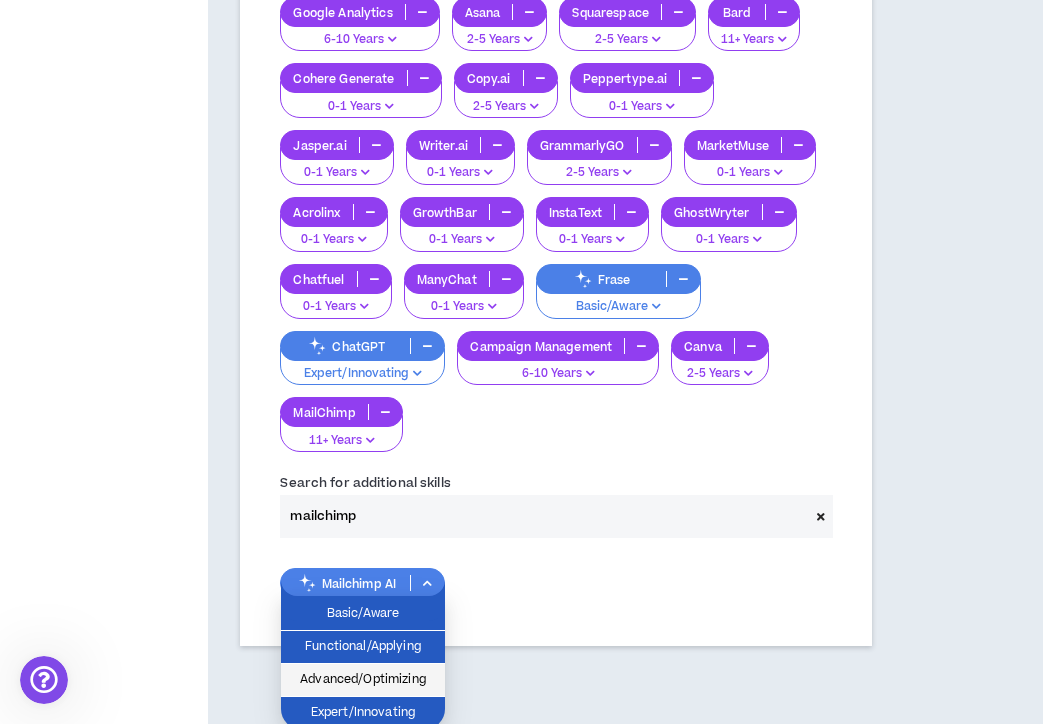 click on "Advanced/Optimizing" at bounding box center [363, 680] 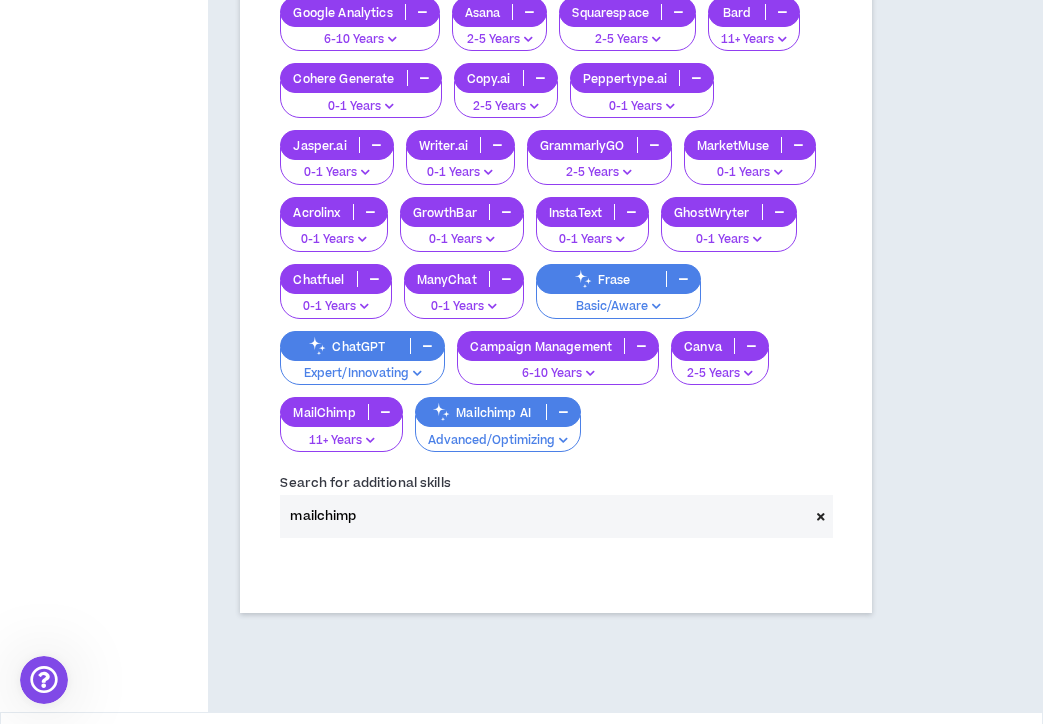 drag, startPoint x: 405, startPoint y: 513, endPoint x: 220, endPoint y: 502, distance: 185.32674 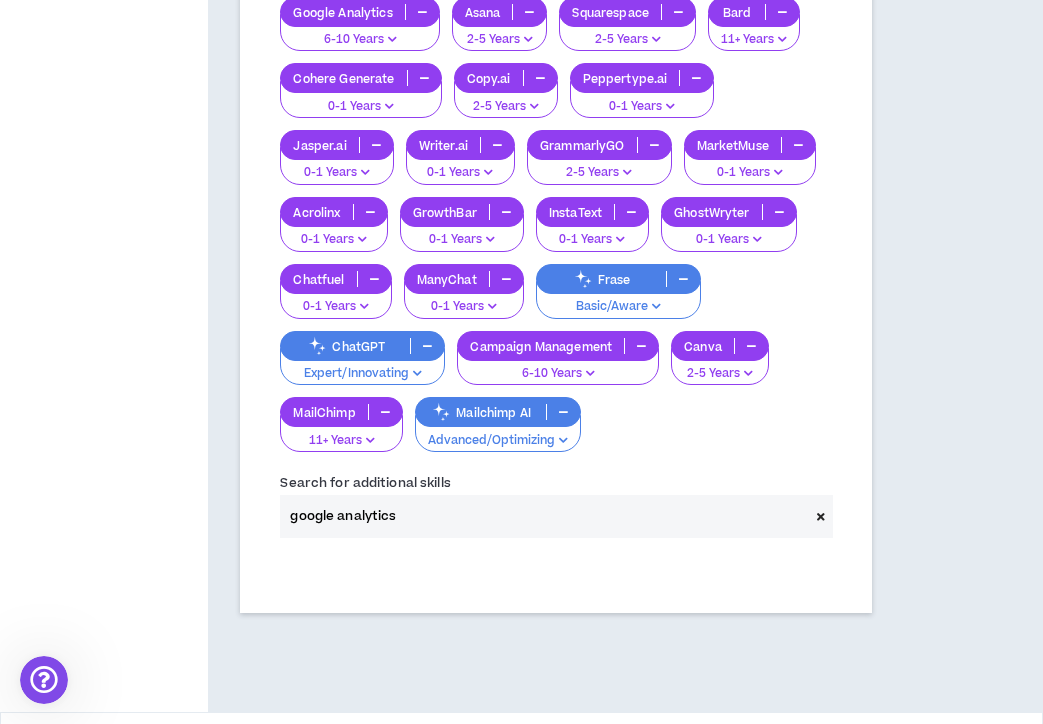 drag, startPoint x: 419, startPoint y: 521, endPoint x: 161, endPoint y: 491, distance: 259.73834 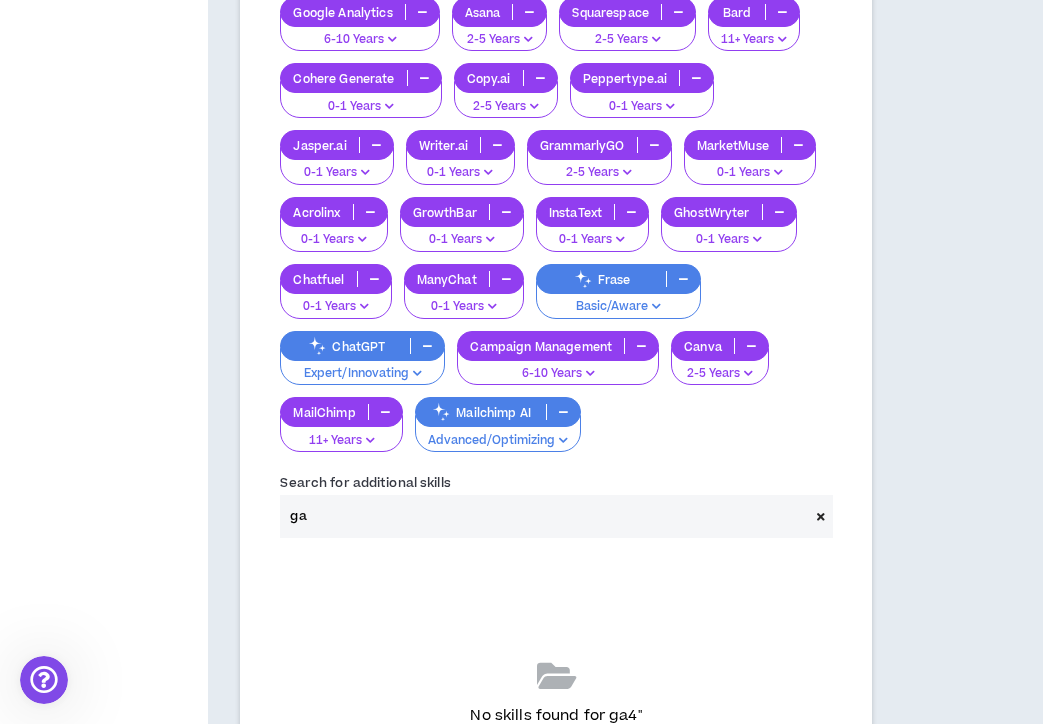 type on "g" 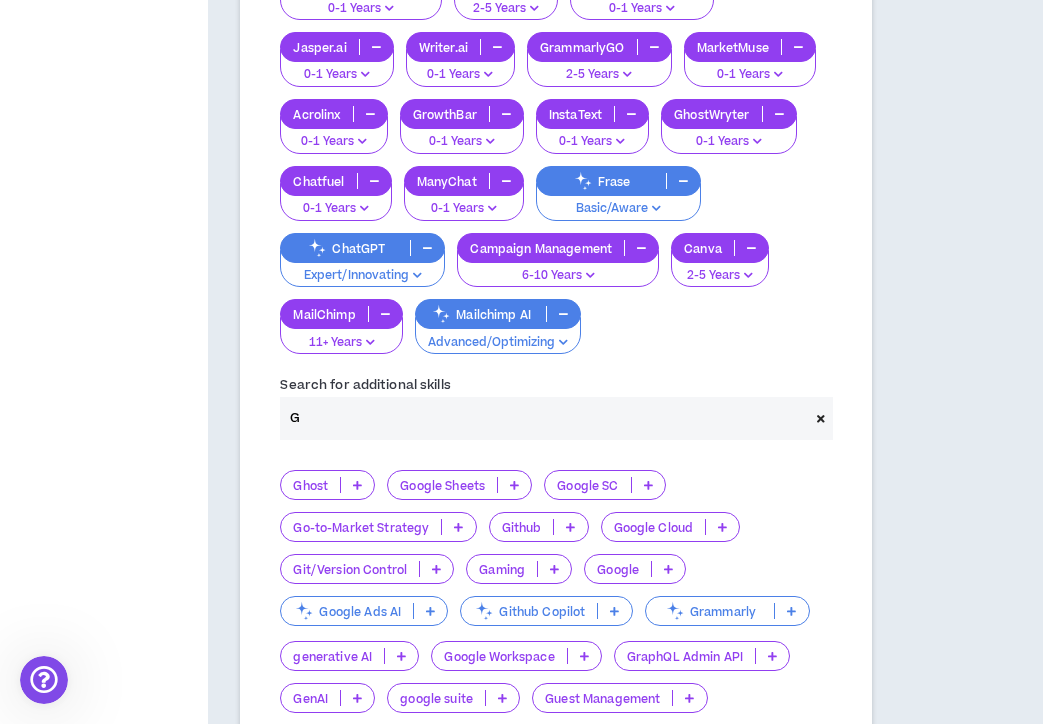 scroll, scrollTop: 1538, scrollLeft: 0, axis: vertical 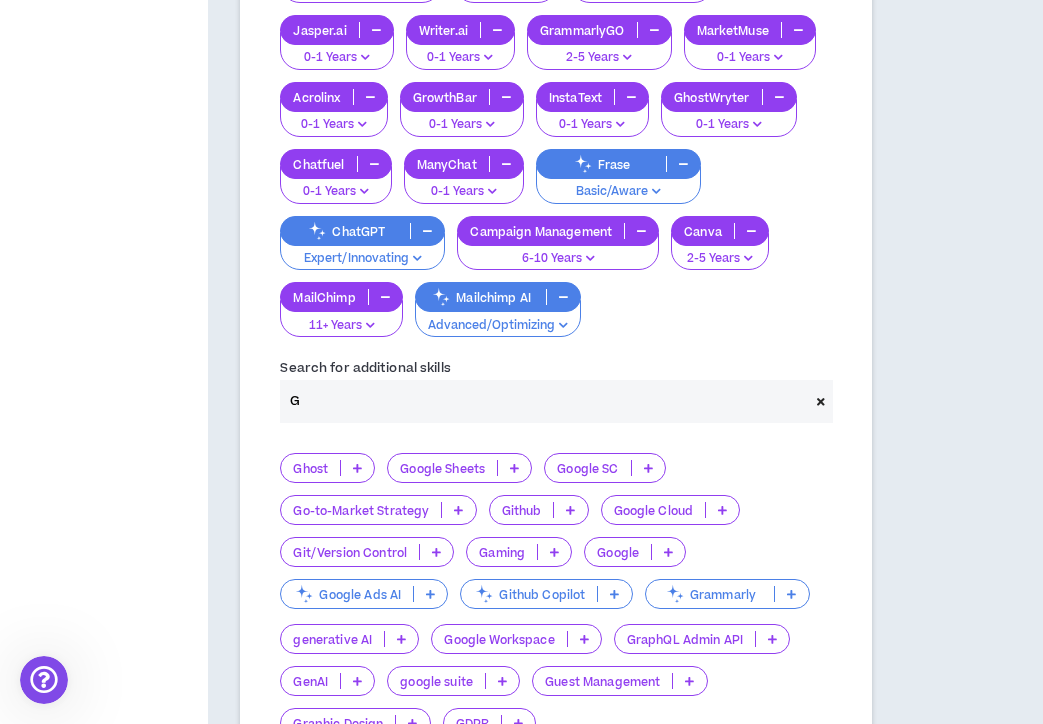 type on "G" 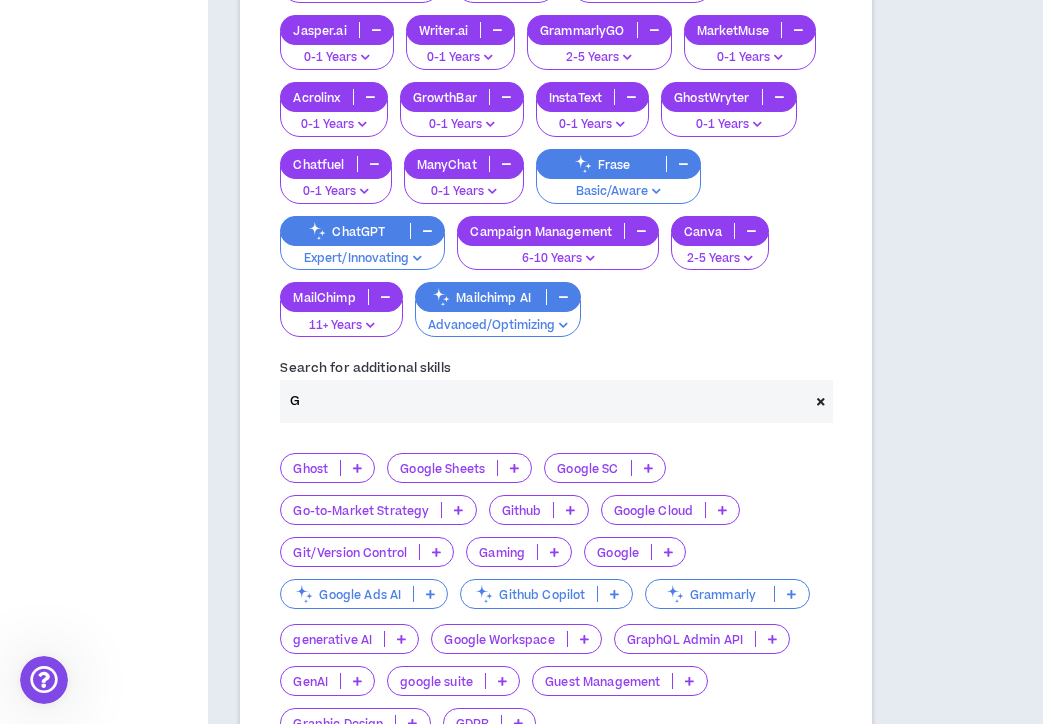 click at bounding box center (514, 468) 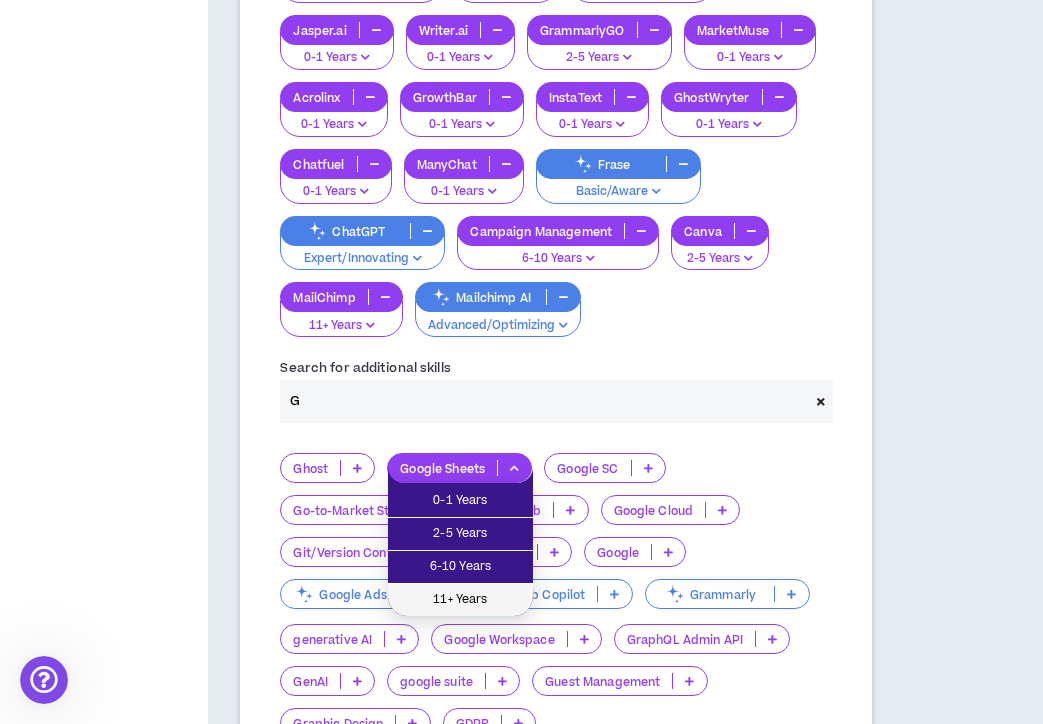click on "11+ Years" at bounding box center [460, 600] 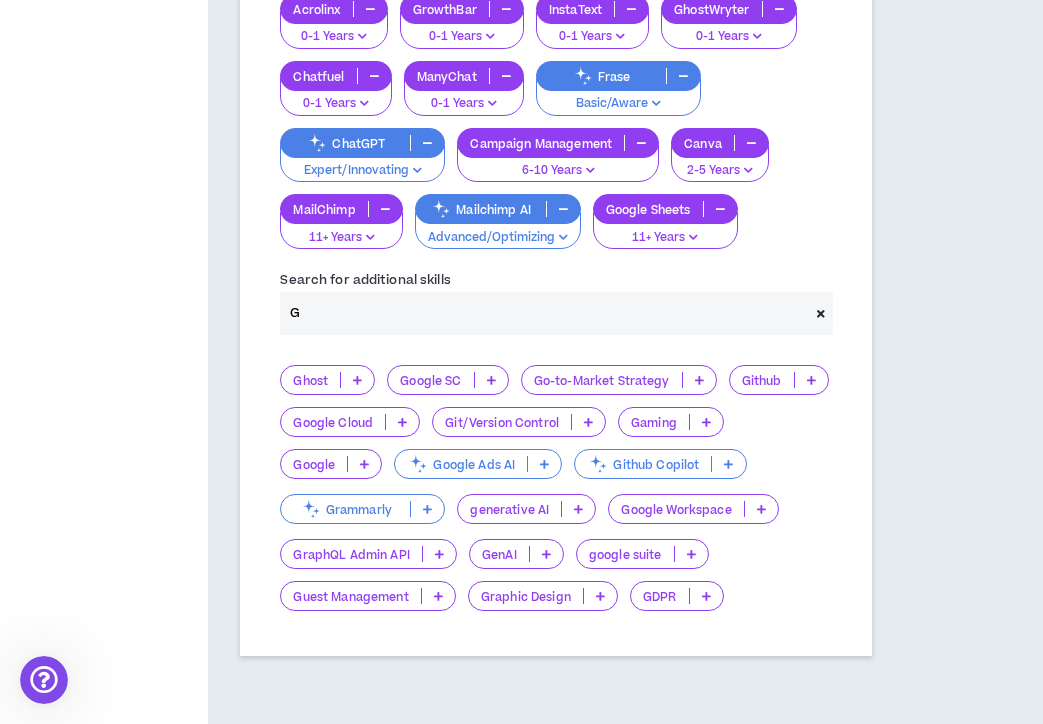scroll, scrollTop: 1670, scrollLeft: 0, axis: vertical 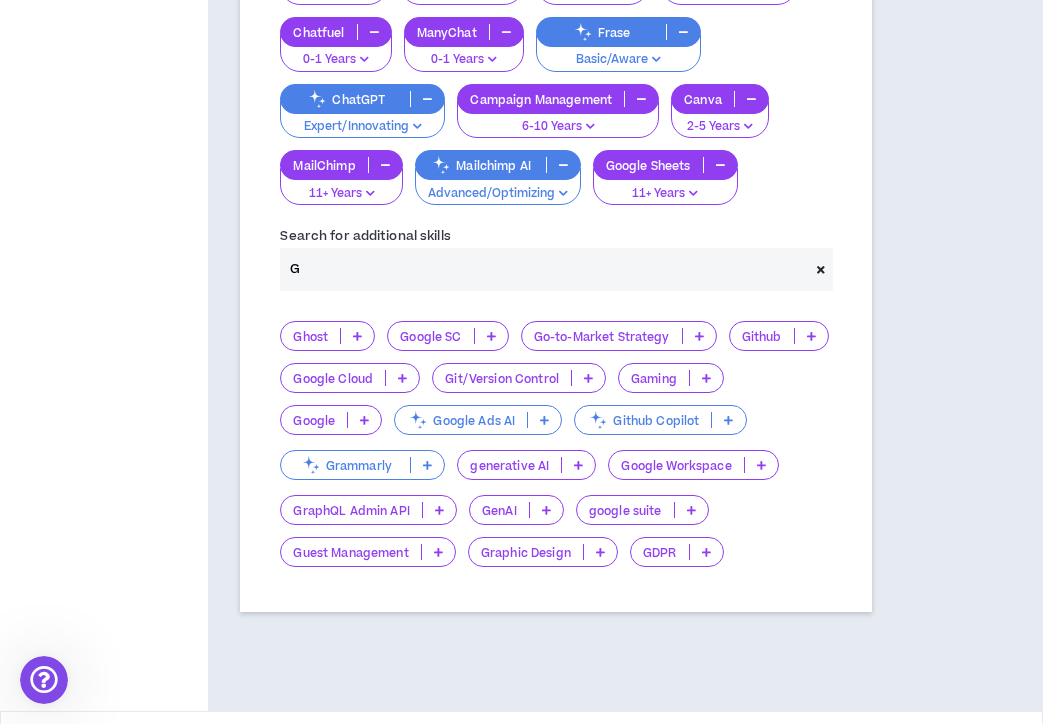 click at bounding box center (364, 420) 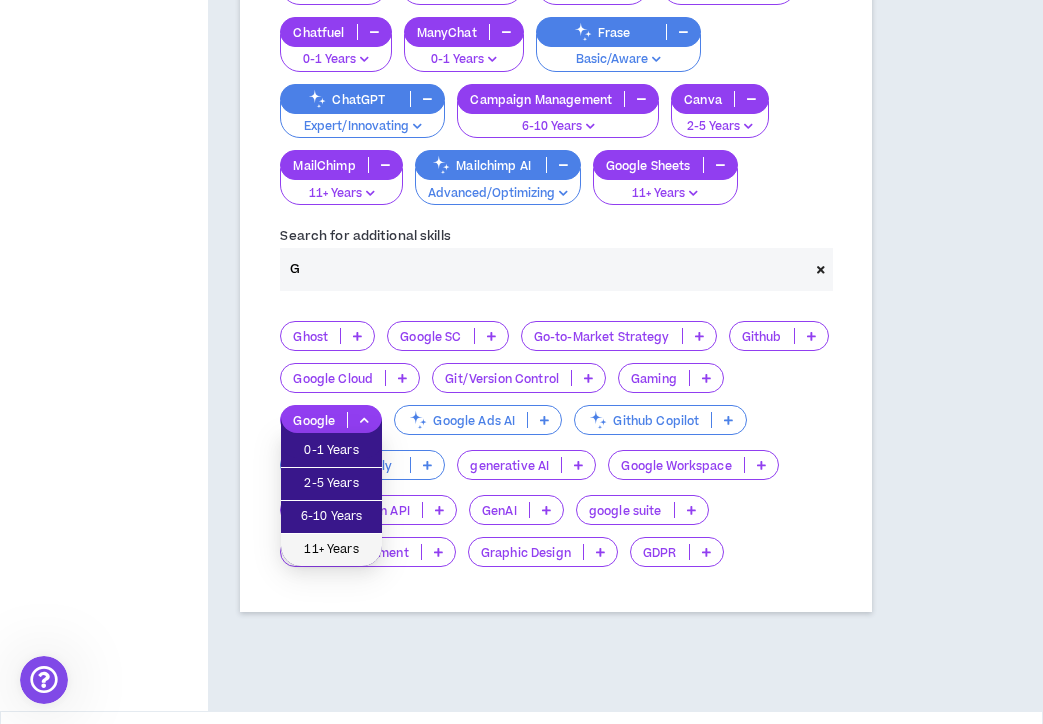 click on "11+ Years" at bounding box center [331, 550] 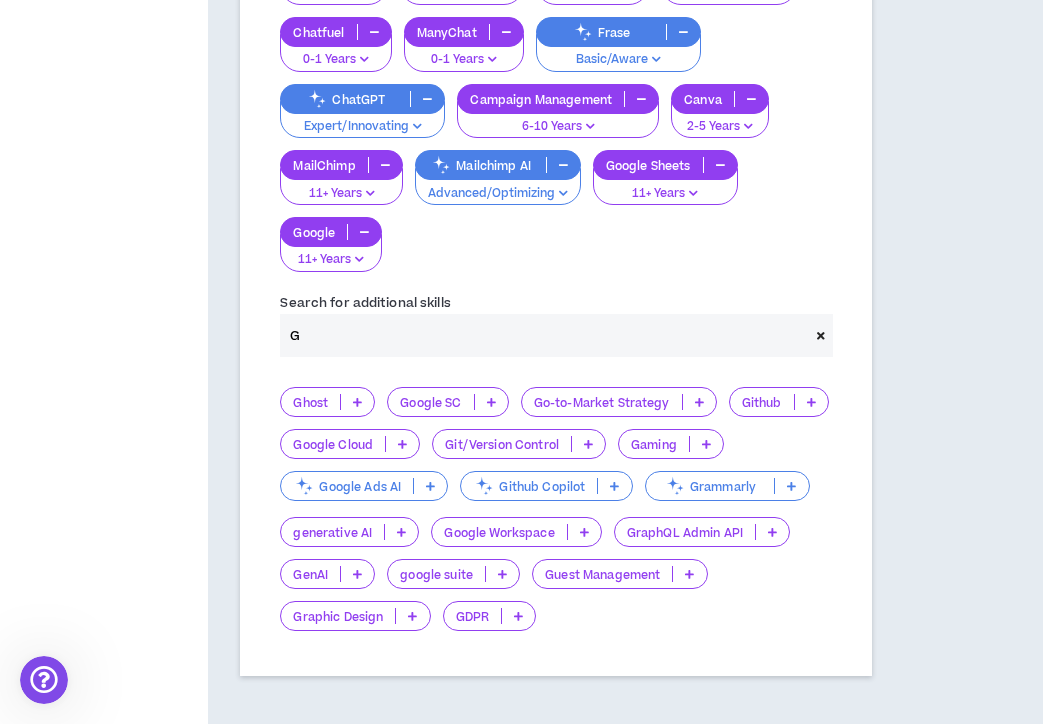 click on "Google Workspace" at bounding box center (499, 532) 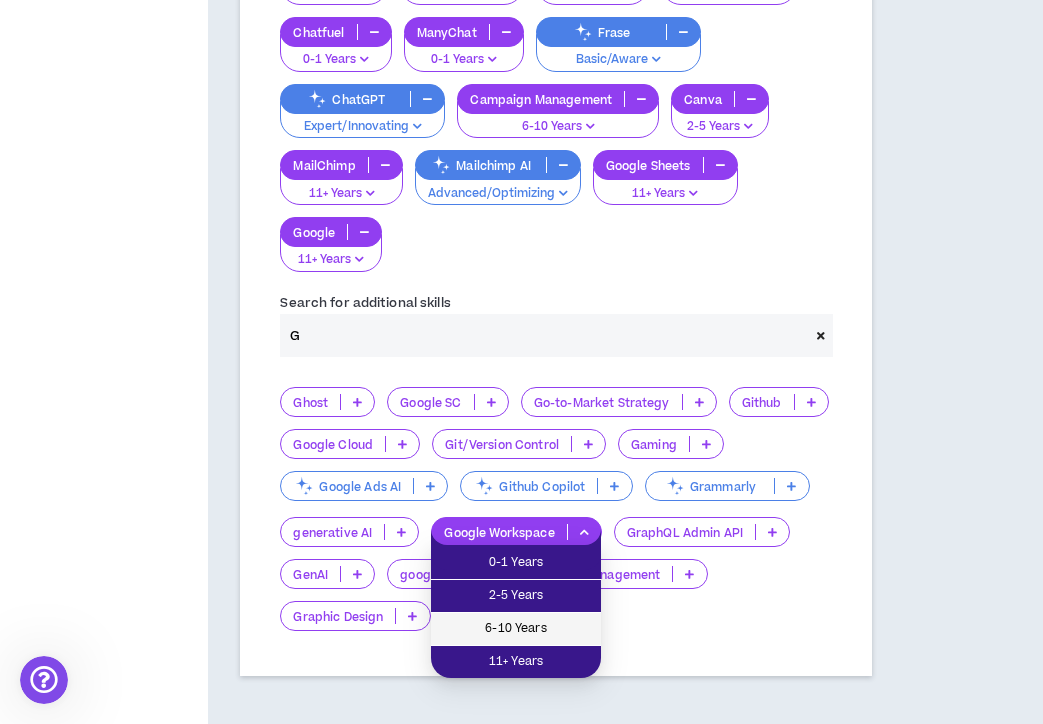 click on "6-10 Years" at bounding box center (516, 629) 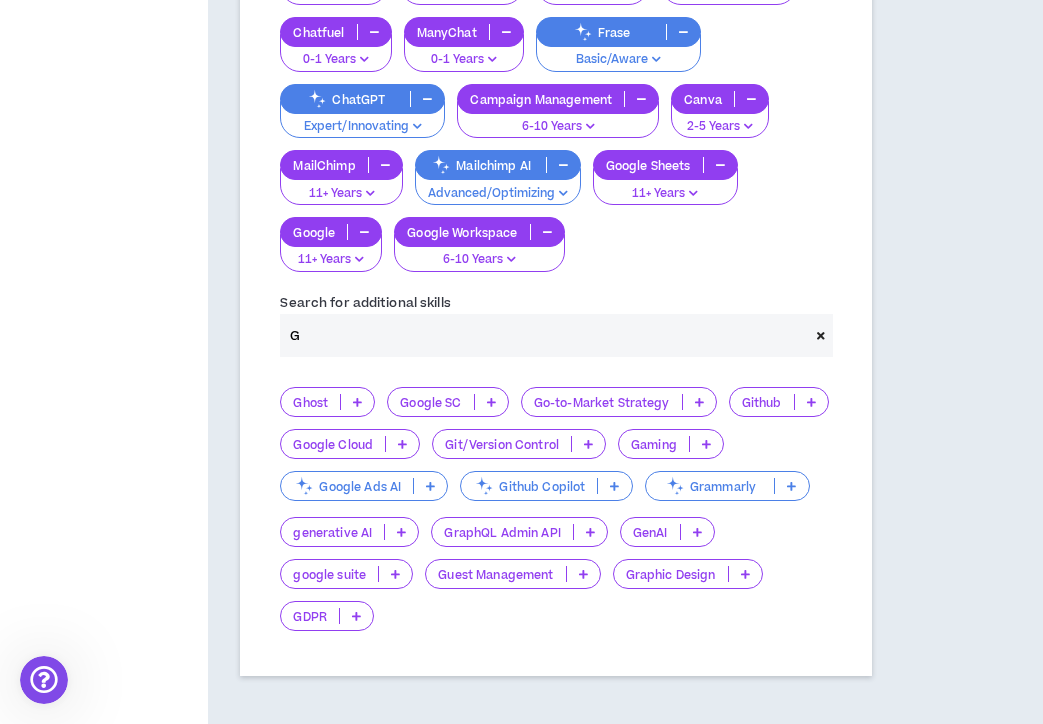 click on "google suite" at bounding box center (329, 574) 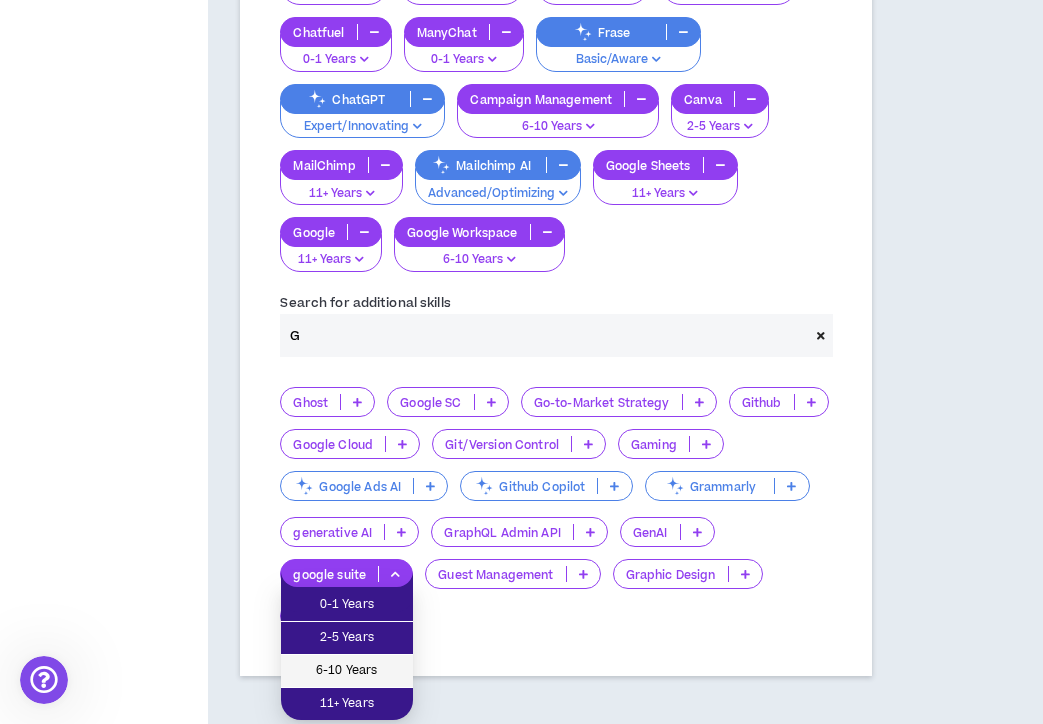 click on "6-10 Years" at bounding box center [347, 671] 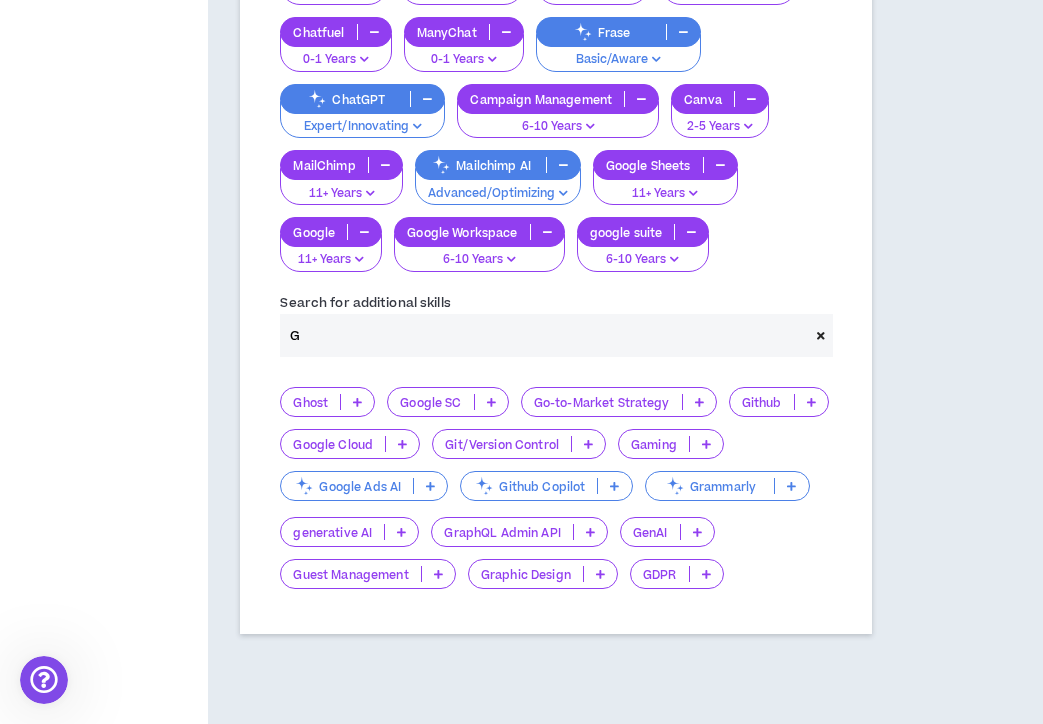 click on "generative AI" at bounding box center [332, 532] 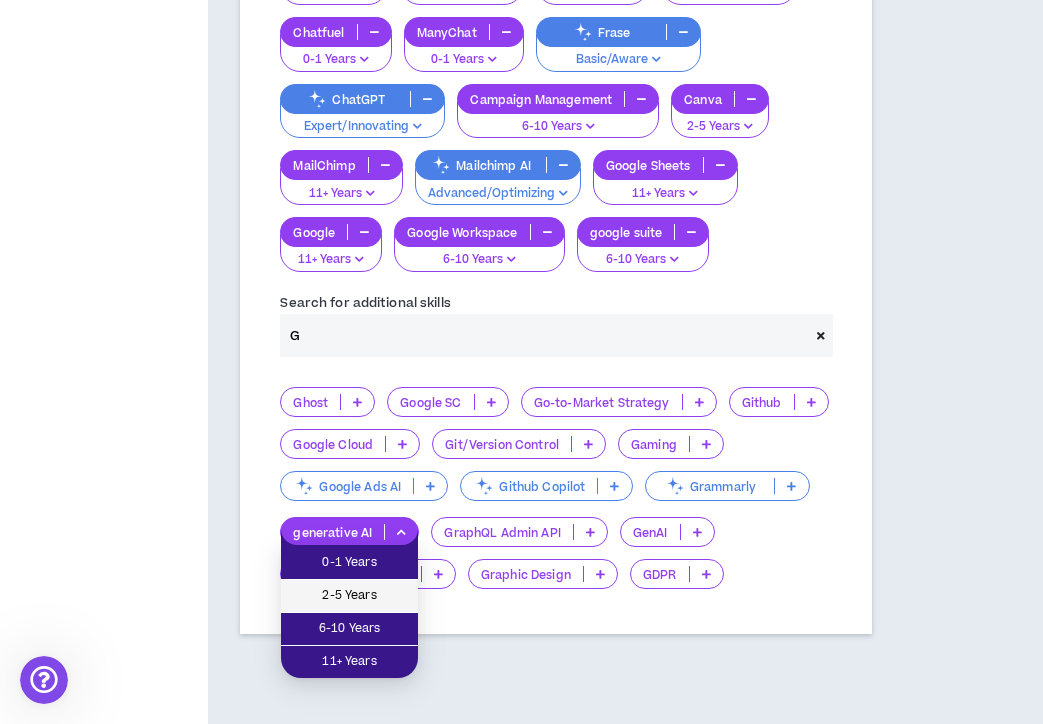 click on "2-5 Years" at bounding box center [349, 596] 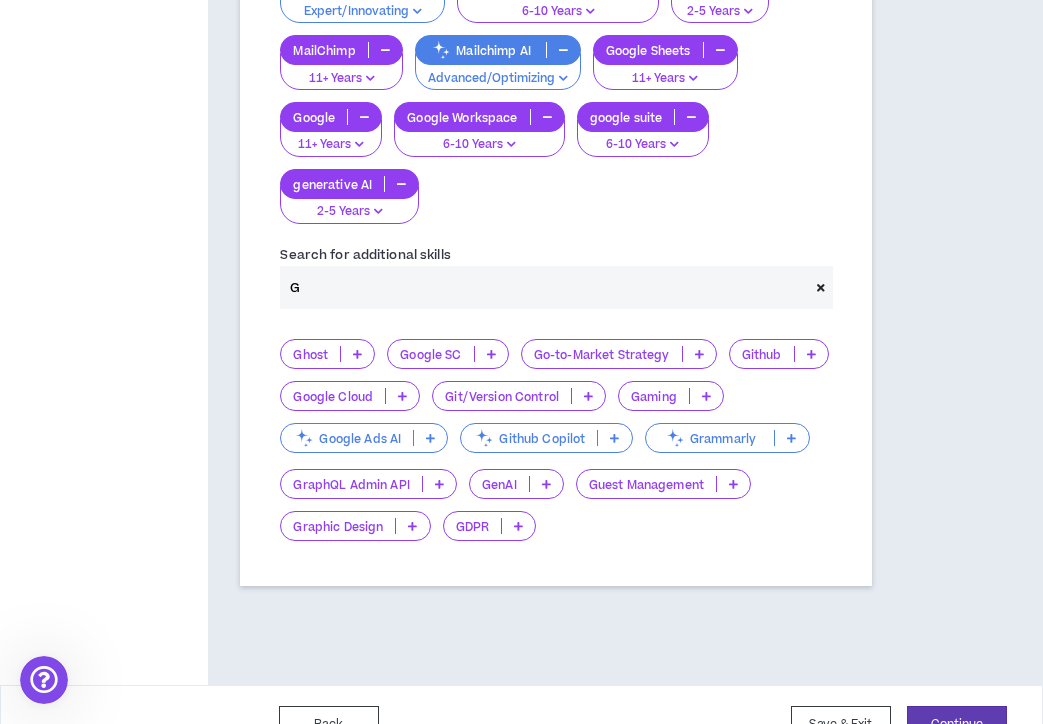 scroll, scrollTop: 1803, scrollLeft: 0, axis: vertical 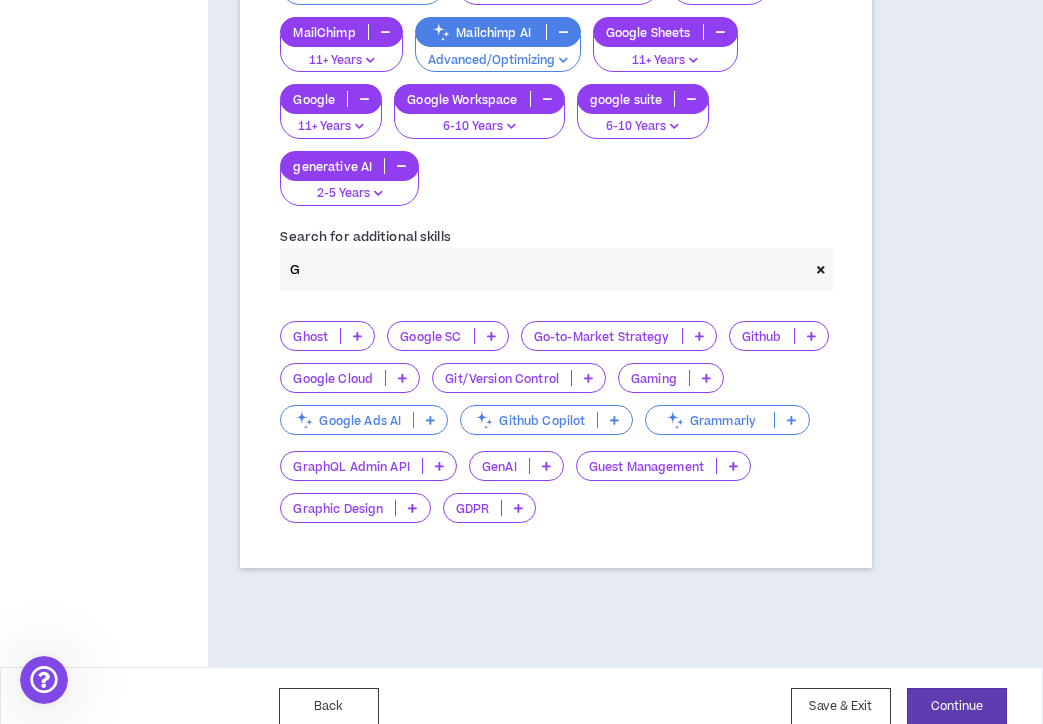 click on "Go-to-Market Strategy" at bounding box center (602, 336) 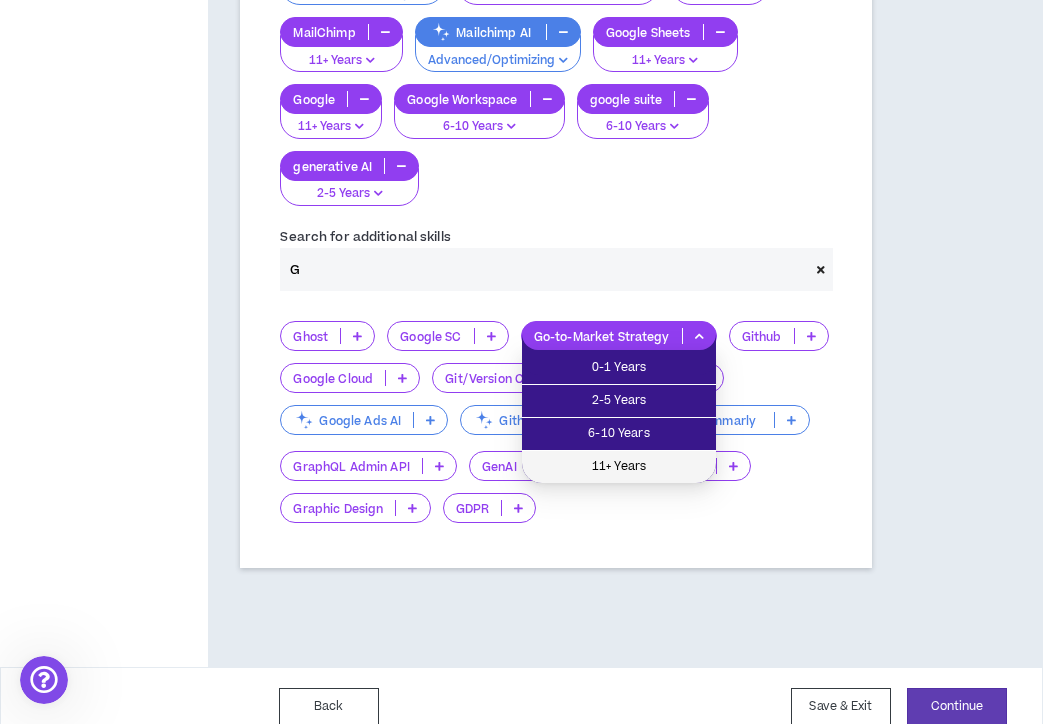 click on "11+ Years" at bounding box center [619, 467] 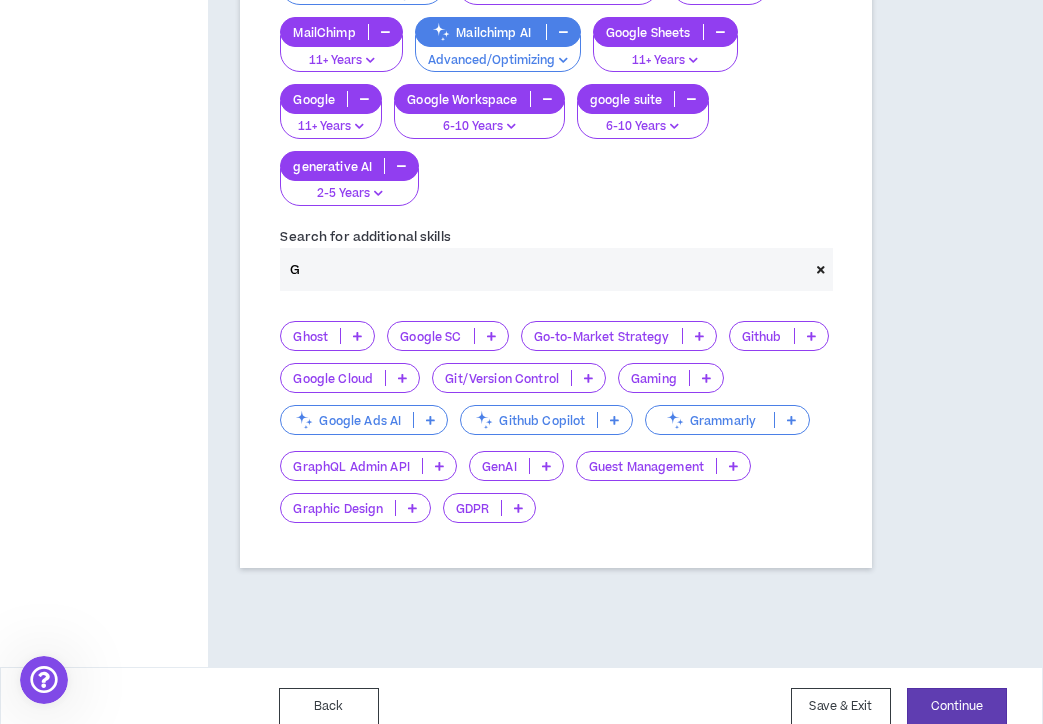 scroll, scrollTop: 1785, scrollLeft: 0, axis: vertical 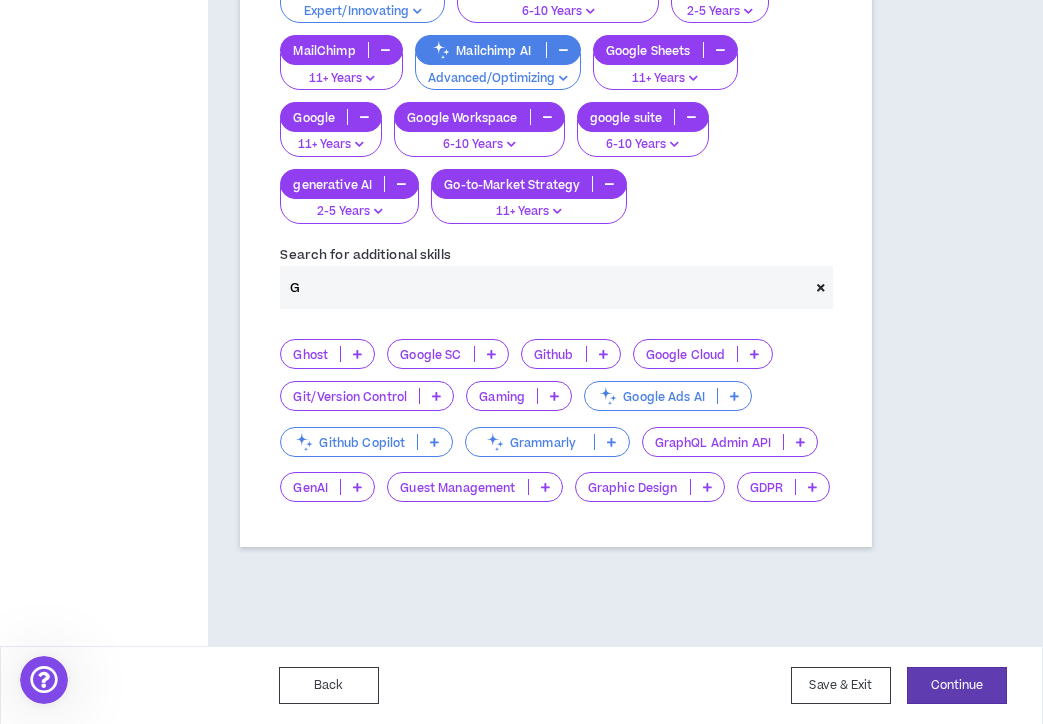click on "G" at bounding box center [544, 287] 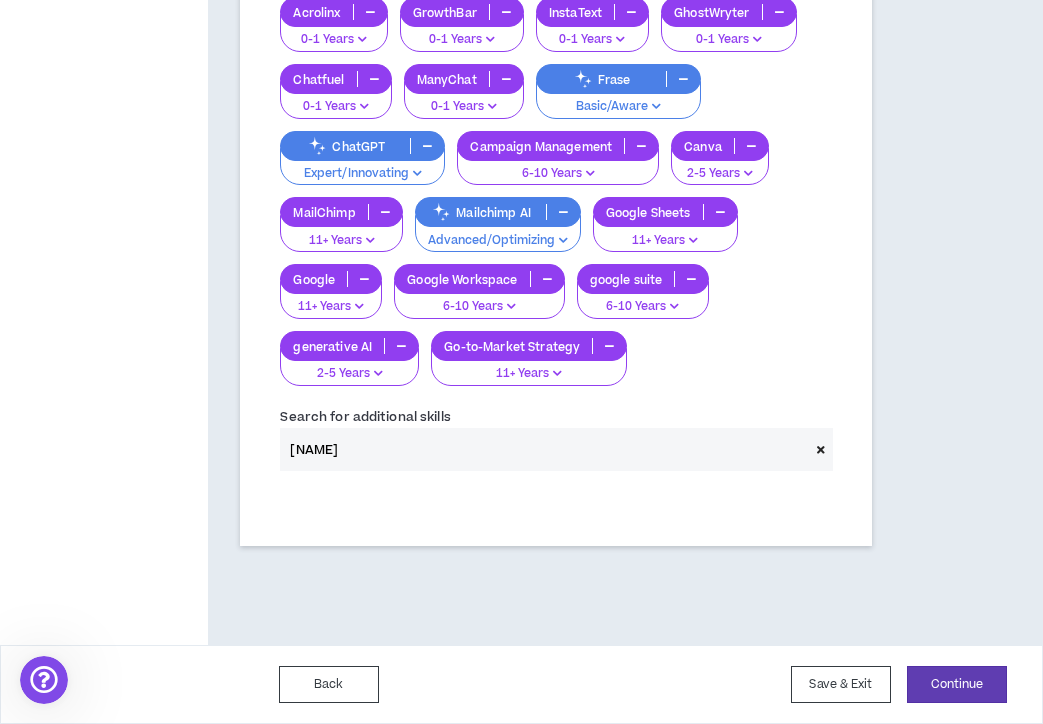 scroll, scrollTop: 1785, scrollLeft: 0, axis: vertical 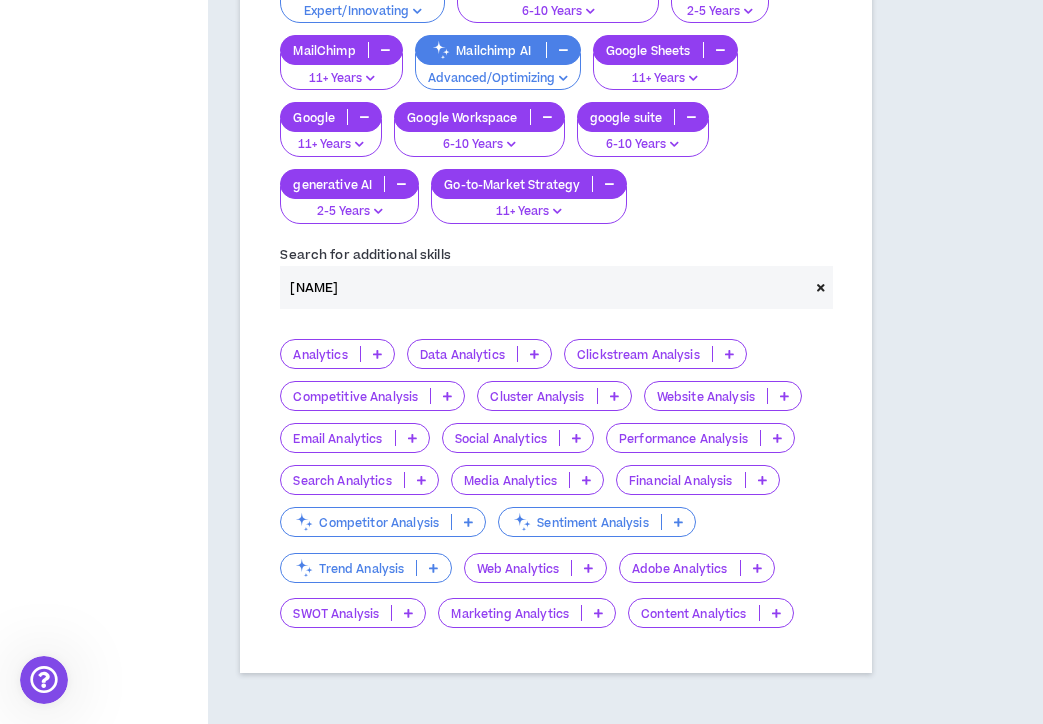 click on "Analytics" at bounding box center [320, 354] 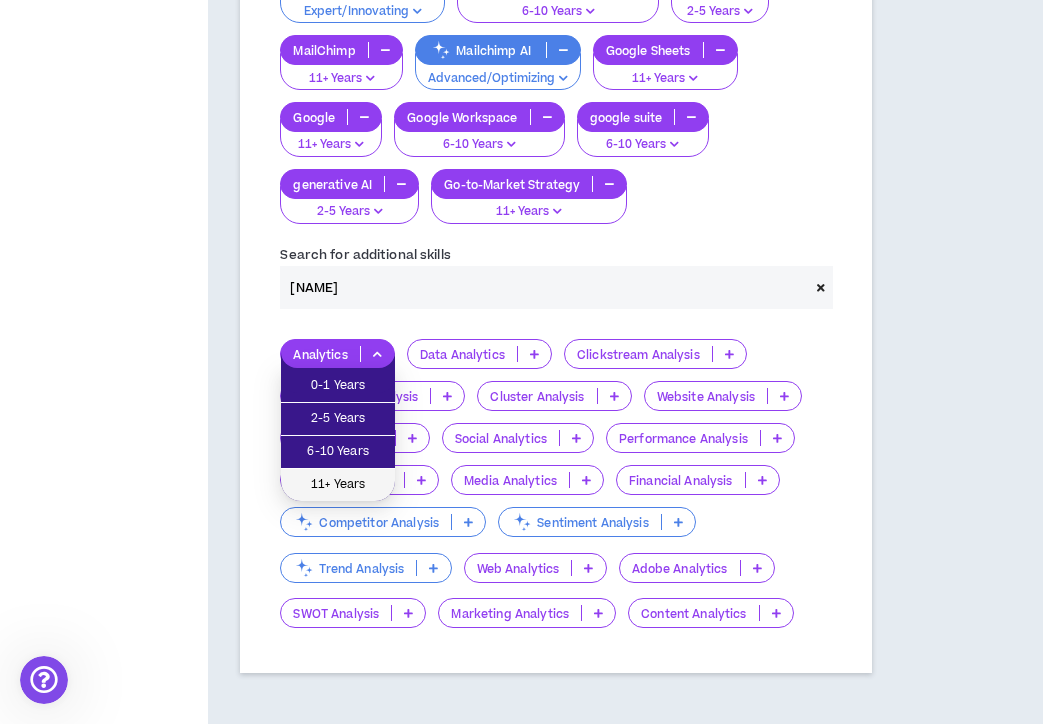 click on "11+ Years" at bounding box center [338, 485] 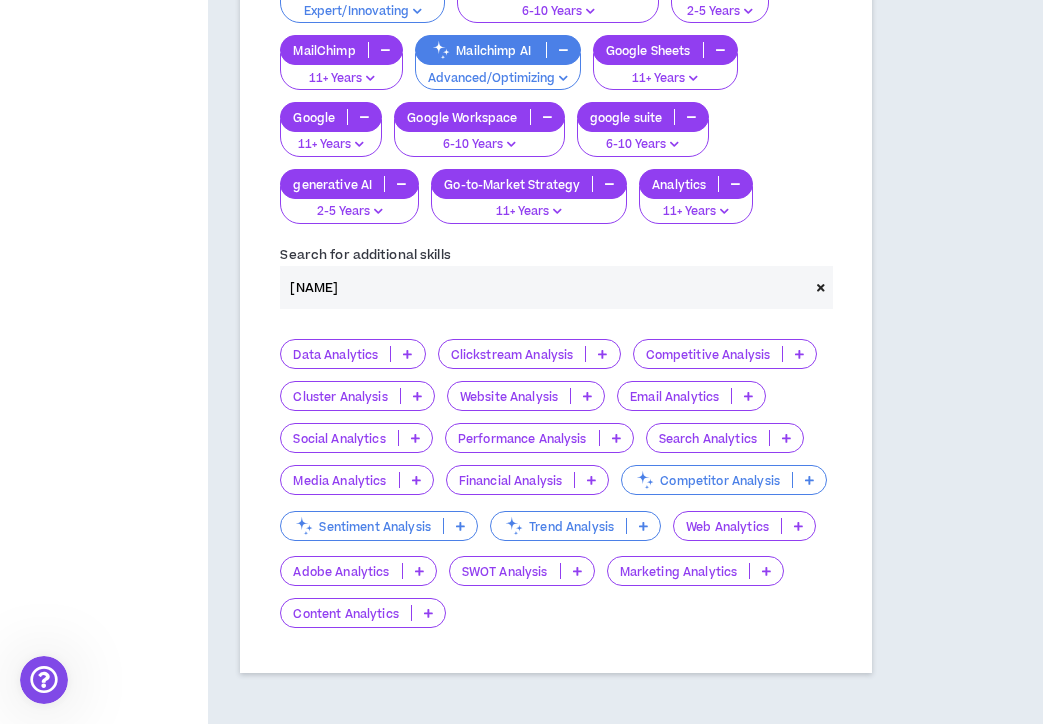 click on "Data Analytics" at bounding box center [335, 354] 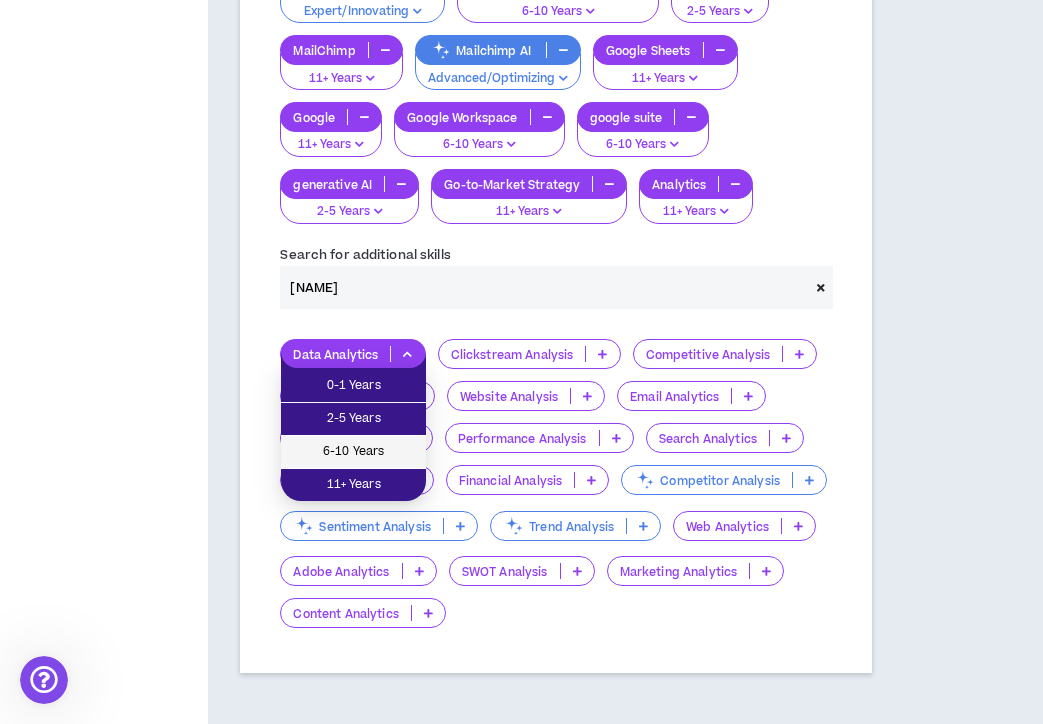 click on "6-10 Years" at bounding box center (353, 452) 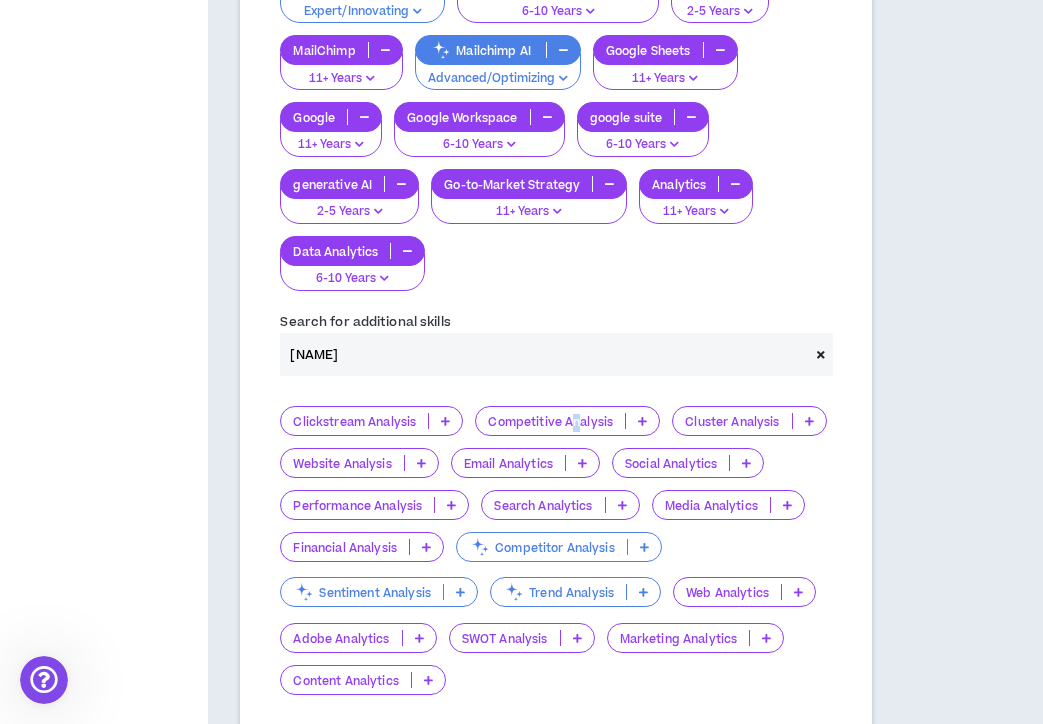 click on "Competitive Analysis" at bounding box center (550, 421) 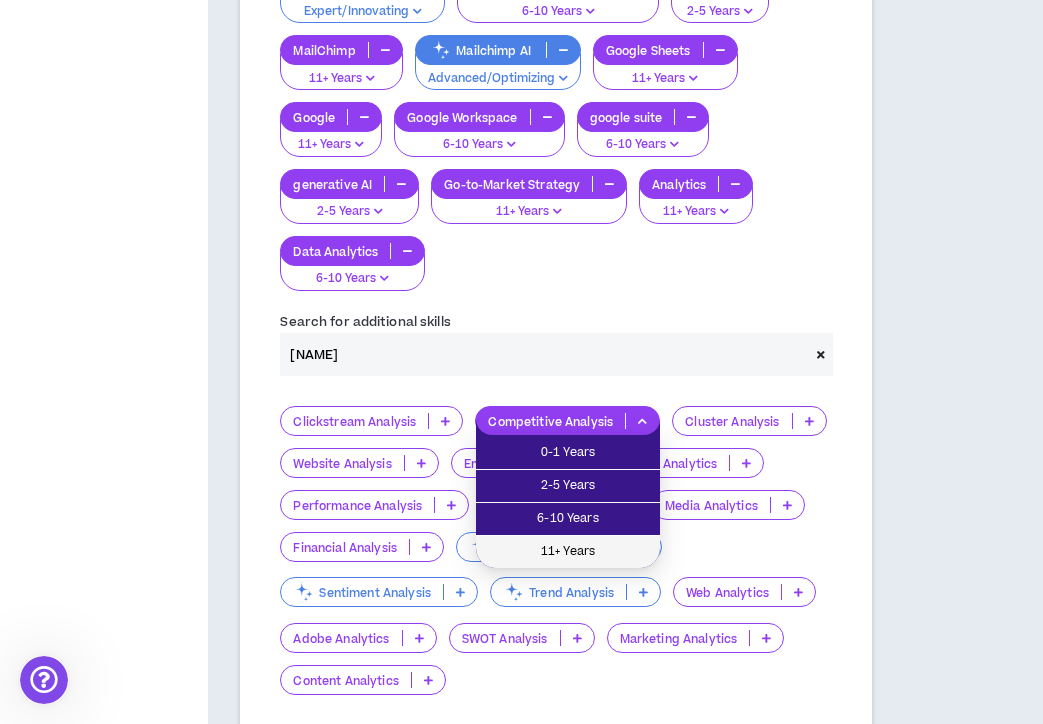 click on "11+ Years" at bounding box center [568, 552] 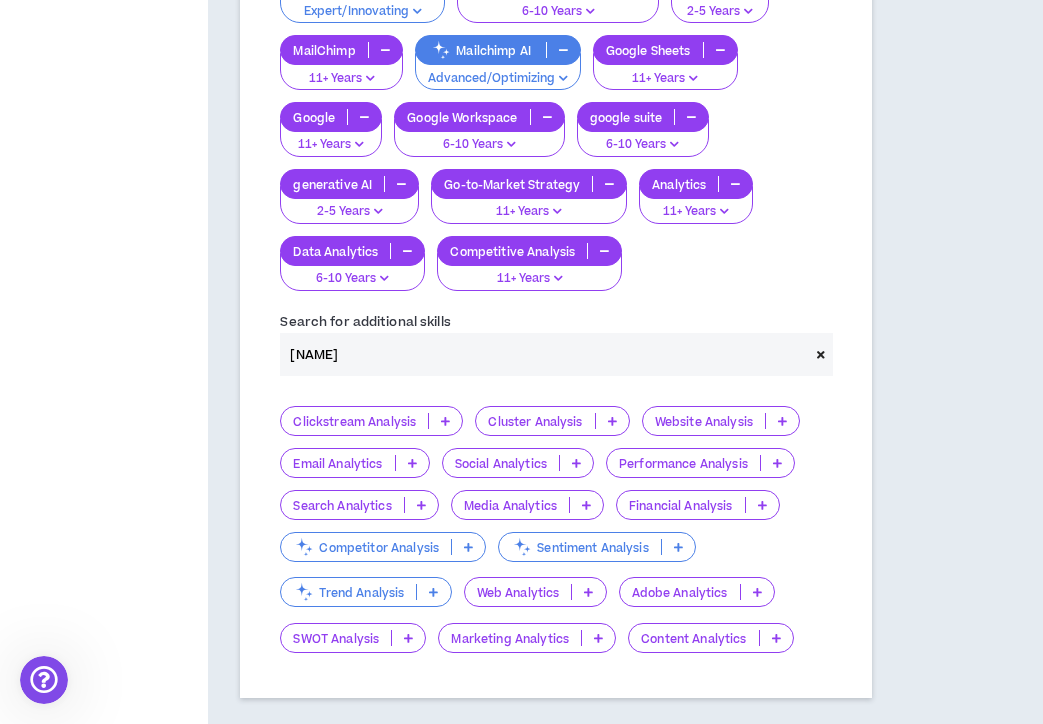 click on "Website Analysis" at bounding box center [704, 421] 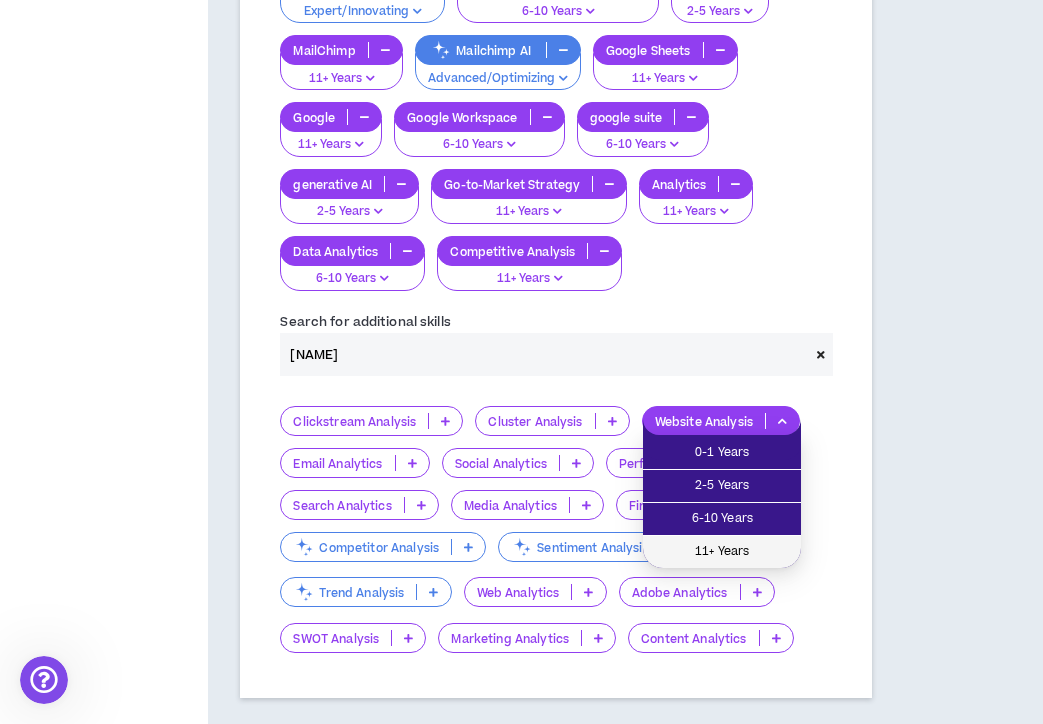 click on "11+ Years" at bounding box center [722, 552] 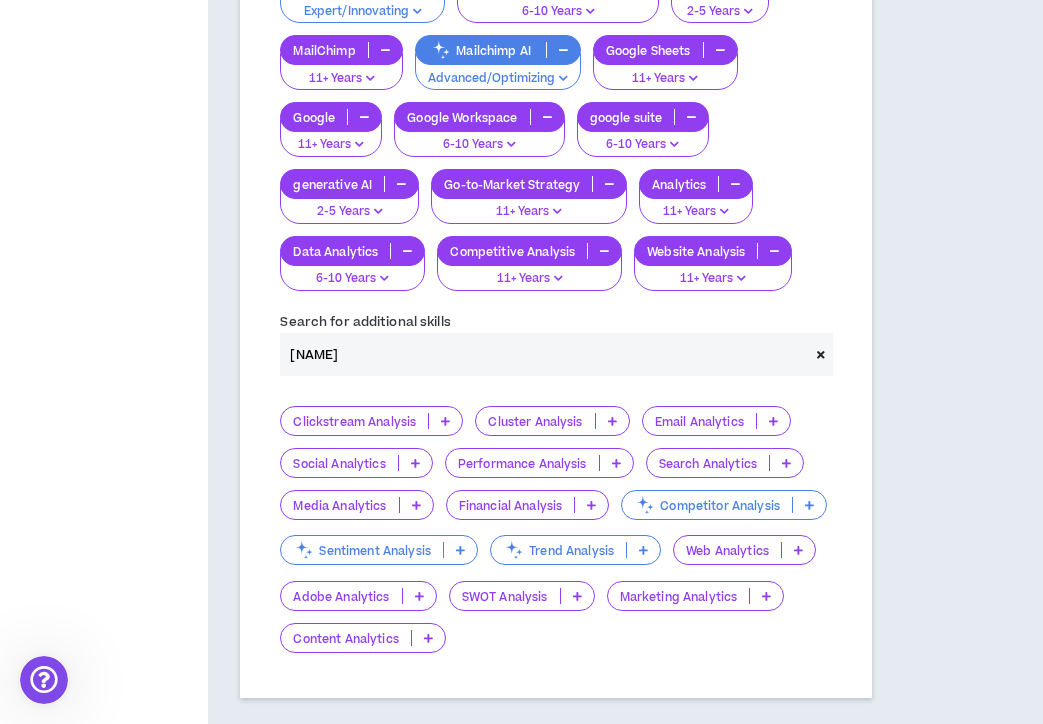 click on "Social Analytics" at bounding box center [356, 463] 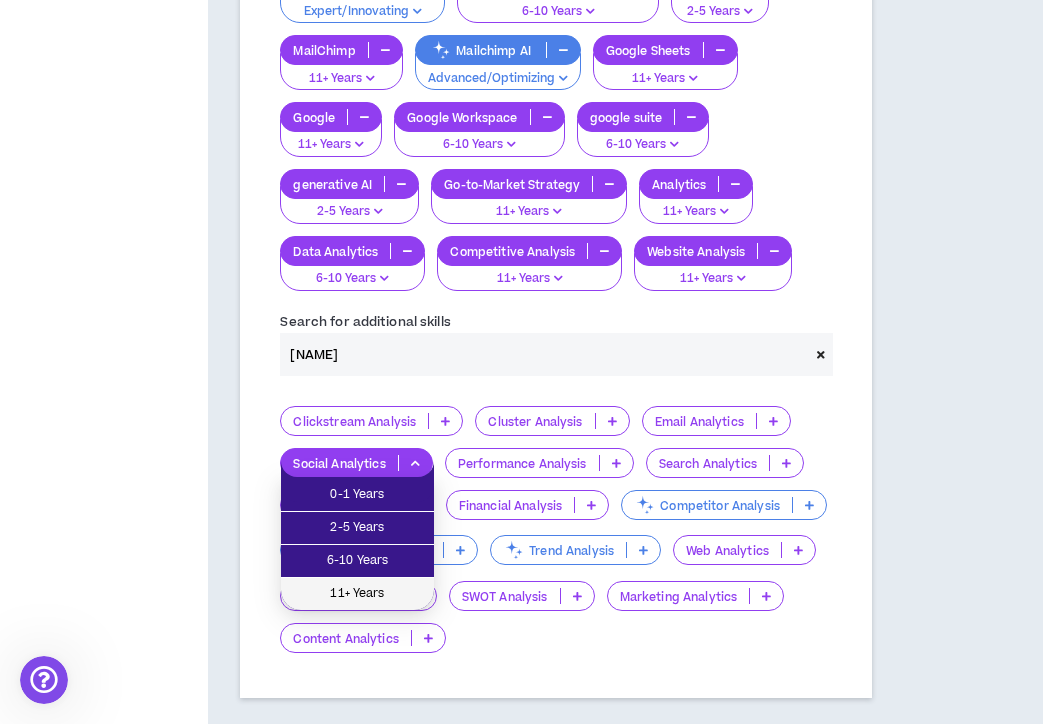click on "11+ Years" at bounding box center [357, 594] 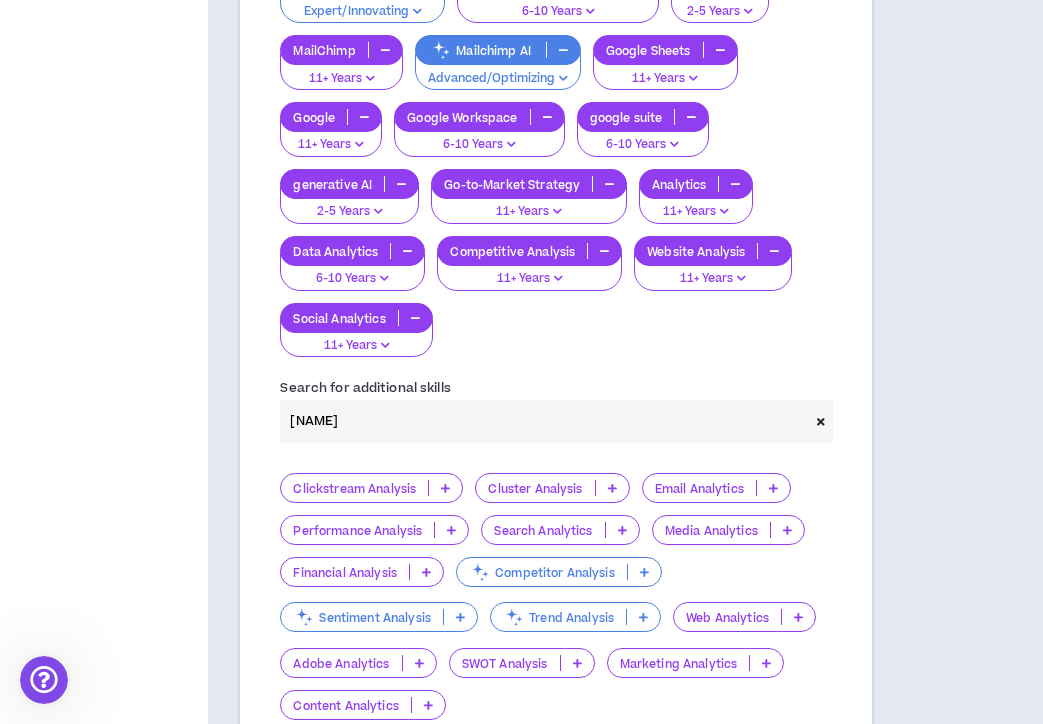 click on "Performance Analysis" at bounding box center [357, 530] 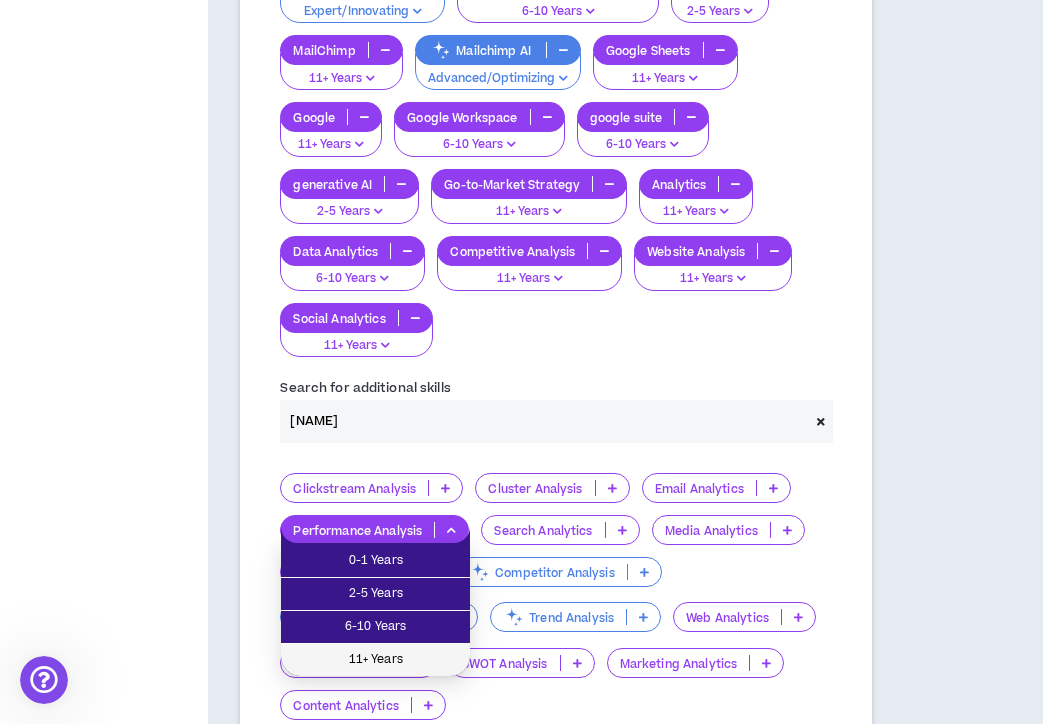 click on "11+ Years" at bounding box center (375, 660) 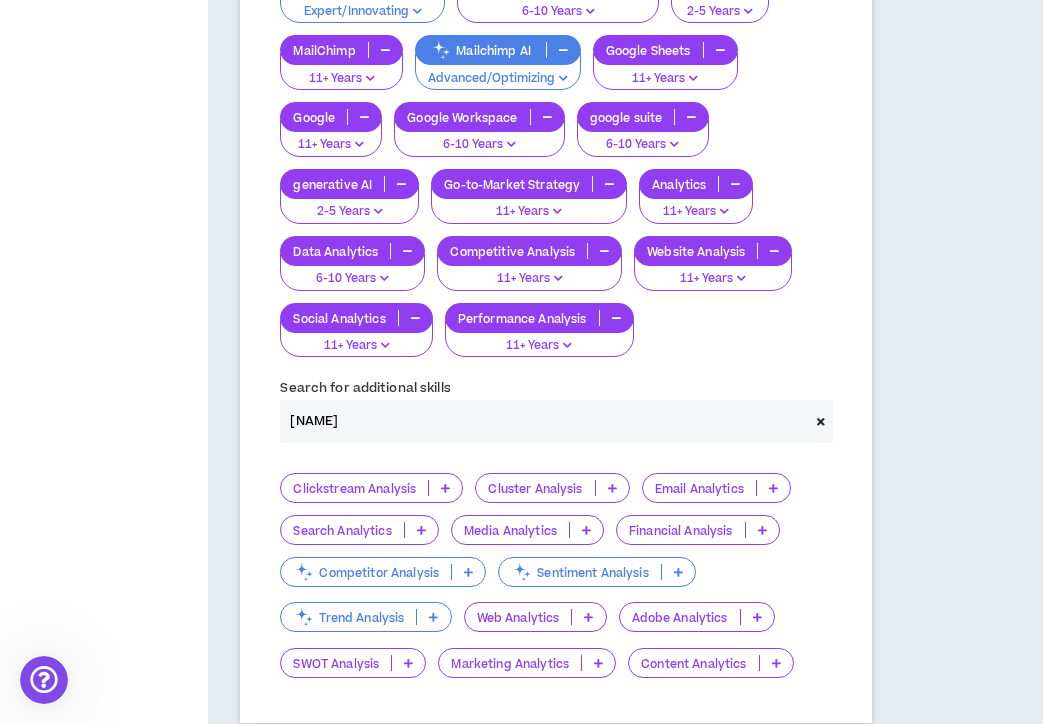 click on "Search Analytics" at bounding box center (342, 530) 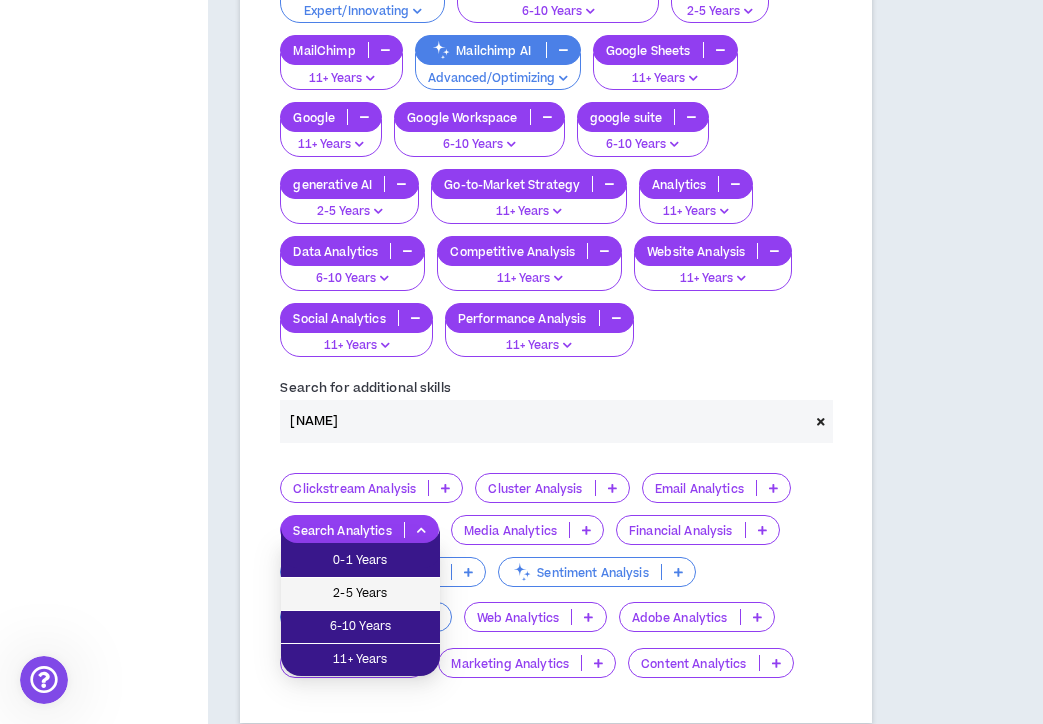 click on "2-5 Years" at bounding box center [360, 594] 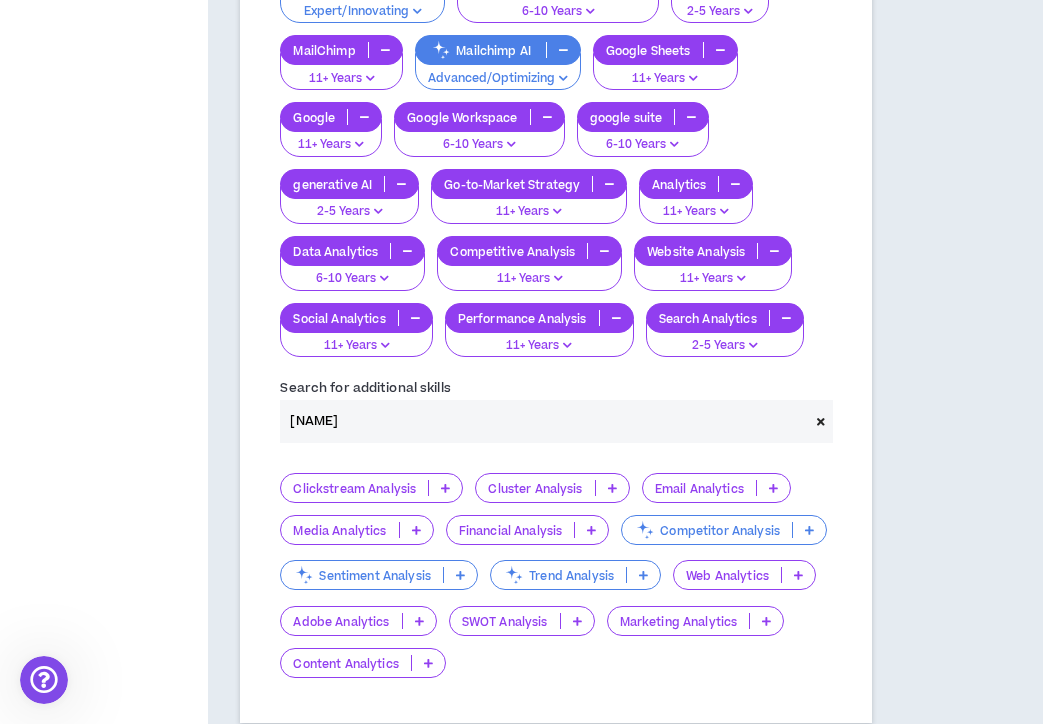 click on "Media Analytics" at bounding box center [339, 530] 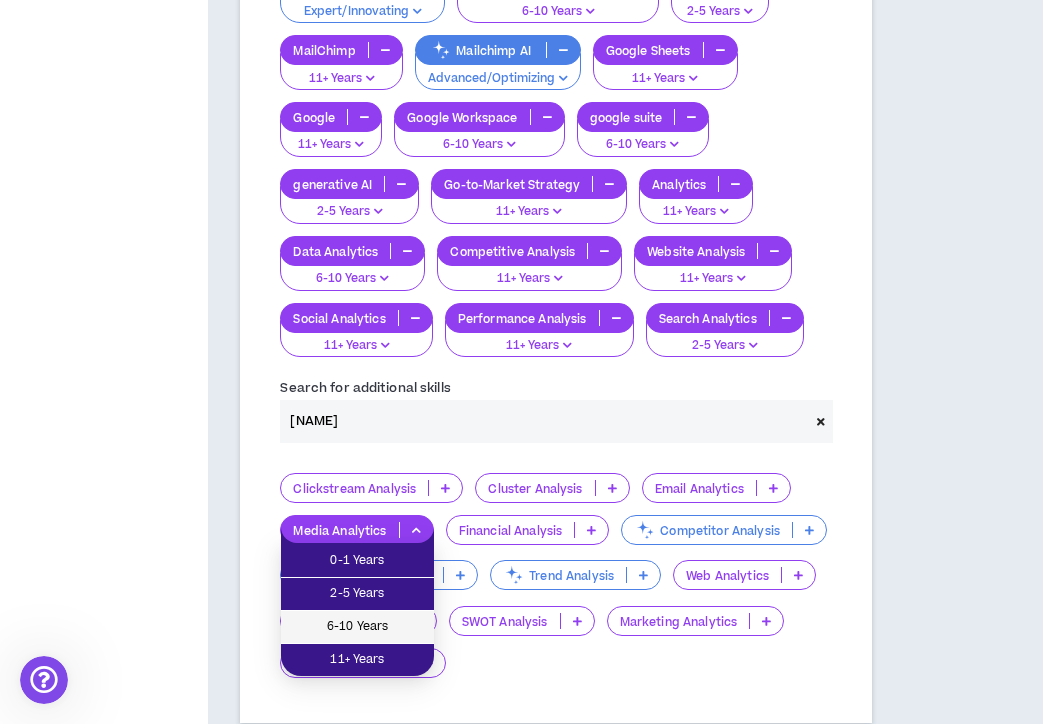 click on "6-10 Years" at bounding box center (357, 627) 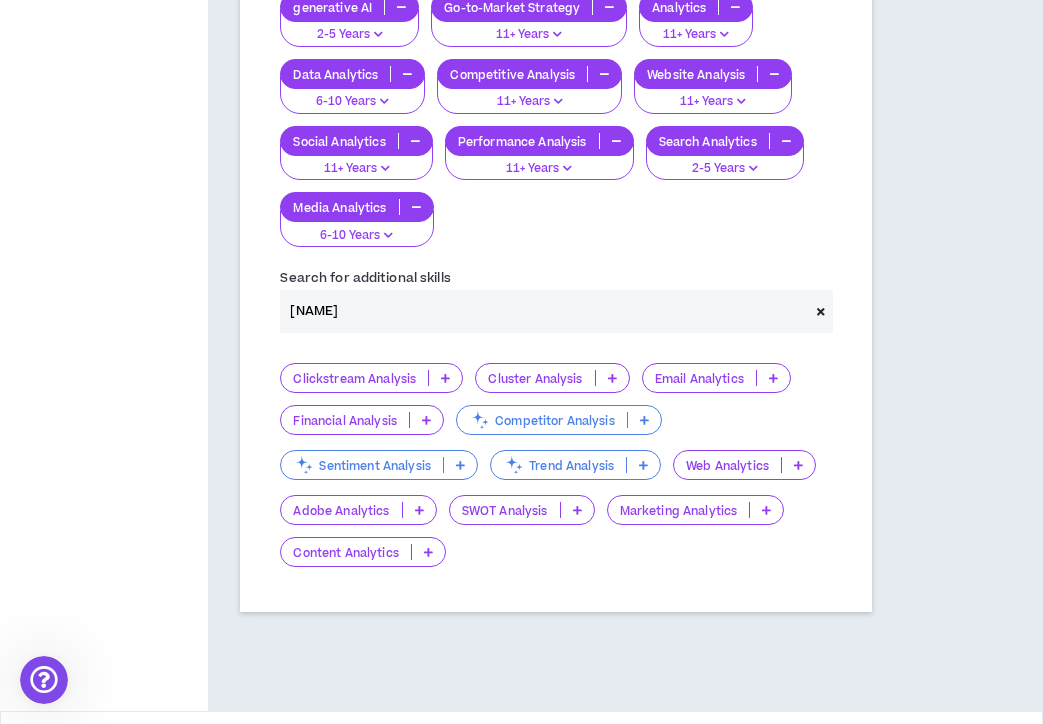 scroll, scrollTop: 2001, scrollLeft: 0, axis: vertical 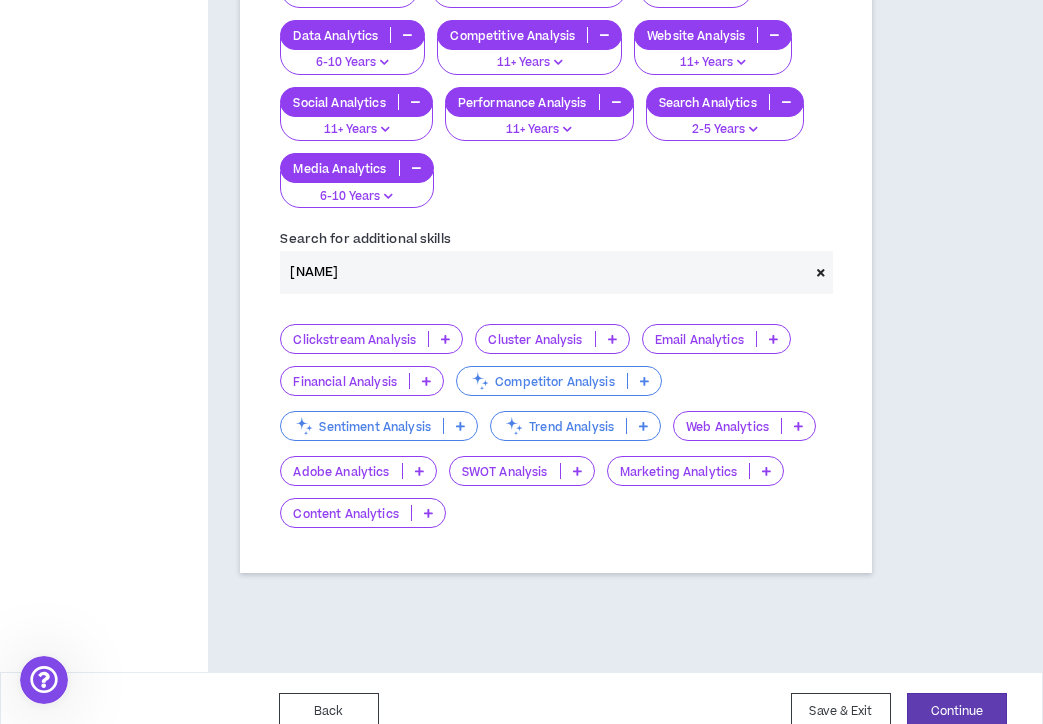 click on "Financial Analysis" at bounding box center (345, 381) 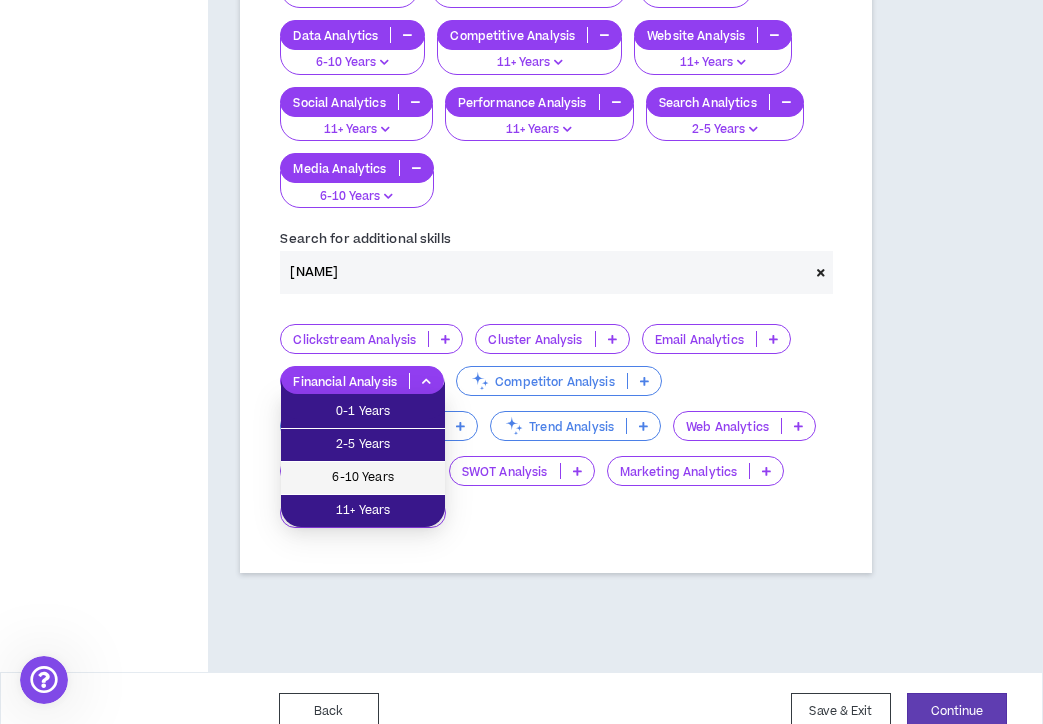 click on "6-10 Years" at bounding box center (363, 478) 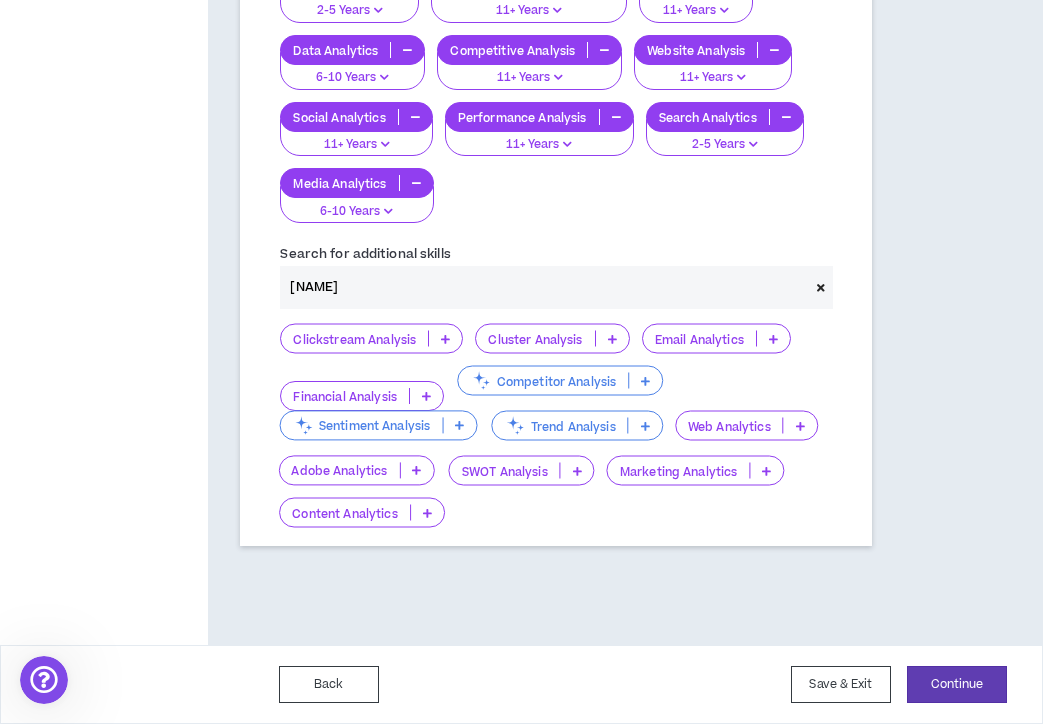 scroll, scrollTop: 1985, scrollLeft: 0, axis: vertical 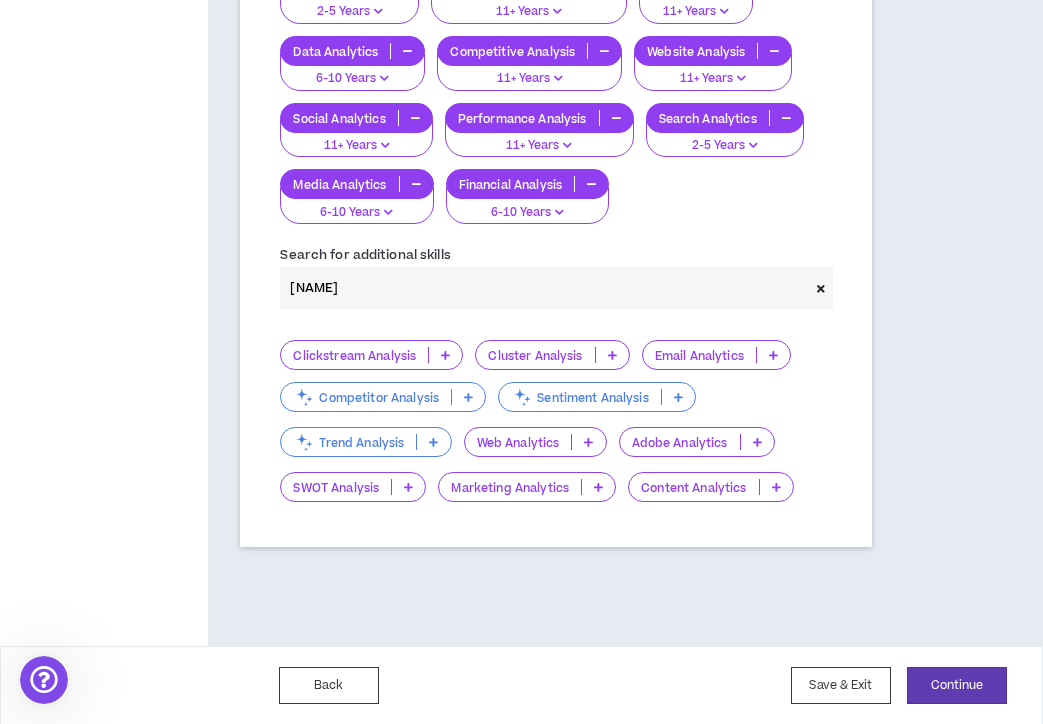 click on "Email Analytics" at bounding box center (716, 355) 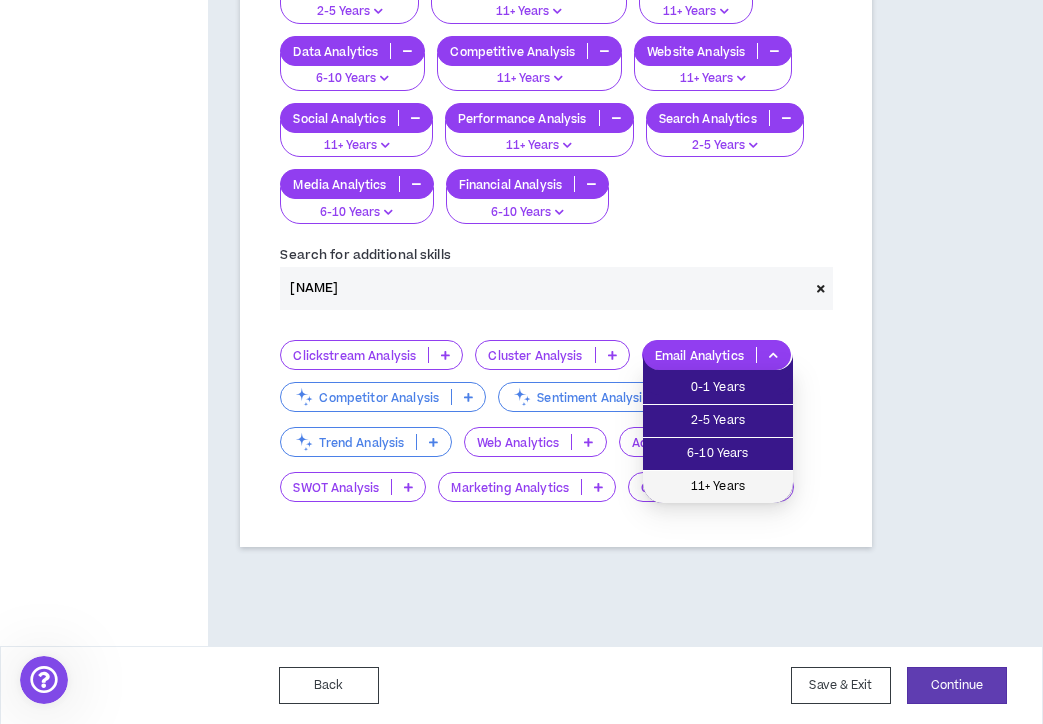 click on "11+ Years" at bounding box center (718, 487) 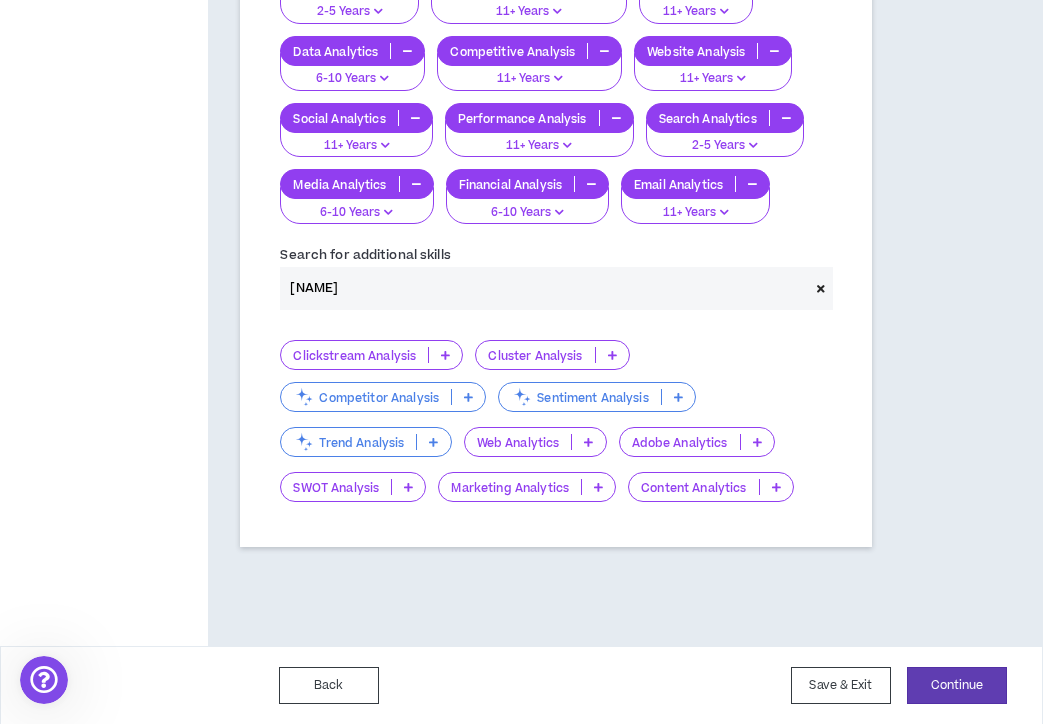click on "SWOT Analysis" at bounding box center (336, 487) 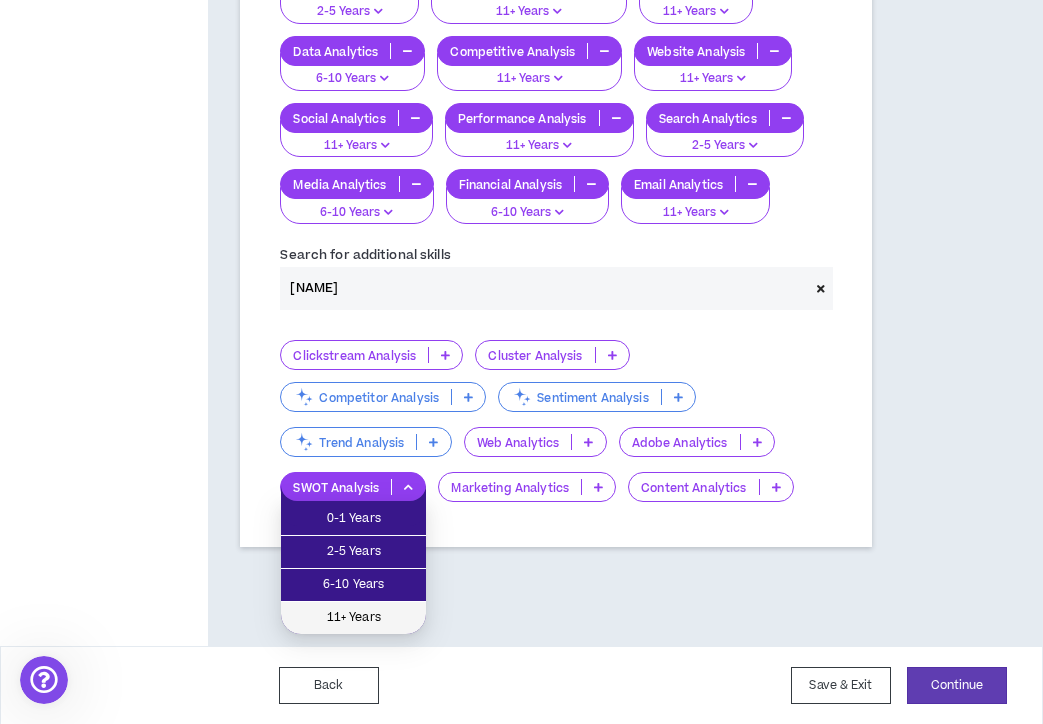 click on "11+ Years" at bounding box center (353, 618) 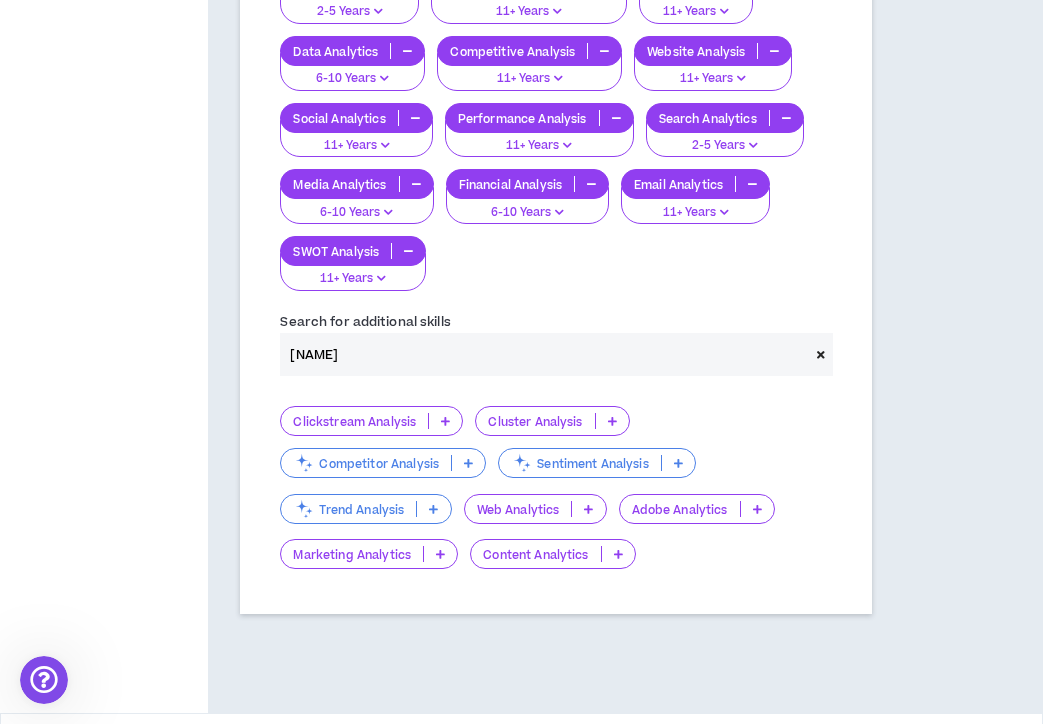 click on "Marketing Analytics" at bounding box center [352, 554] 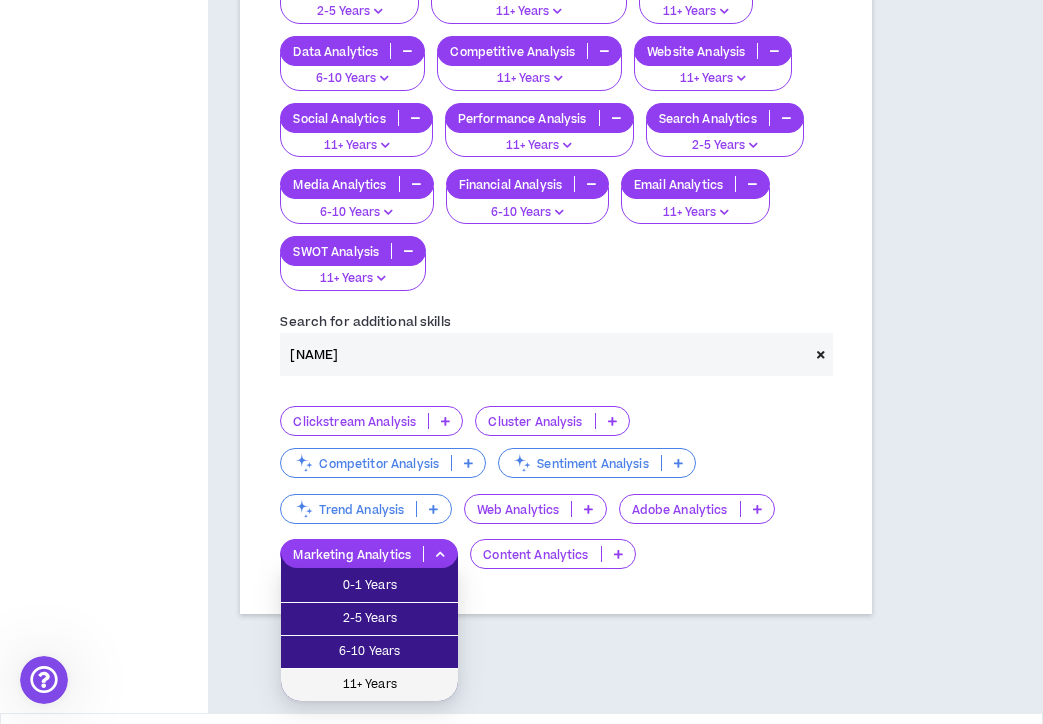 click on "11+ Years" at bounding box center [369, 685] 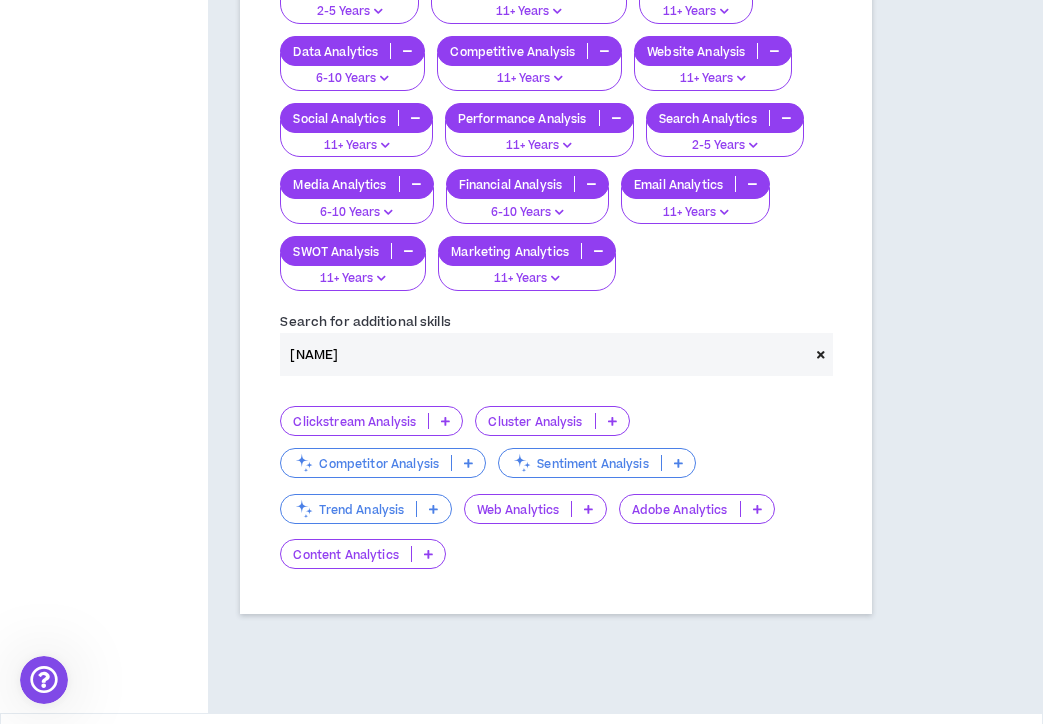click on "Content Analytics" at bounding box center (345, 554) 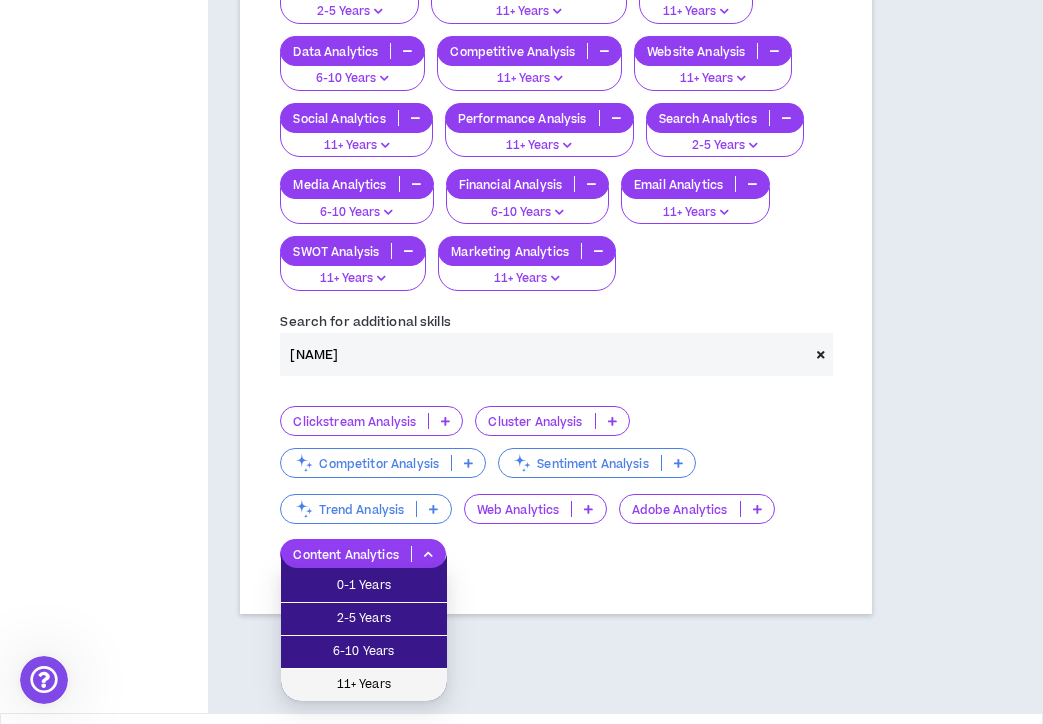 click on "11+ Years" at bounding box center (364, 685) 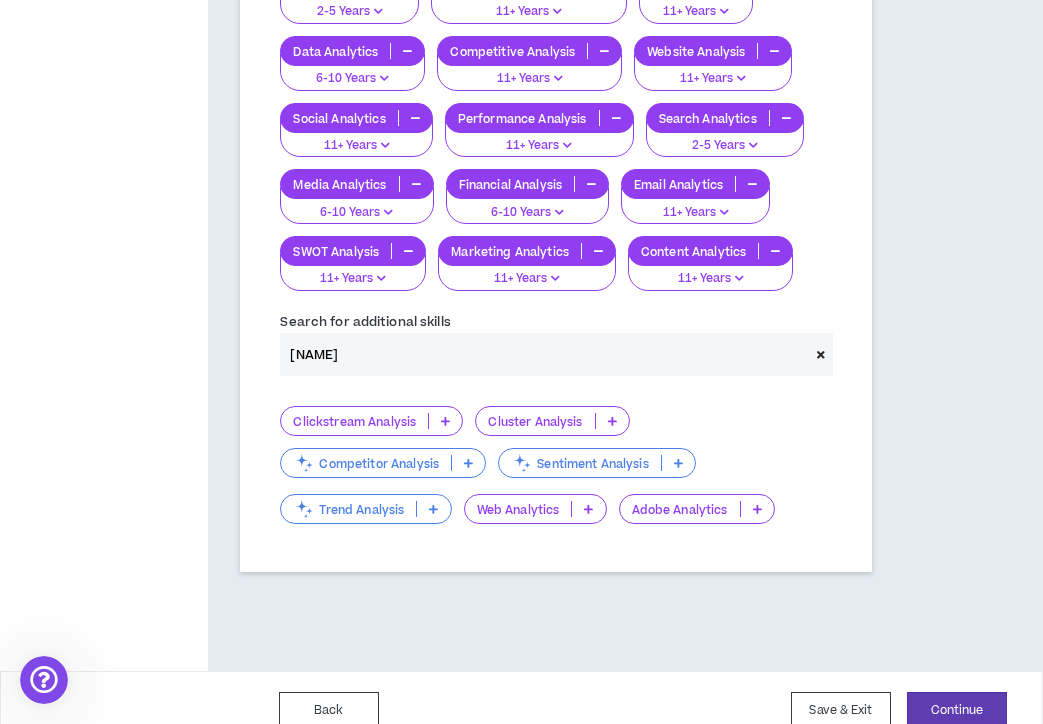 click on "Trend Analysis" at bounding box center [348, 509] 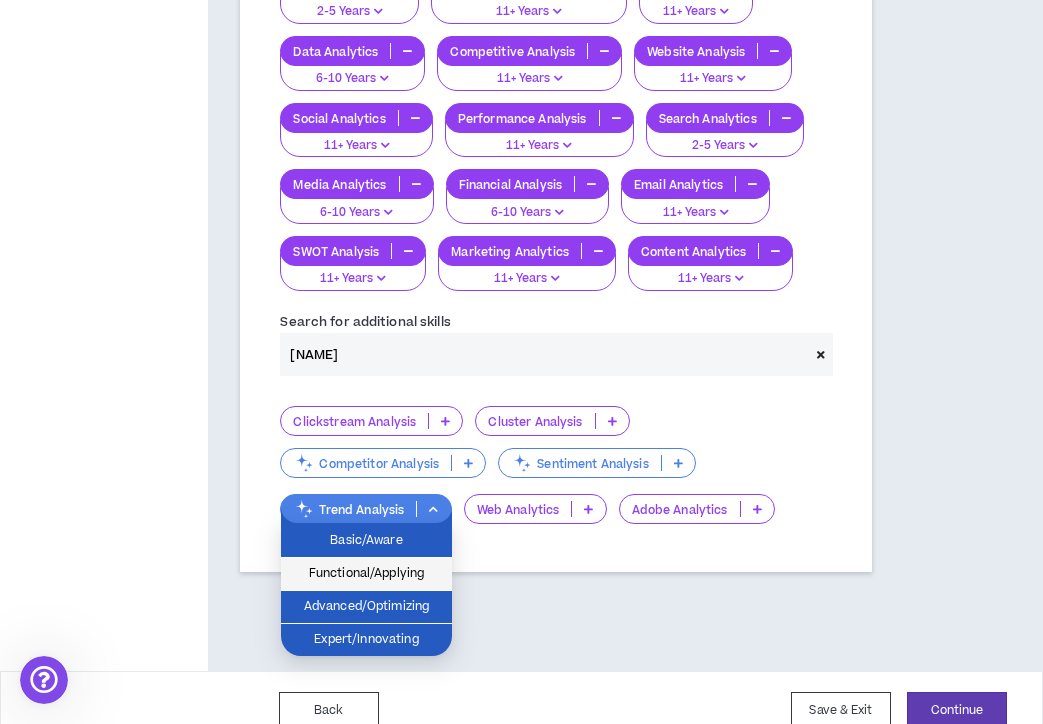 click on "Functional/Applying" at bounding box center (366, 574) 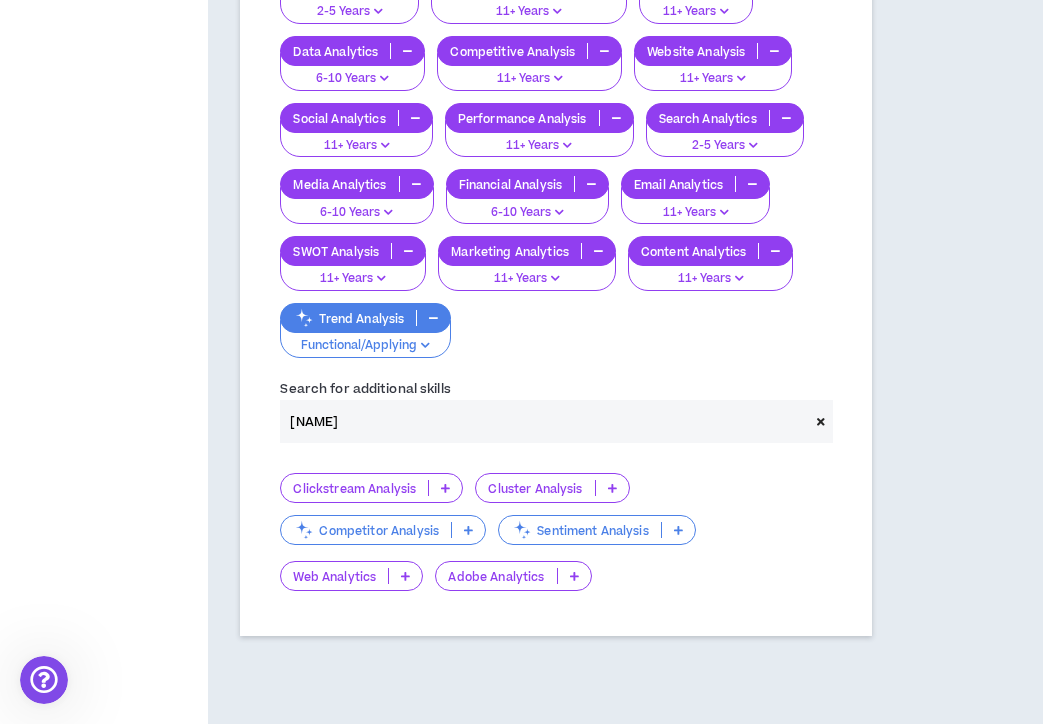 click on "Web Analytics" at bounding box center [334, 576] 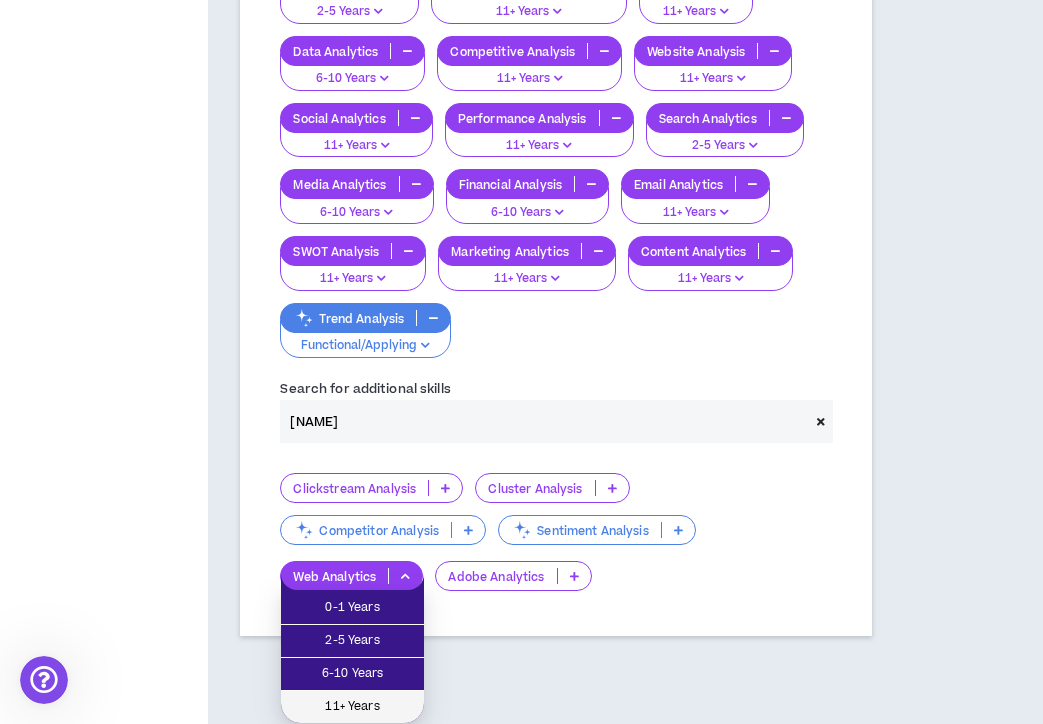 click on "11+ Years" at bounding box center (352, 707) 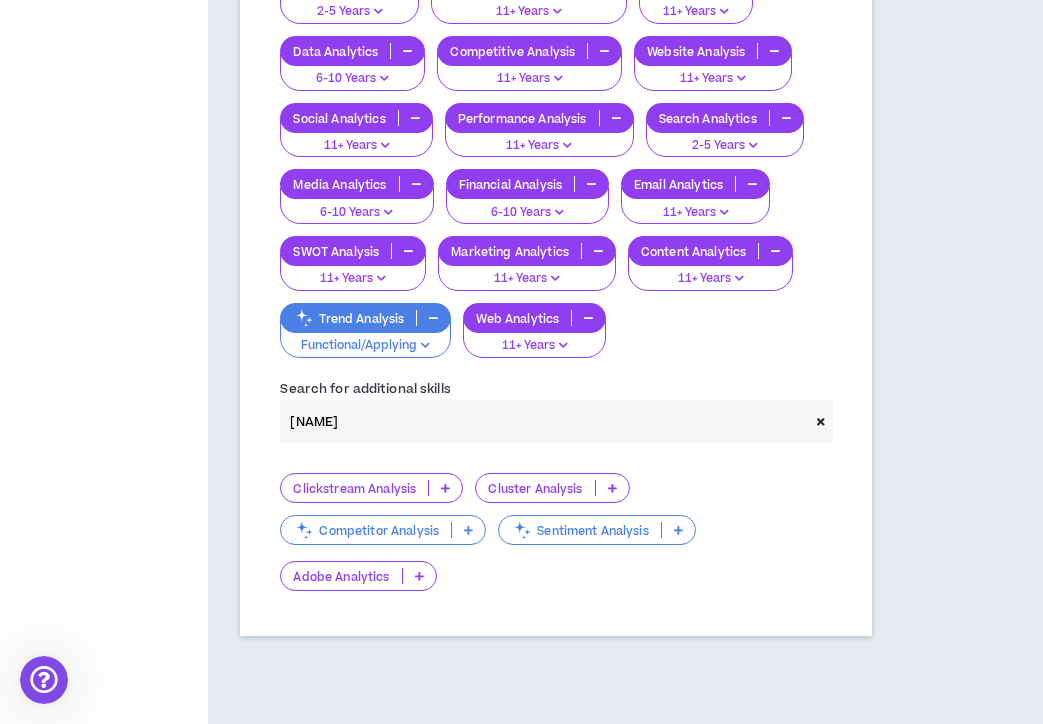 click on "Competitor Analysis" at bounding box center (383, 530) 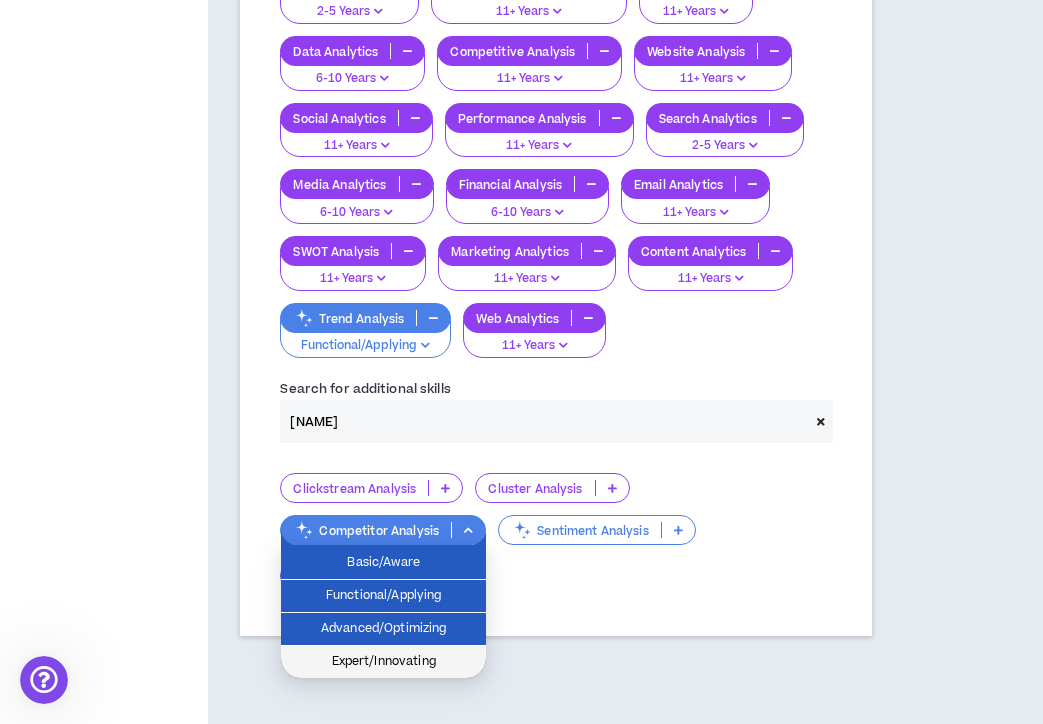 click on "Expert/Innovating" at bounding box center (383, 662) 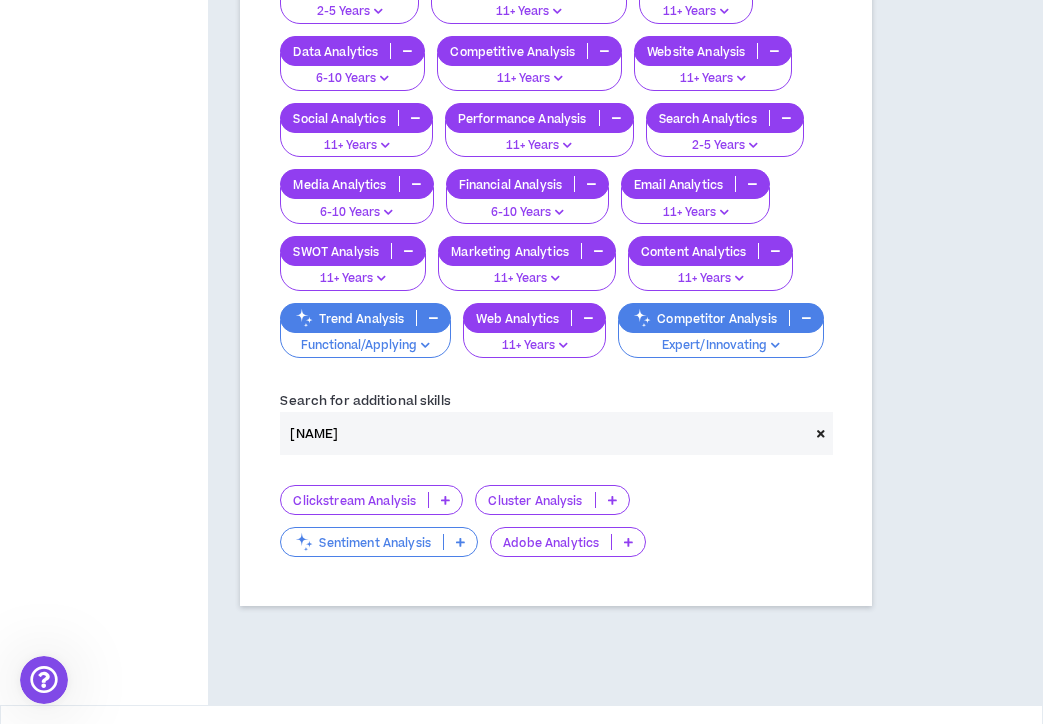 click on "Sentiment Analysis" at bounding box center [362, 542] 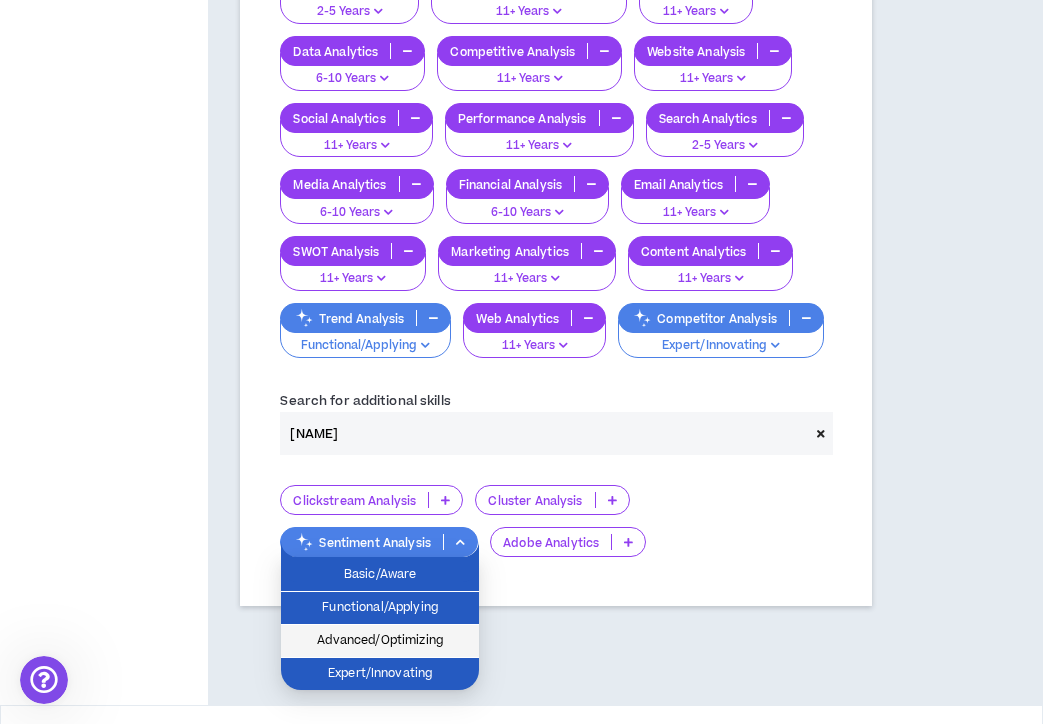 click on "Advanced/Optimizing" at bounding box center [380, 641] 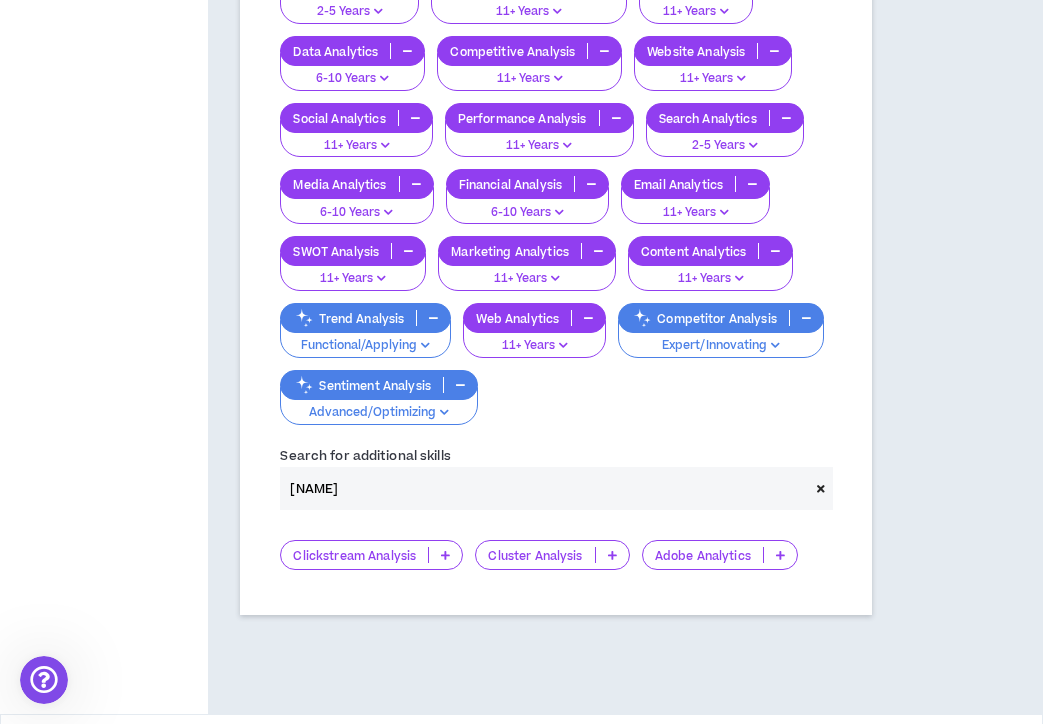 drag, startPoint x: 326, startPoint y: 495, endPoint x: 277, endPoint y: 447, distance: 68.593 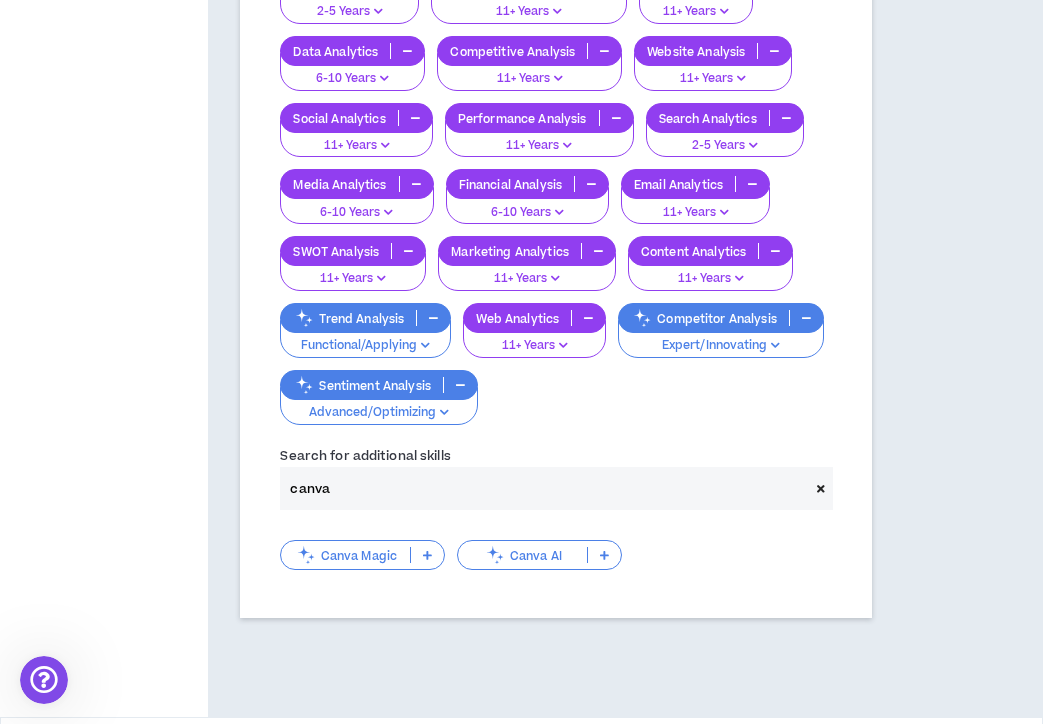type on "canva" 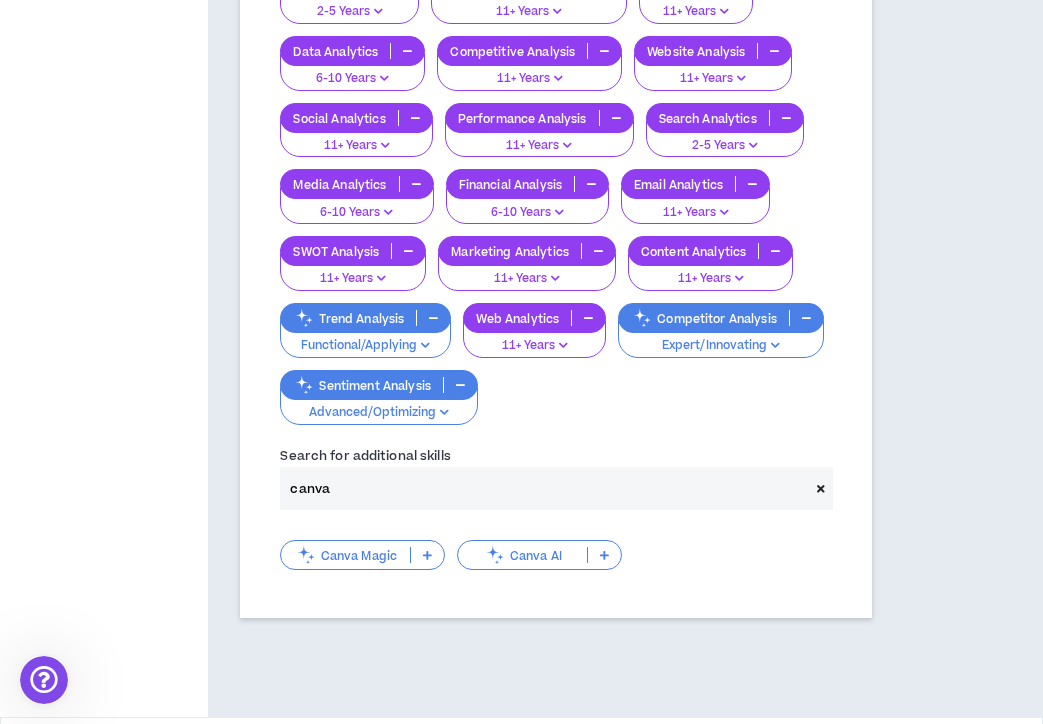 click on "Canva AI" at bounding box center [539, 555] 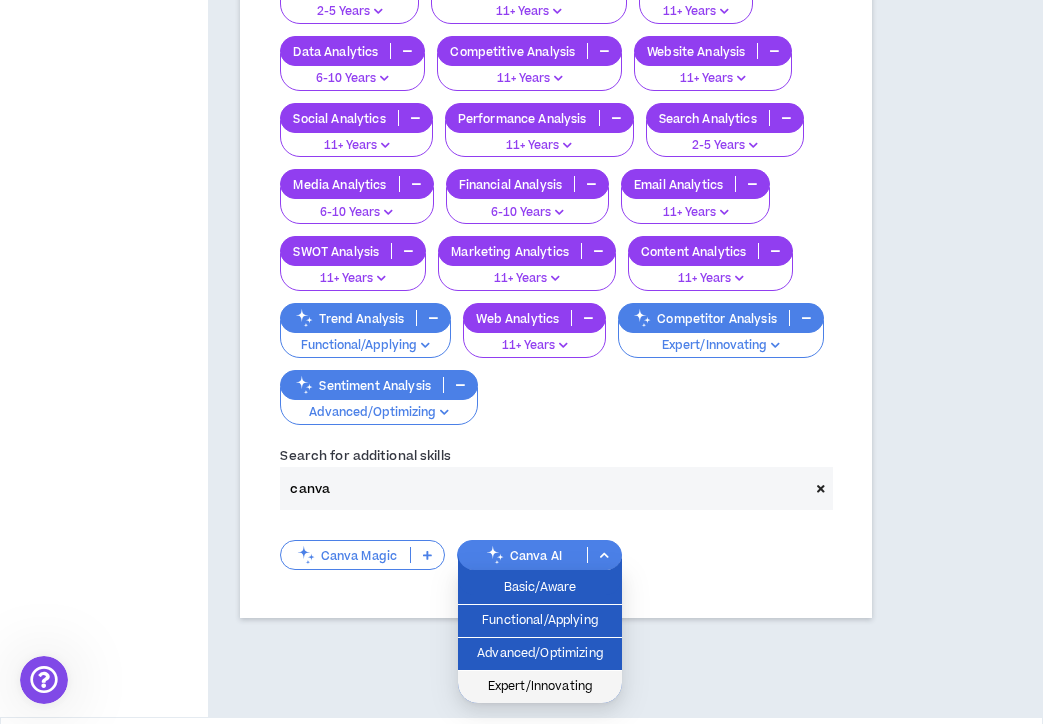 click on "Expert/Innovating" at bounding box center [540, 687] 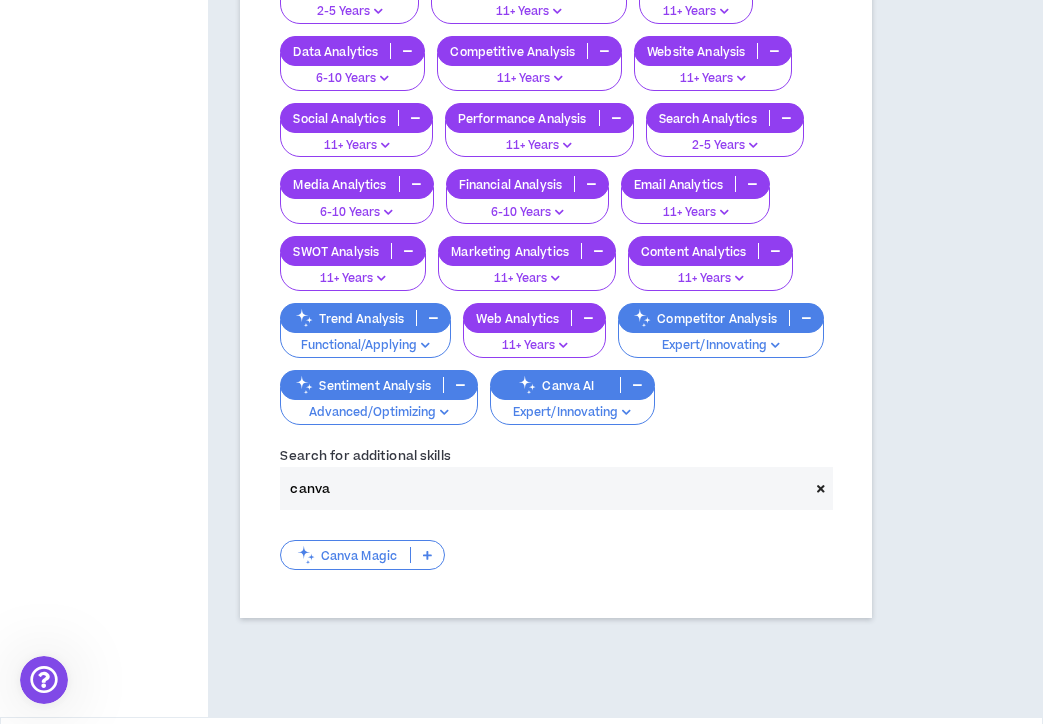 click 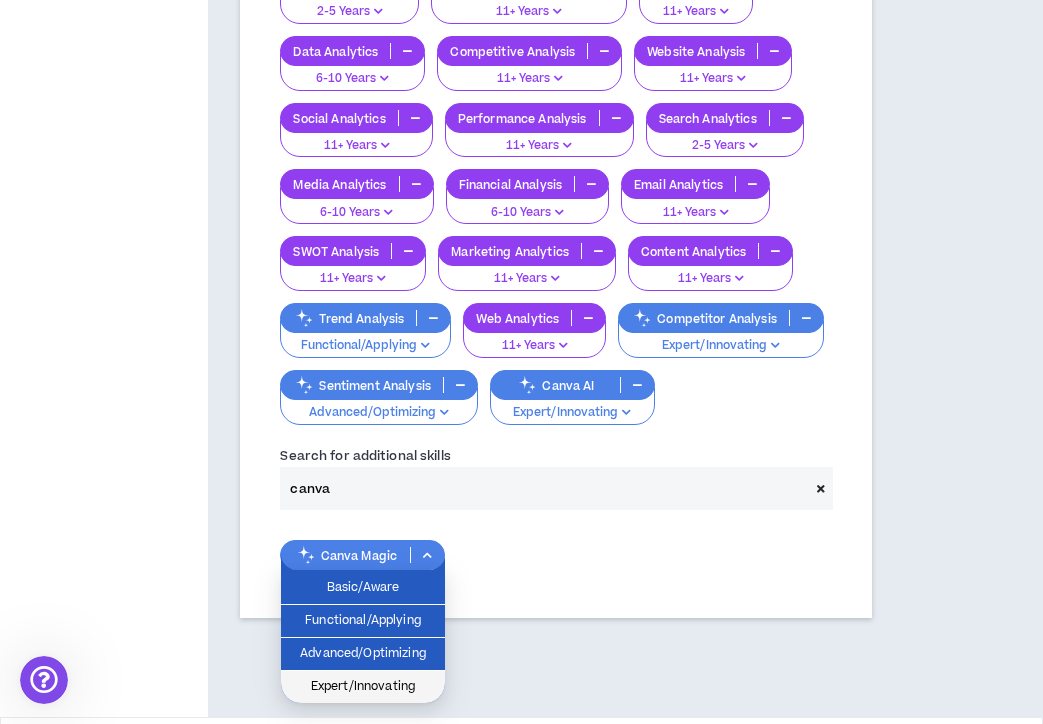 click on "Expert/Innovating" at bounding box center [363, 687] 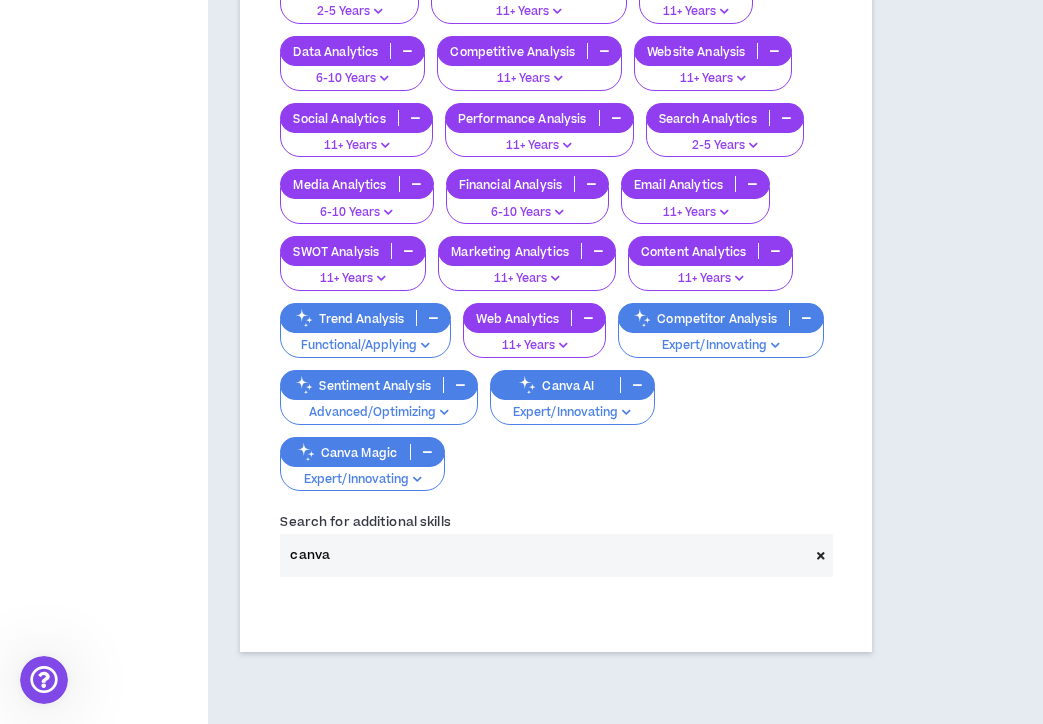 drag, startPoint x: 355, startPoint y: 549, endPoint x: 227, endPoint y: 534, distance: 128.87592 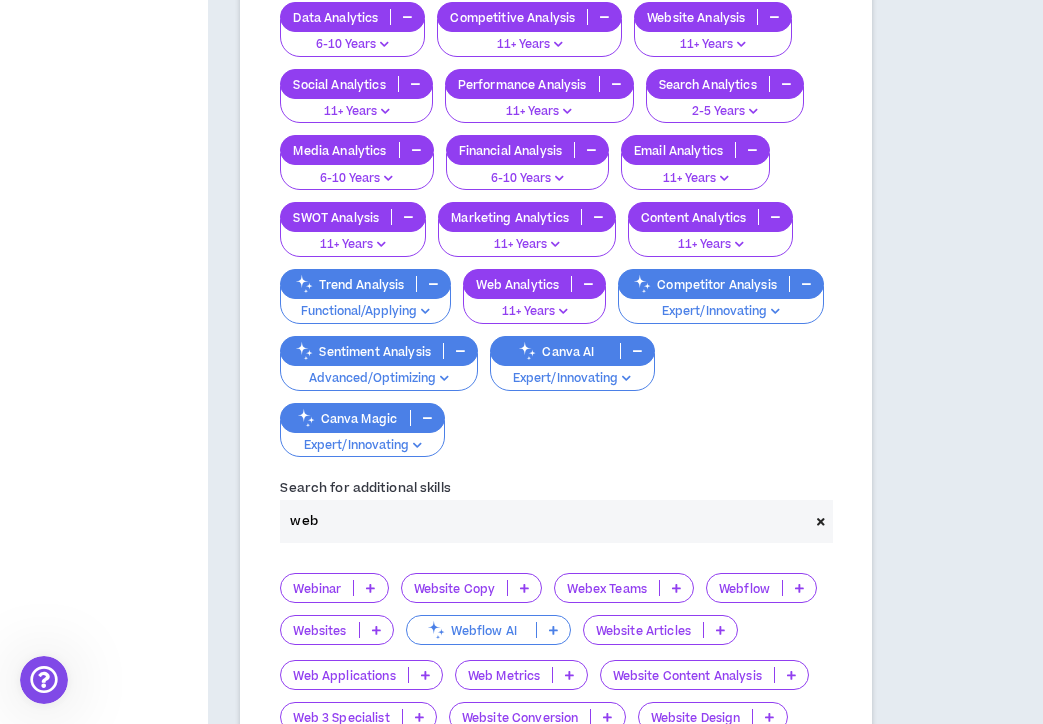 click on "Website Copy" at bounding box center [455, 588] 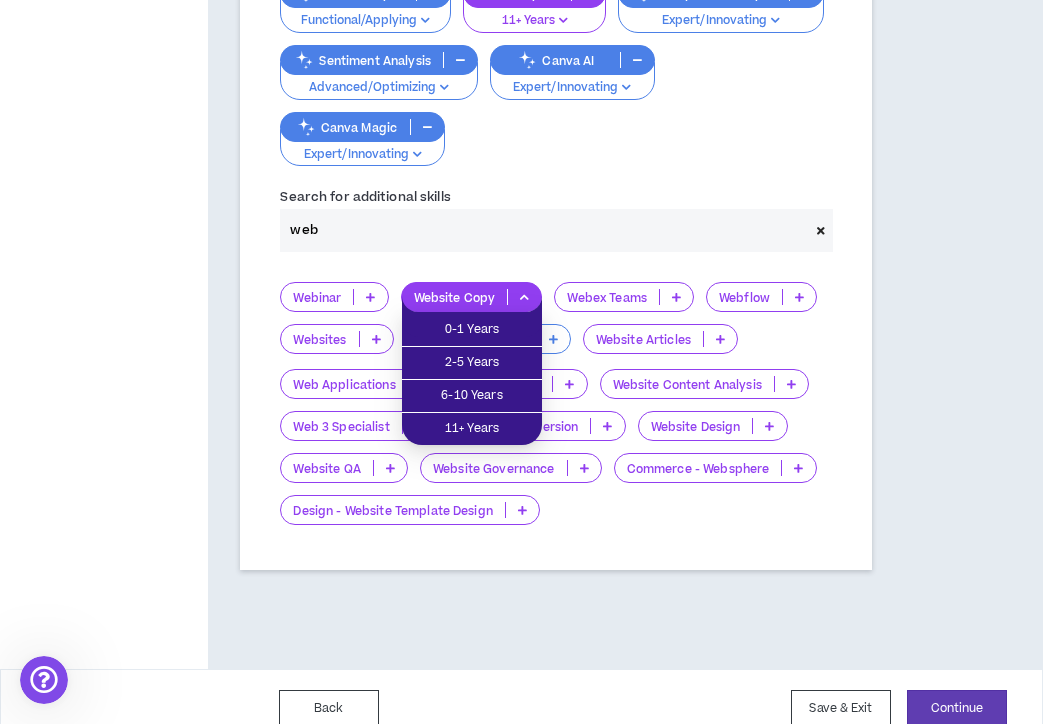 scroll, scrollTop: 2334, scrollLeft: 0, axis: vertical 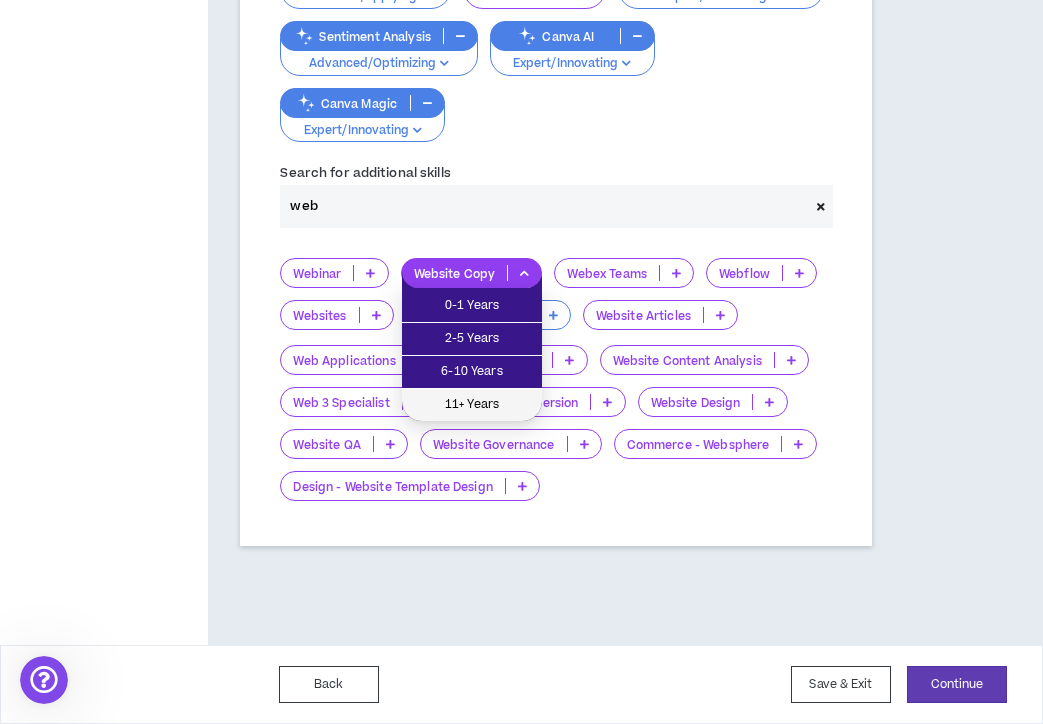 click on "11+ Years" at bounding box center (472, 405) 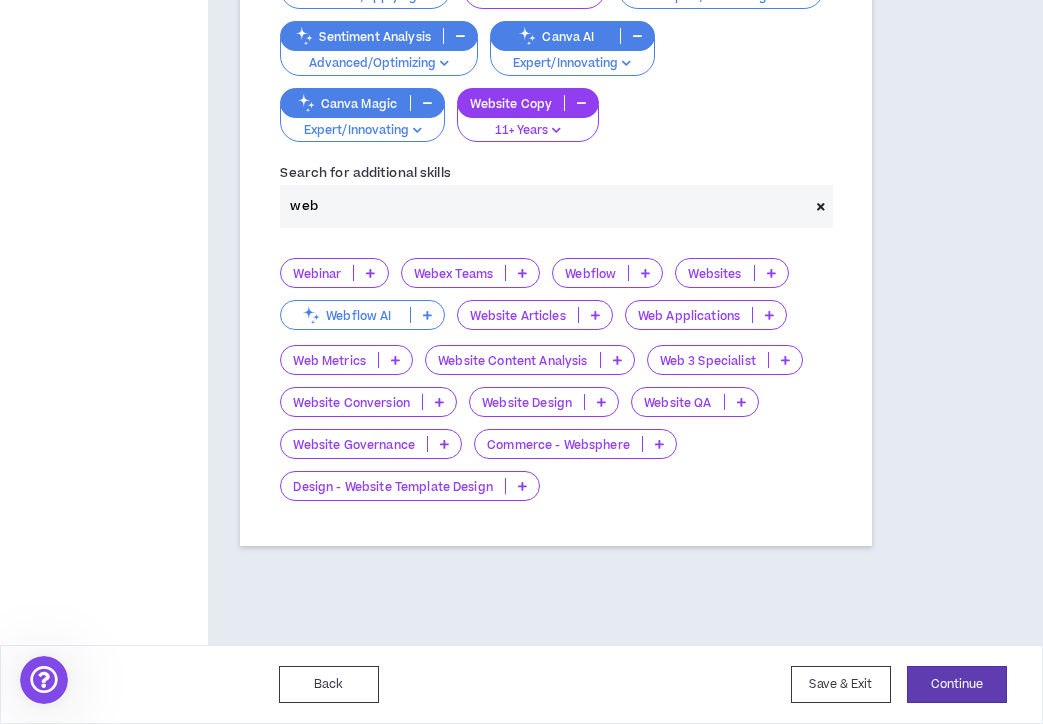 click on "Websites" at bounding box center [714, 273] 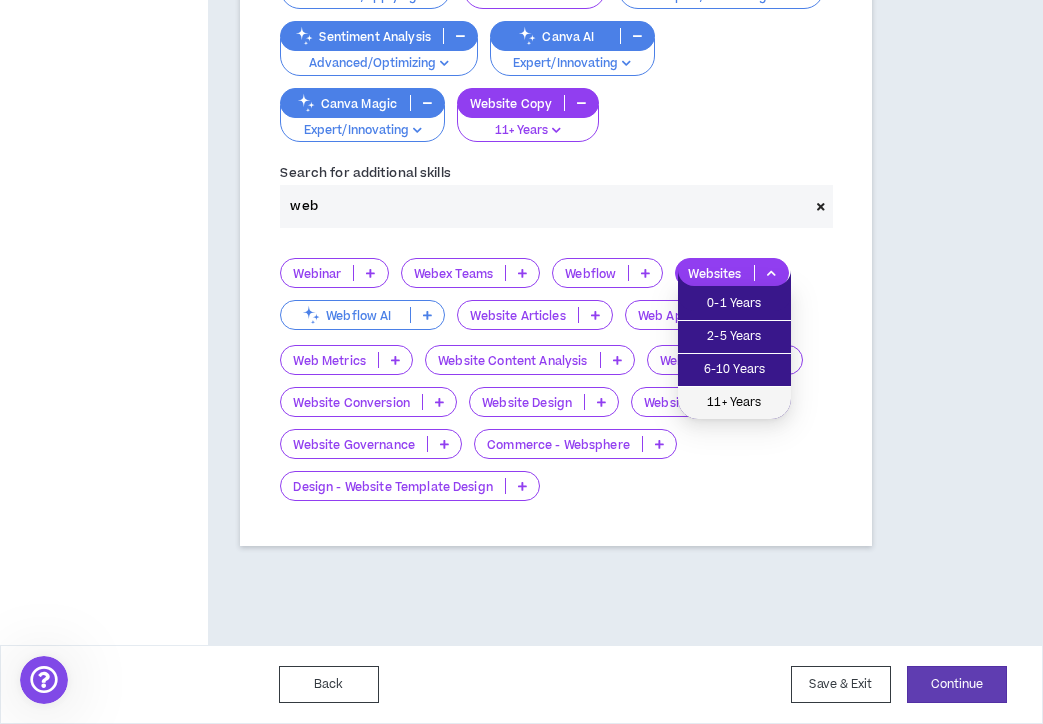 click on "11+ Years" at bounding box center [734, 403] 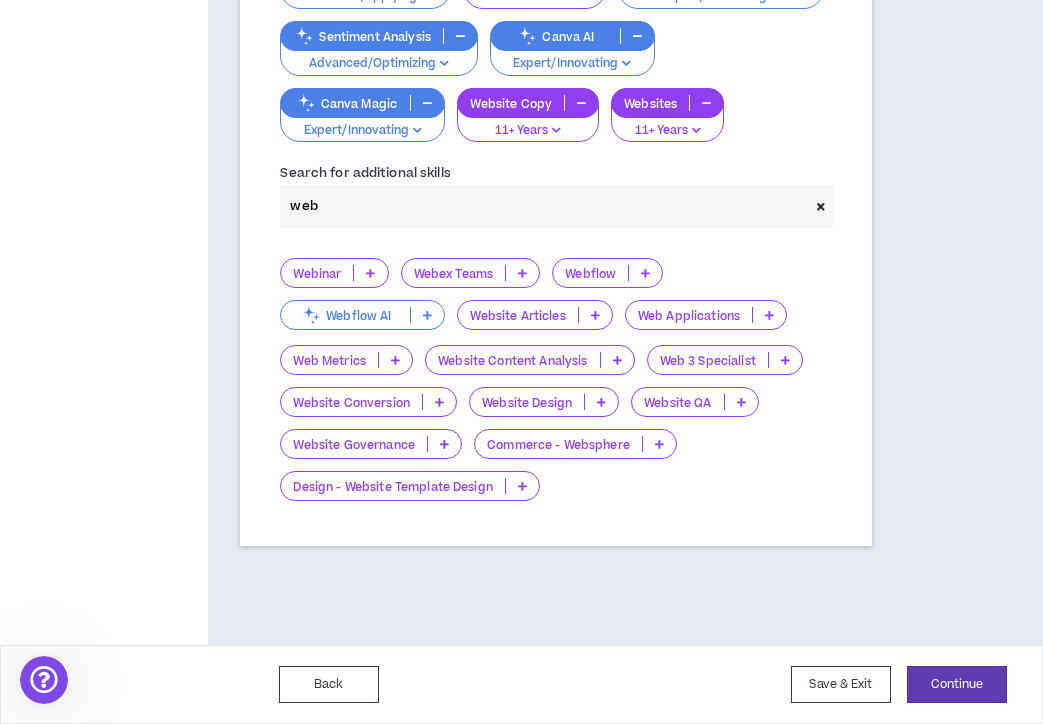 click on "Website Conversion" at bounding box center (351, 402) 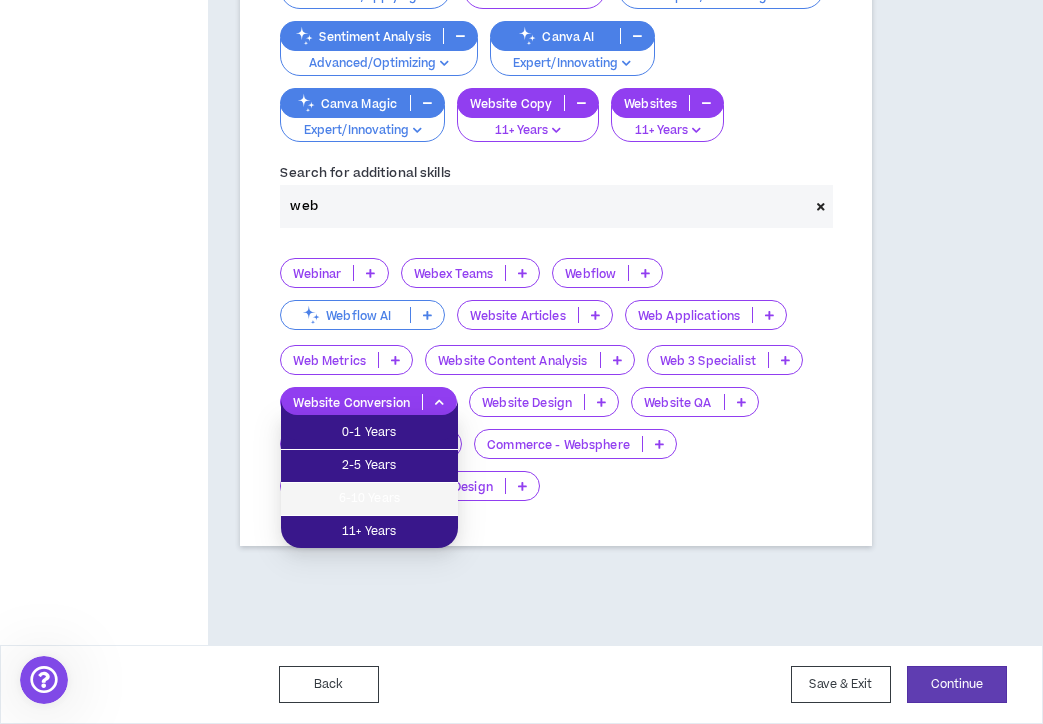click on "6-10 Years" at bounding box center (369, 499) 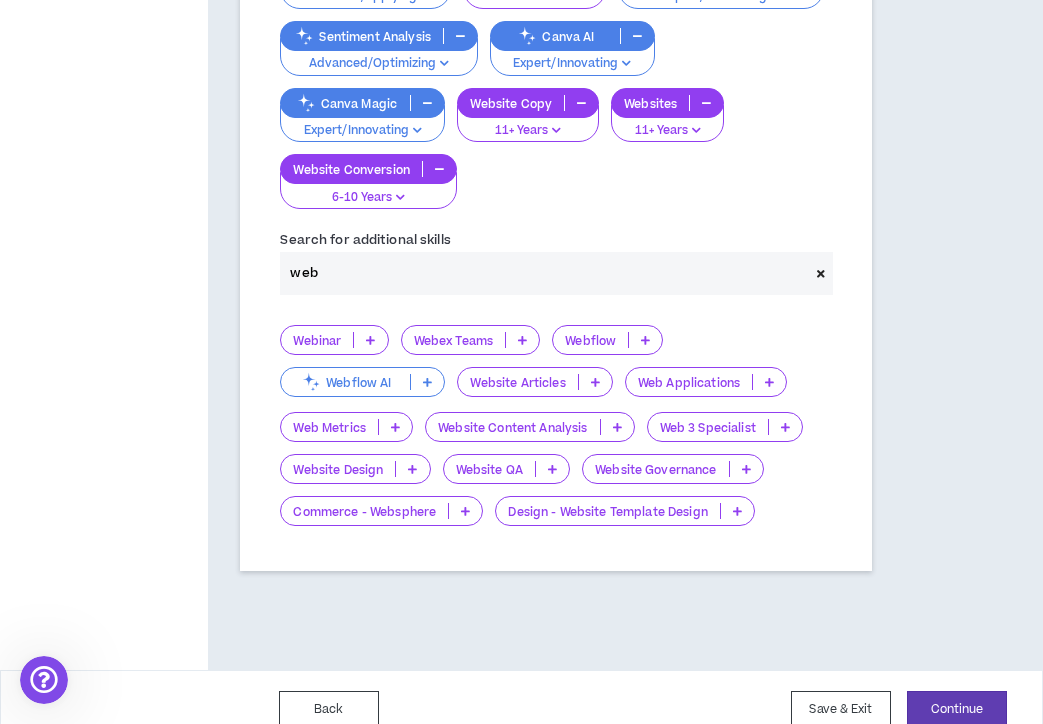 click on "Website Design" at bounding box center [338, 469] 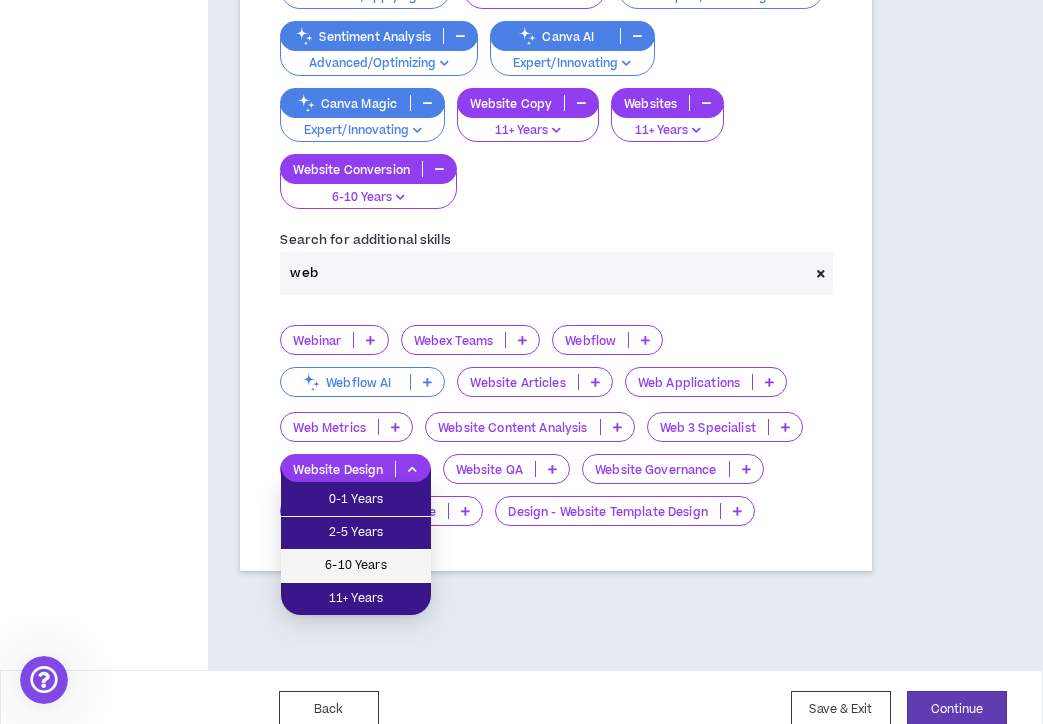 click on "6-10 Years" at bounding box center (356, 566) 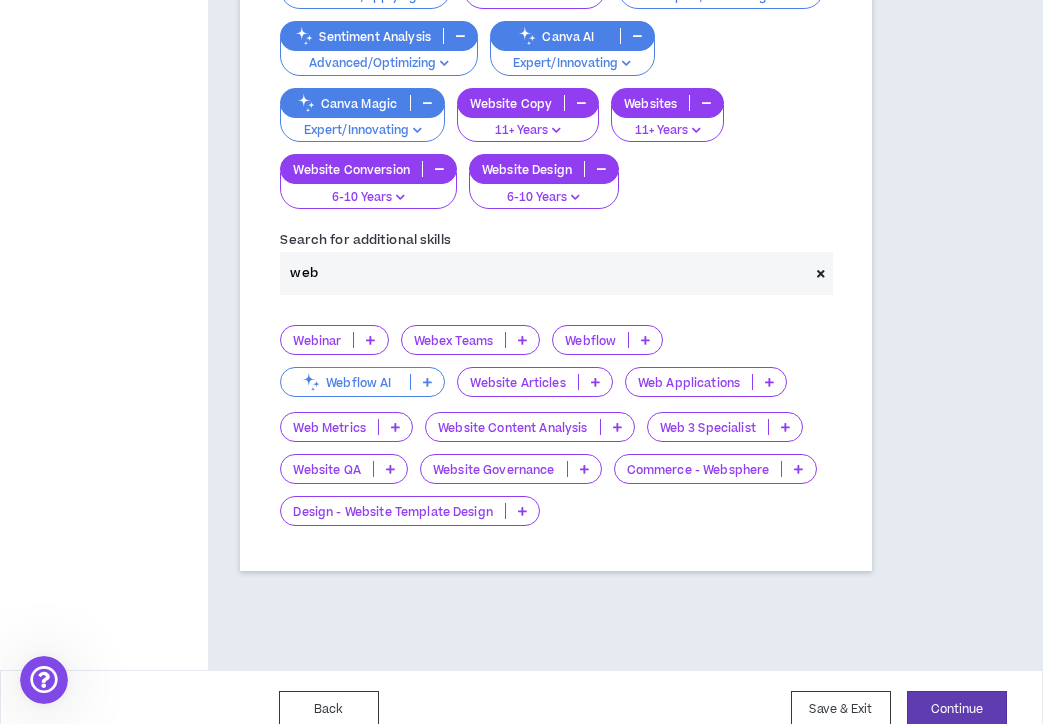 click on "Design - Website Template Design" at bounding box center (392, 511) 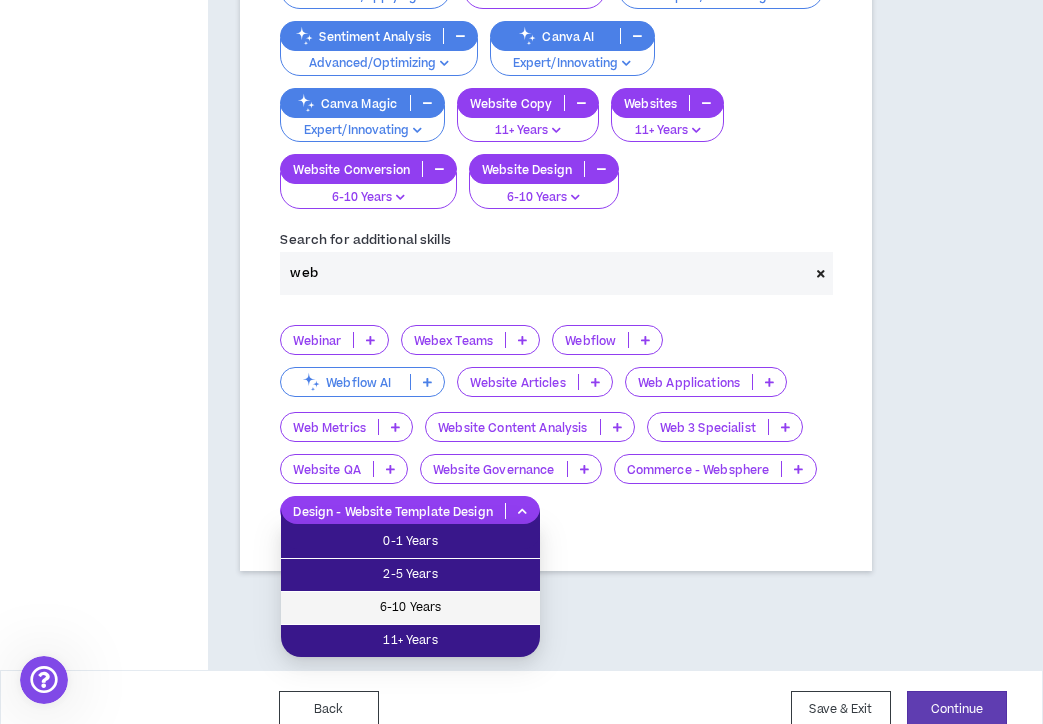 click on "6-10 Years" at bounding box center (410, 608) 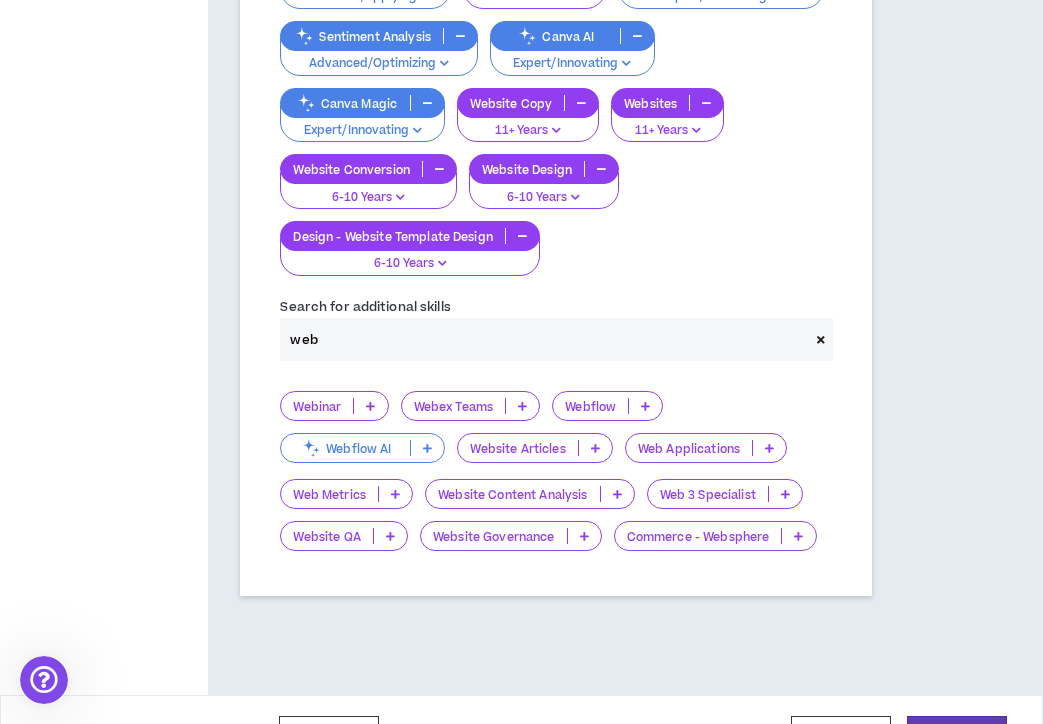 click on "Website Content Analysis" at bounding box center (512, 494) 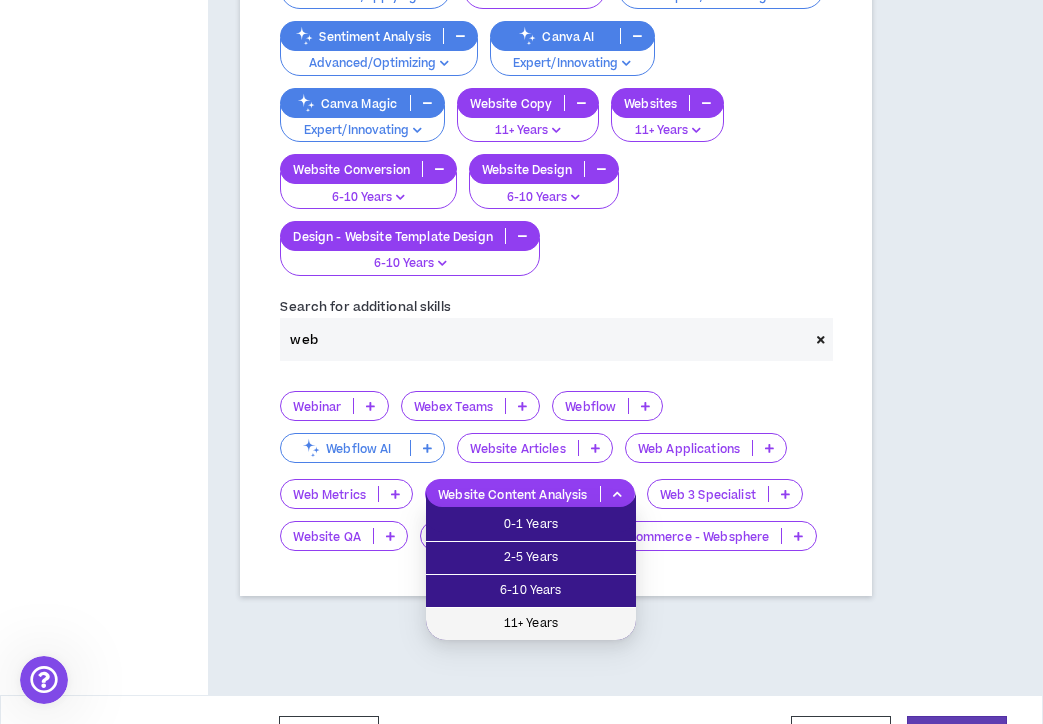 click on "11+ Years" at bounding box center (531, 624) 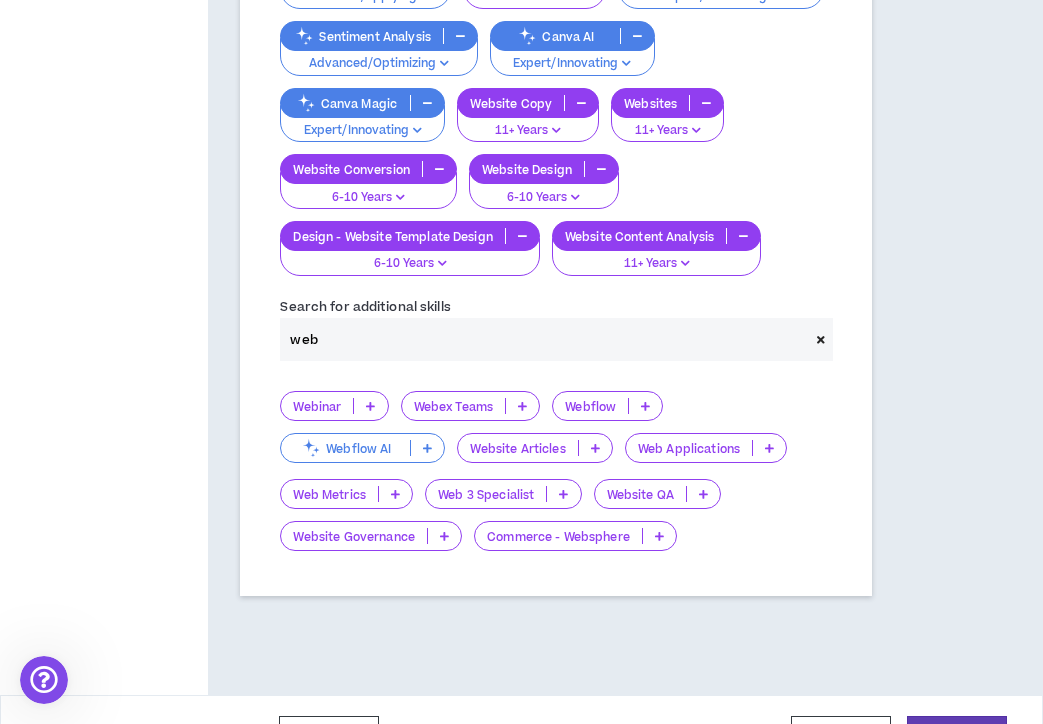 click on "Website Articles" at bounding box center (517, 448) 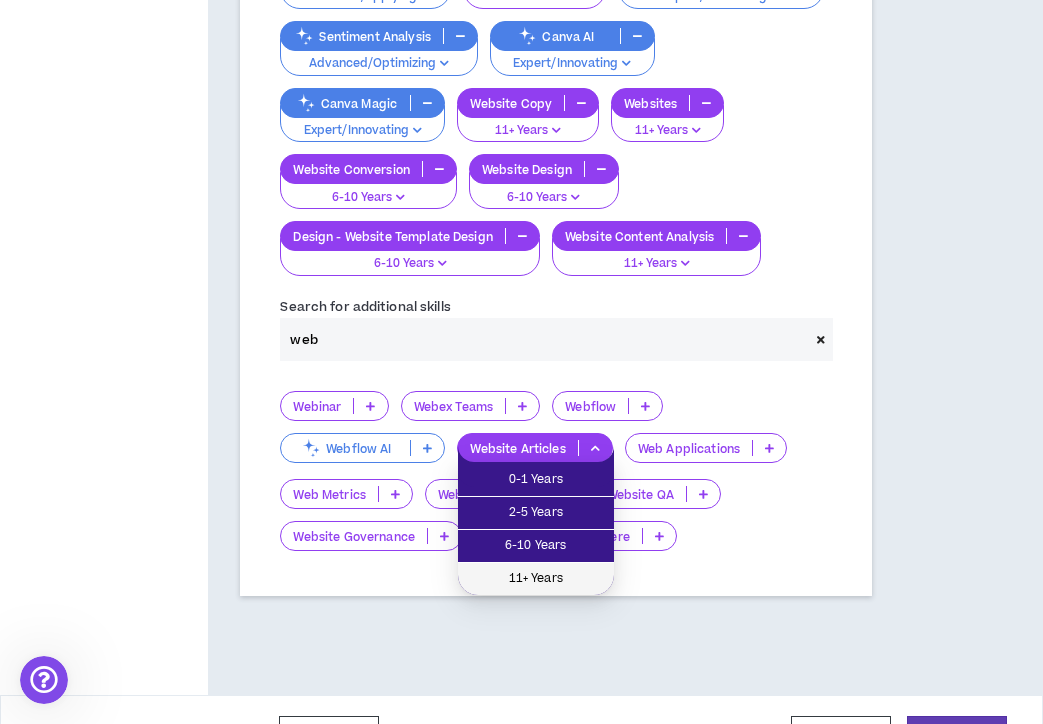 click on "11+ Years" at bounding box center [536, 579] 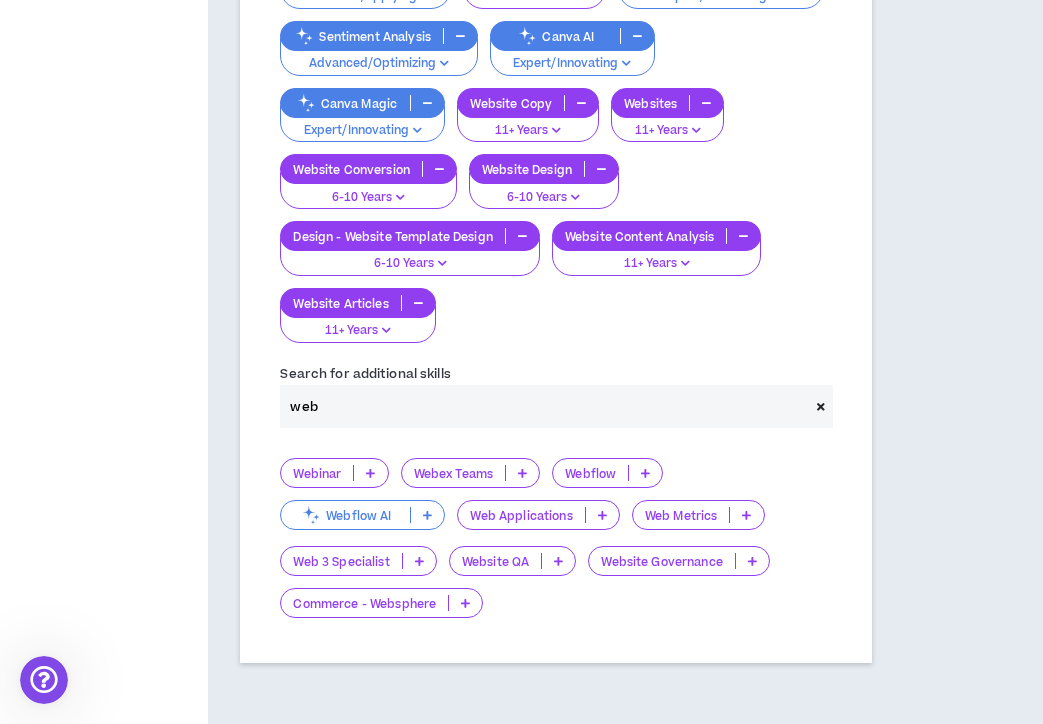 click on "web" at bounding box center [544, 406] 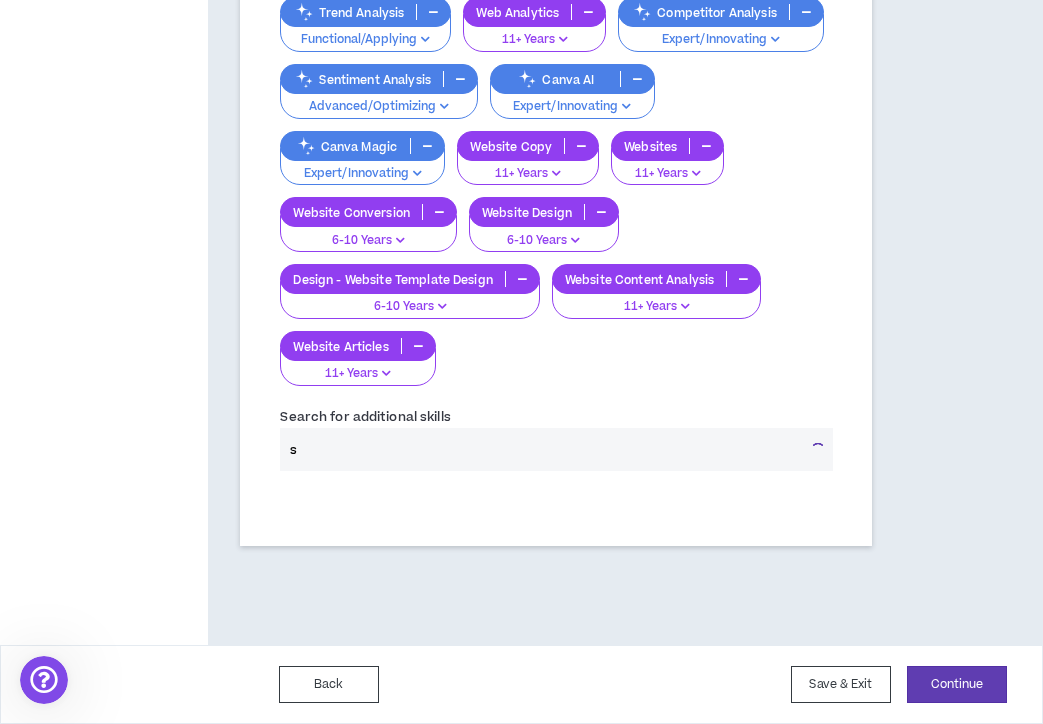 scroll, scrollTop: 2291, scrollLeft: 0, axis: vertical 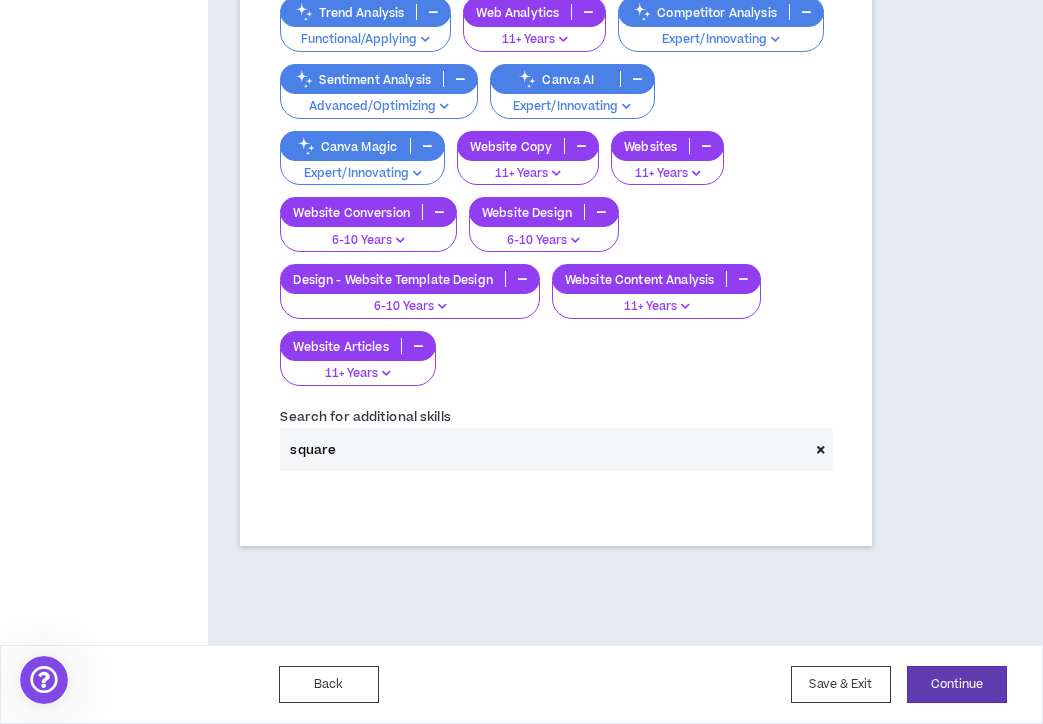 drag, startPoint x: 369, startPoint y: 454, endPoint x: 148, endPoint y: 422, distance: 223.30472 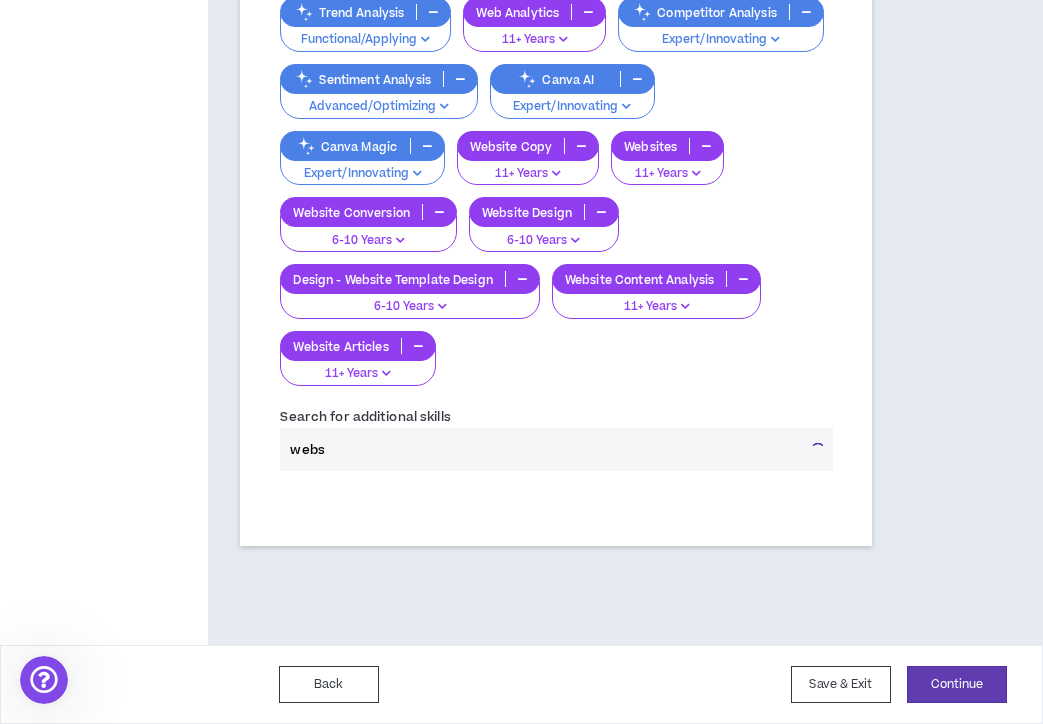 scroll, scrollTop: 2291, scrollLeft: 0, axis: vertical 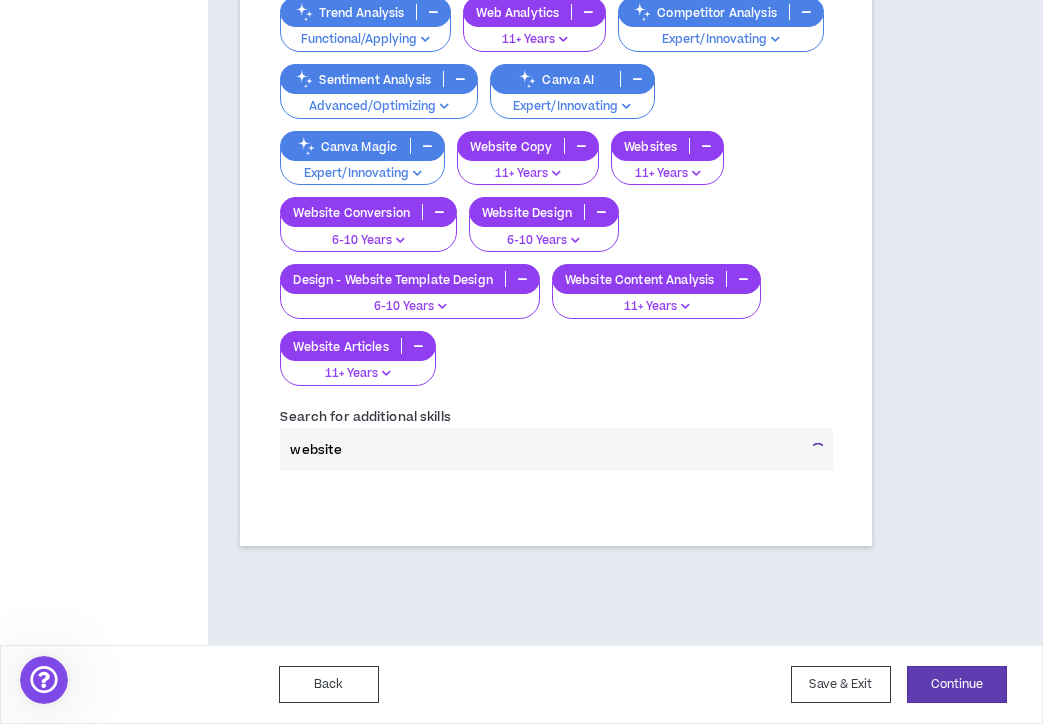 type on "website" 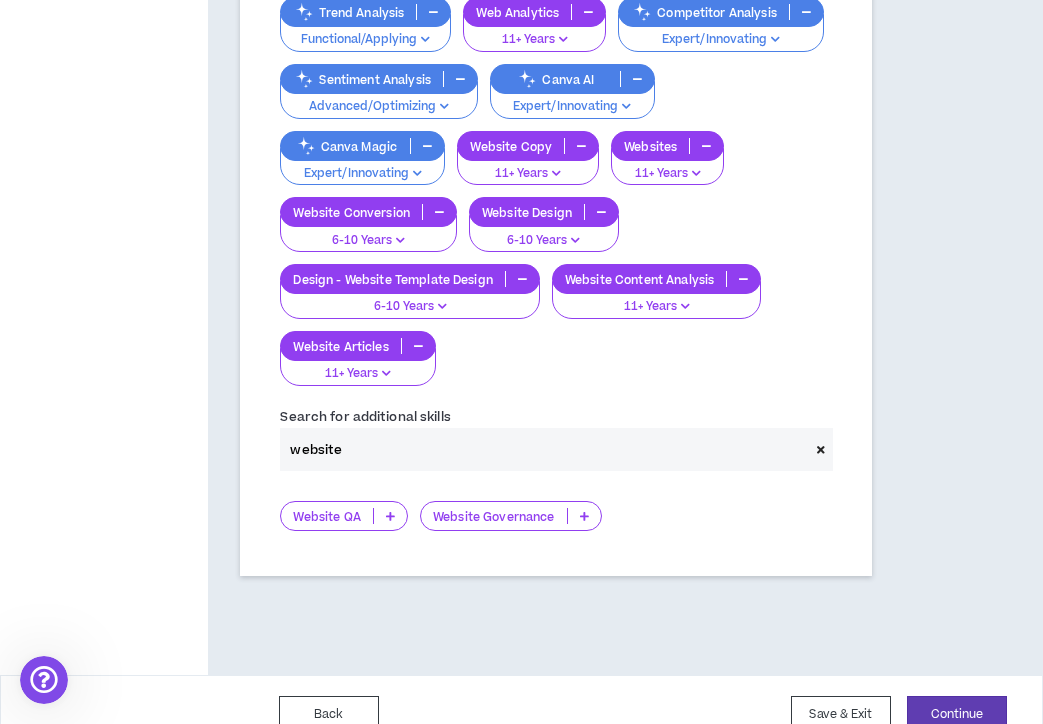 scroll, scrollTop: 2321, scrollLeft: 0, axis: vertical 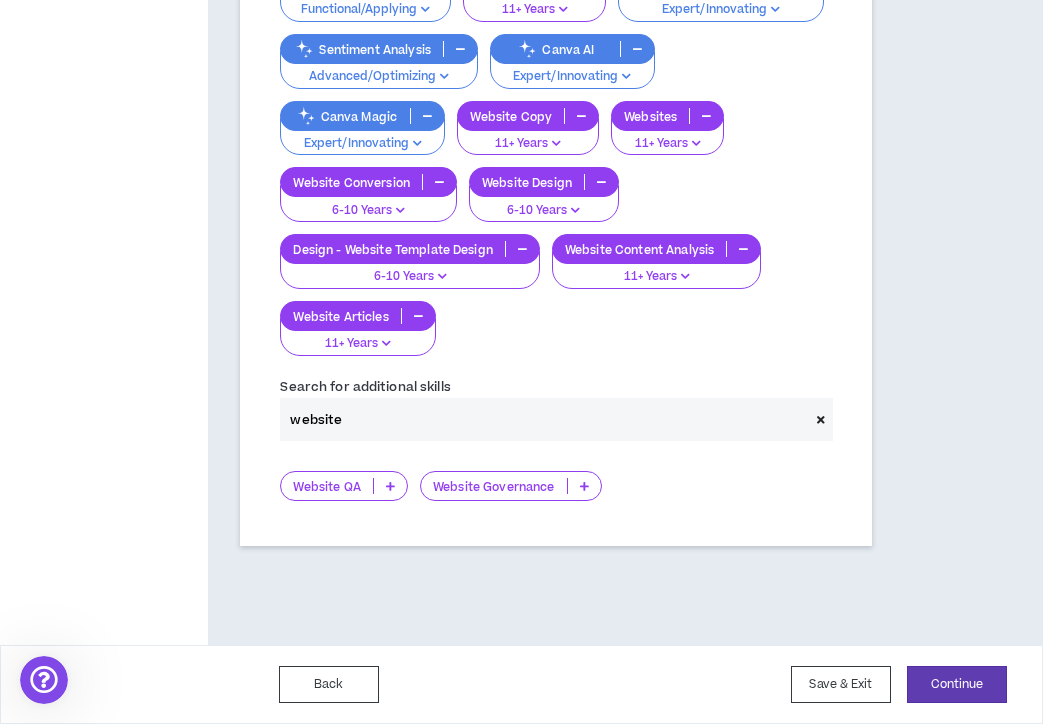 drag, startPoint x: 375, startPoint y: 425, endPoint x: 214, endPoint y: 406, distance: 162.11725 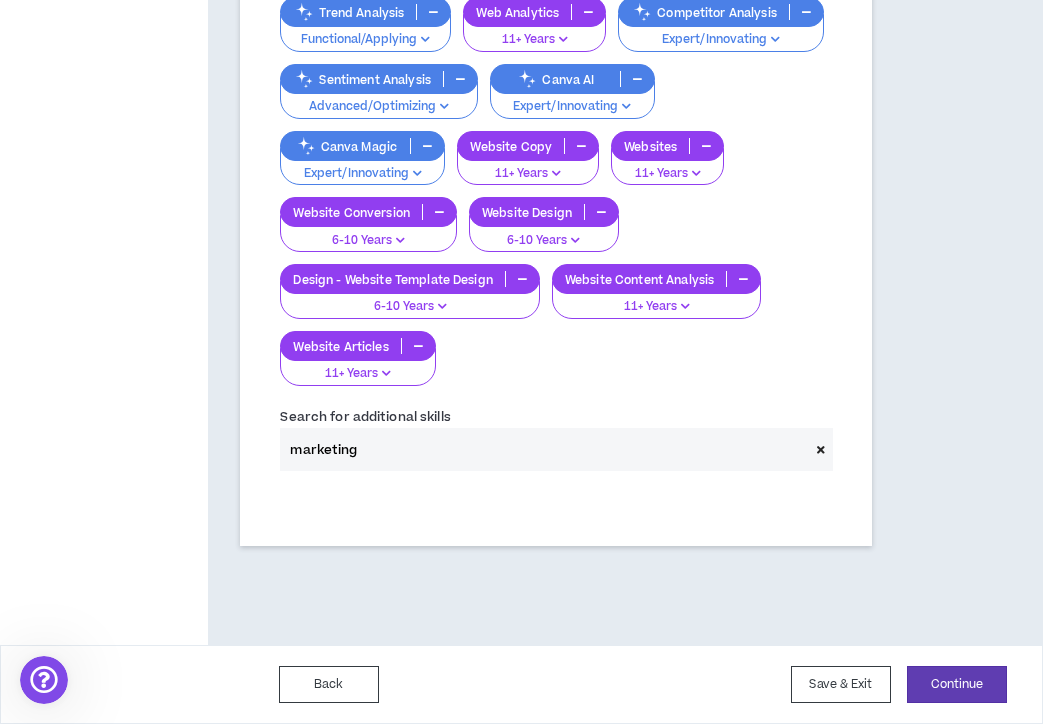 scroll, scrollTop: 2334, scrollLeft: 0, axis: vertical 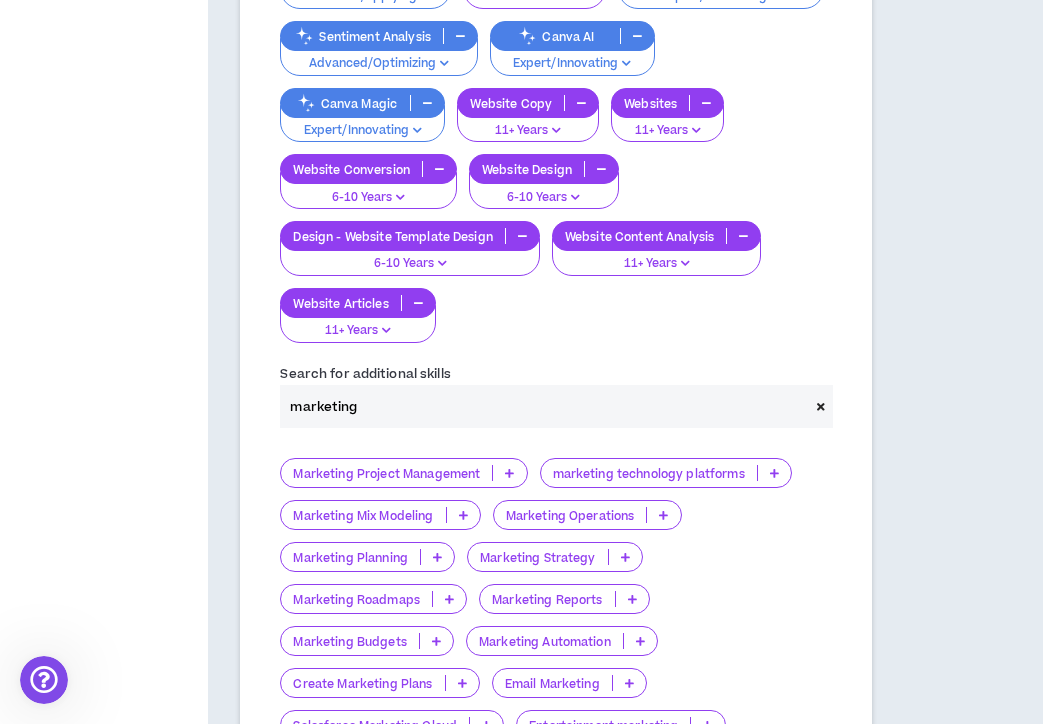 click on "Marketing Project Management" at bounding box center (386, 473) 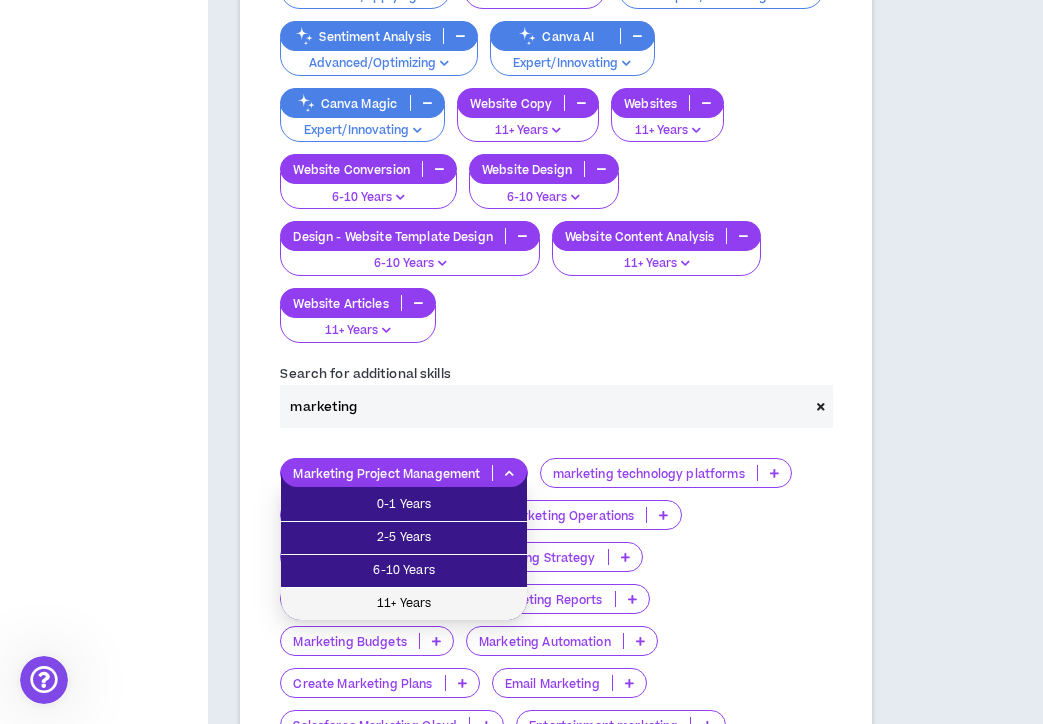 click on "11+ Years" at bounding box center (404, 604) 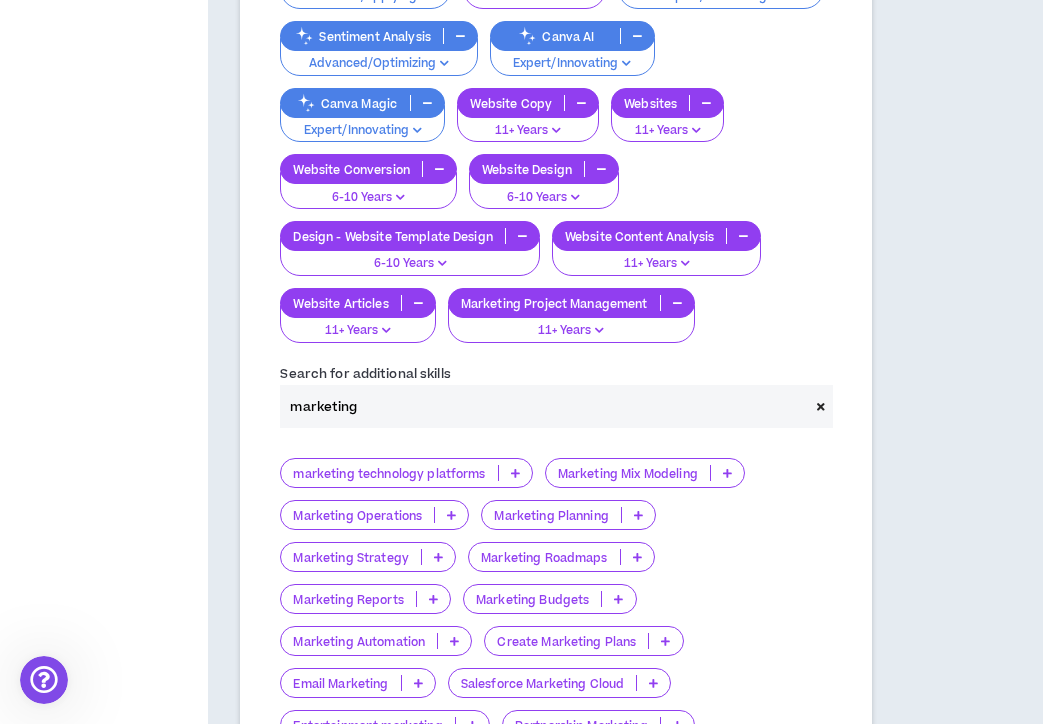 click on "marketing technology platforms" at bounding box center [389, 473] 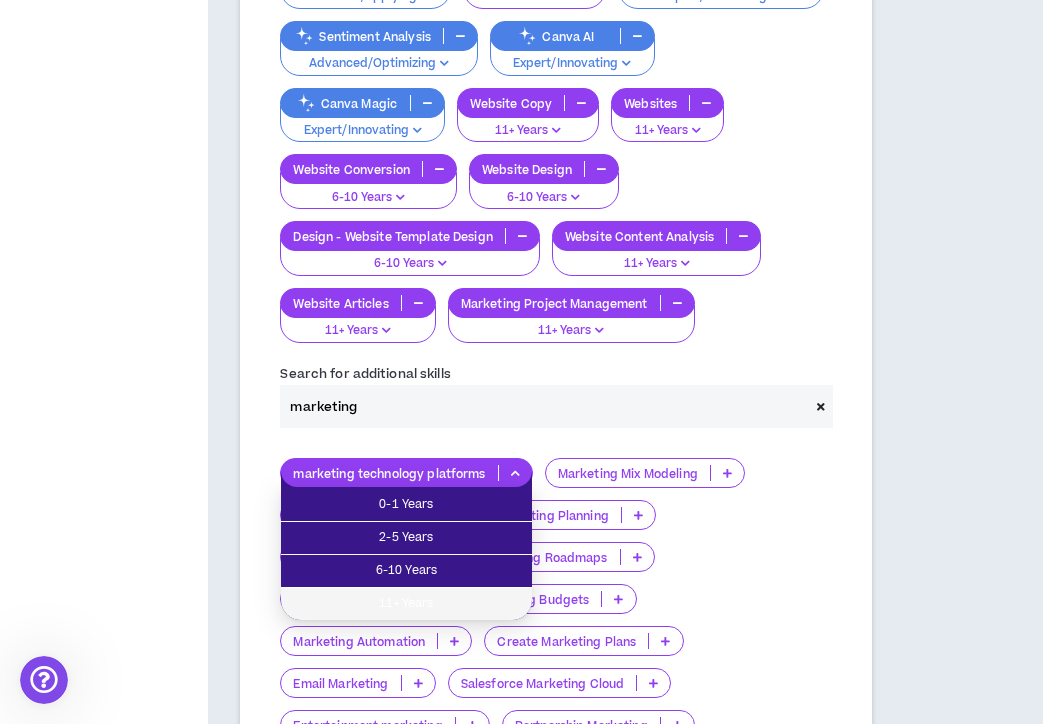 click on "11+ Years" at bounding box center (406, 604) 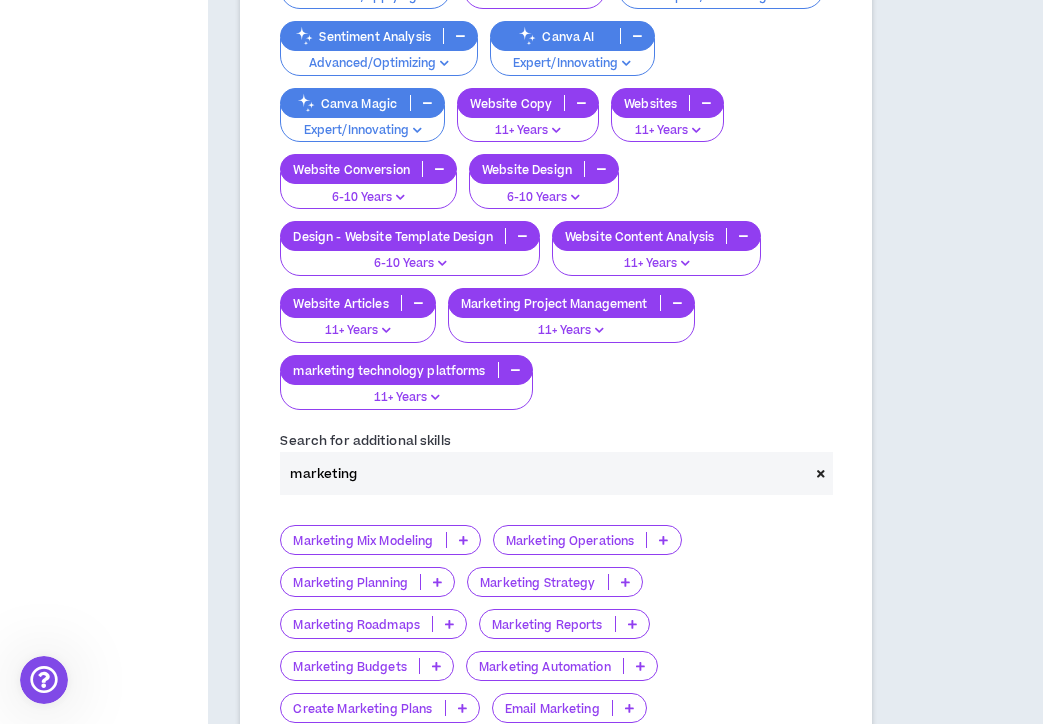 click on "Marketing Mix Modeling" at bounding box center [363, 540] 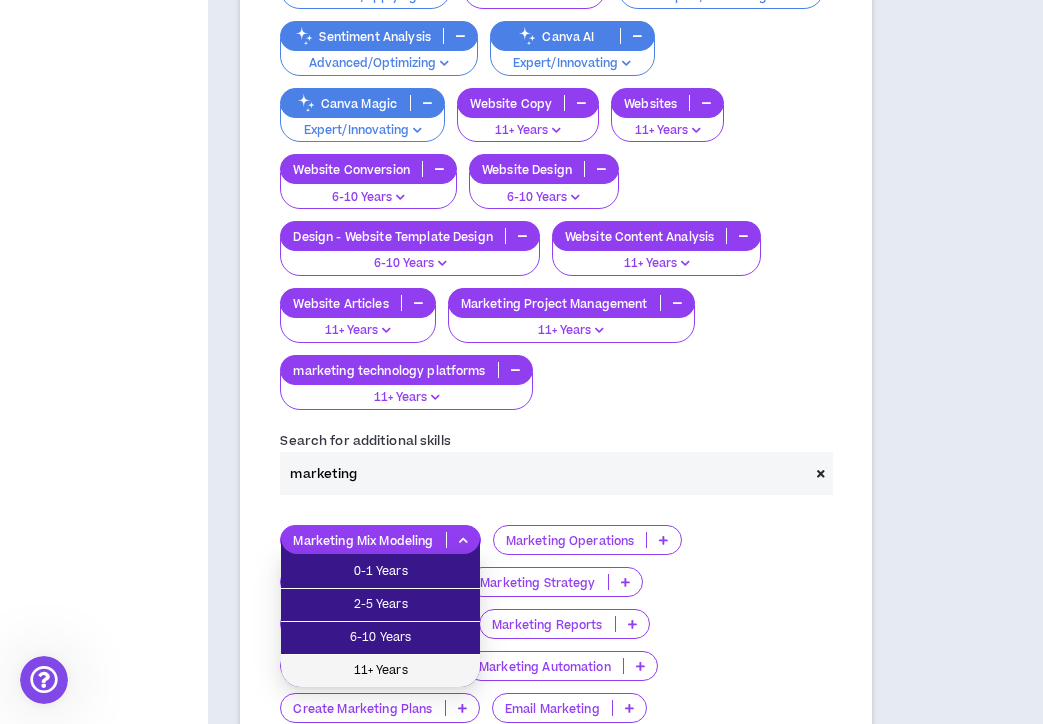 click on "11+ Years" at bounding box center (380, 671) 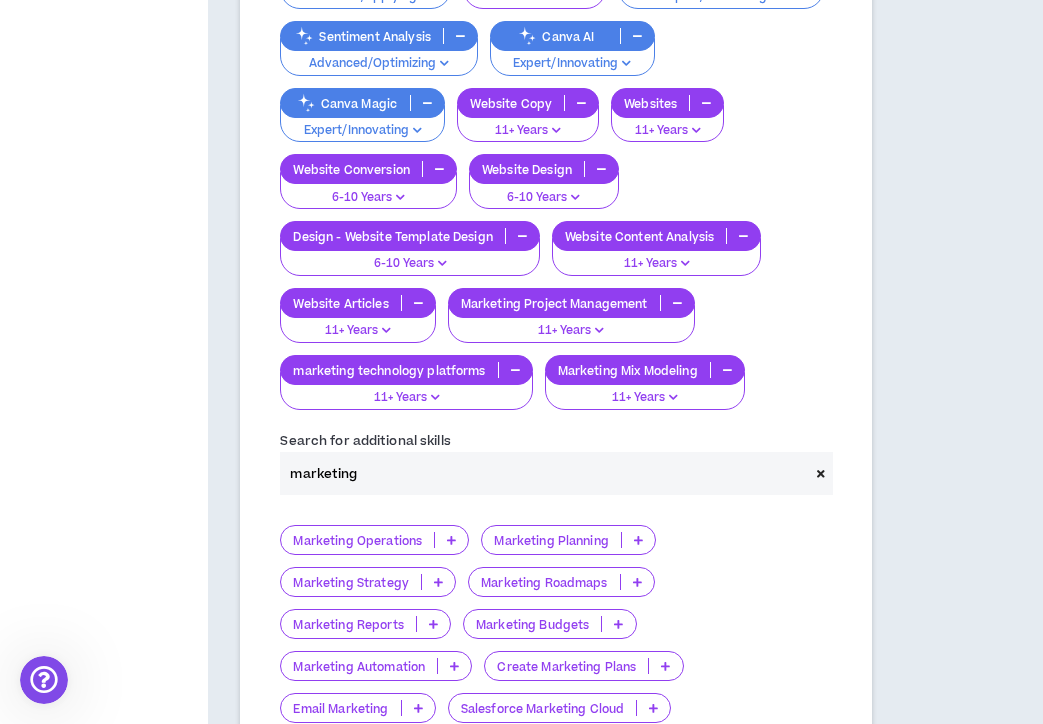 click on "Marketing Planning" at bounding box center [551, 540] 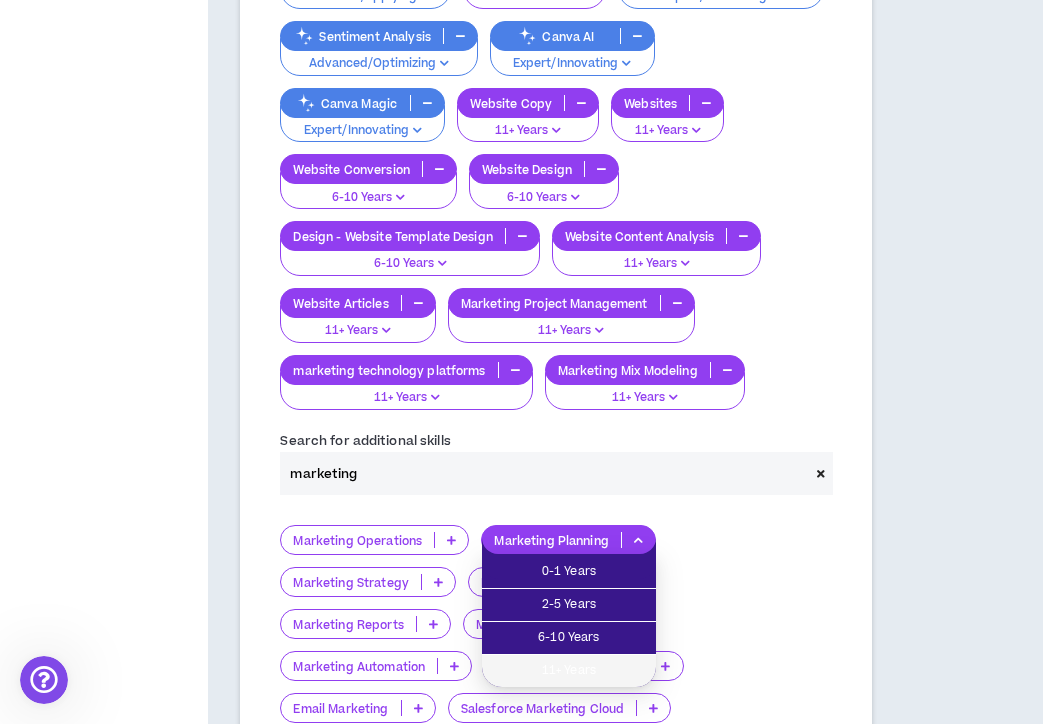 drag, startPoint x: 566, startPoint y: 672, endPoint x: 463, endPoint y: 655, distance: 104.393486 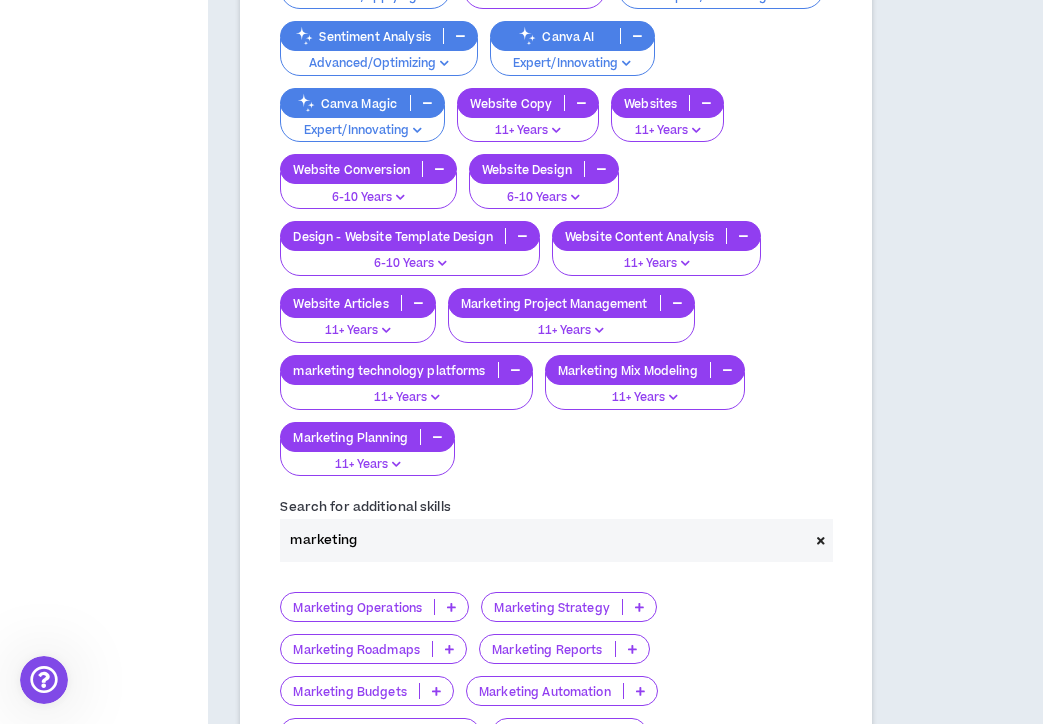 click on "Marketing Strategy" at bounding box center (552, 607) 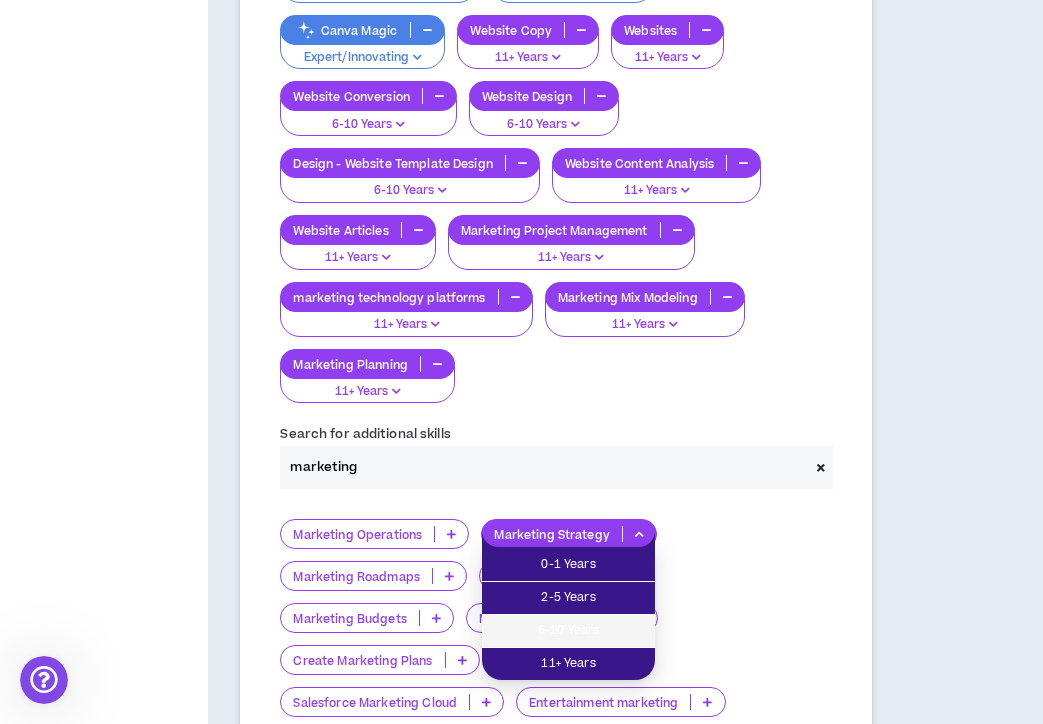 scroll, scrollTop: 2483, scrollLeft: 0, axis: vertical 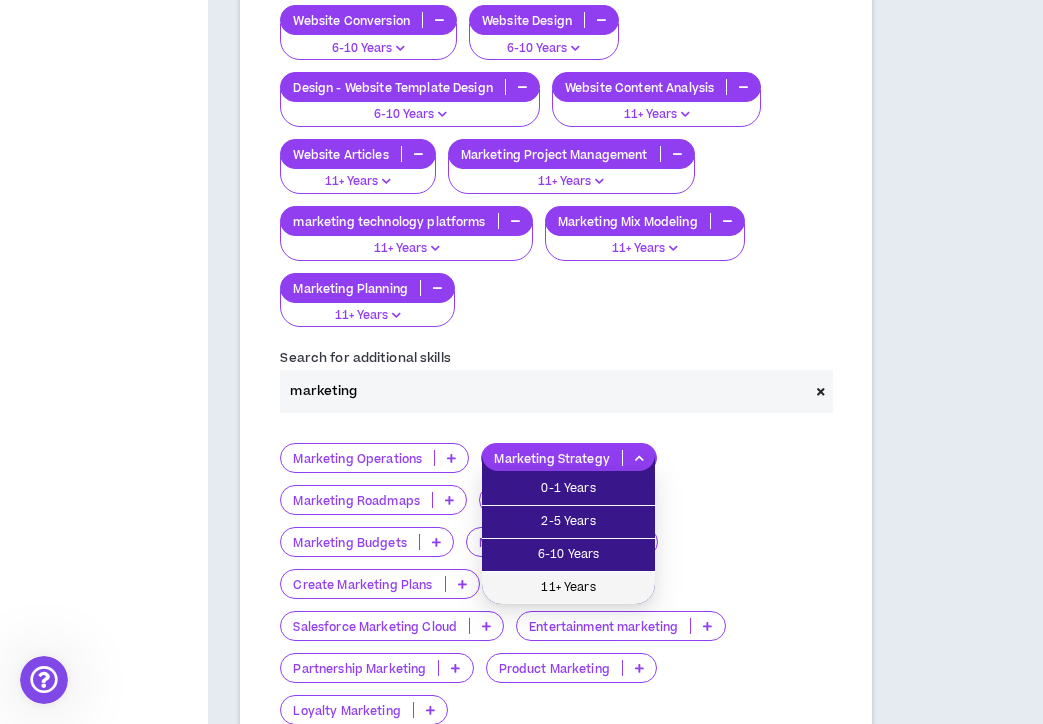 click on "11+ Years" at bounding box center [568, 588] 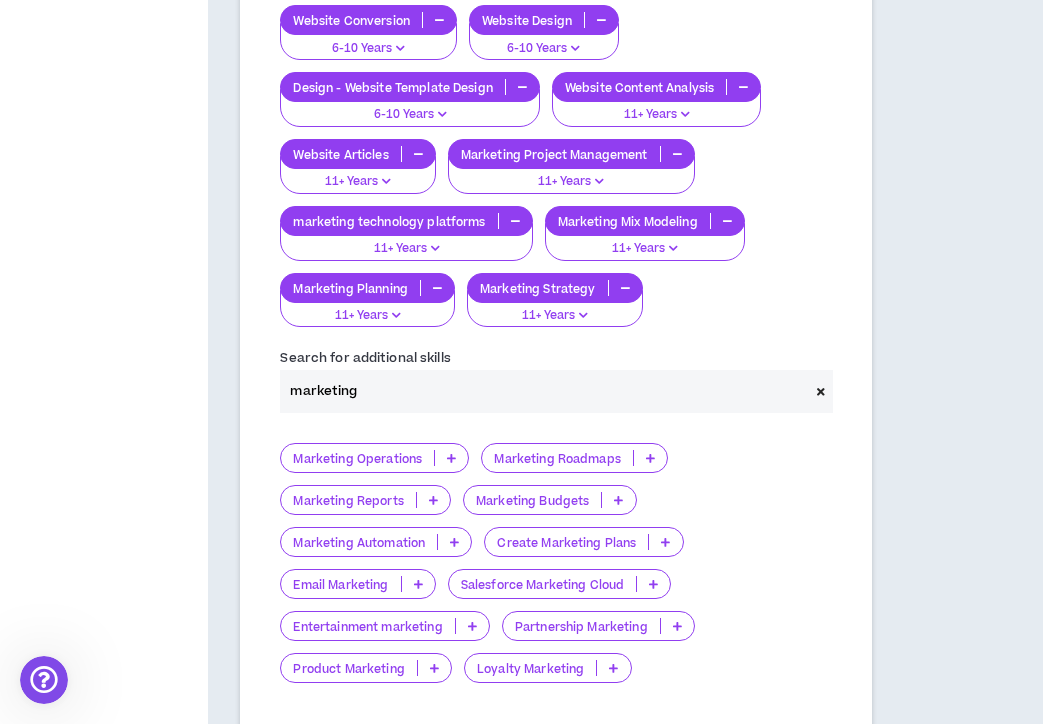 click on "Marketing Budgets" at bounding box center [532, 500] 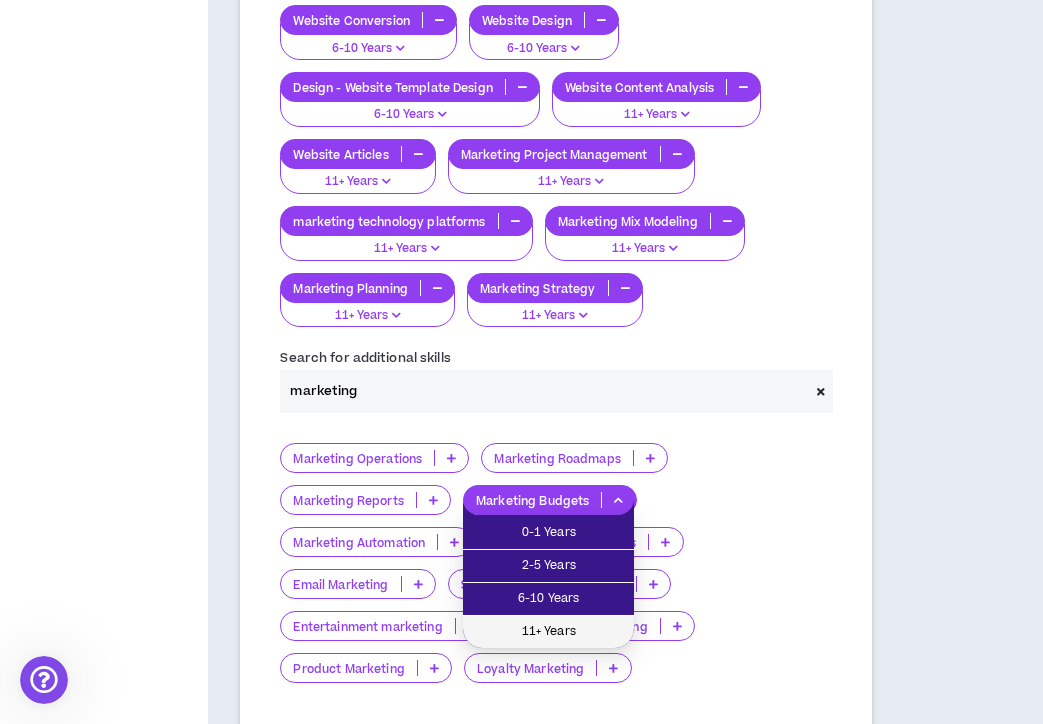 click on "11+ Years" at bounding box center [548, 632] 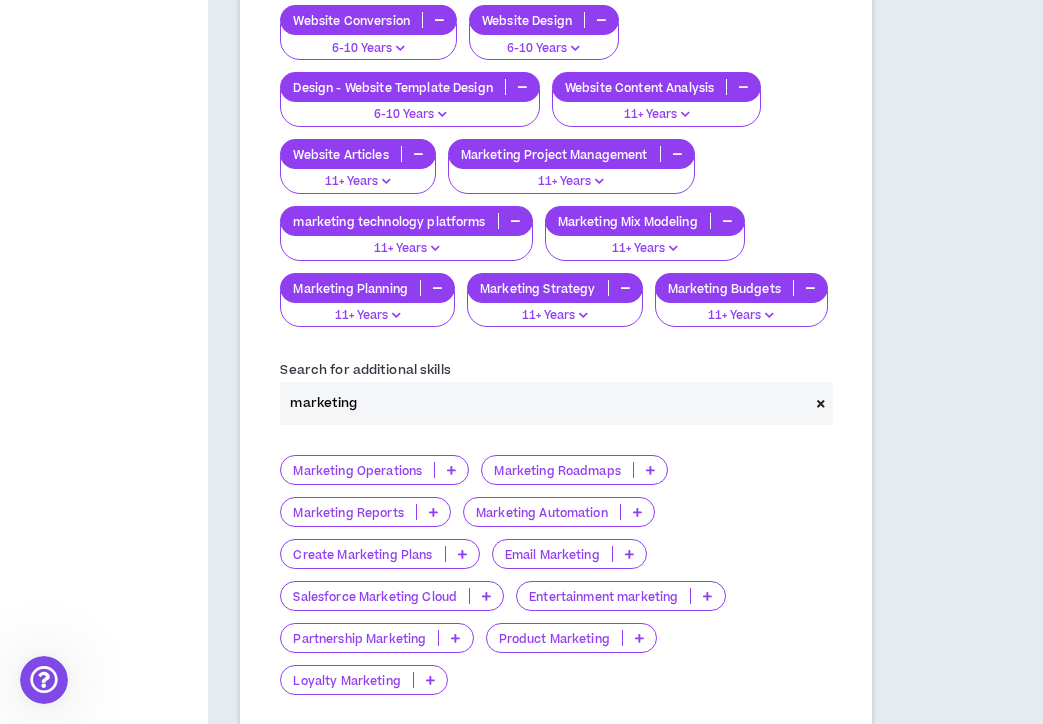 click on "Marketing Automation" at bounding box center [542, 512] 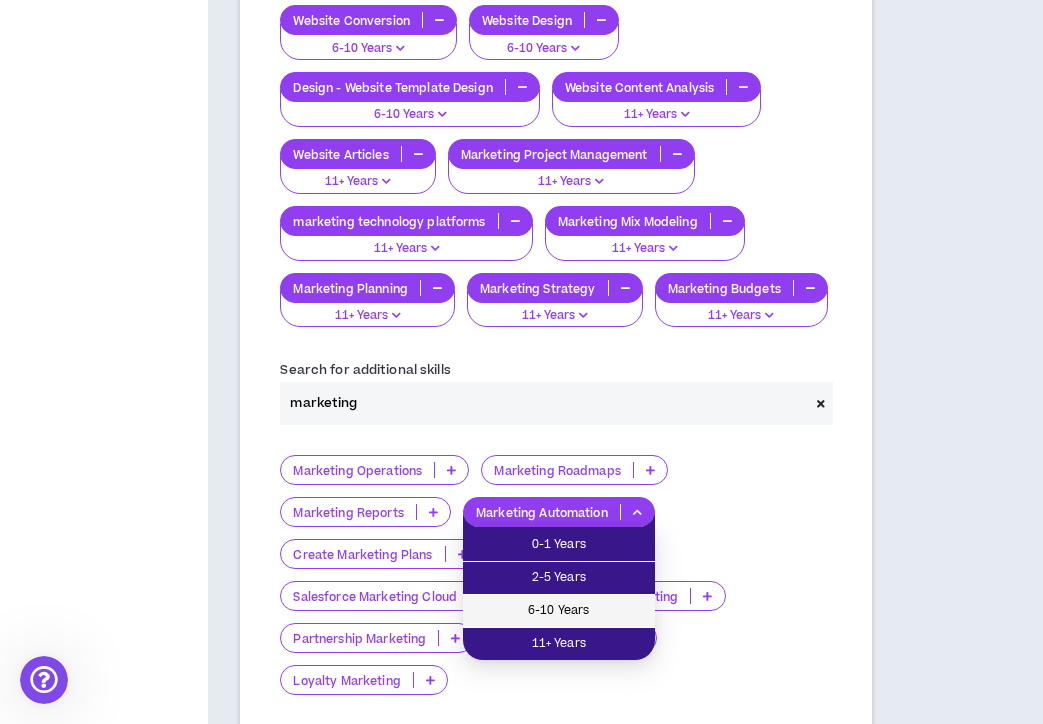 click on "6-10 Years" at bounding box center [559, 611] 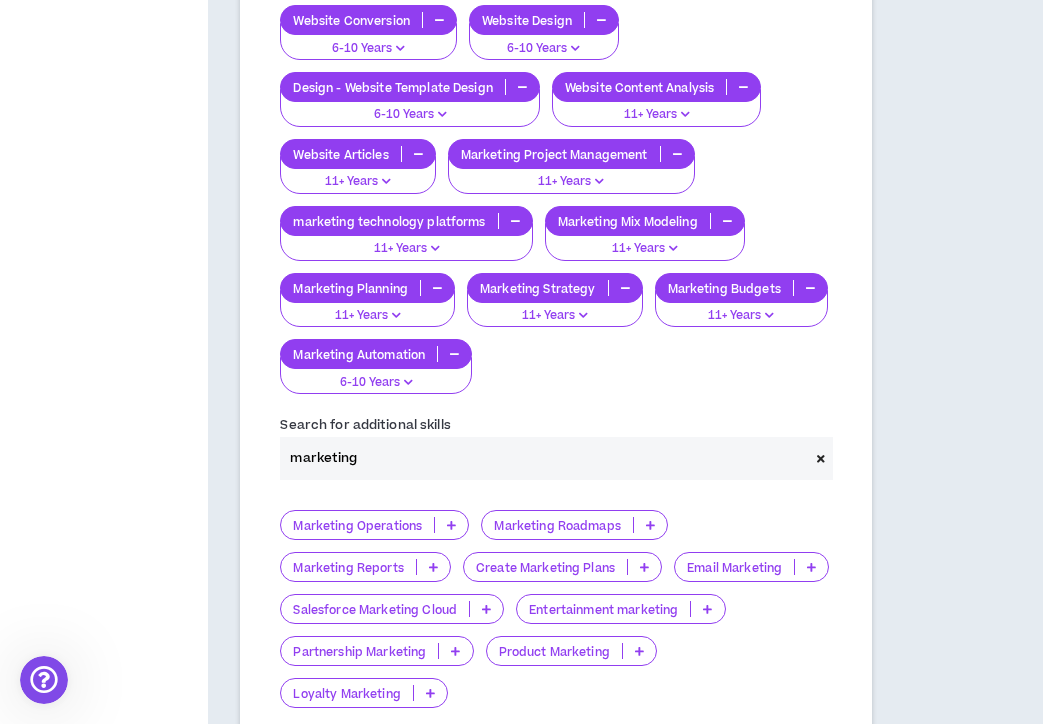 click on "Marketing Reports" at bounding box center [348, 567] 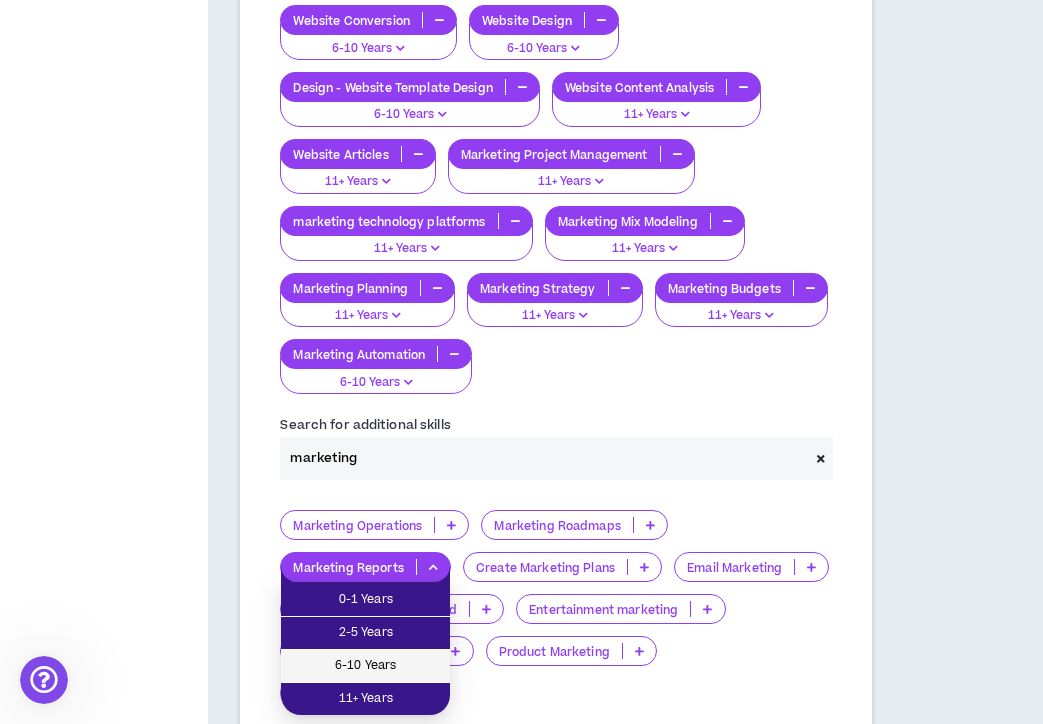 click on "6-10 Years" at bounding box center (365, 666) 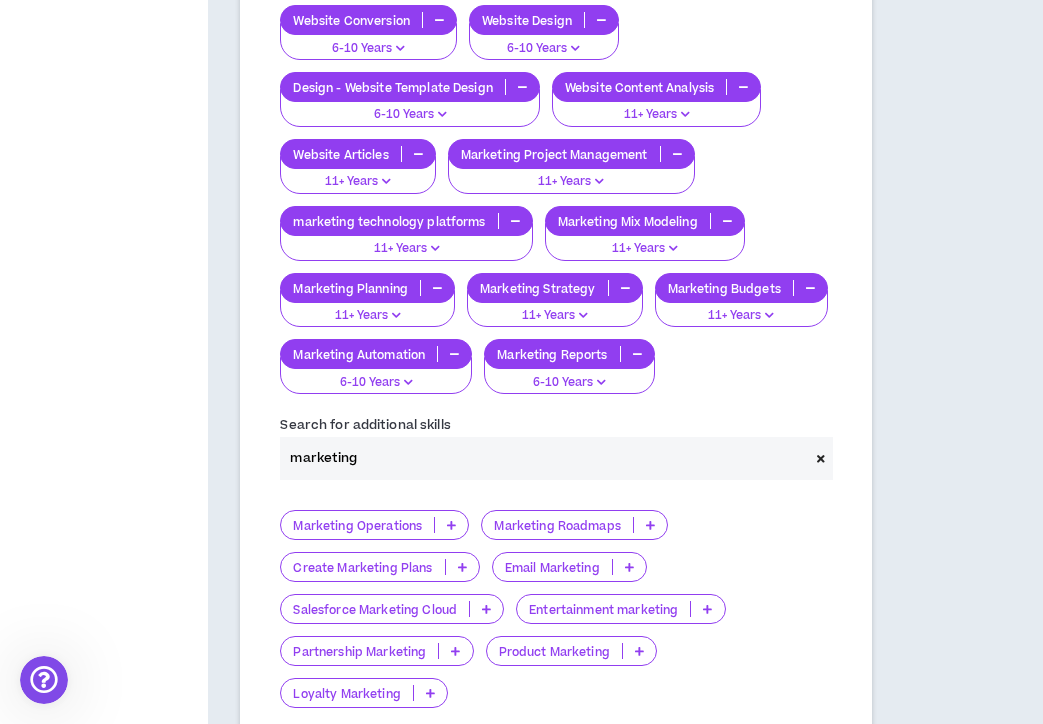 click on "Create Marketing Plans" at bounding box center (362, 567) 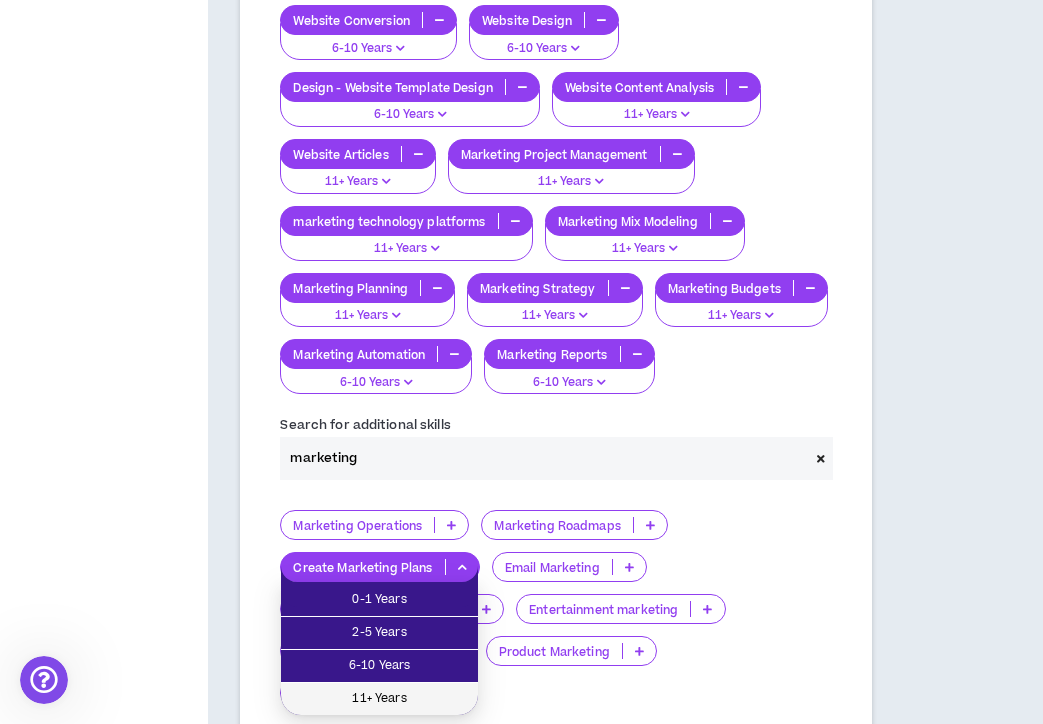 click on "11+ Years" at bounding box center (379, 699) 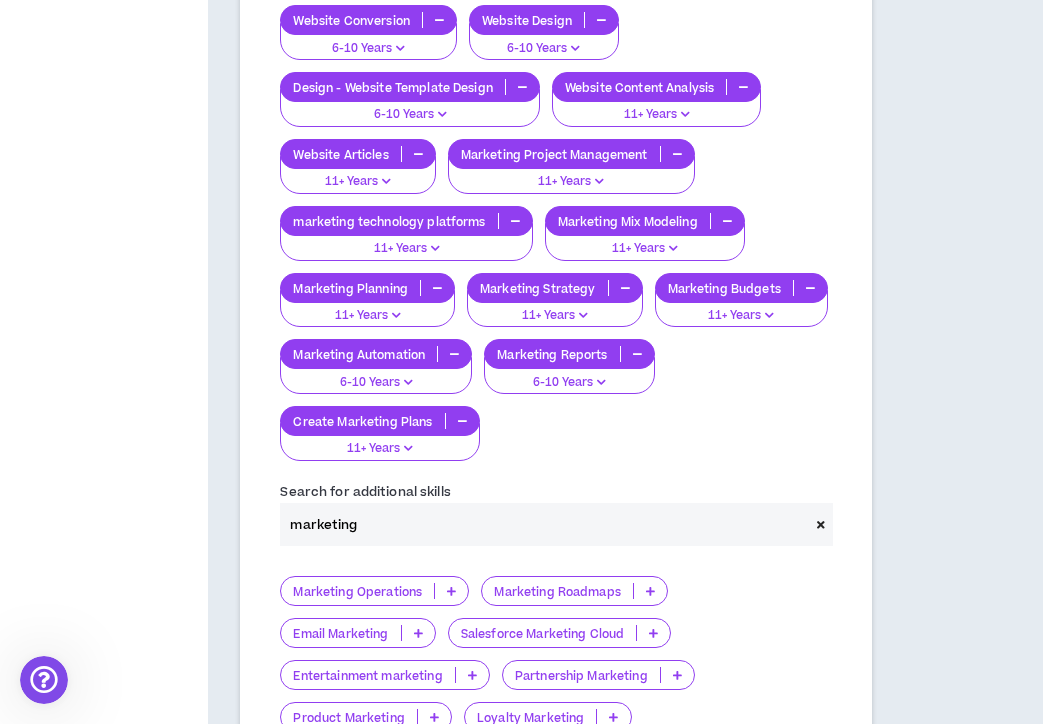 click on "Email Marketing" at bounding box center [357, 633] 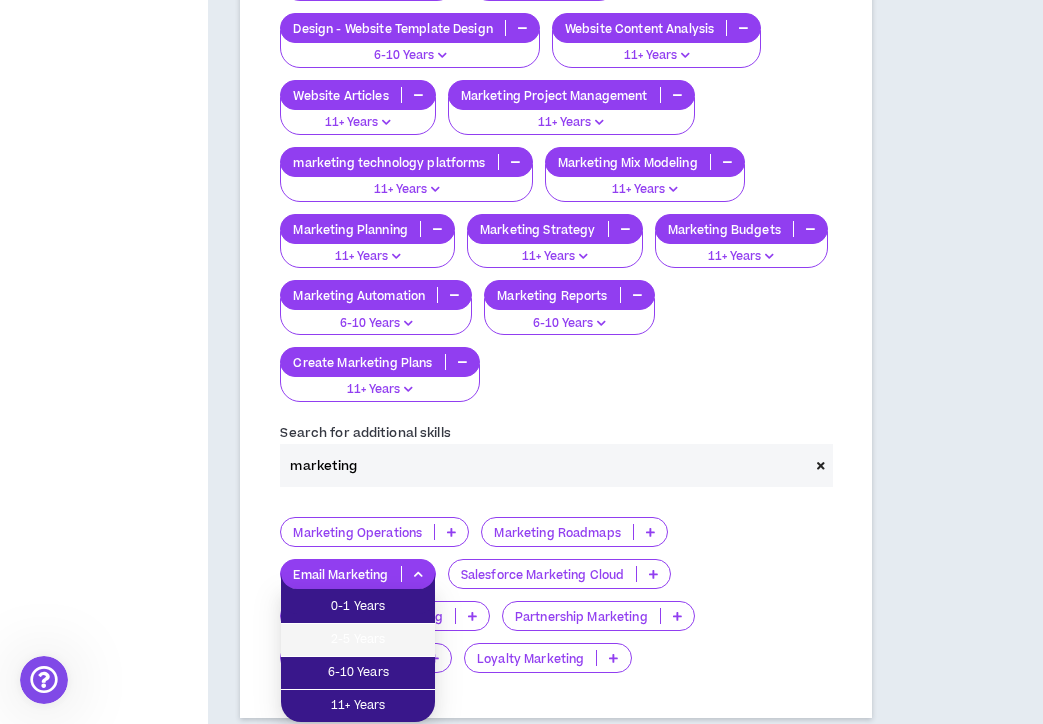 scroll, scrollTop: 2714, scrollLeft: 0, axis: vertical 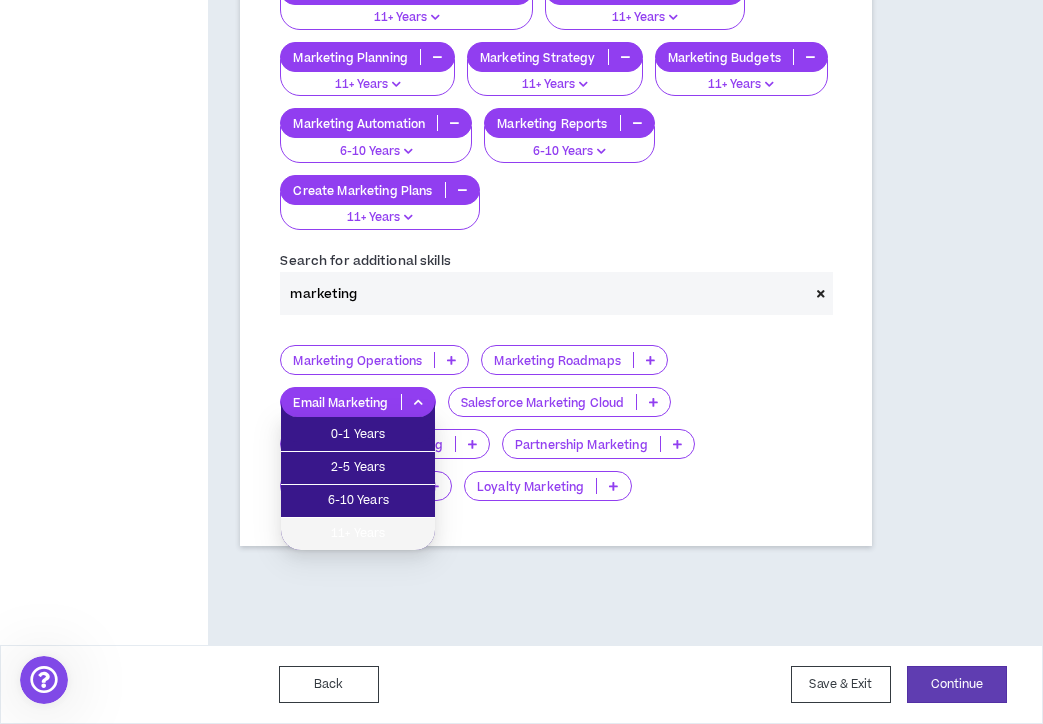 click on "11+ Years" at bounding box center [358, 534] 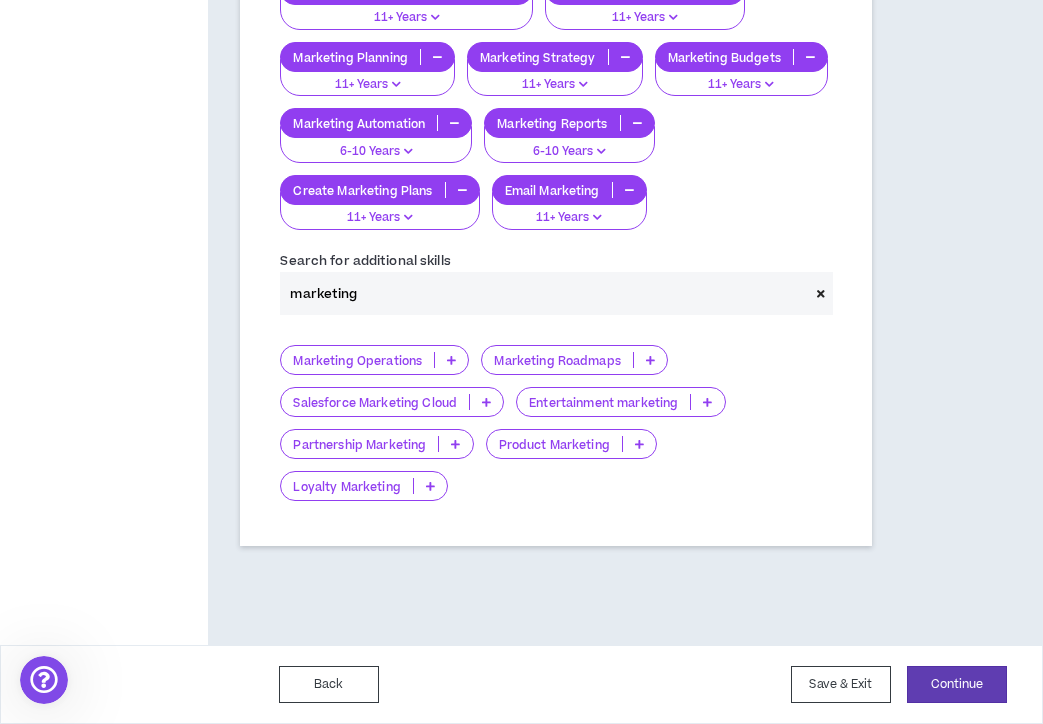 click on "Partnership Marketing" at bounding box center [359, 444] 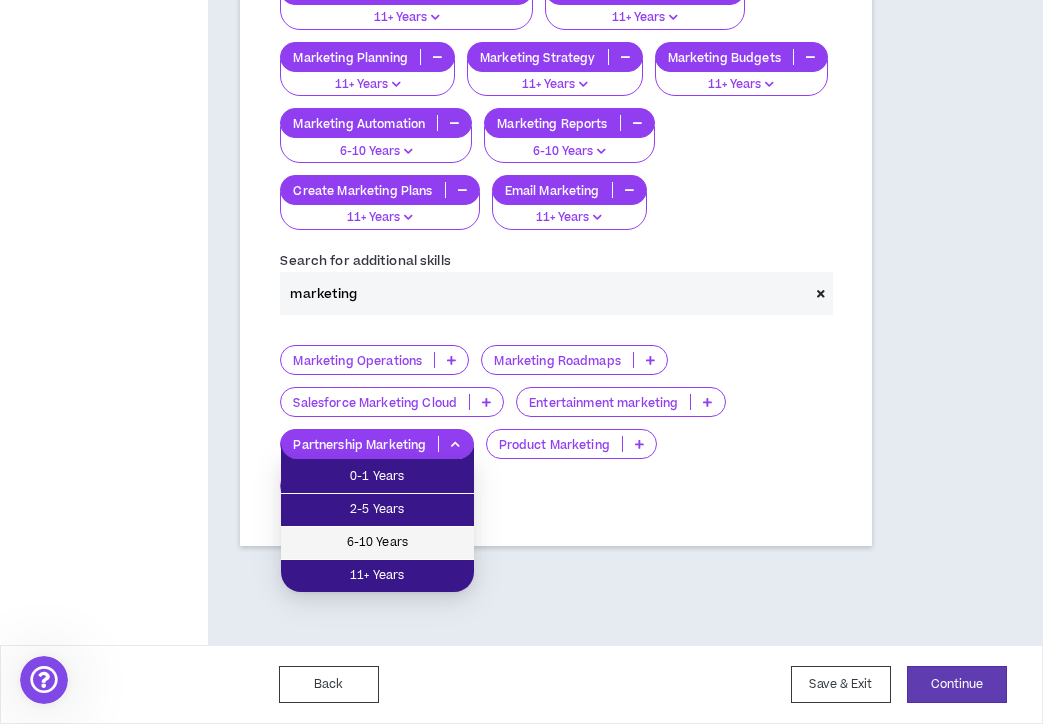 click on "6-10 Years" at bounding box center (377, 543) 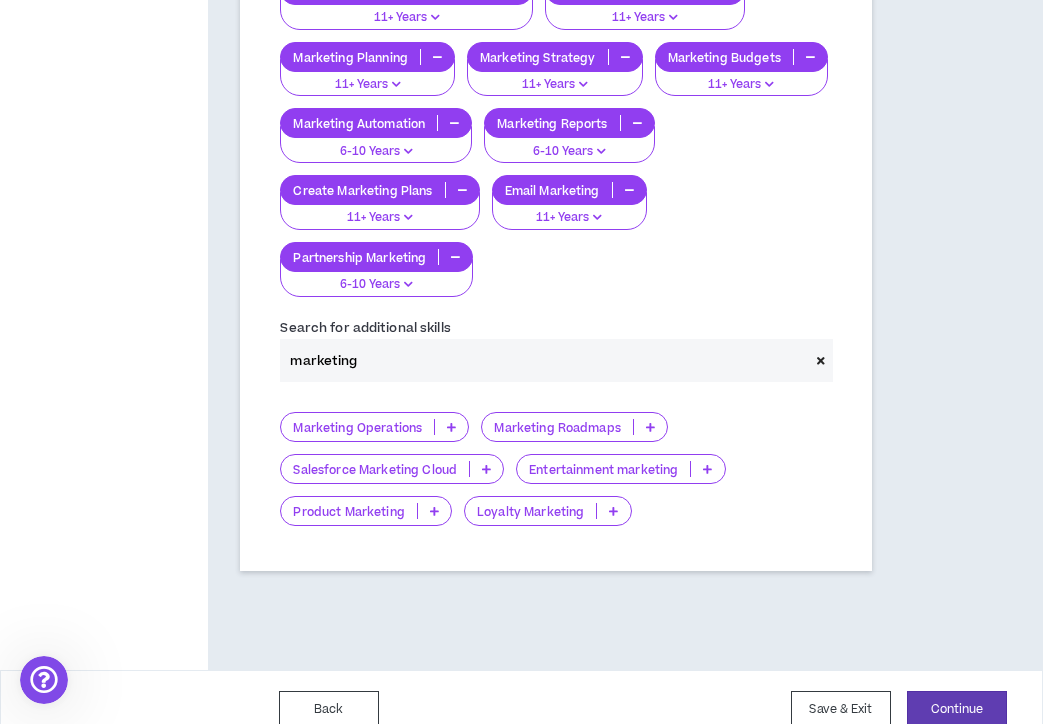 click on "Entertainment marketing" at bounding box center [603, 469] 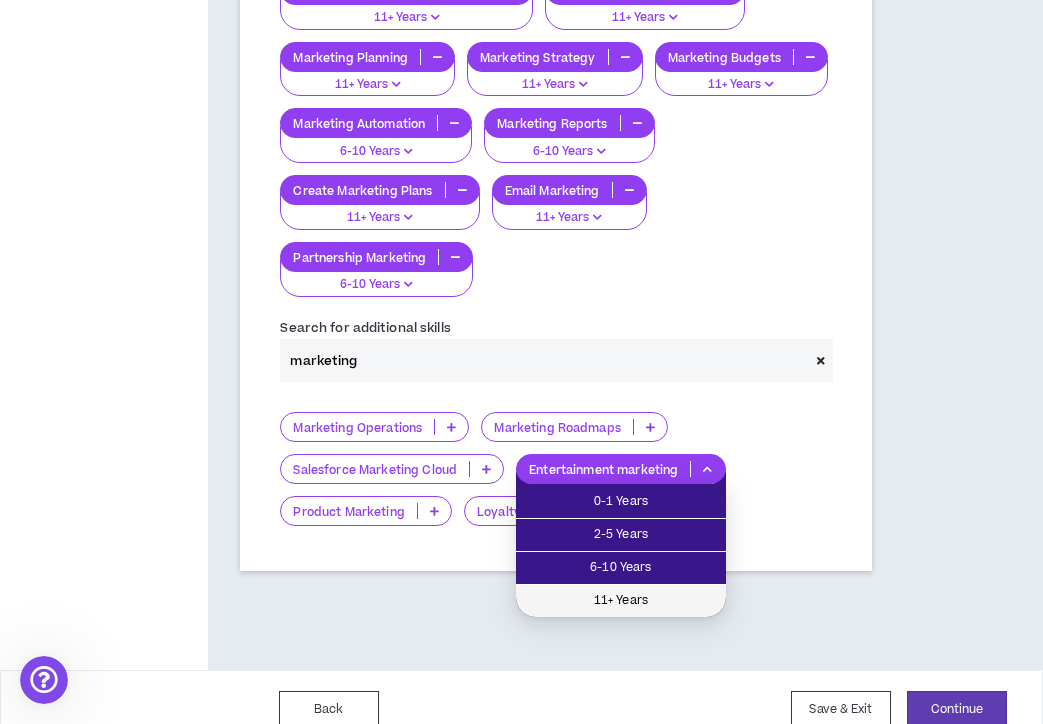 click on "11+ Years" at bounding box center [621, 601] 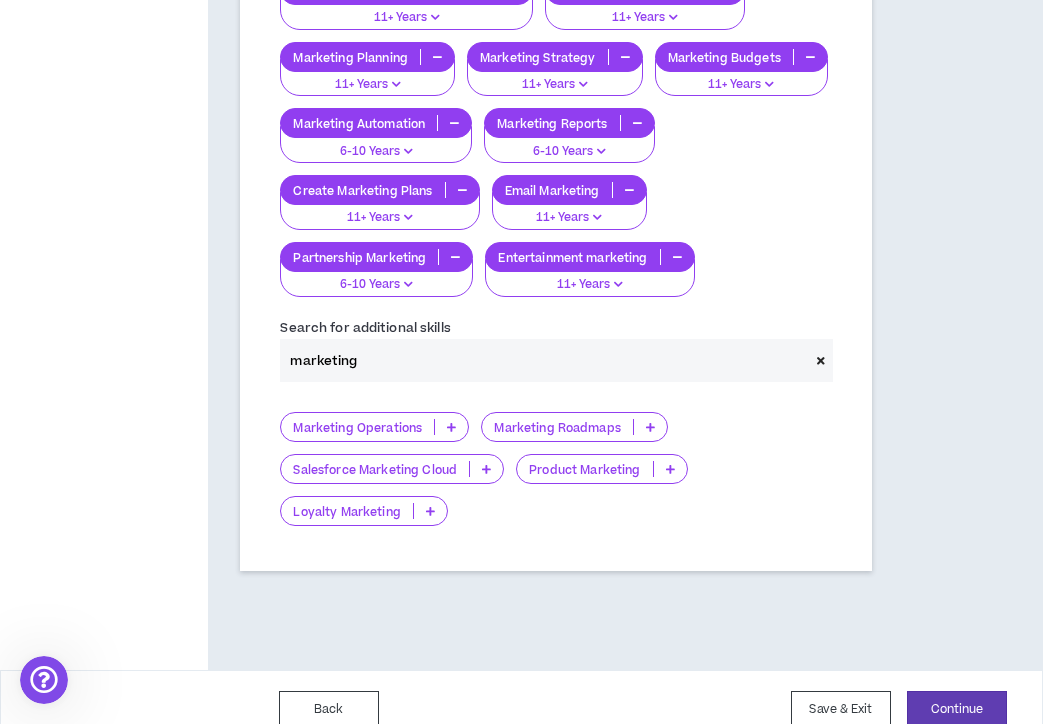 click on "Product Marketing" at bounding box center (584, 469) 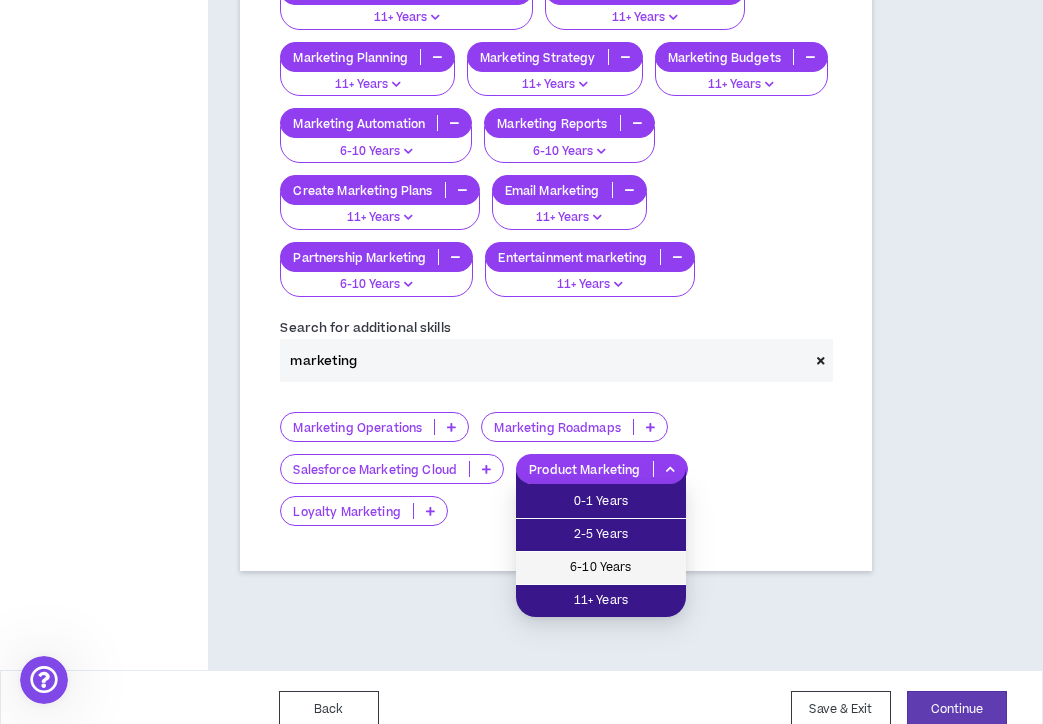 click on "6-10 Years" at bounding box center [601, 568] 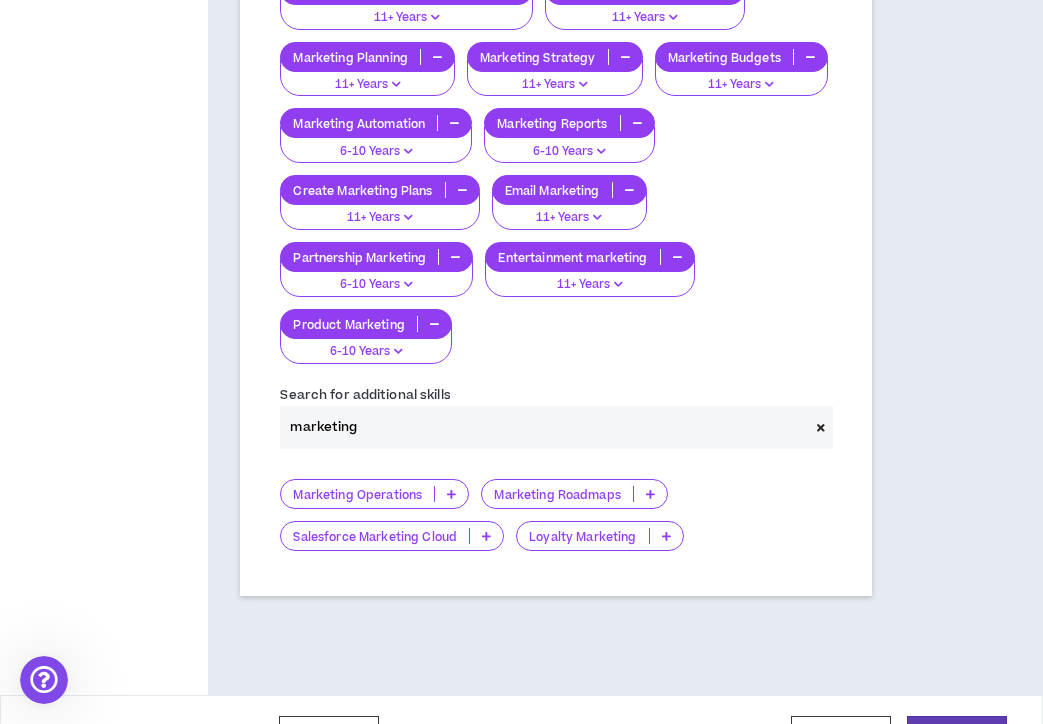 click on "Loyalty Marketing" at bounding box center (582, 536) 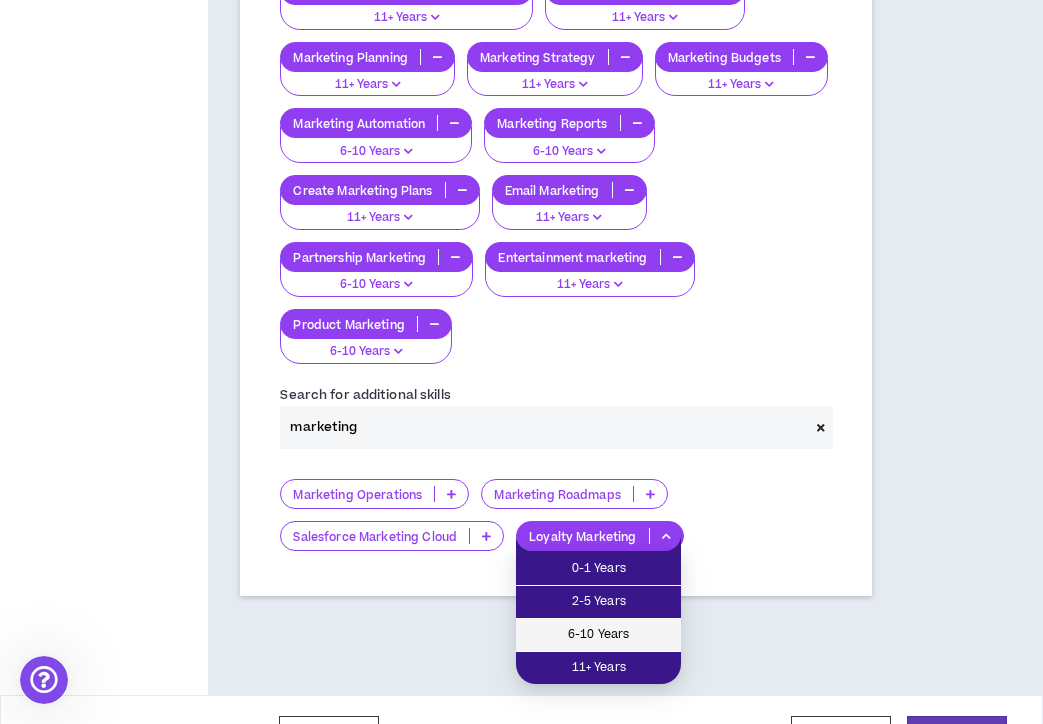 click on "6-10 Years" at bounding box center [598, 635] 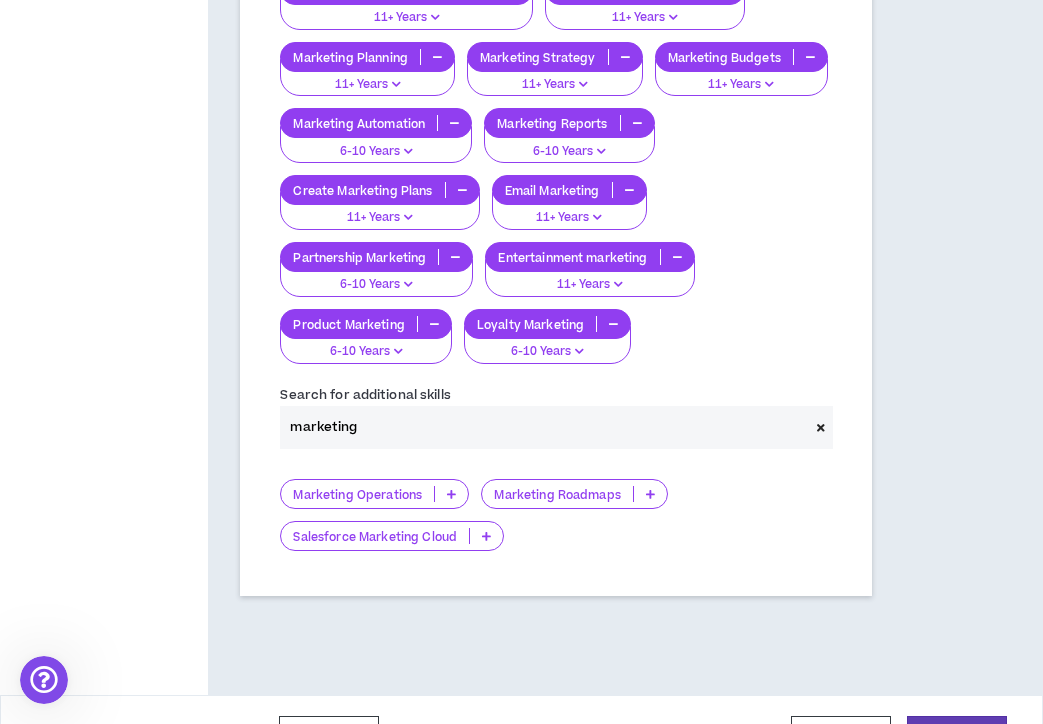 click on "Marketing Roadmaps" at bounding box center [557, 494] 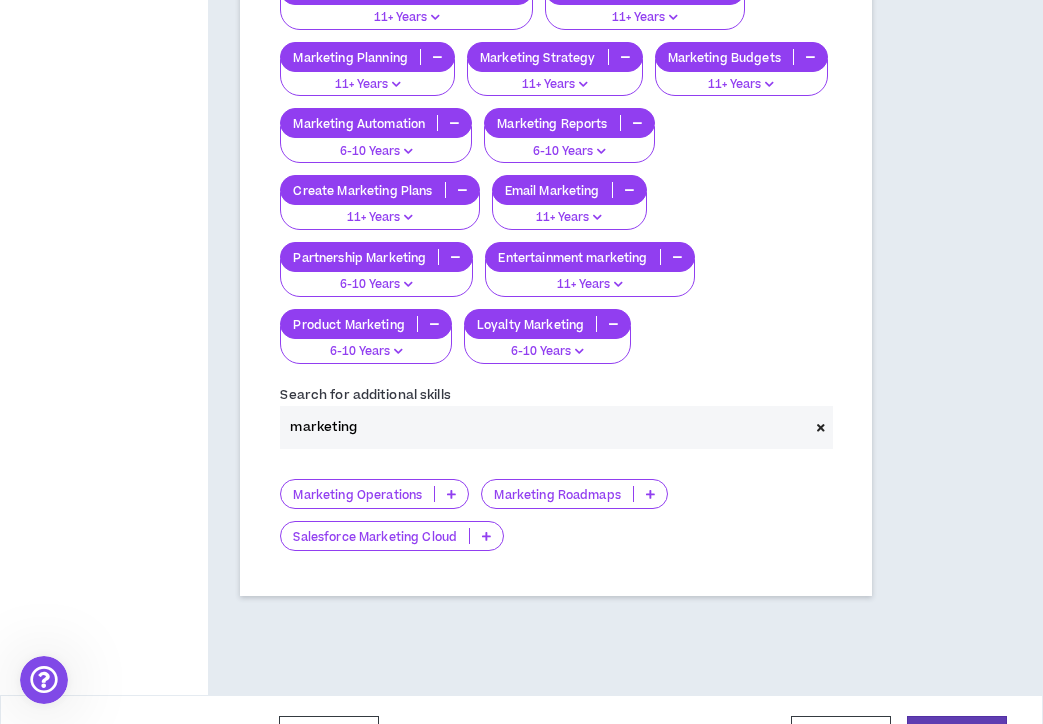 drag, startPoint x: 394, startPoint y: 437, endPoint x: 252, endPoint y: 416, distance: 143.54442 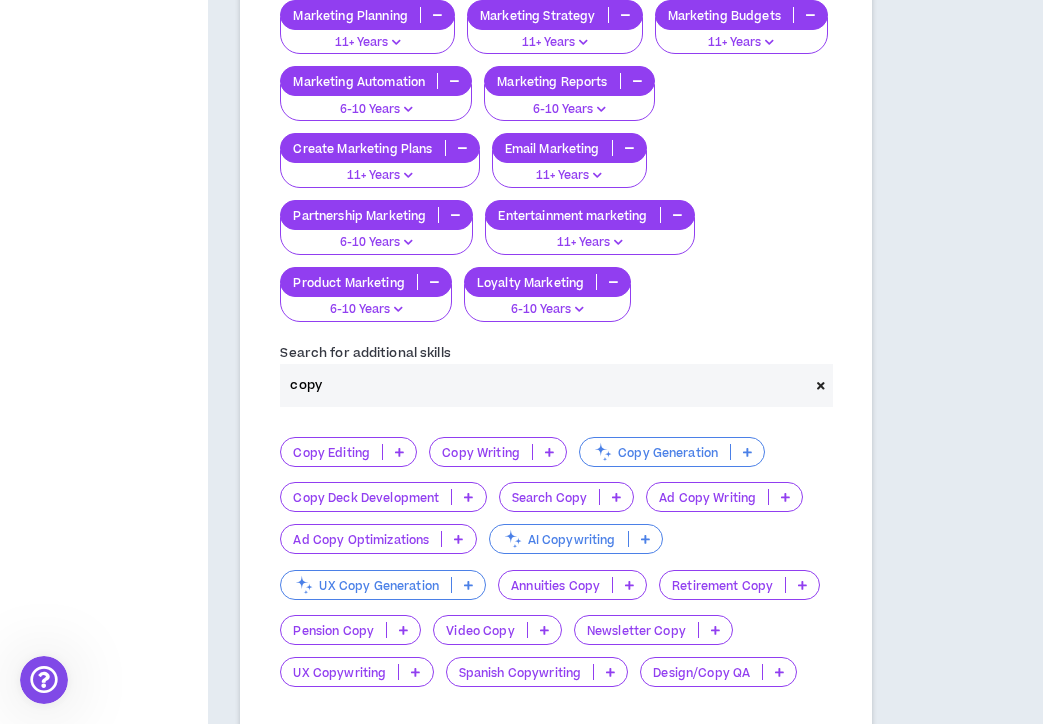 scroll, scrollTop: 2864, scrollLeft: 0, axis: vertical 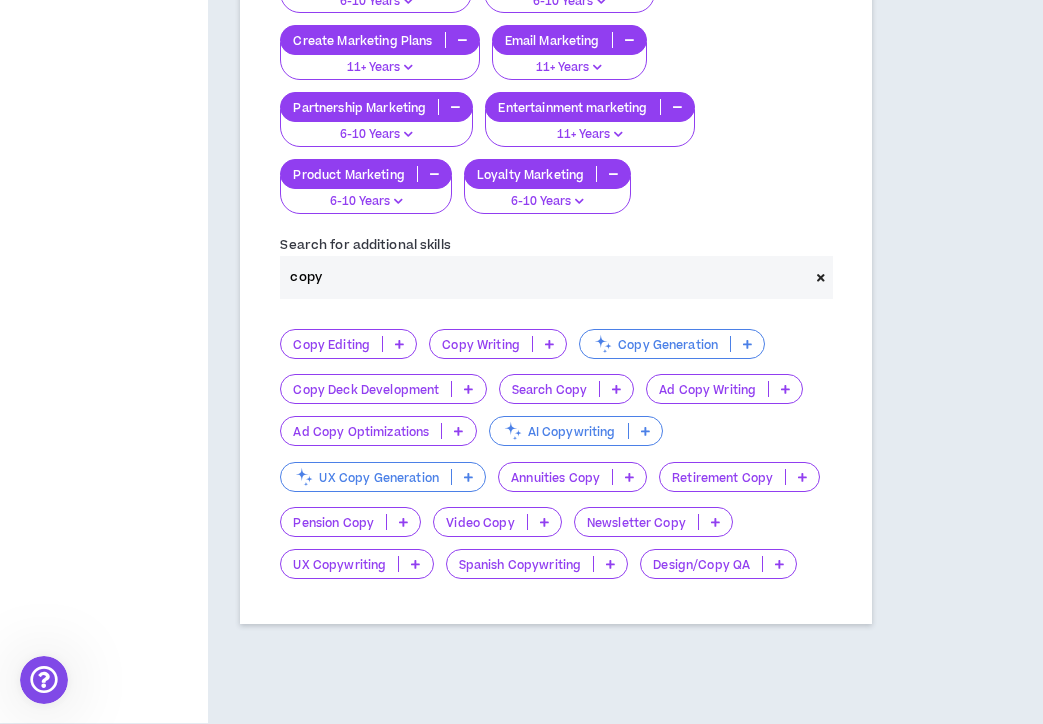 type on "copy" 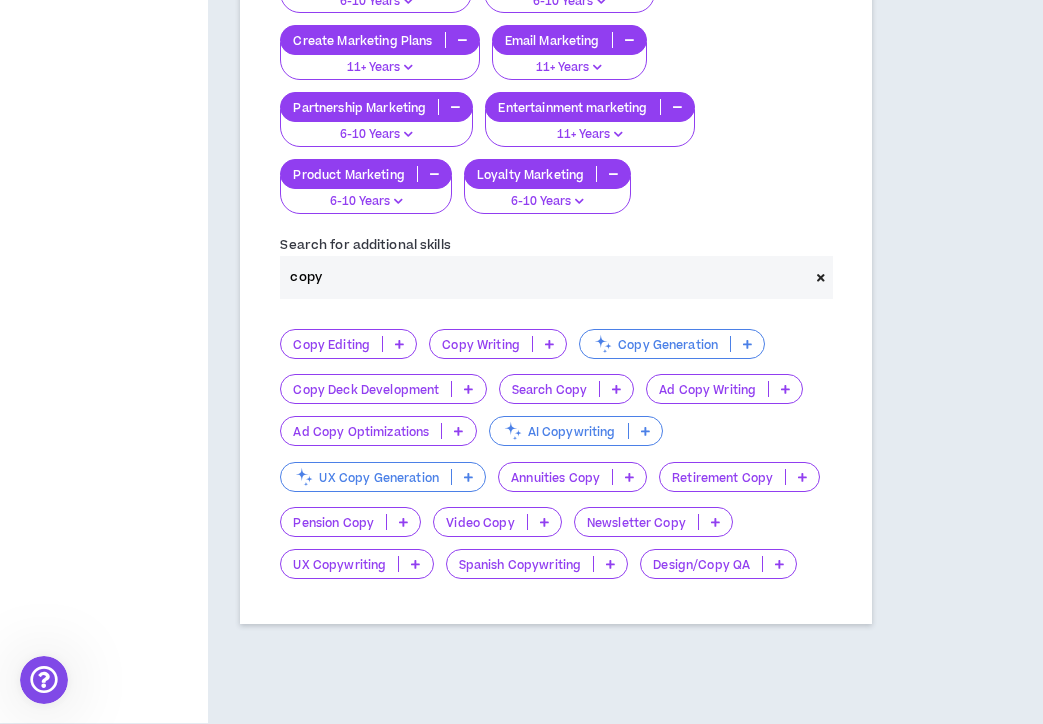 click on "Copy Writing" at bounding box center [481, 344] 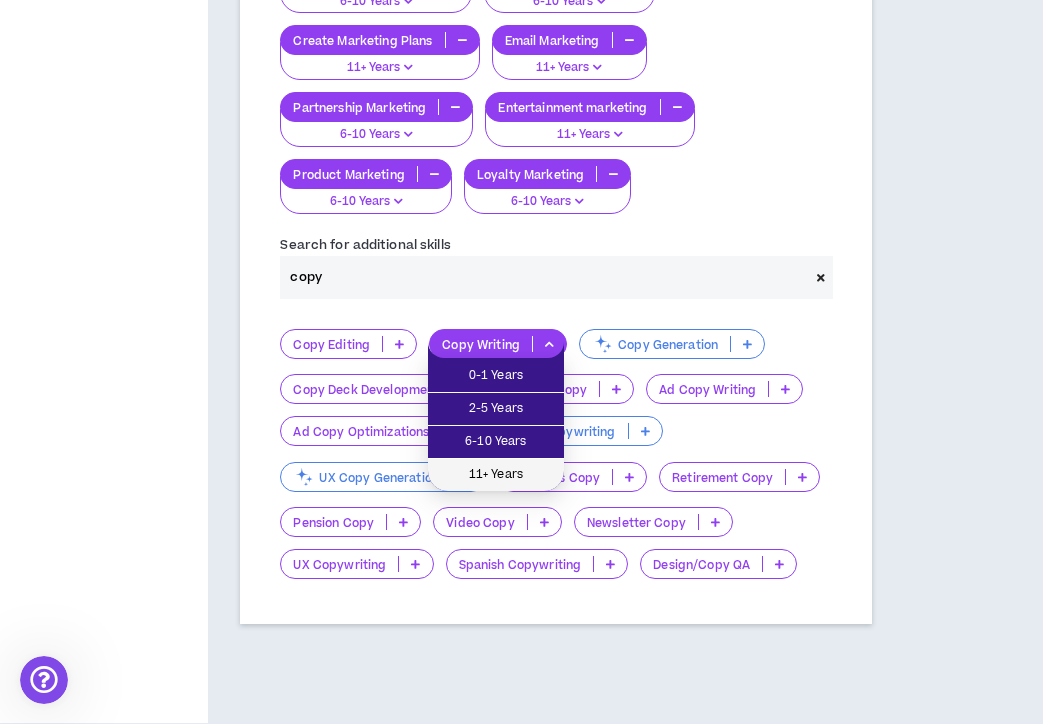 click on "11+ Years" at bounding box center (496, 475) 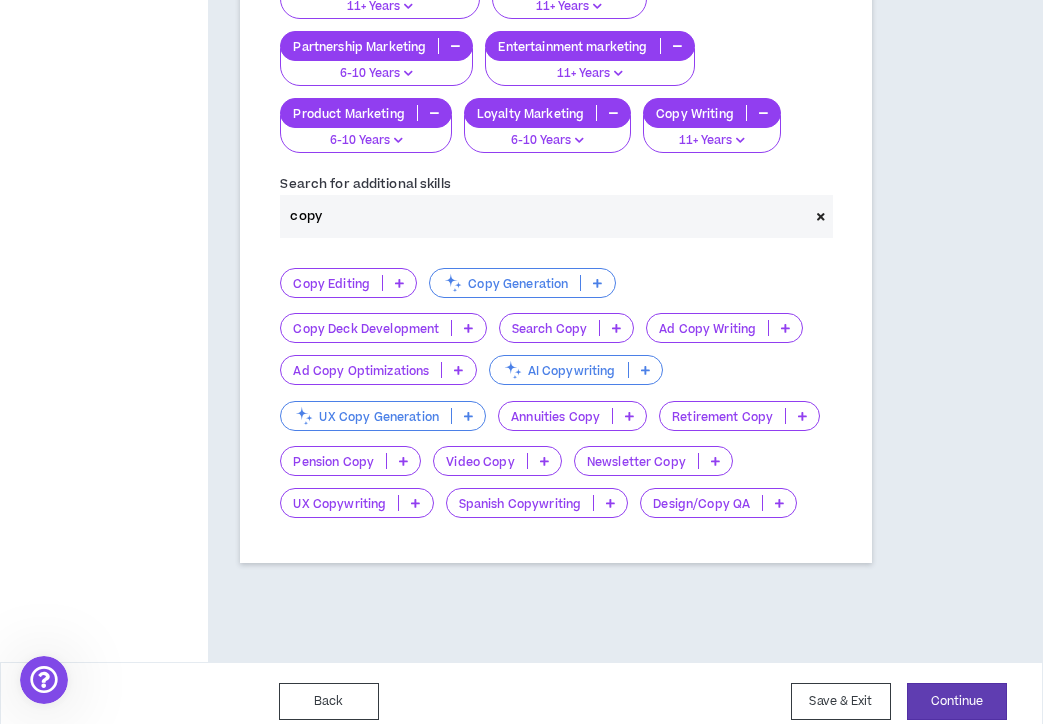 scroll, scrollTop: 2938, scrollLeft: 0, axis: vertical 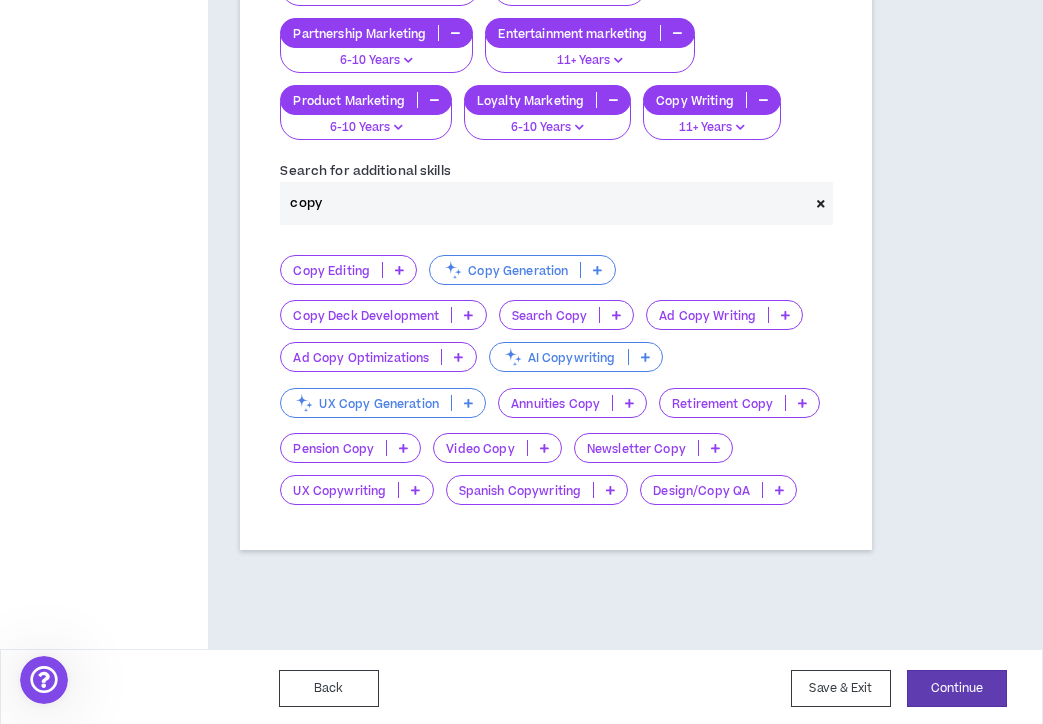 click on "Newsletter Copy" at bounding box center [636, 448] 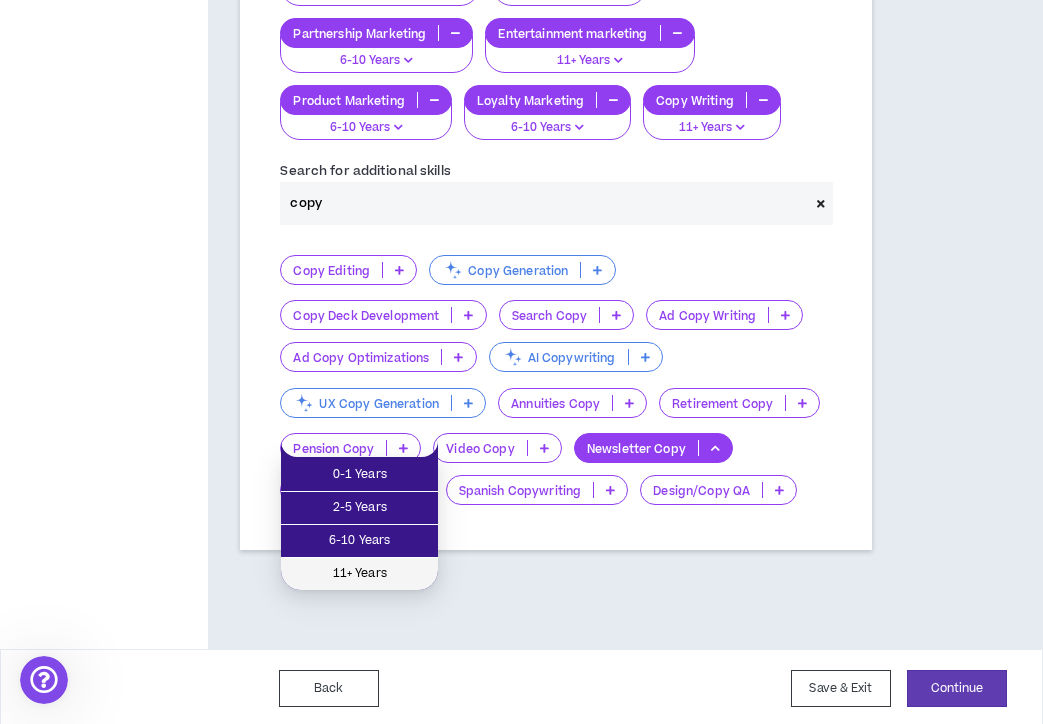 click on "11+ Years" at bounding box center (359, 574) 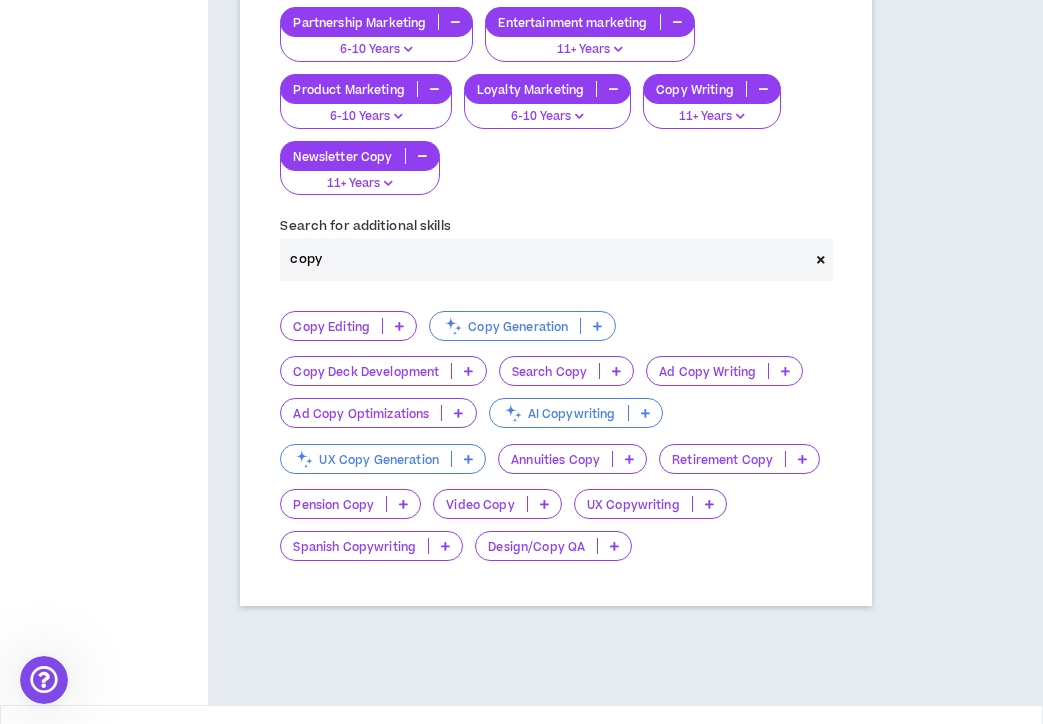 scroll, scrollTop: 2962, scrollLeft: 0, axis: vertical 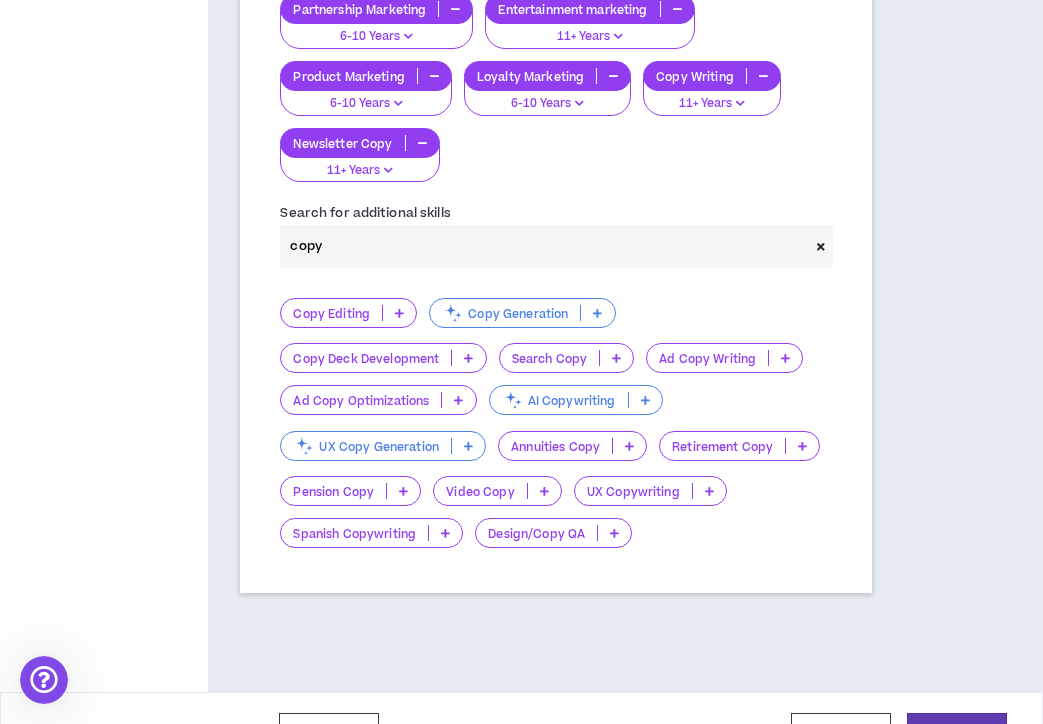drag, startPoint x: 318, startPoint y: 311, endPoint x: 338, endPoint y: 323, distance: 23.323807 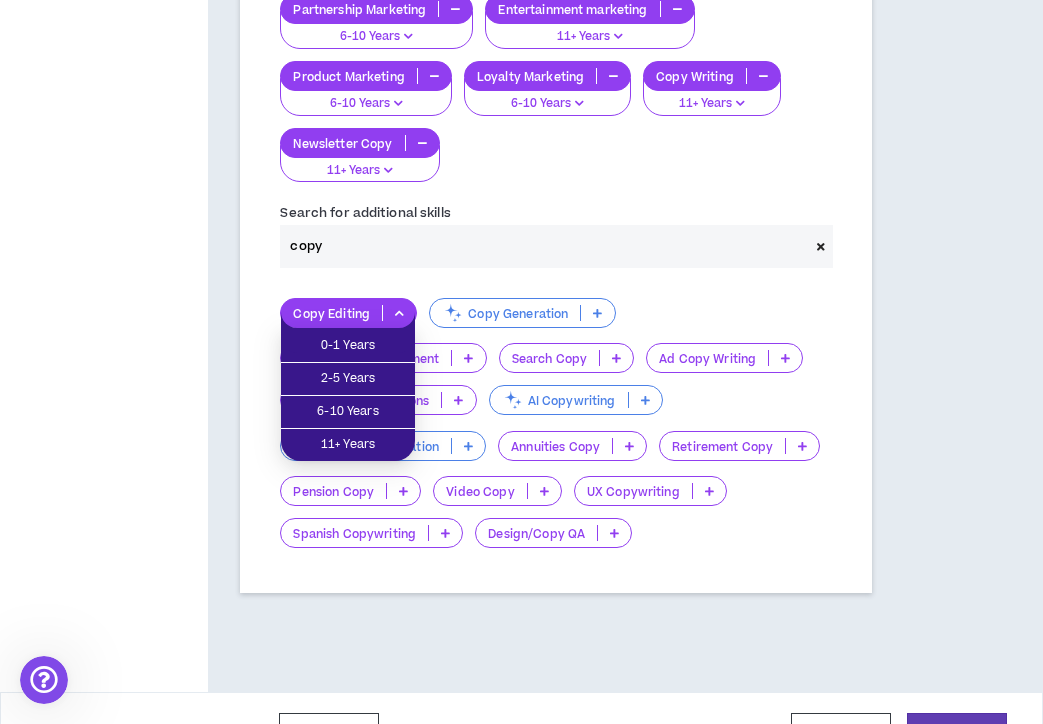 click on "Search for additional skills copy" at bounding box center [555, 234] 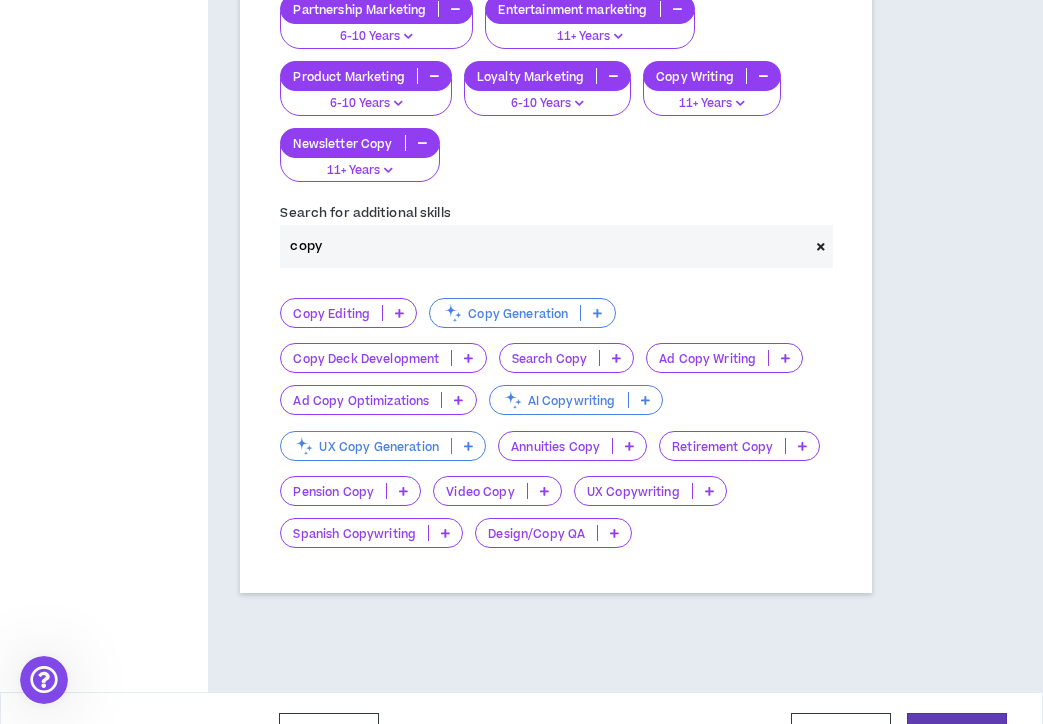 click on "Copy Deck Development" at bounding box center [366, 358] 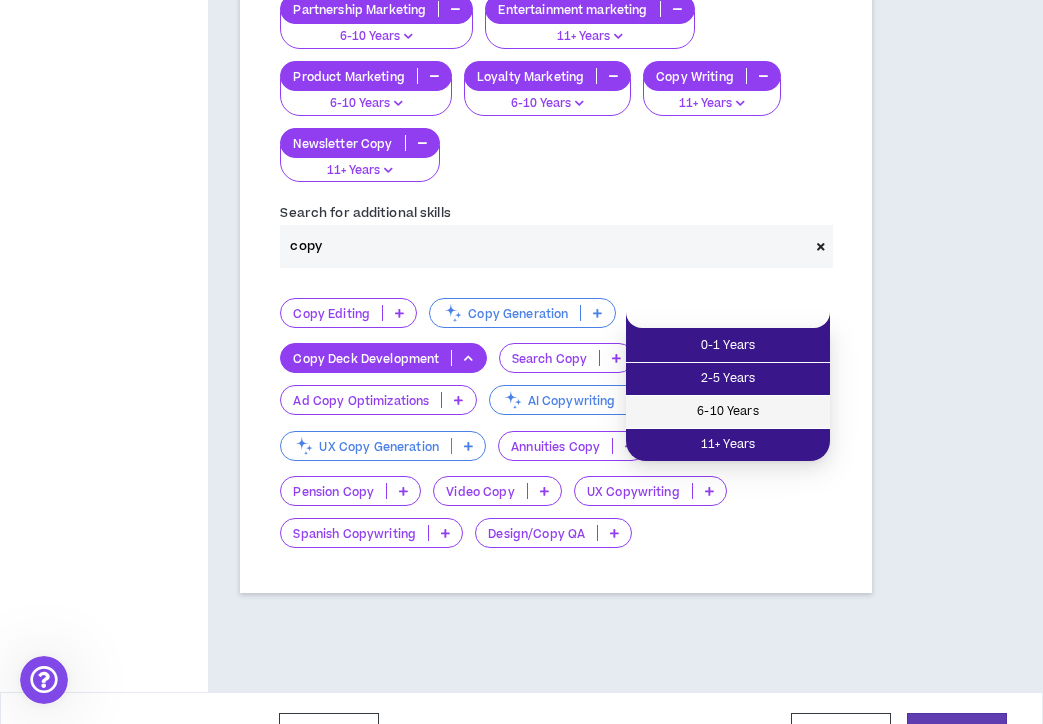 click on "6-10 Years" at bounding box center [728, 412] 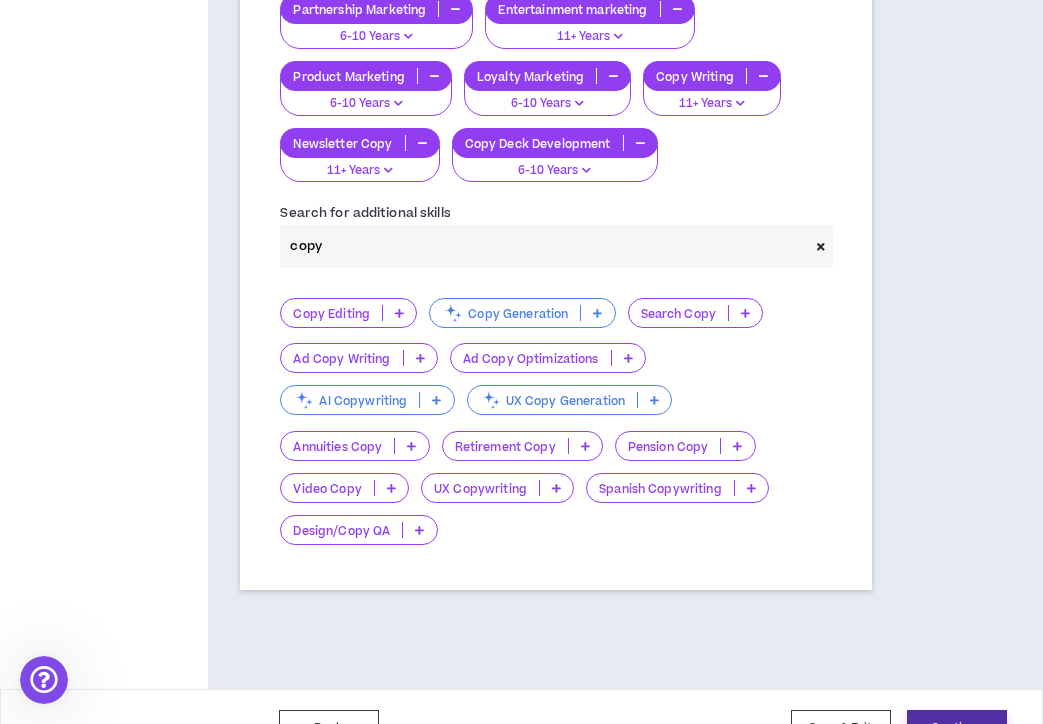 click on "Continue" at bounding box center [957, 728] 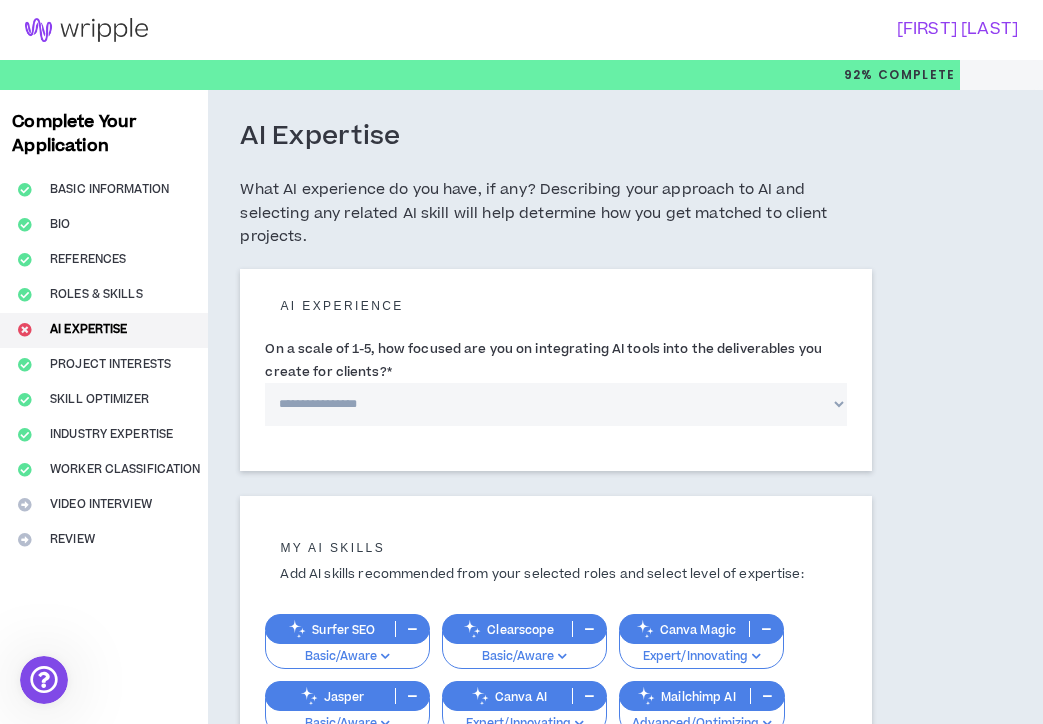 scroll, scrollTop: 0, scrollLeft: 0, axis: both 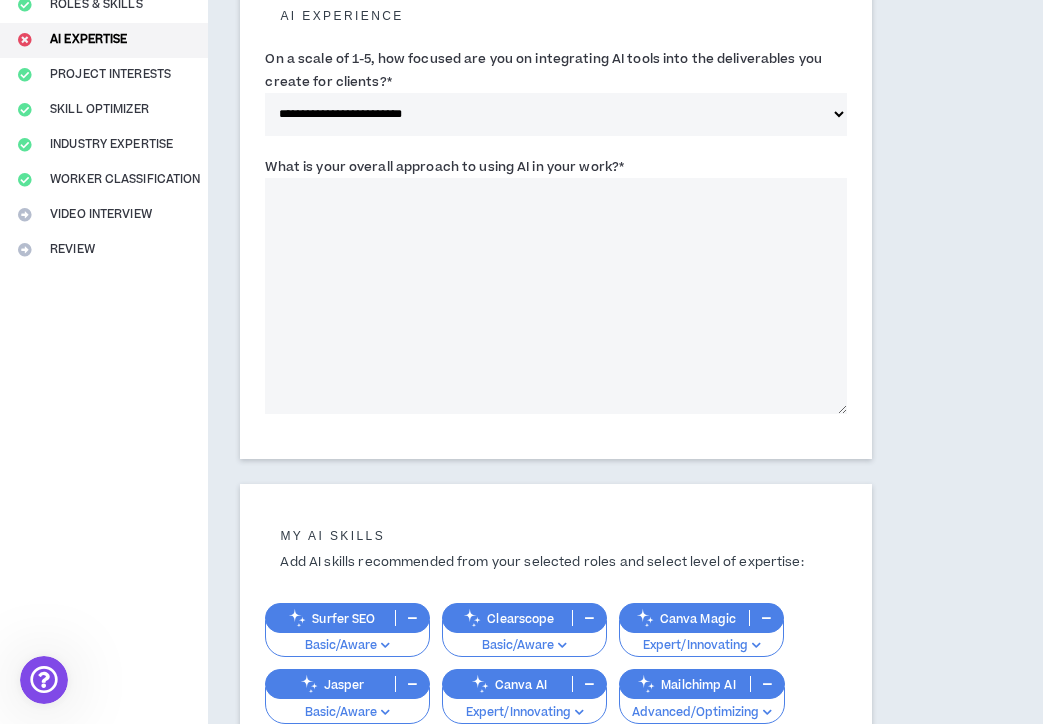 click on "What is your overall approach to using AI in your work?  *" at bounding box center [555, 296] 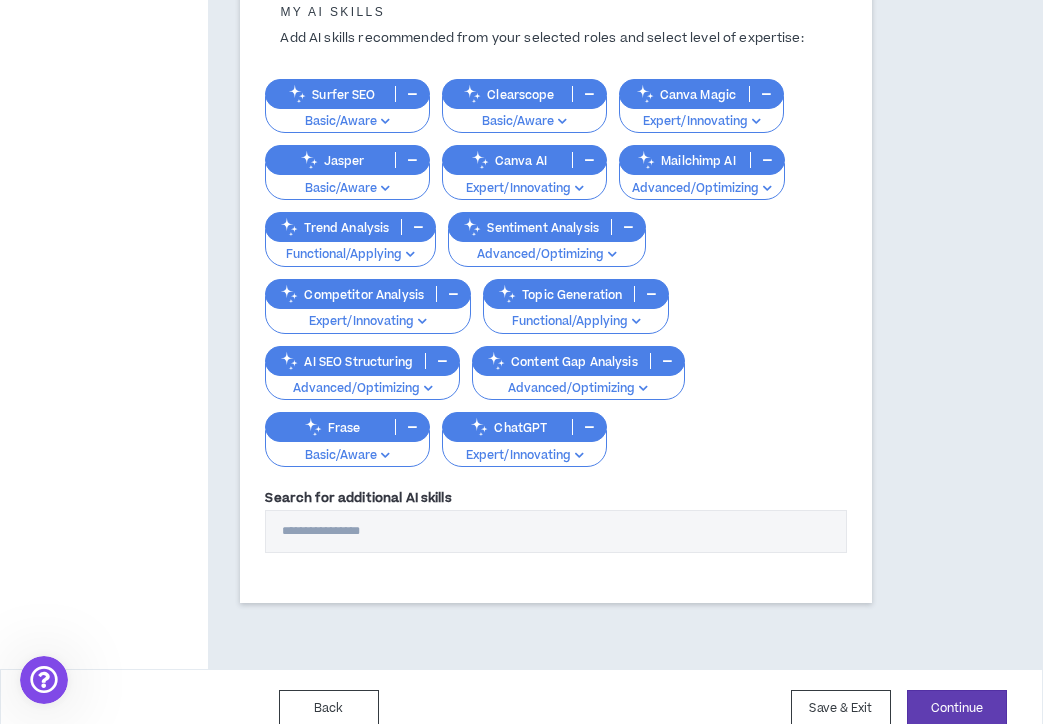 scroll, scrollTop: 0, scrollLeft: 0, axis: both 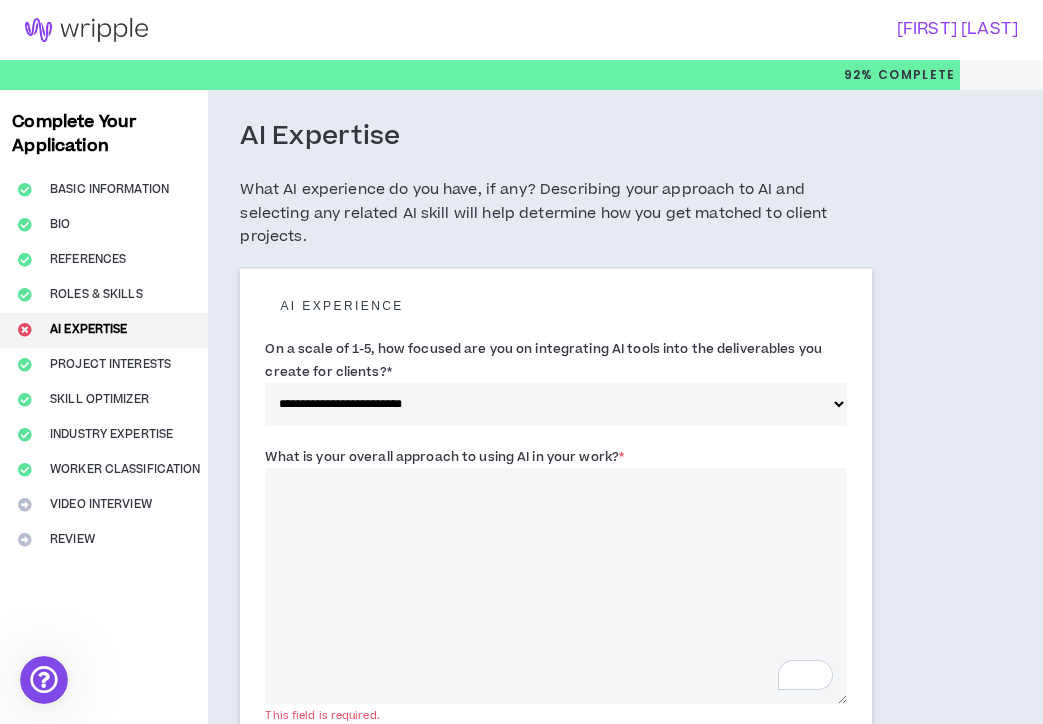 paste on "**********" 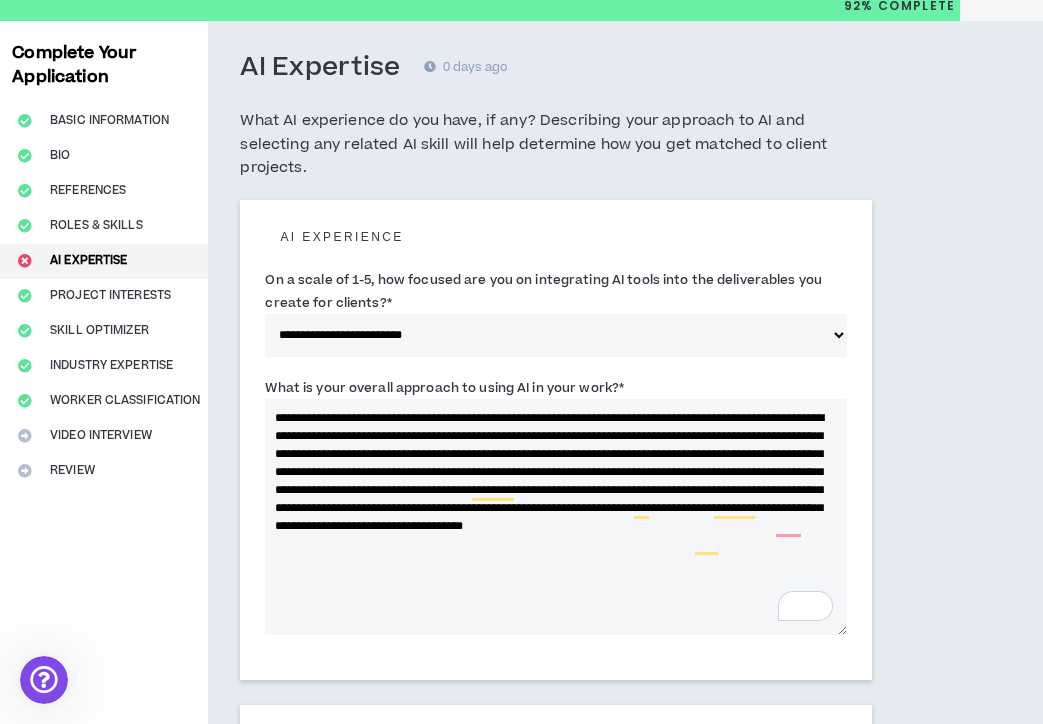 scroll, scrollTop: 71, scrollLeft: 0, axis: vertical 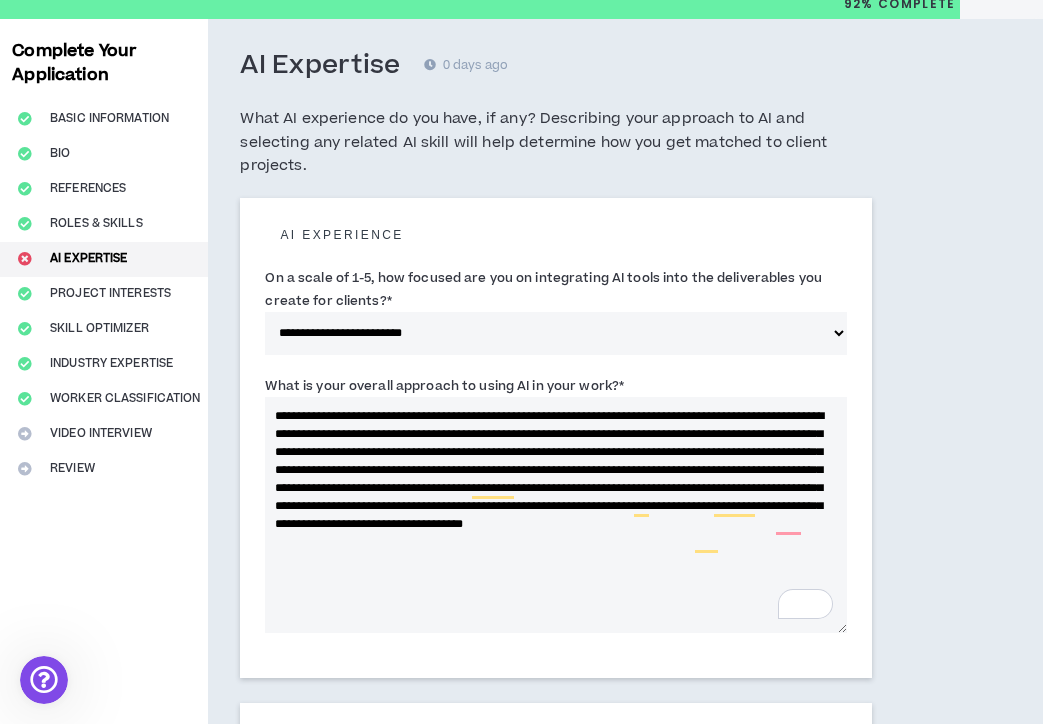click on "**********" at bounding box center (555, 515) 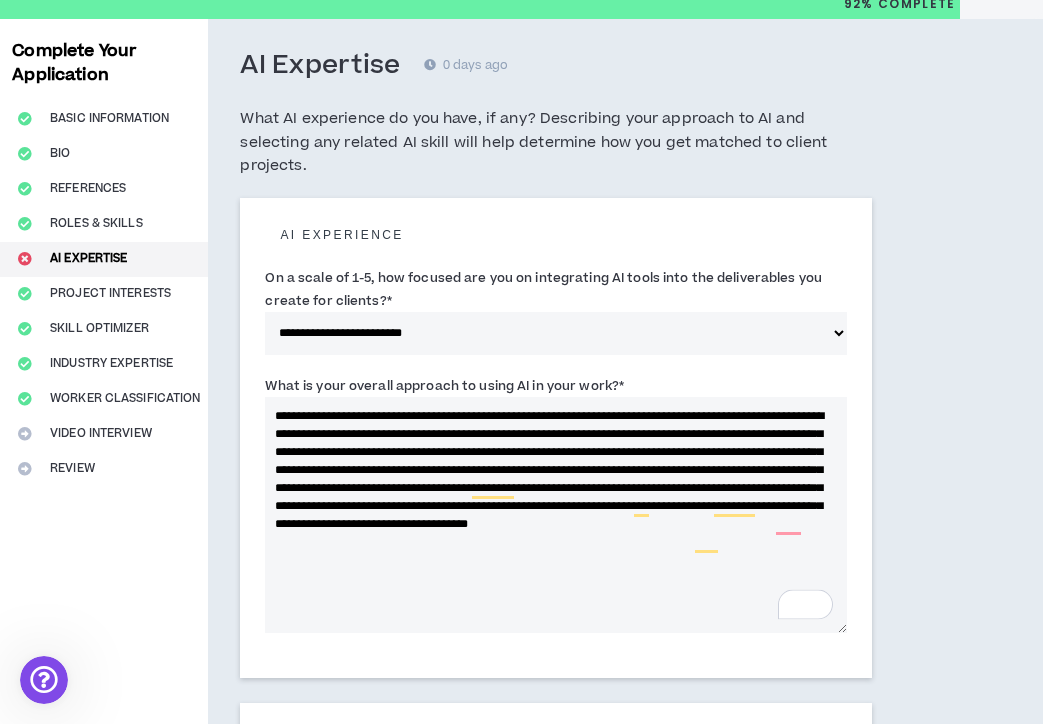 click on "**********" at bounding box center [555, 515] 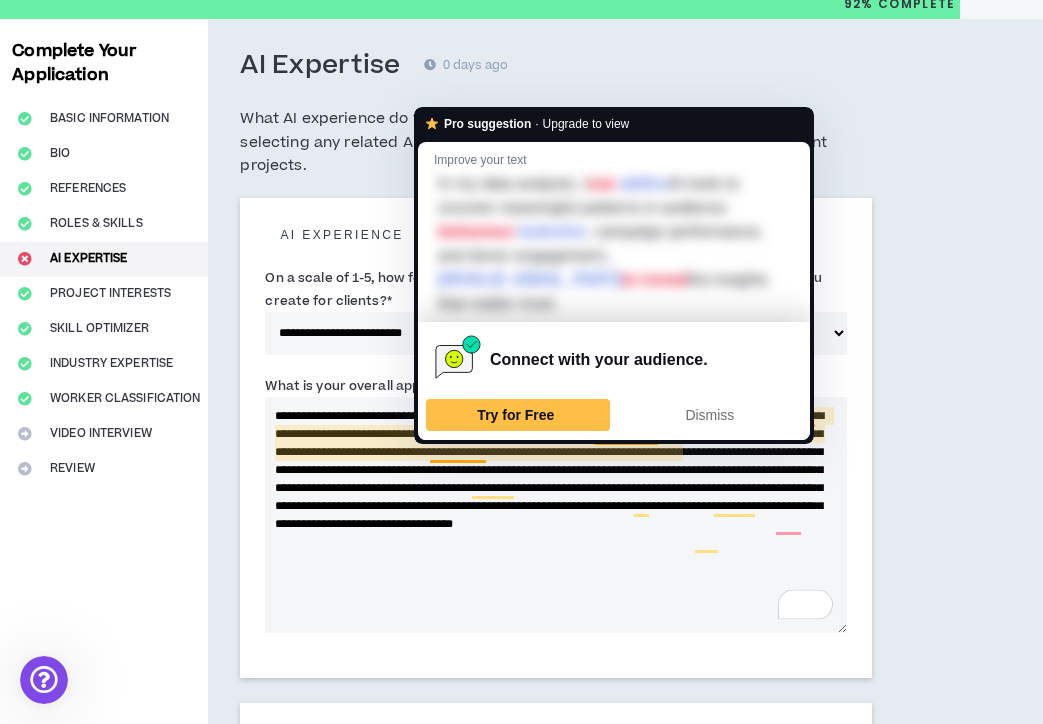 click on "**********" at bounding box center (555, 515) 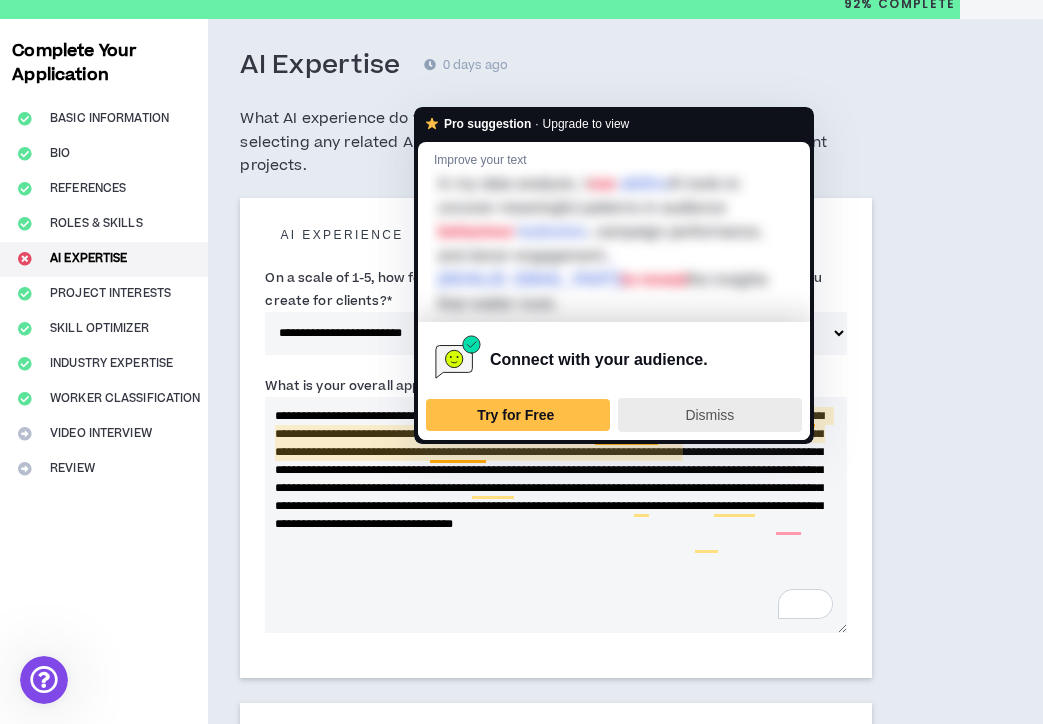 click on "Dismiss" at bounding box center (710, 415) 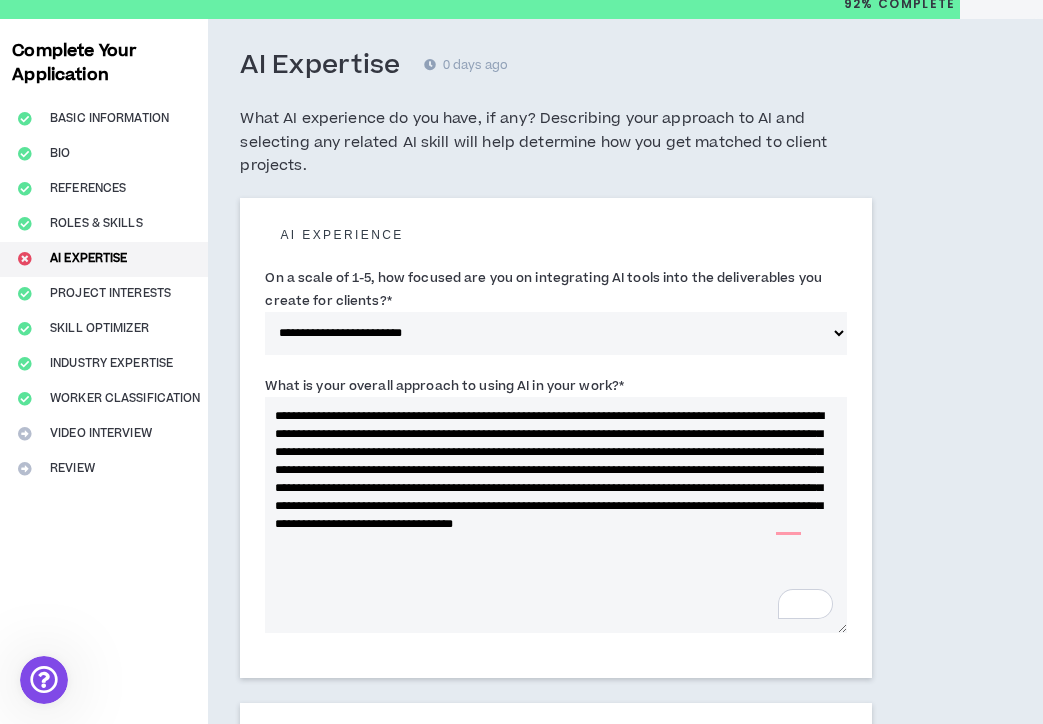click on "**********" at bounding box center (555, 515) 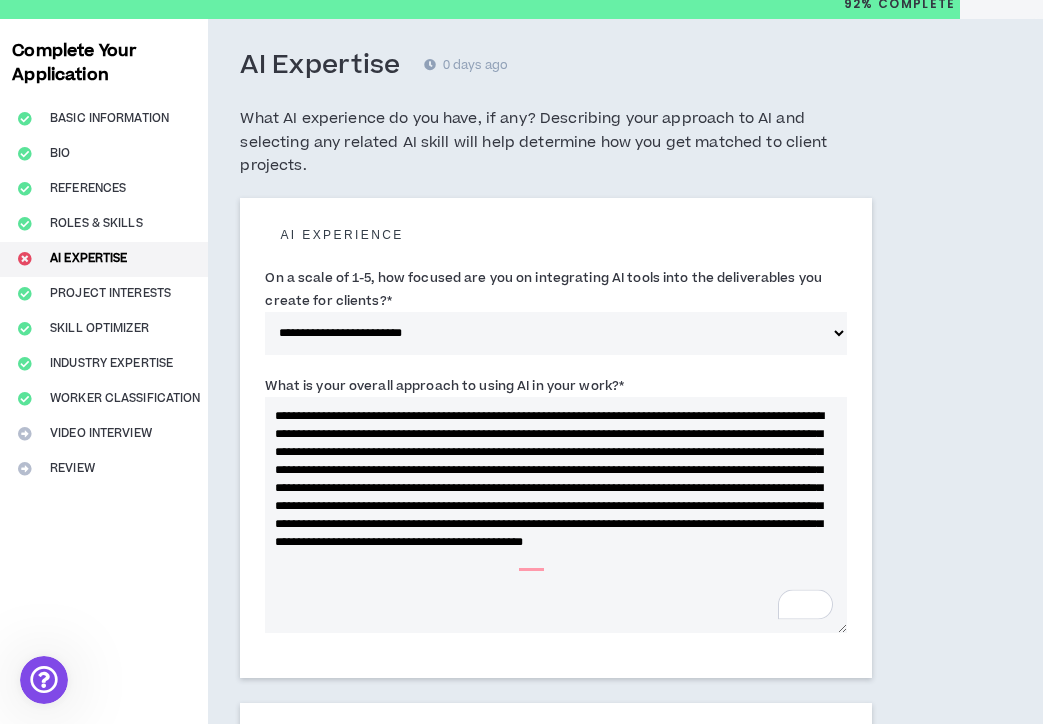 click on "**********" at bounding box center (555, 515) 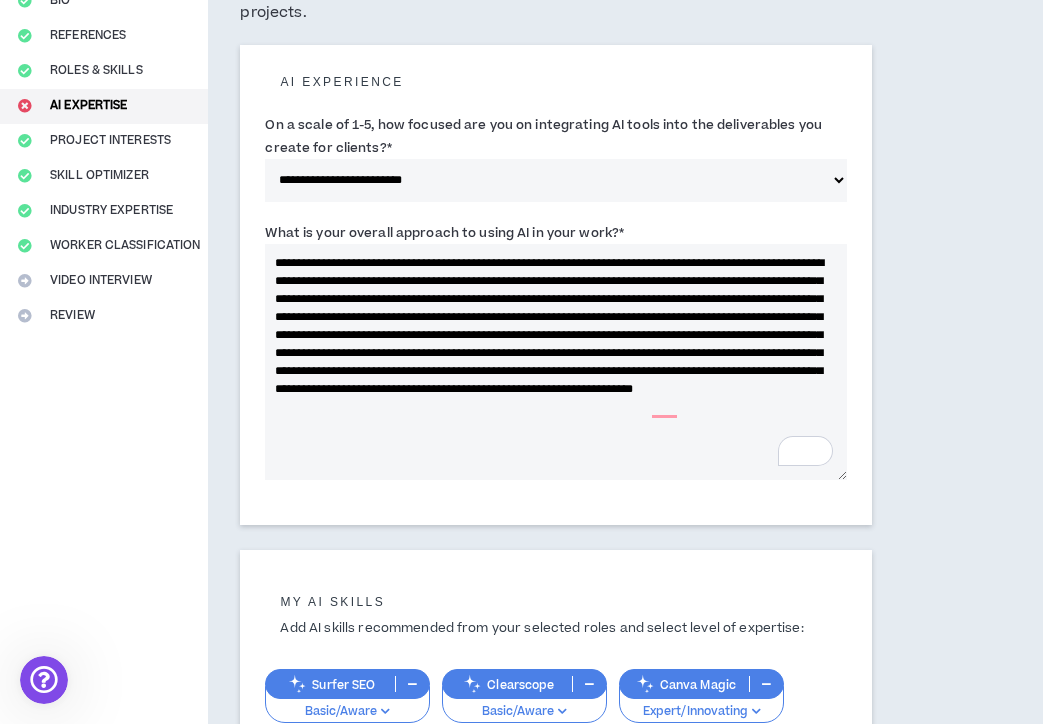 scroll, scrollTop: 236, scrollLeft: 0, axis: vertical 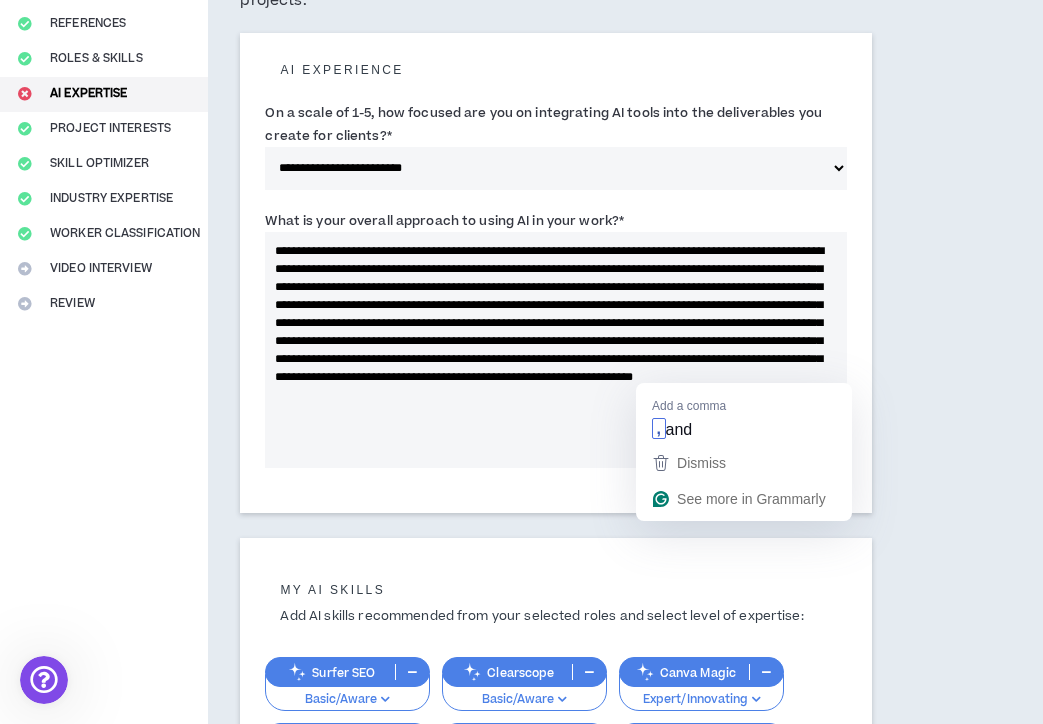 click on "**********" at bounding box center (555, 350) 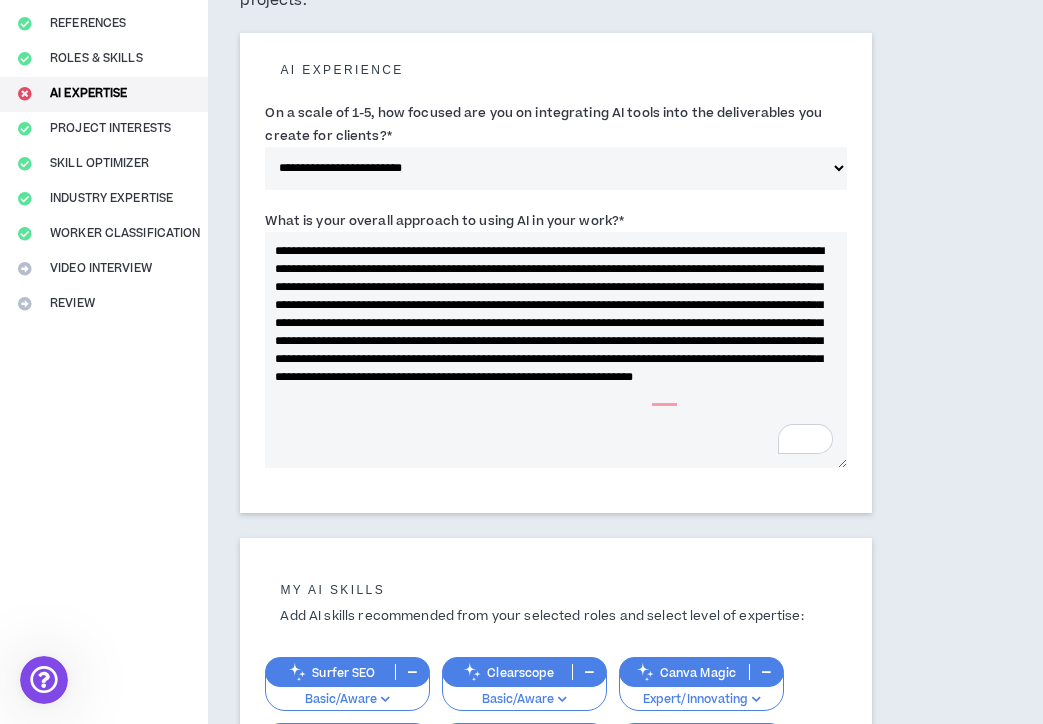 click on "**********" at bounding box center [555, 350] 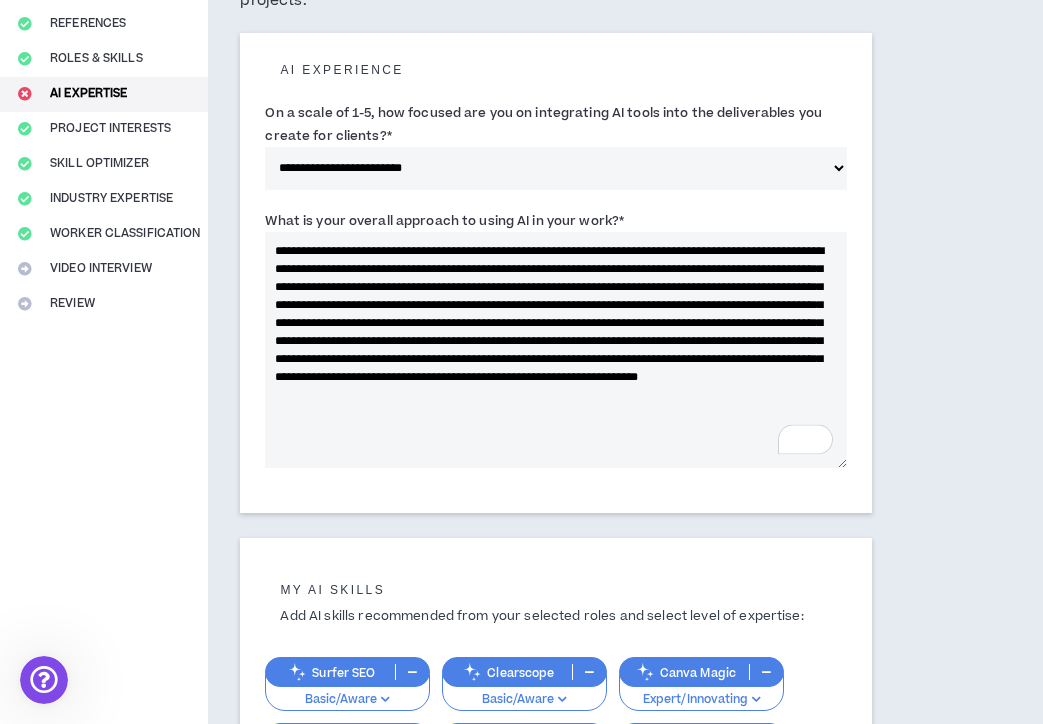 click on "**********" at bounding box center [555, 350] 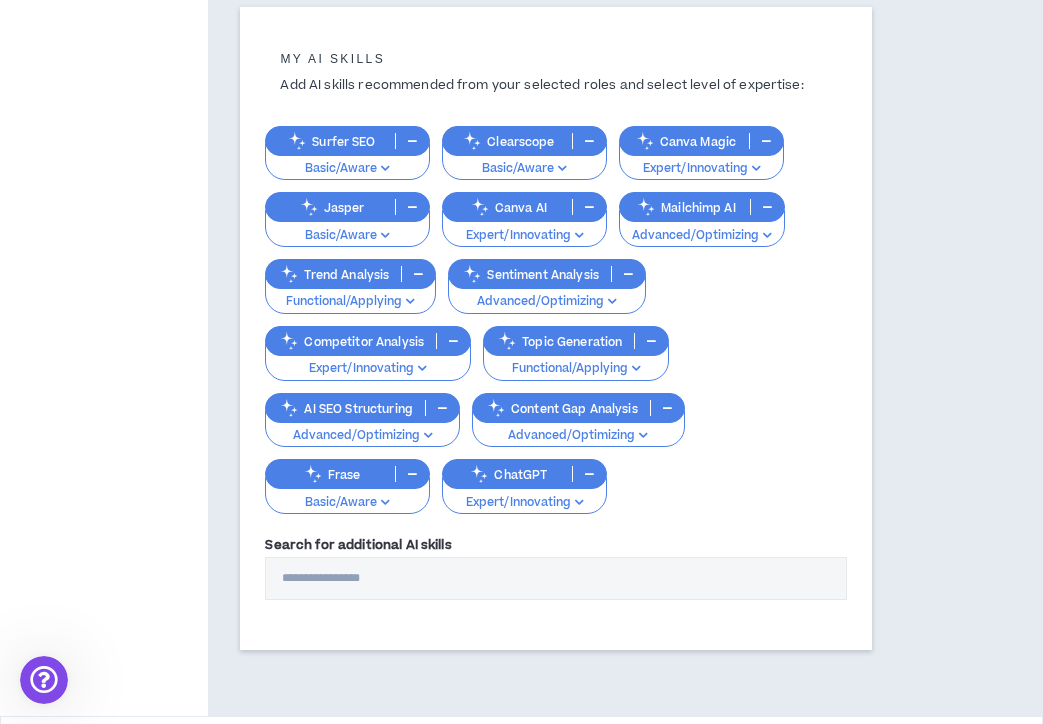 scroll, scrollTop: 814, scrollLeft: 0, axis: vertical 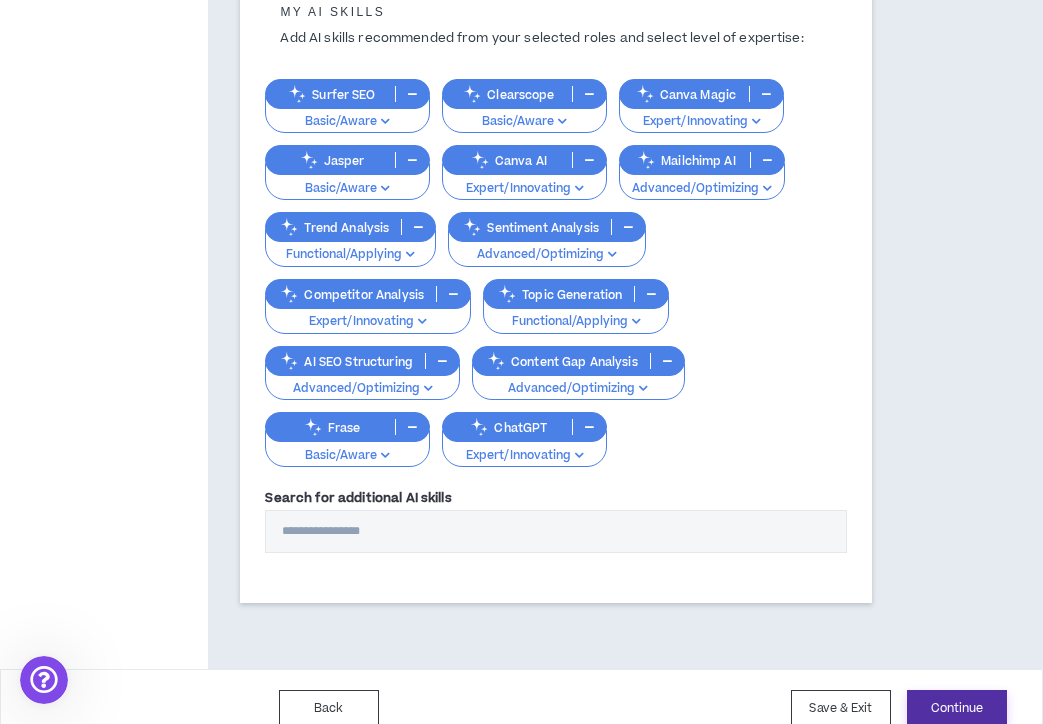 type on "**********" 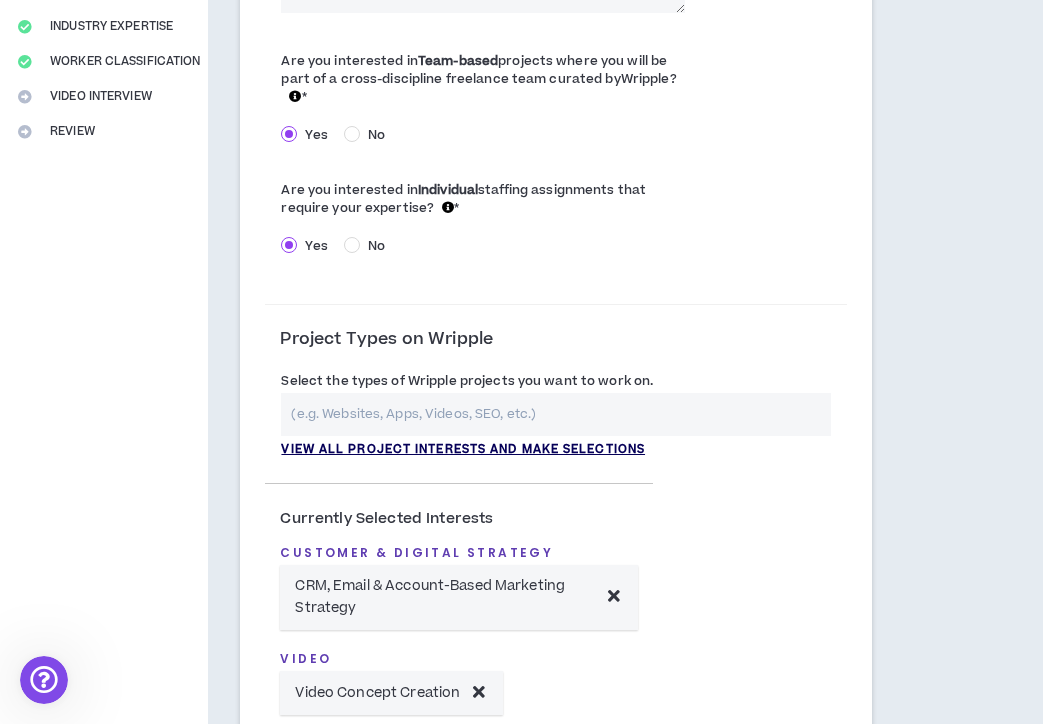 scroll, scrollTop: 428, scrollLeft: 0, axis: vertical 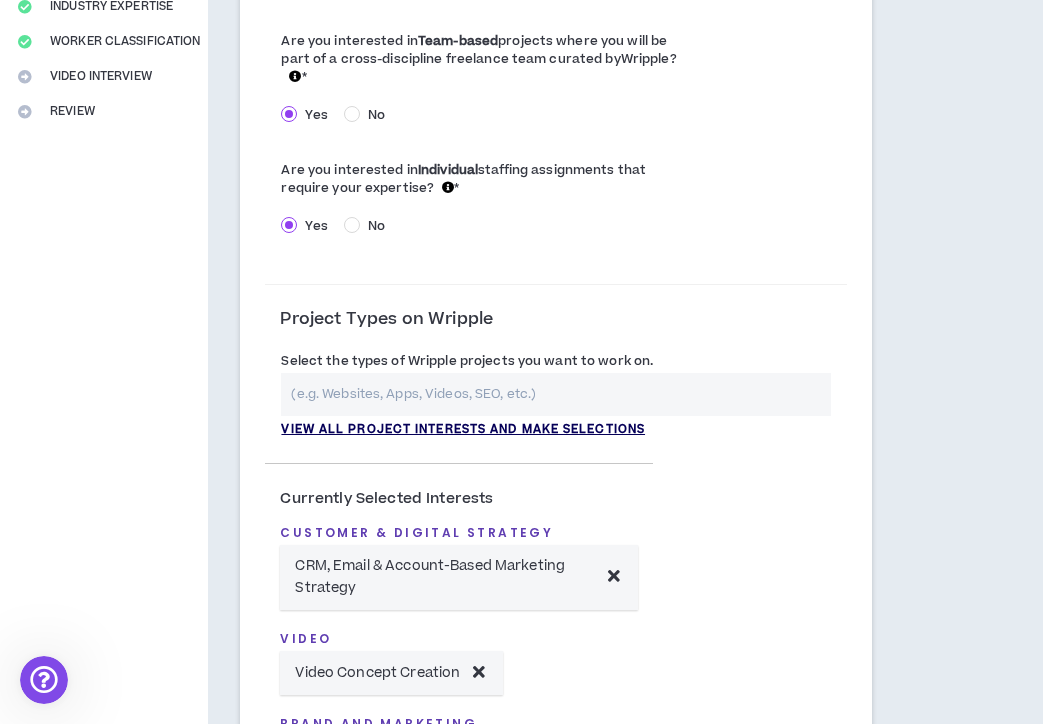 click on "View all project interests and make selections" at bounding box center [463, 430] 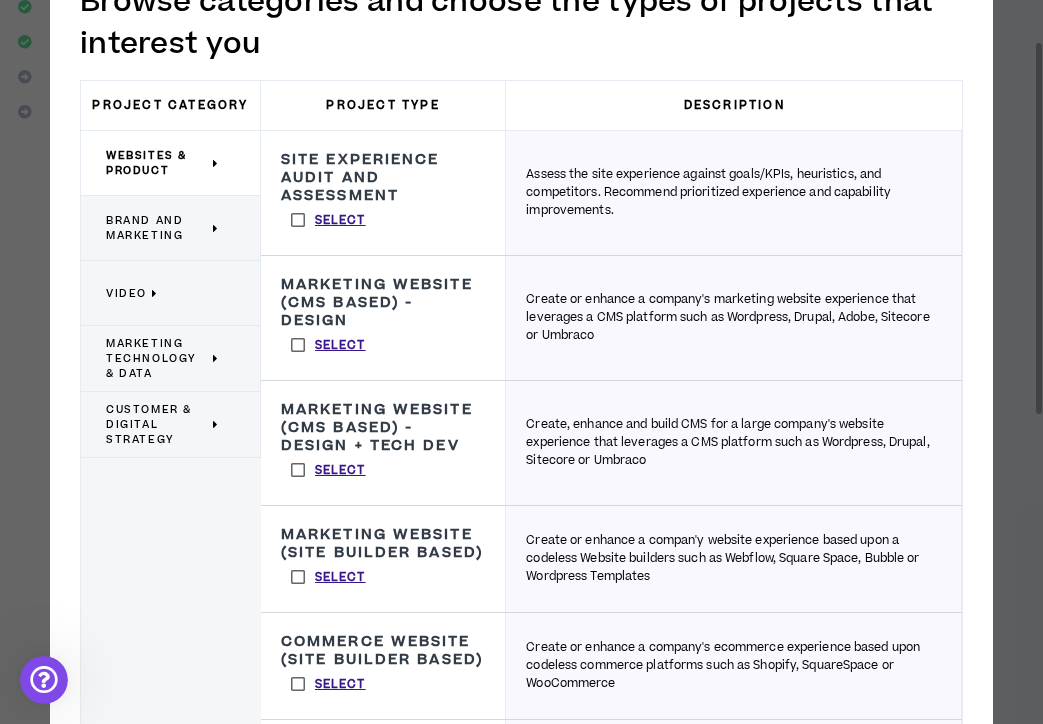 click on "Select" at bounding box center (328, 220) 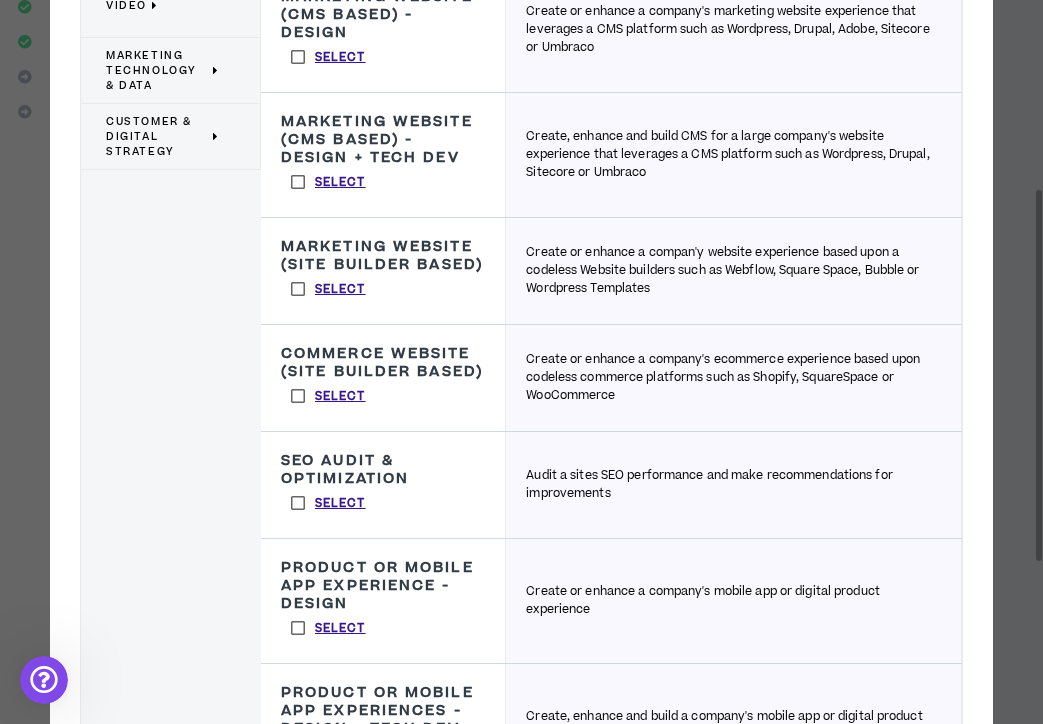 click on "Select" at bounding box center (328, 289) 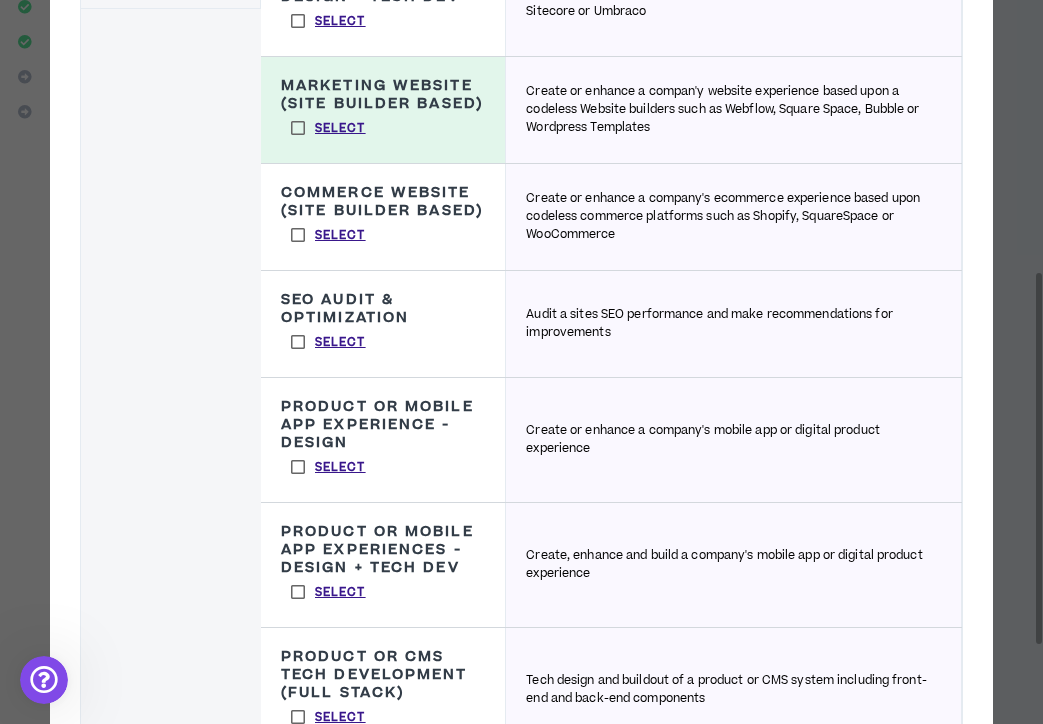 click on "Select" at bounding box center (328, 342) 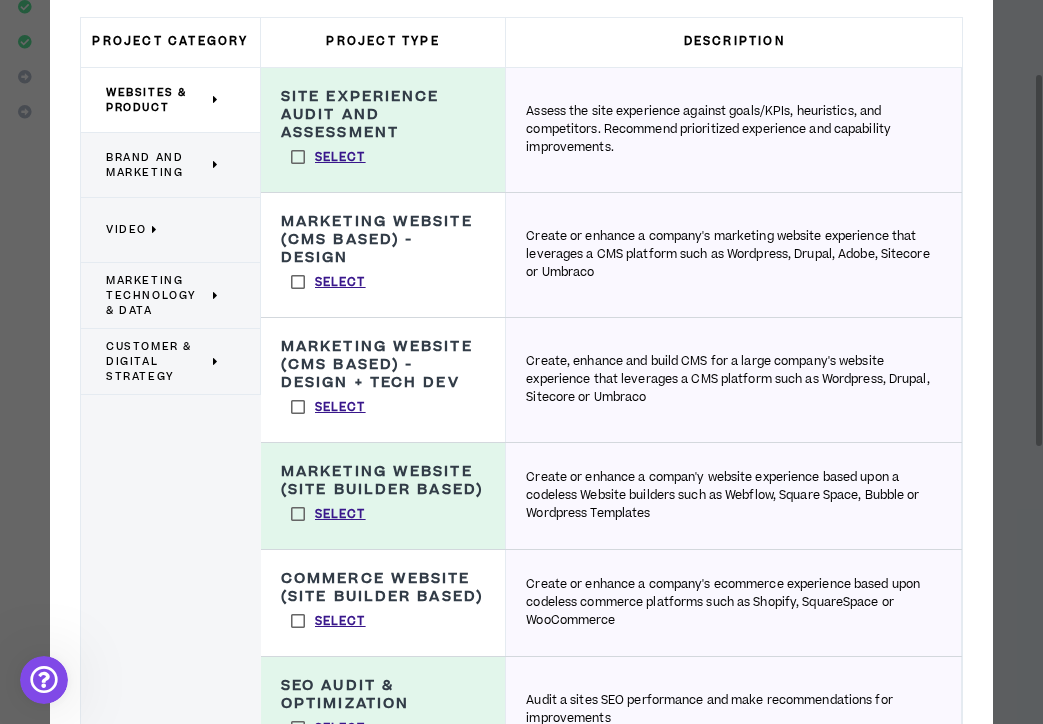 click on "Brand and Marketing" at bounding box center (157, 165) 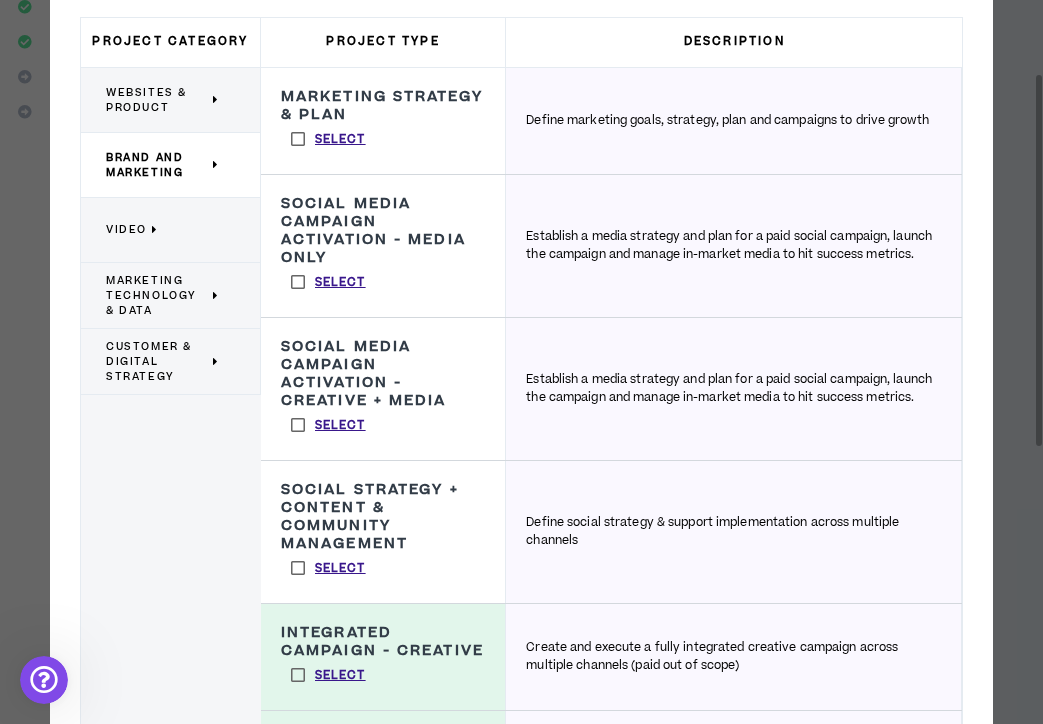 click on "Select" at bounding box center (328, 139) 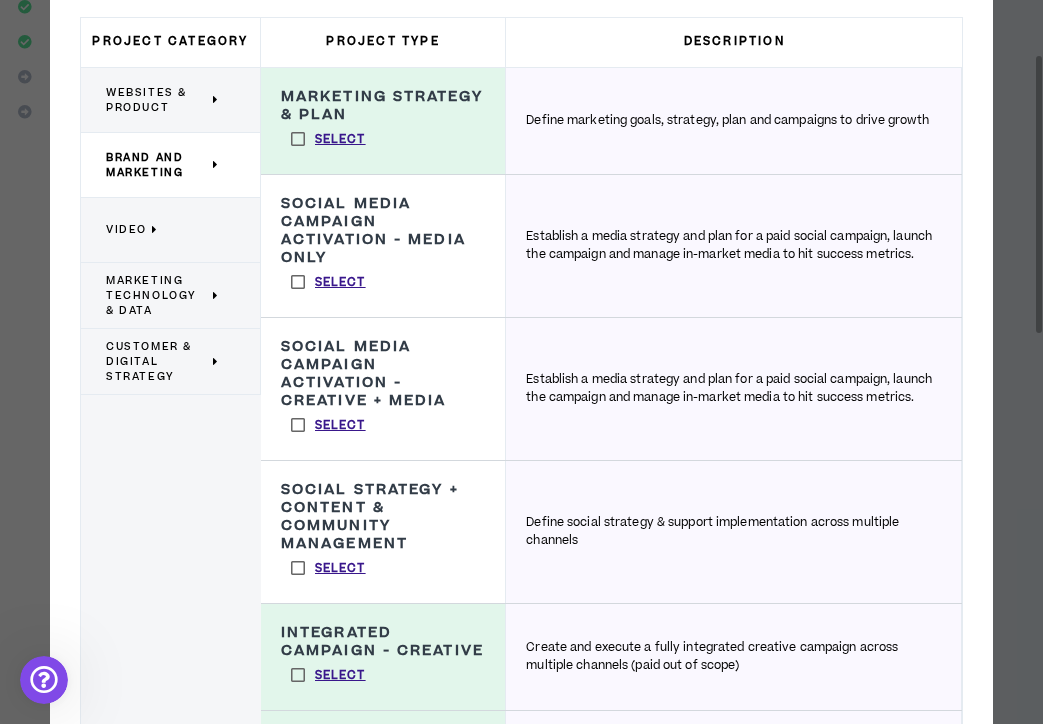 click on "Select" at bounding box center [328, 282] 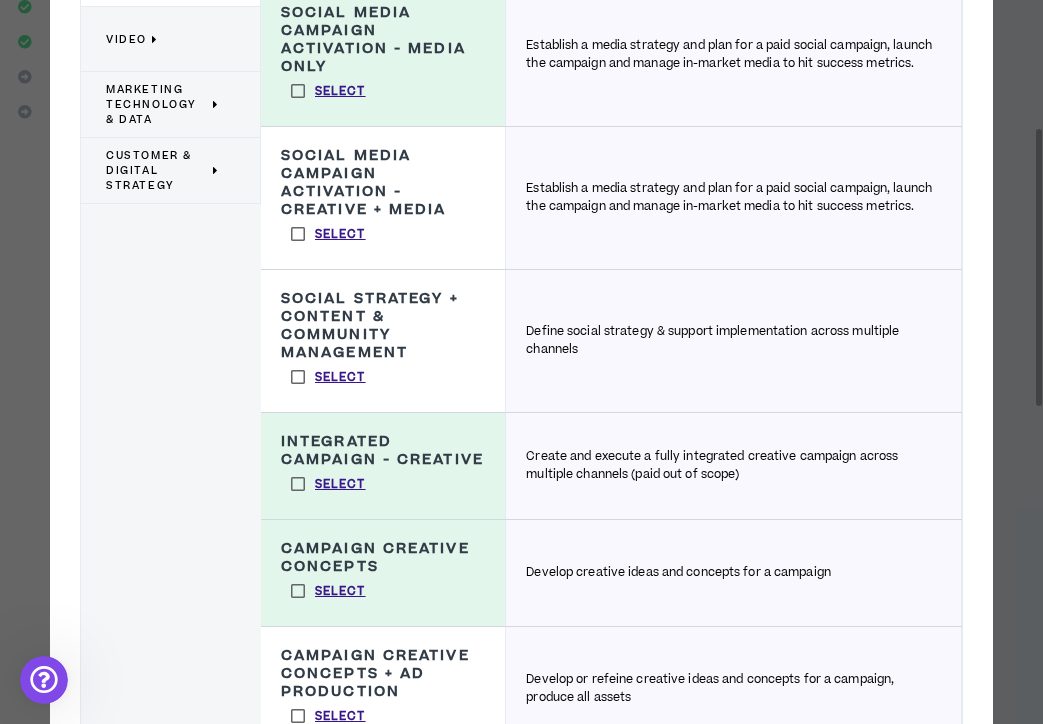 click on "Select" at bounding box center (328, 234) 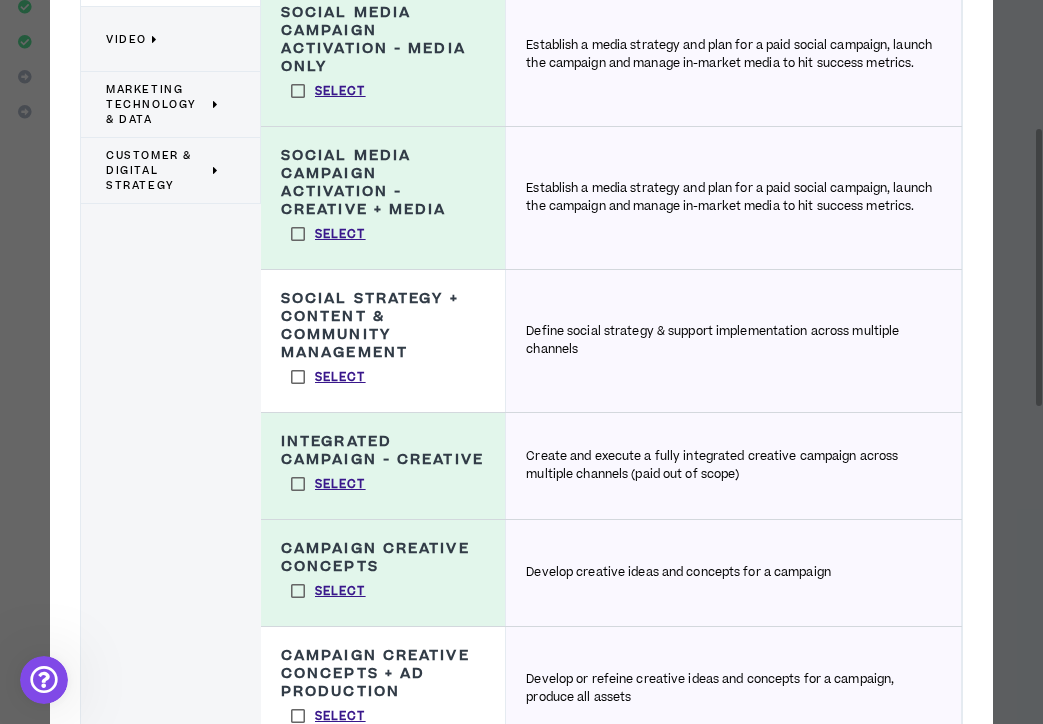 click on "Select" at bounding box center (328, 377) 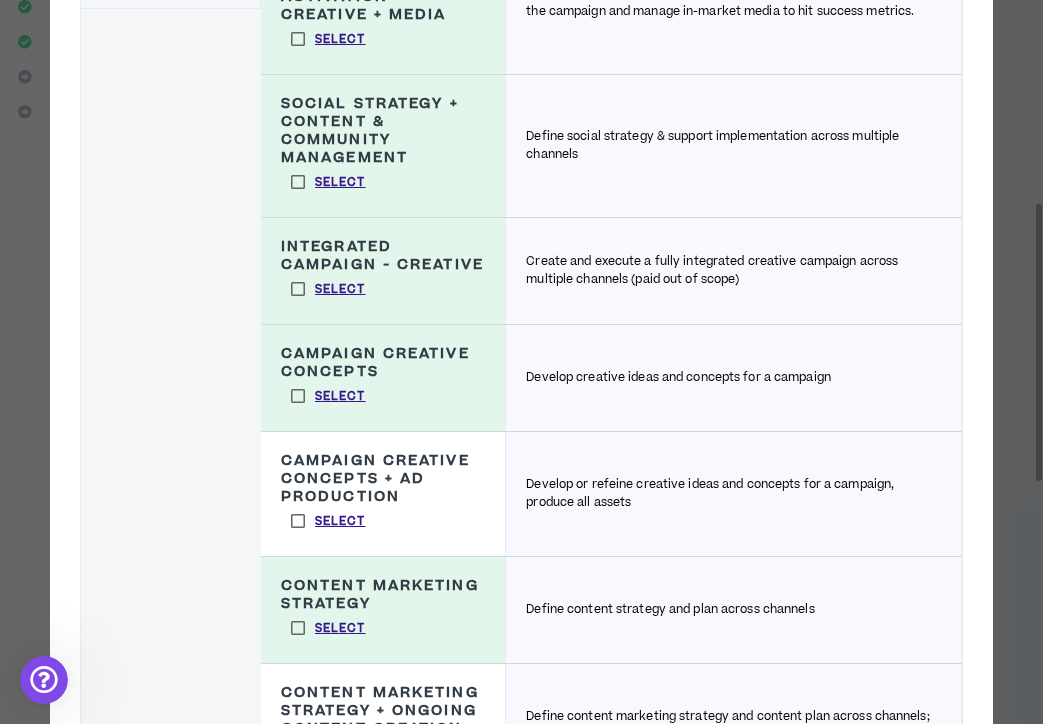 click on "Select" at bounding box center [328, 521] 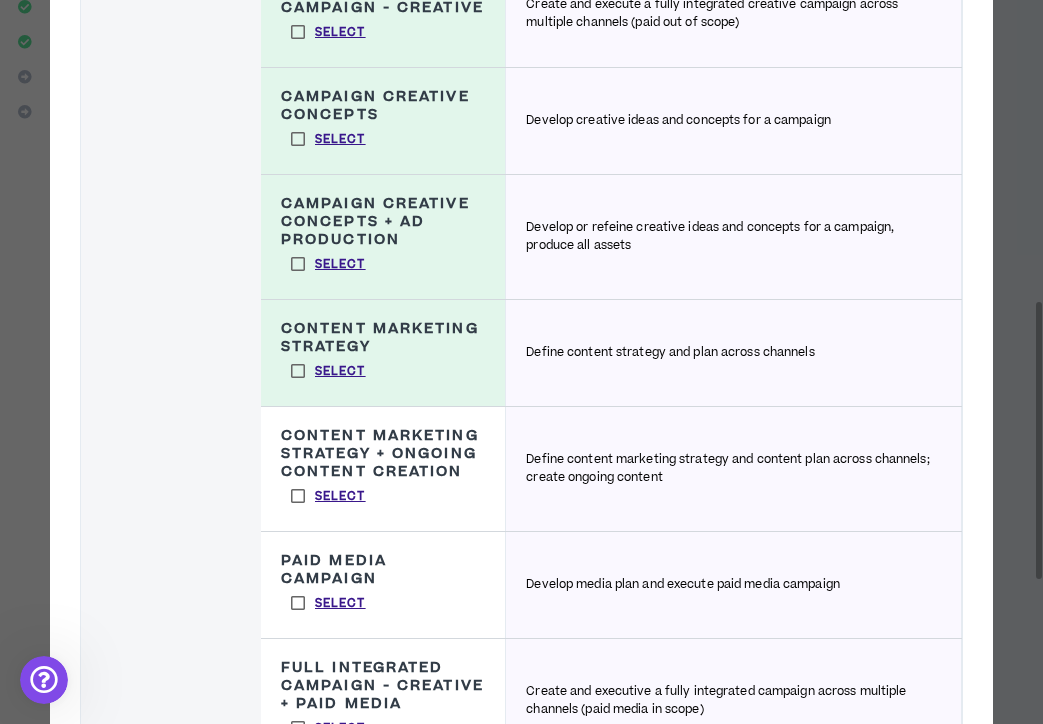 click on "Select" at bounding box center [328, 496] 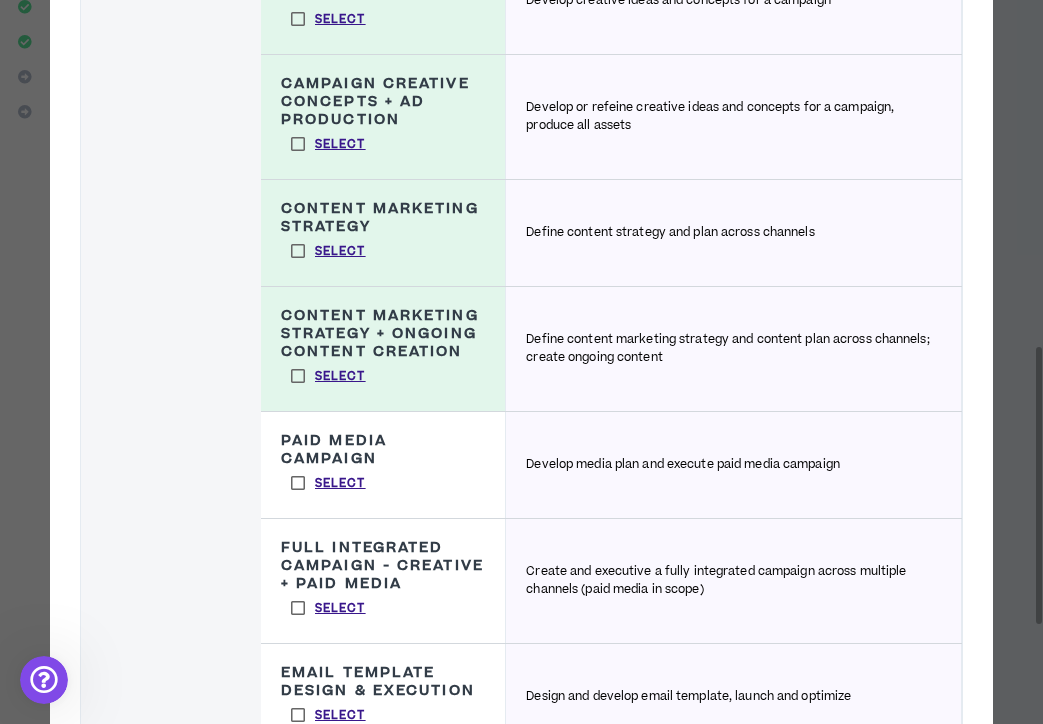 click on "Select" at bounding box center (328, 483) 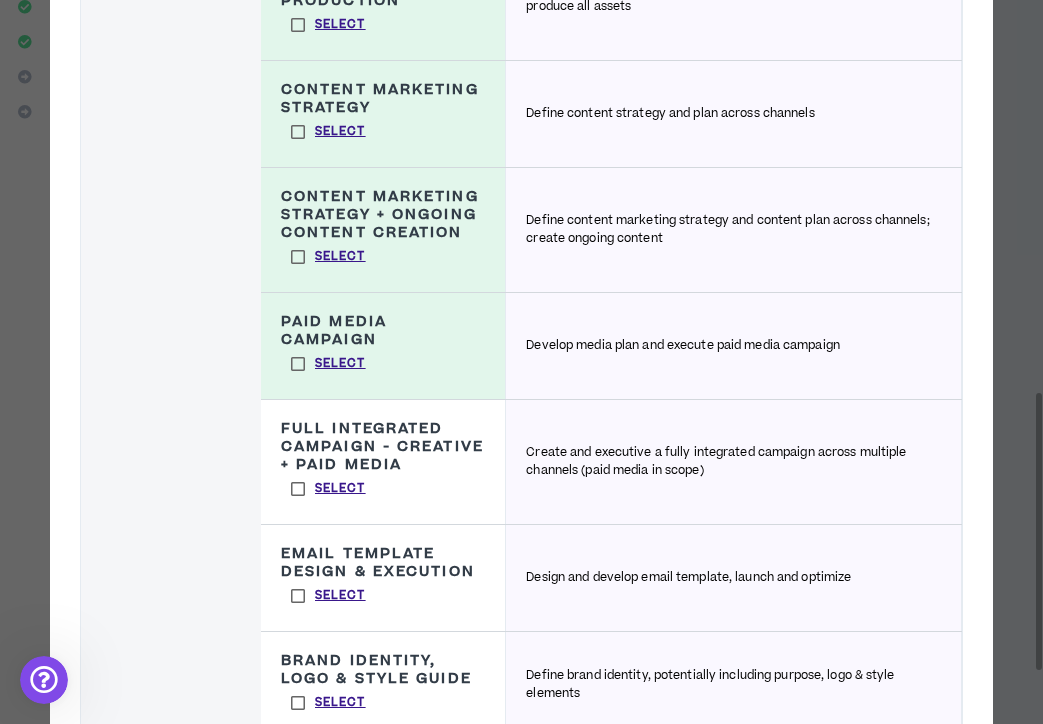 click on "Select" at bounding box center (328, 489) 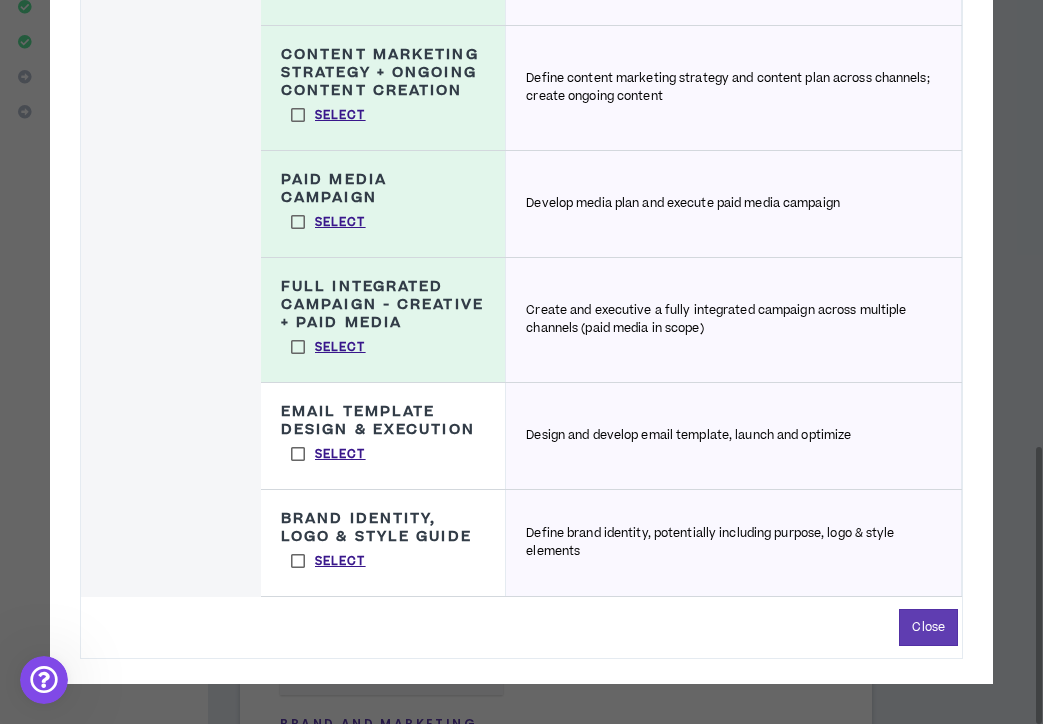 click on "Select" at bounding box center [328, 454] 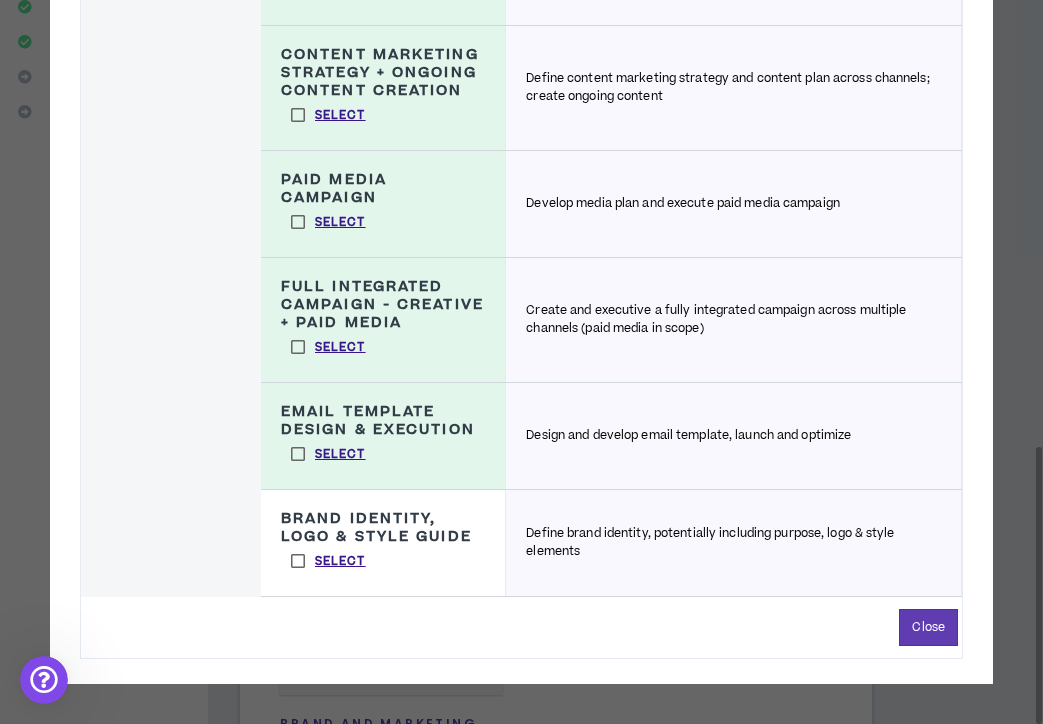 click on "Select" at bounding box center [328, 561] 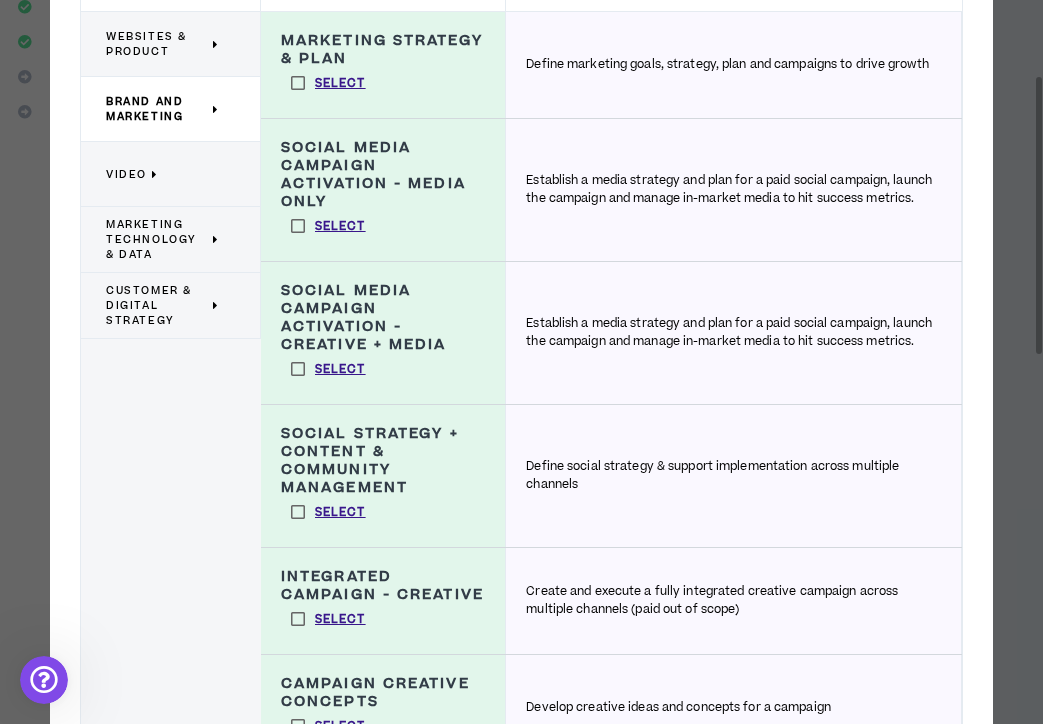 drag, startPoint x: 146, startPoint y: 189, endPoint x: 176, endPoint y: 188, distance: 30.016663 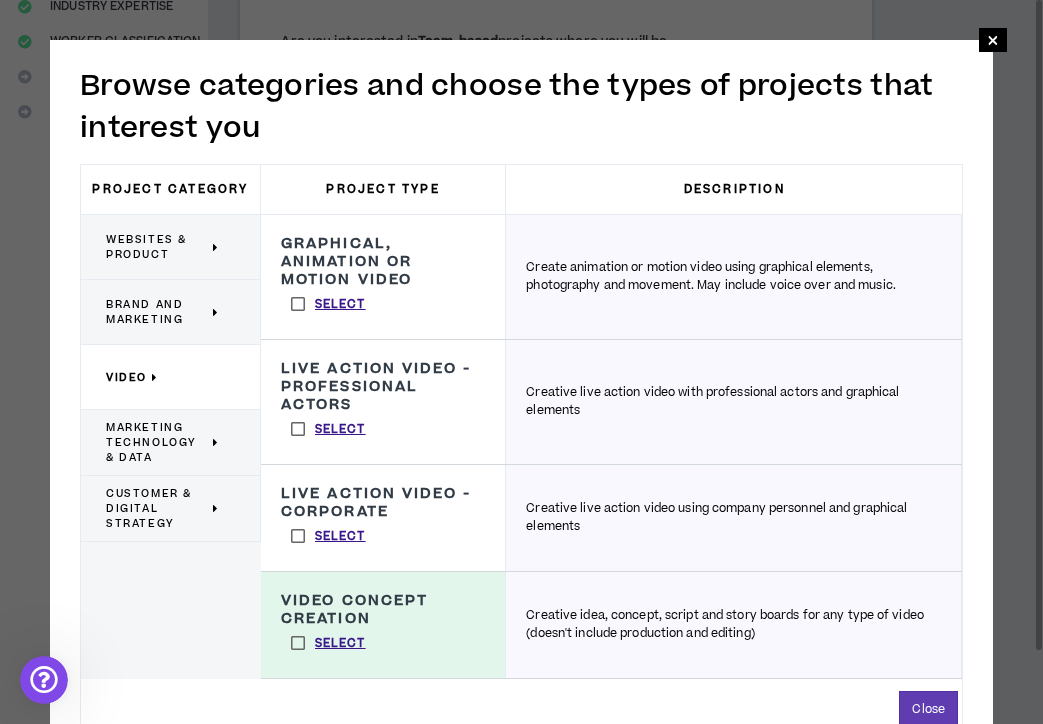 click on "Marketing Technology & Data" at bounding box center (157, 442) 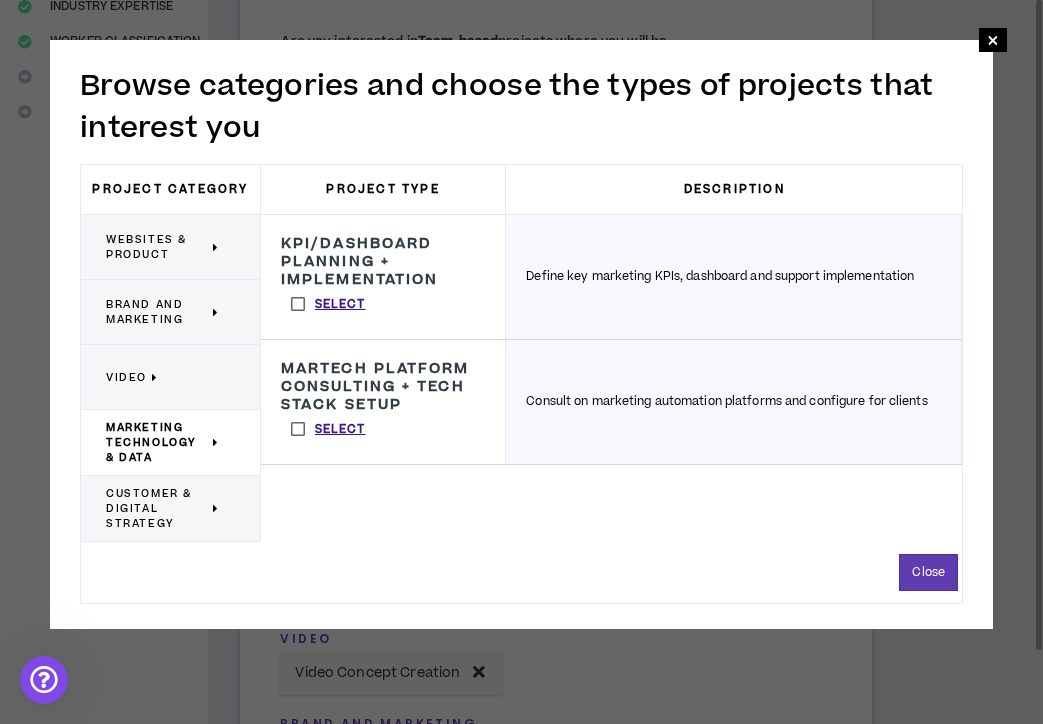 click on "Video" at bounding box center [163, 377] 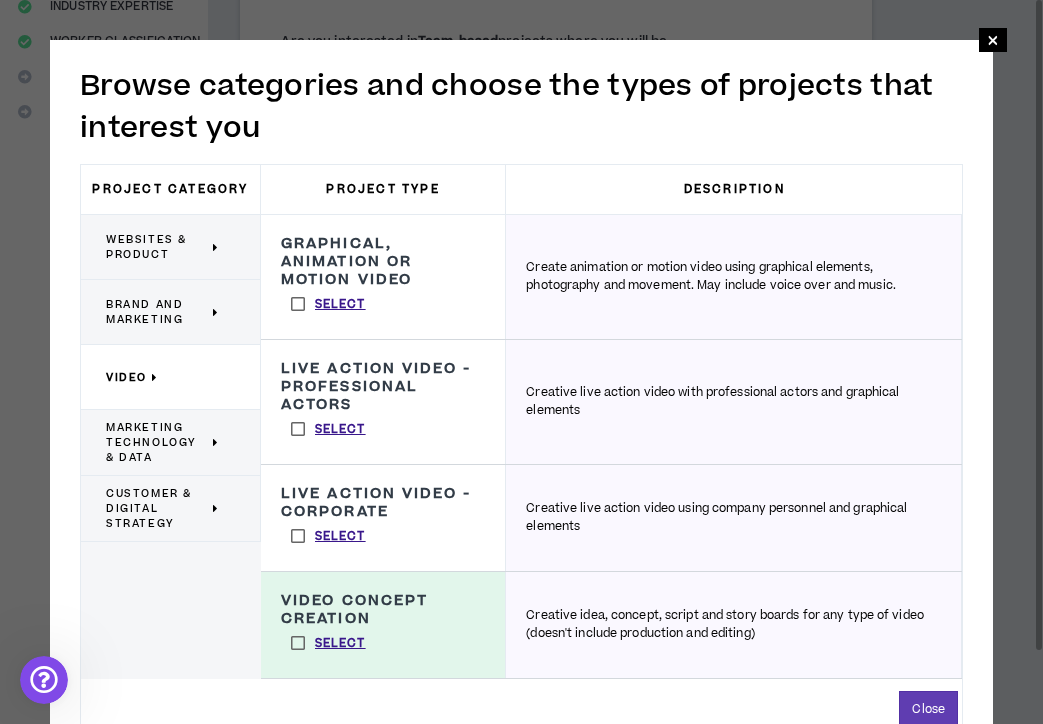 click on "Select" at bounding box center [328, 536] 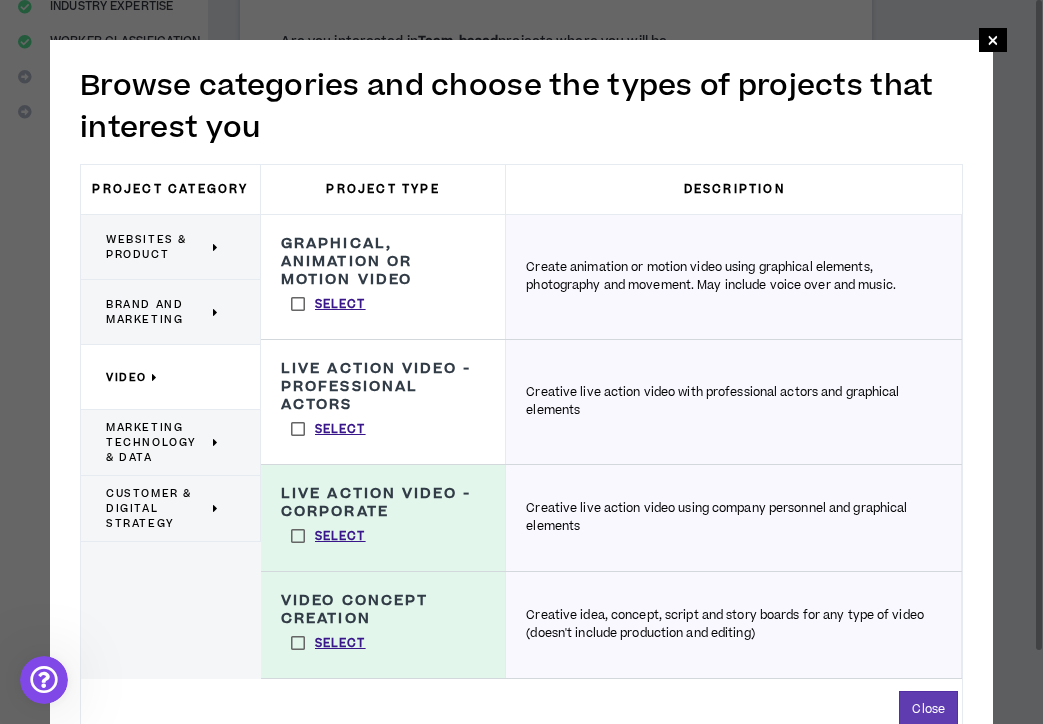 click on "Select" at bounding box center (328, 536) 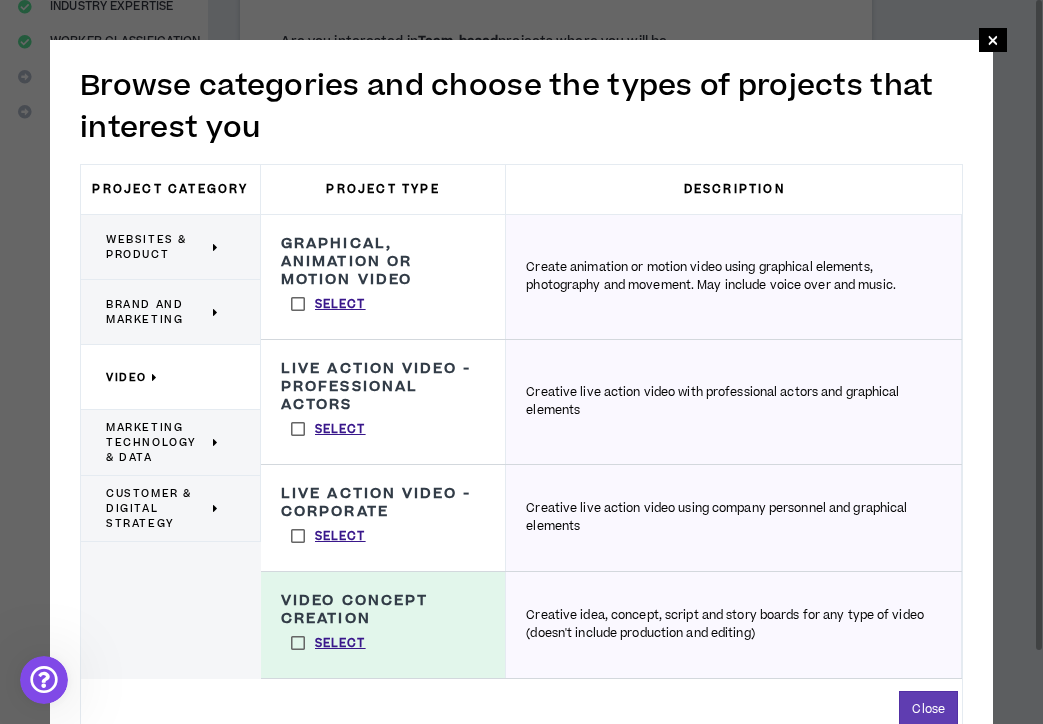 click on "Marketing Technology & Data" at bounding box center (157, 442) 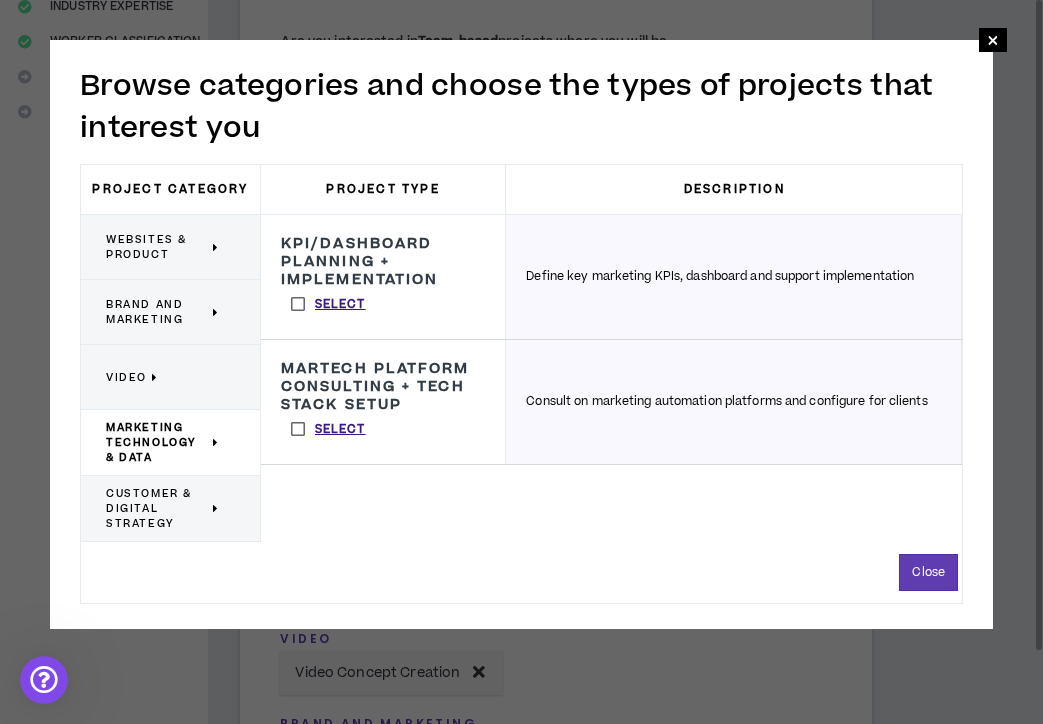 click on "Martech Platform Consulting + Tech Stack Setup" at bounding box center (383, 387) 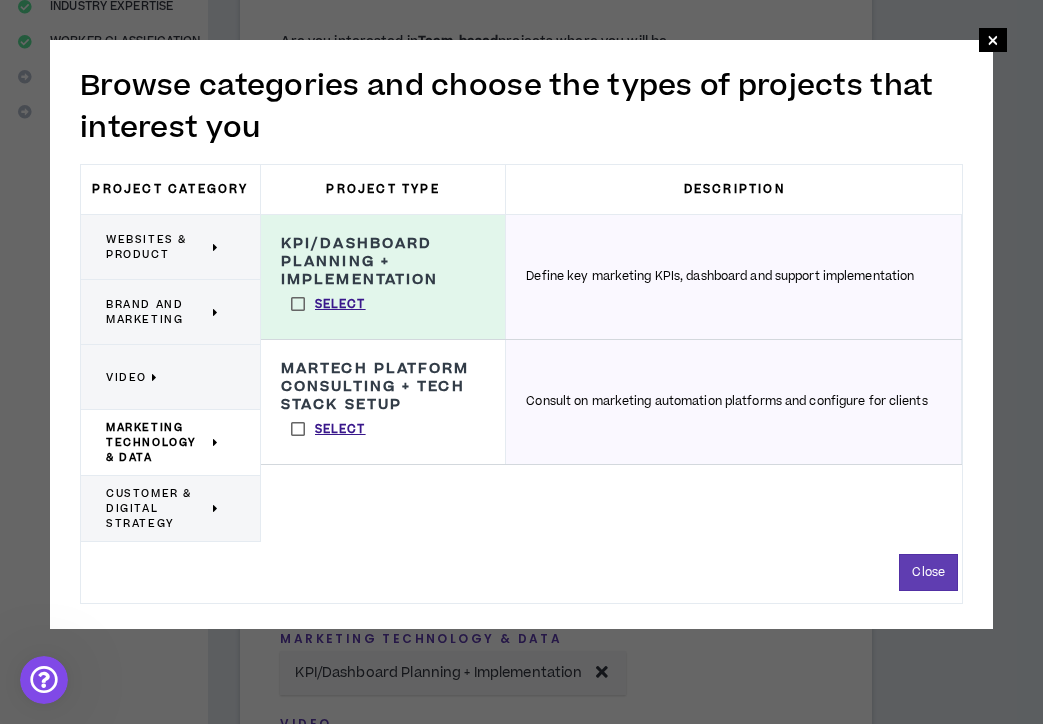 click on "Select" at bounding box center (328, 429) 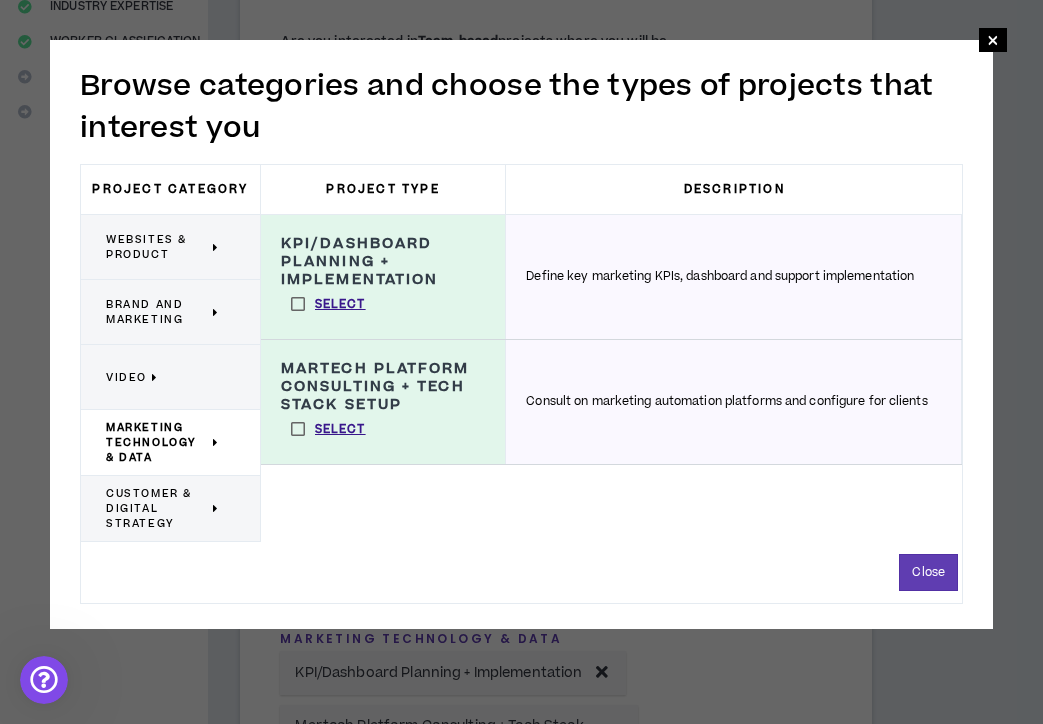 click on "Customer & Digital Strategy" at bounding box center (171, 509) 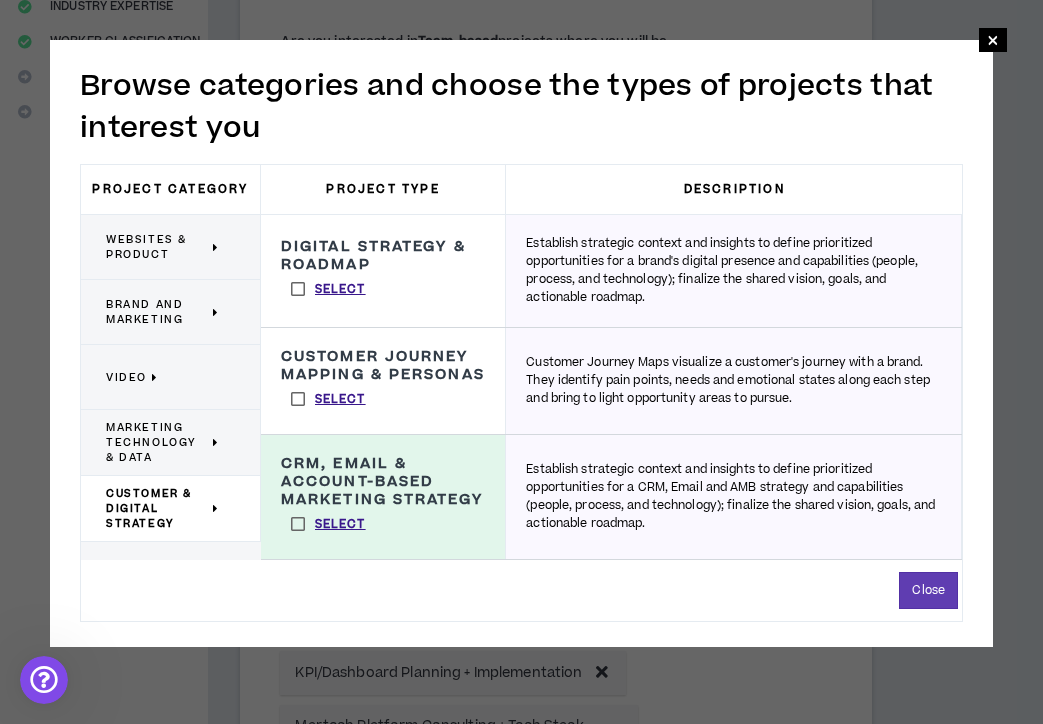 click on "Select" at bounding box center (328, 399) 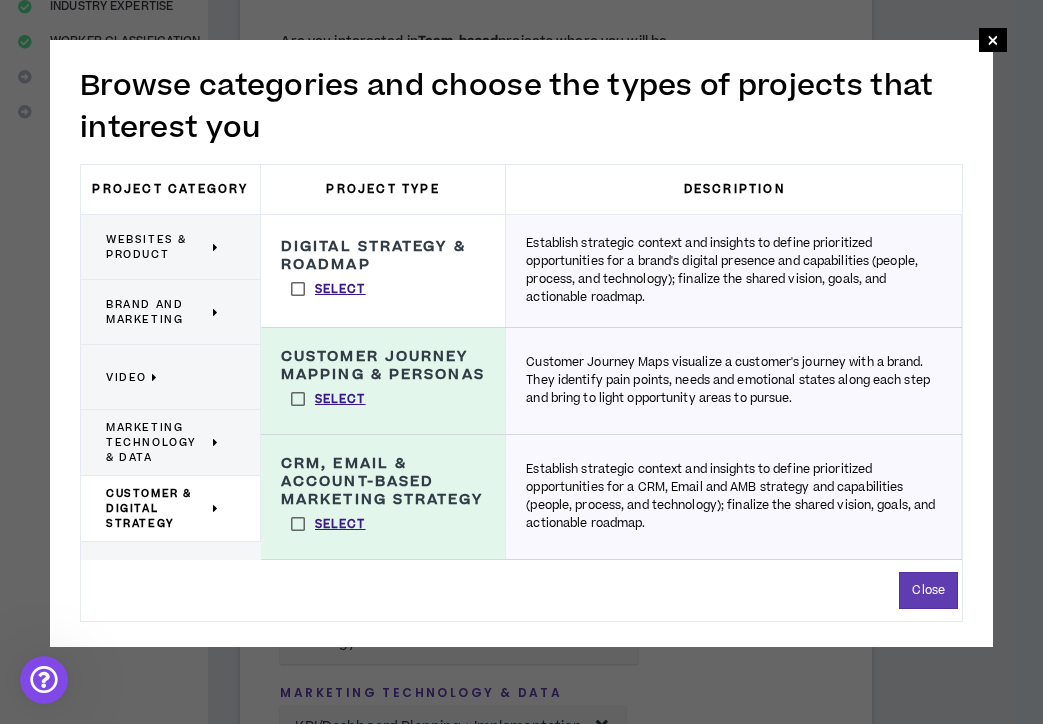 click on "Select" at bounding box center [328, 289] 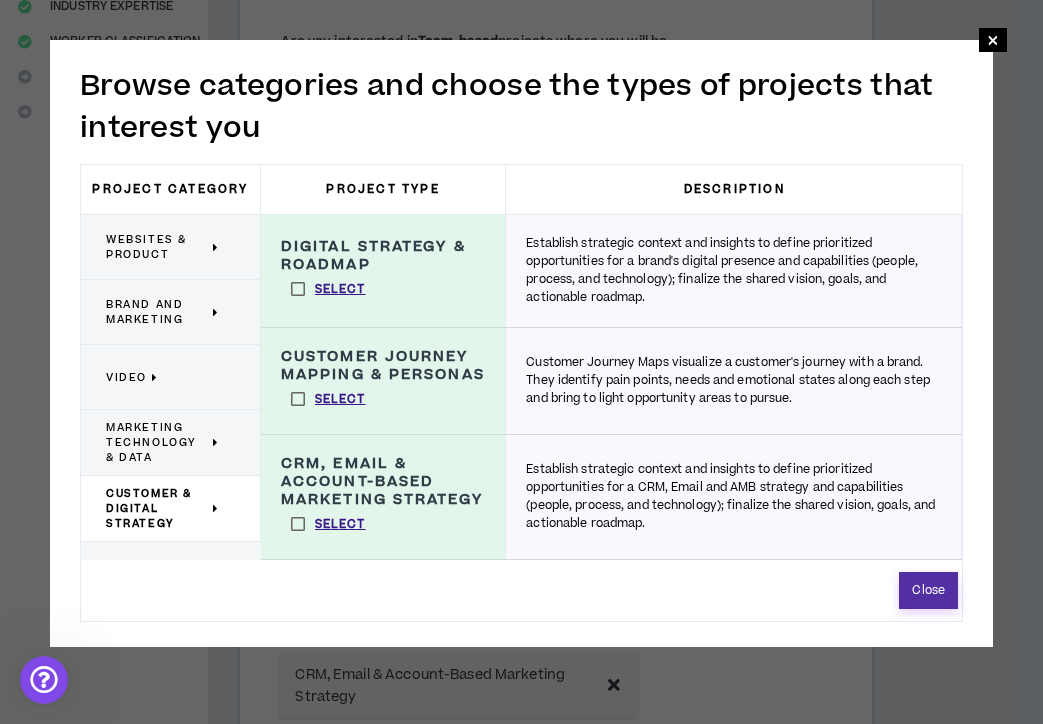 click on "Close" at bounding box center [928, 590] 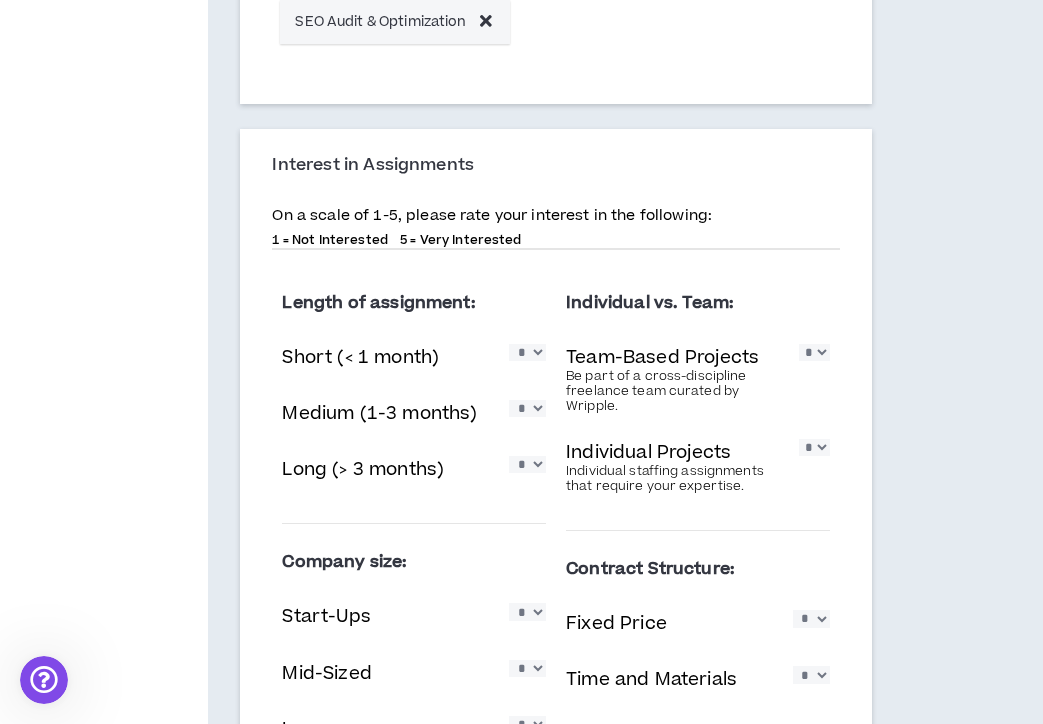 scroll, scrollTop: 2529, scrollLeft: 0, axis: vertical 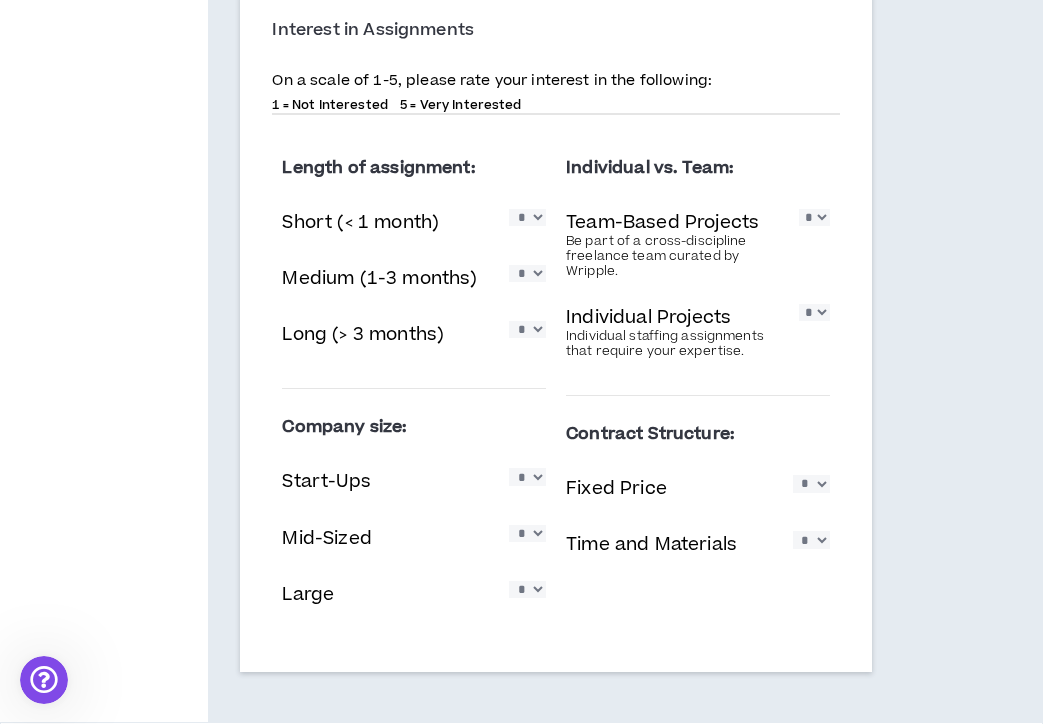 click on "* * * * *" at bounding box center [527, 217] 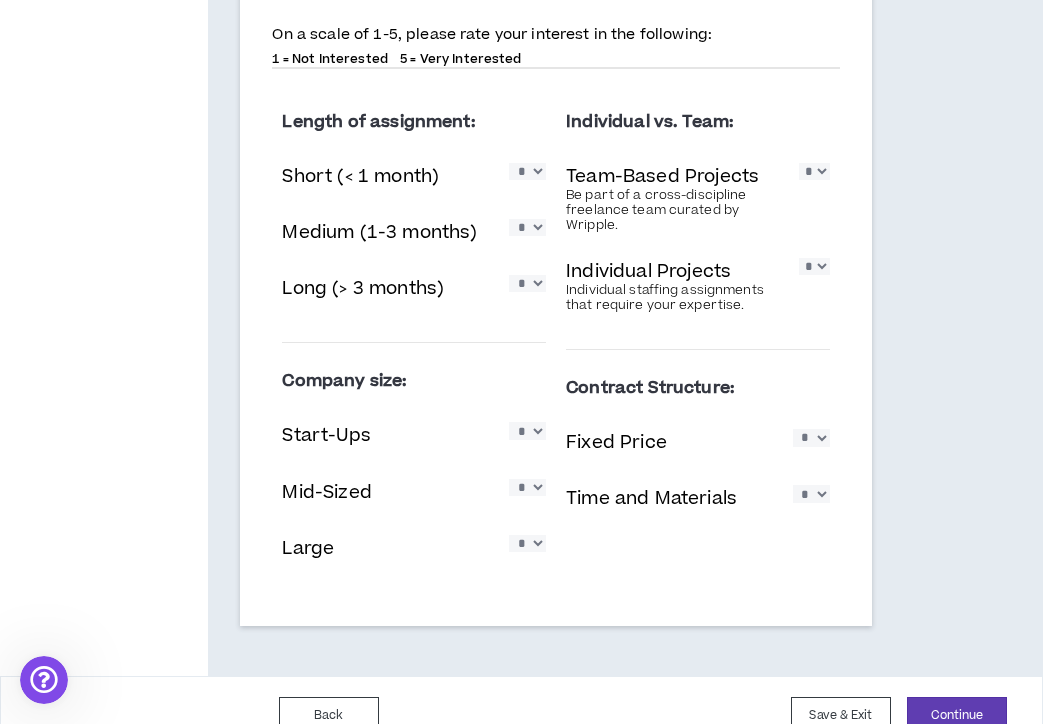 scroll, scrollTop: 2607, scrollLeft: 0, axis: vertical 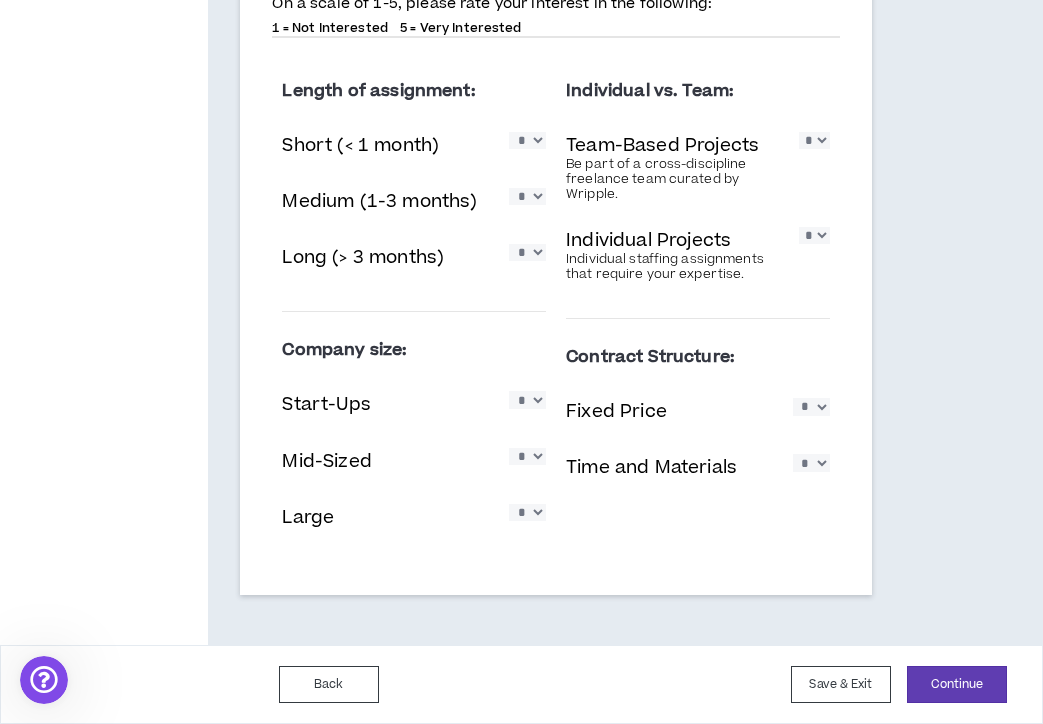 click on "* * * * *" at bounding box center [811, 462] 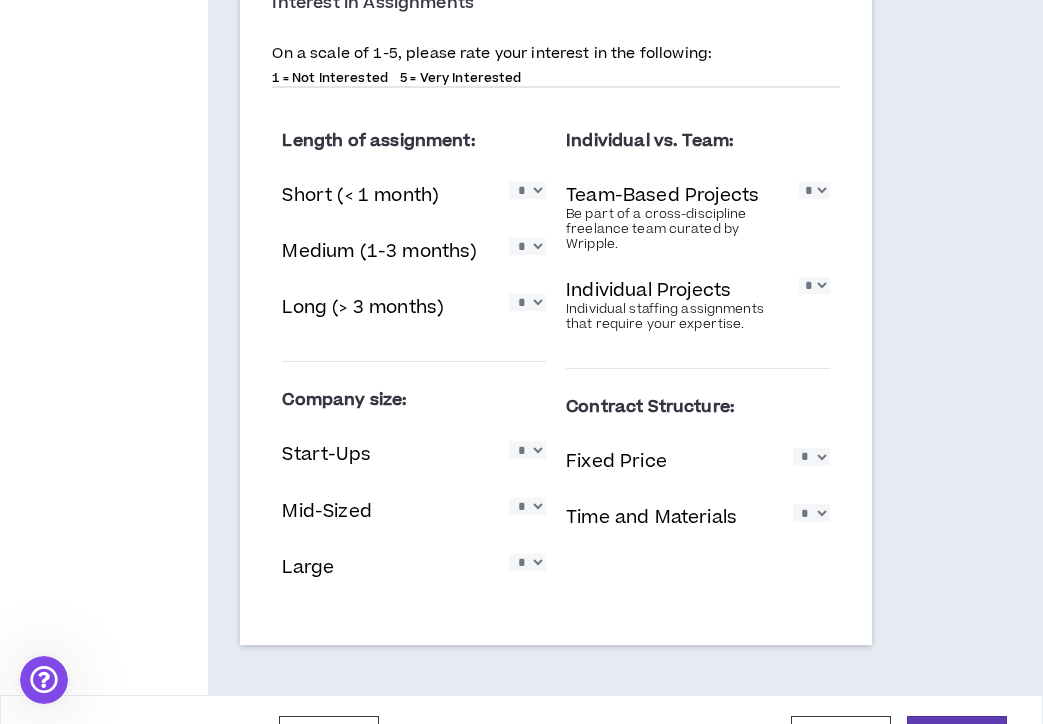 scroll, scrollTop: 2607, scrollLeft: 0, axis: vertical 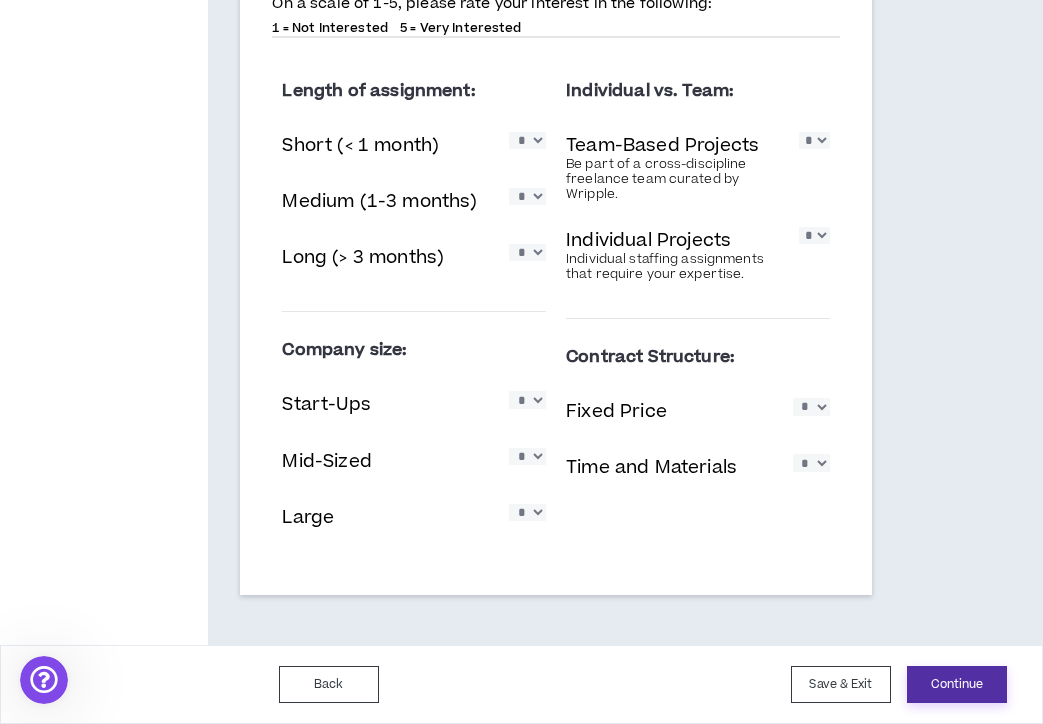 click on "Continue" at bounding box center (957, 684) 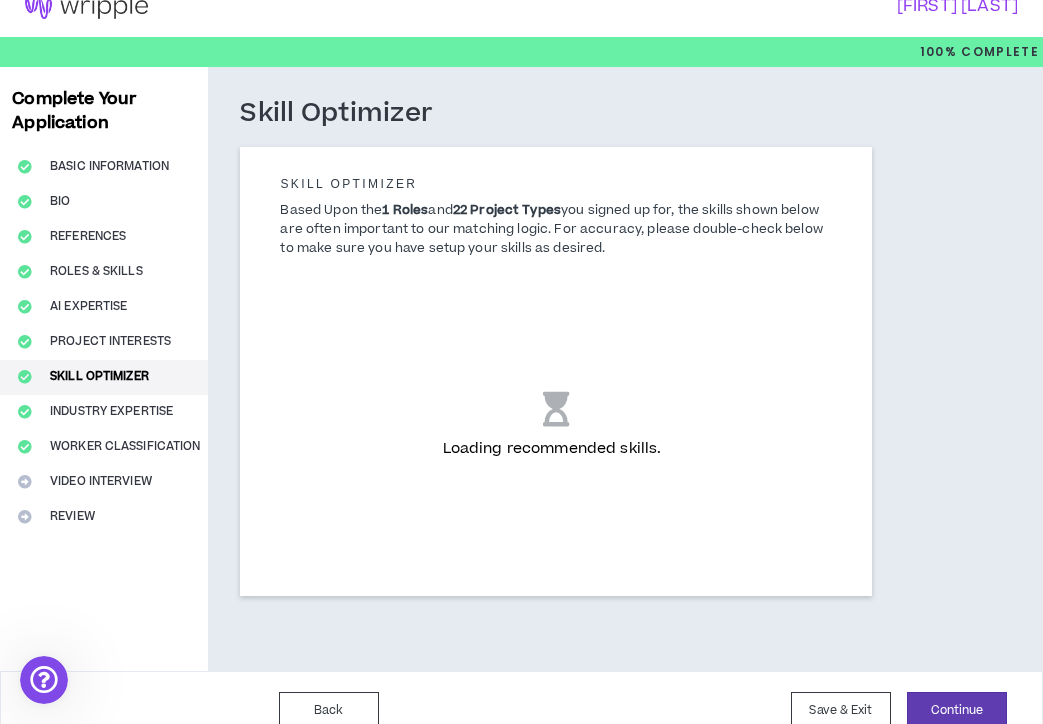 scroll, scrollTop: 0, scrollLeft: 0, axis: both 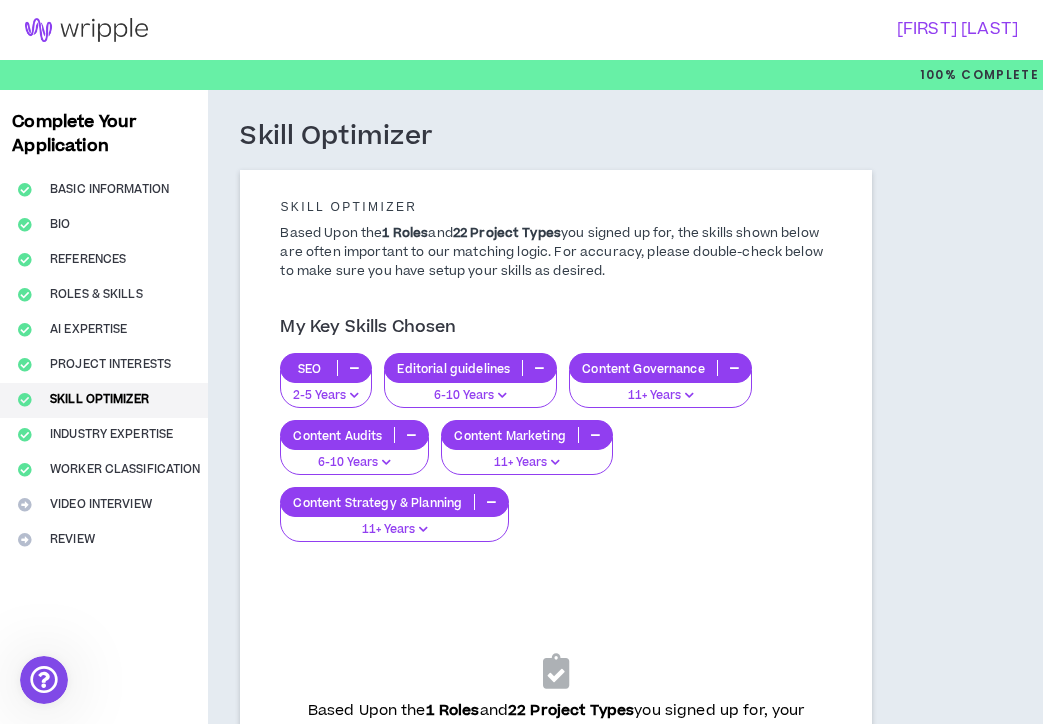 click on "Content Governance" at bounding box center [660, 368] 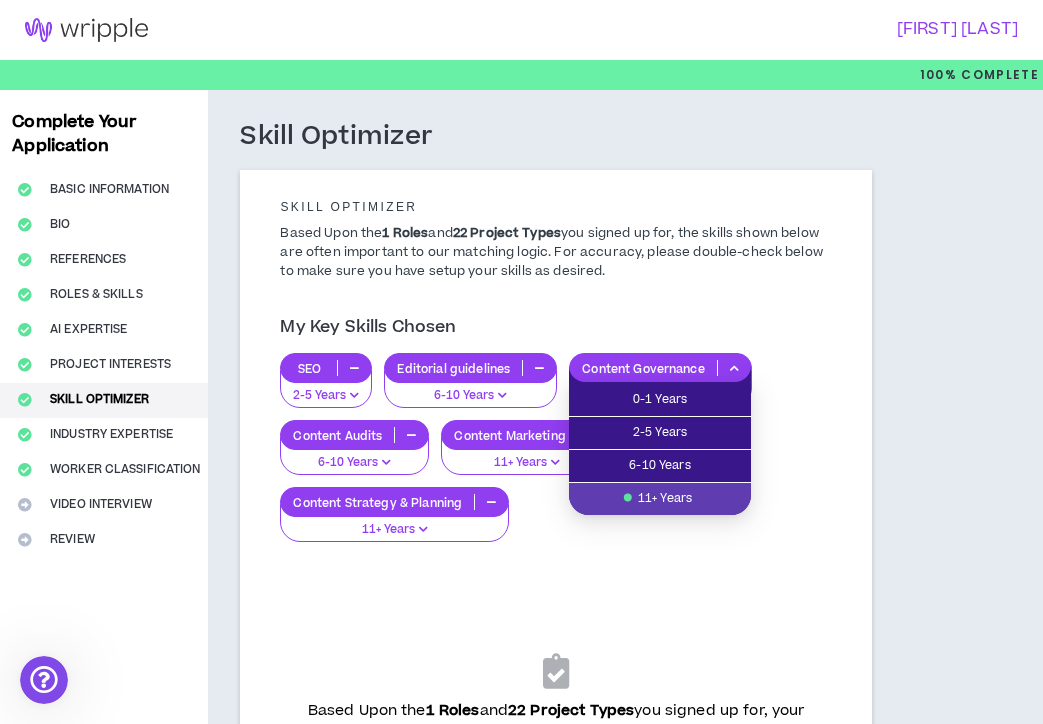 click on "My Key Skills Chosen SEO 2-5 Years Editorial guidelines 6-10 Years Content Governance 11+ Years Content Audits 6-10 Years Content Marketing 11+ Years Content Strategy & Planning 11+ Years" at bounding box center [555, 432] 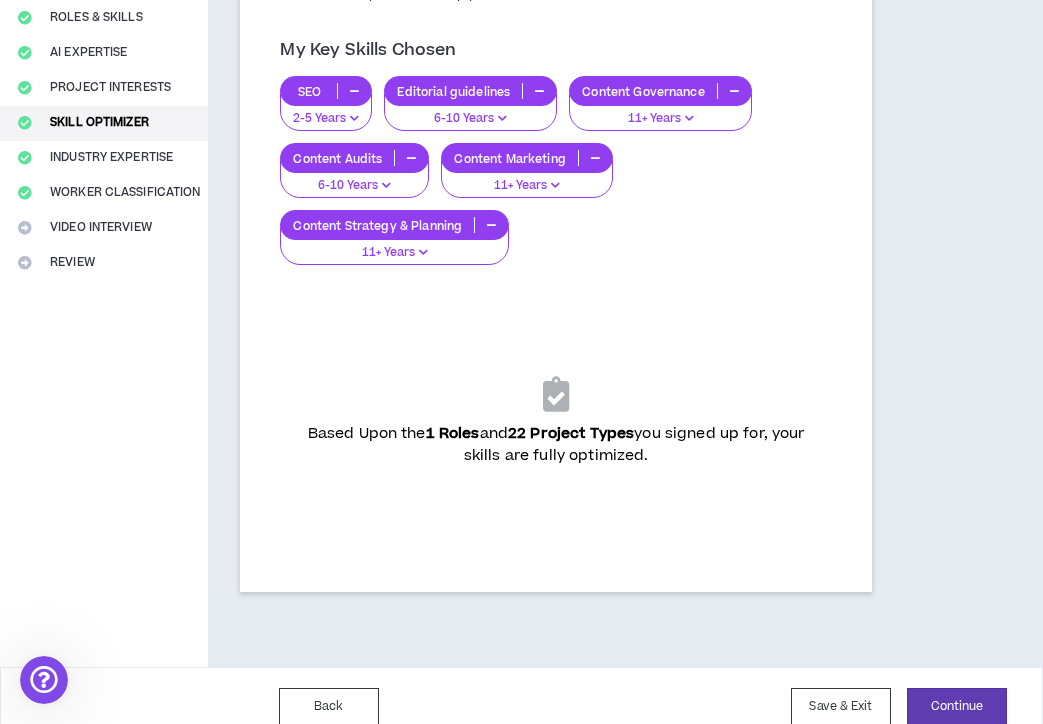 scroll, scrollTop: 298, scrollLeft: 0, axis: vertical 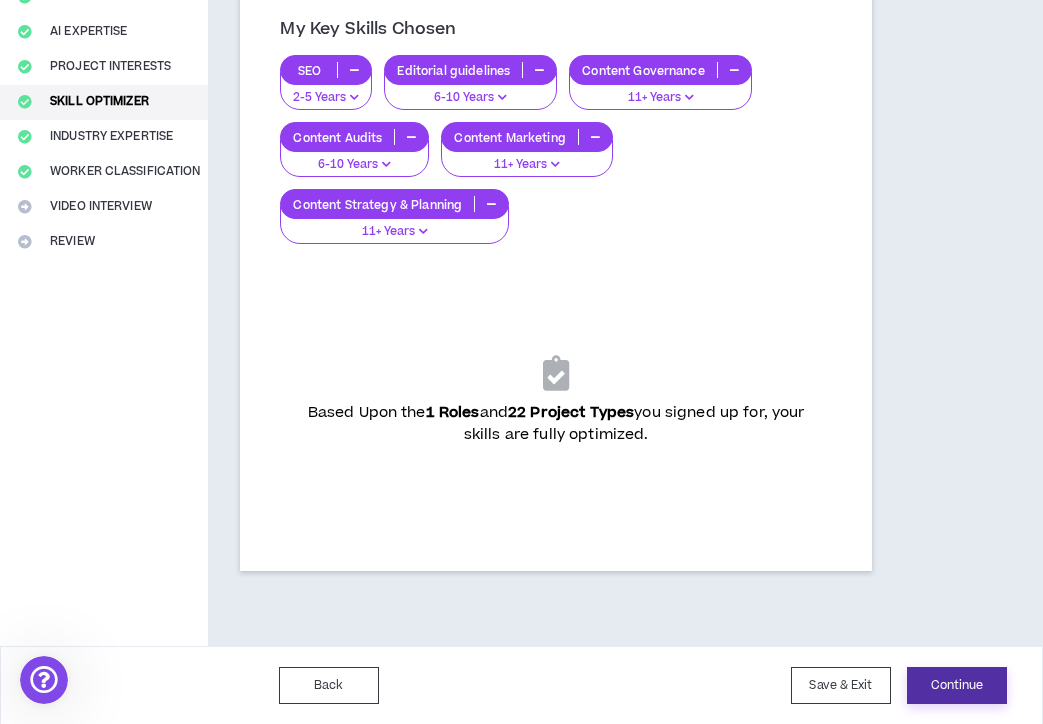 click on "Continue" at bounding box center [957, 685] 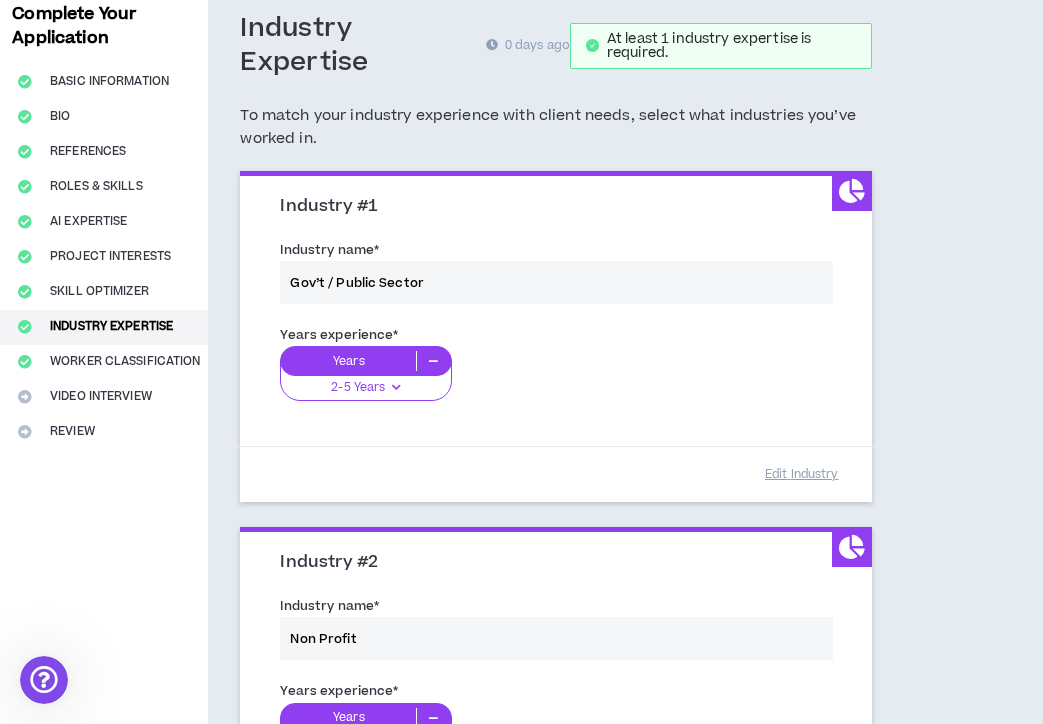 scroll, scrollTop: 118, scrollLeft: 0, axis: vertical 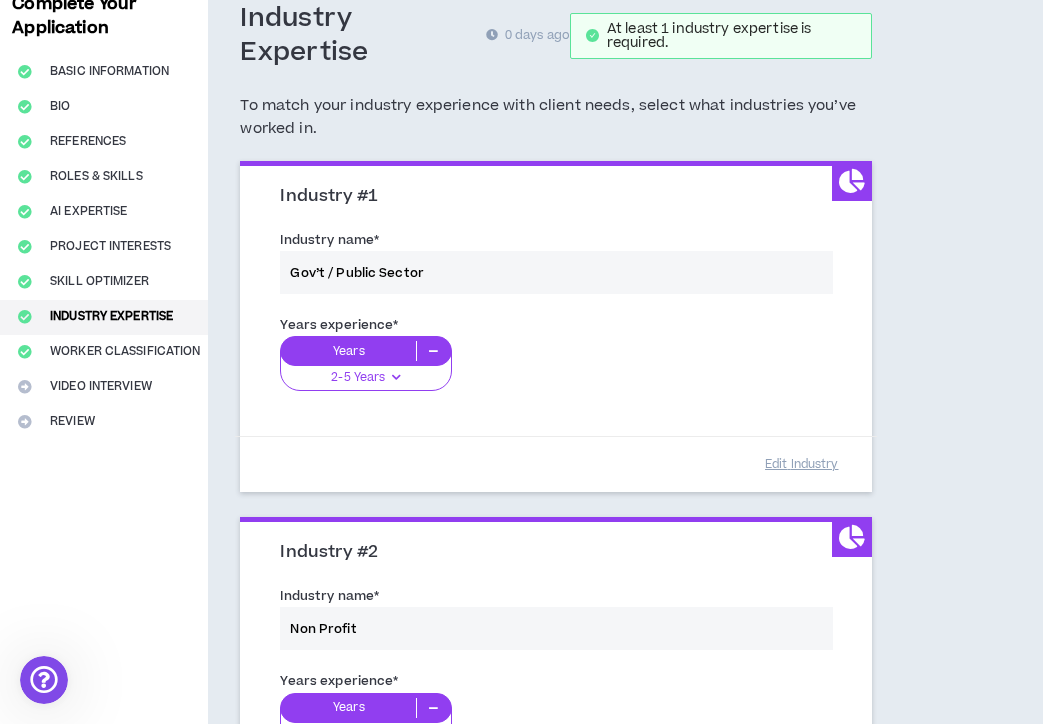click on "Years experience * Years 2-5 Years 0-1 Years 2-5 Years 6-10 Years 11+ Years" at bounding box center [555, 365] 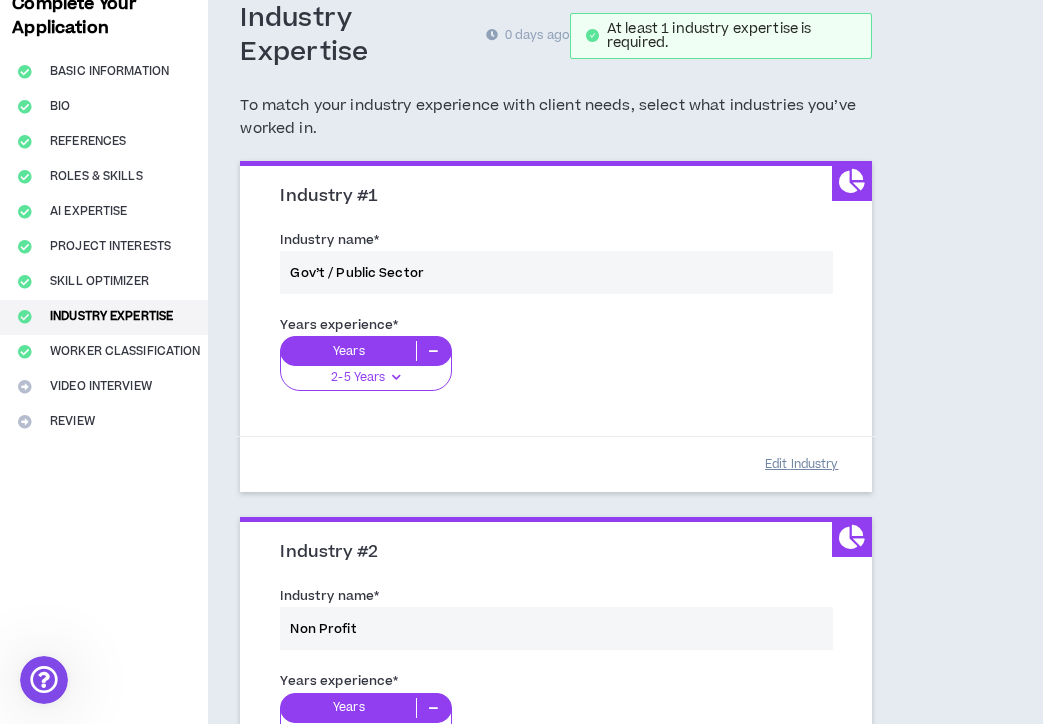 click on "Edit   Industry" at bounding box center [802, 464] 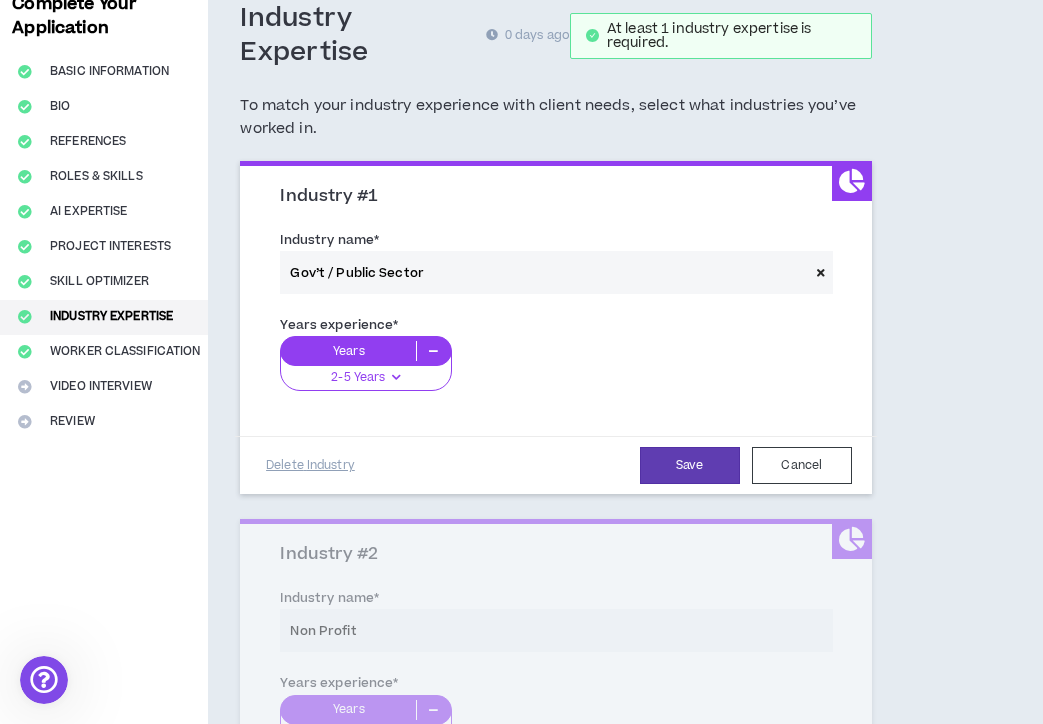 click at bounding box center (396, 377) 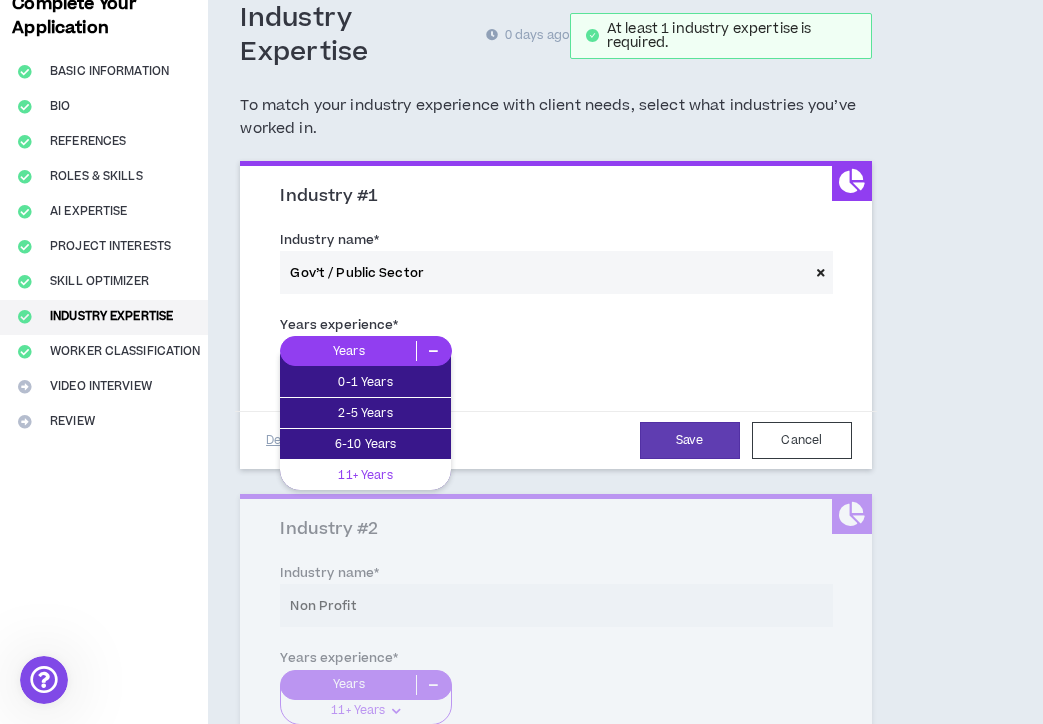 click on "11+ Years" at bounding box center [365, 475] 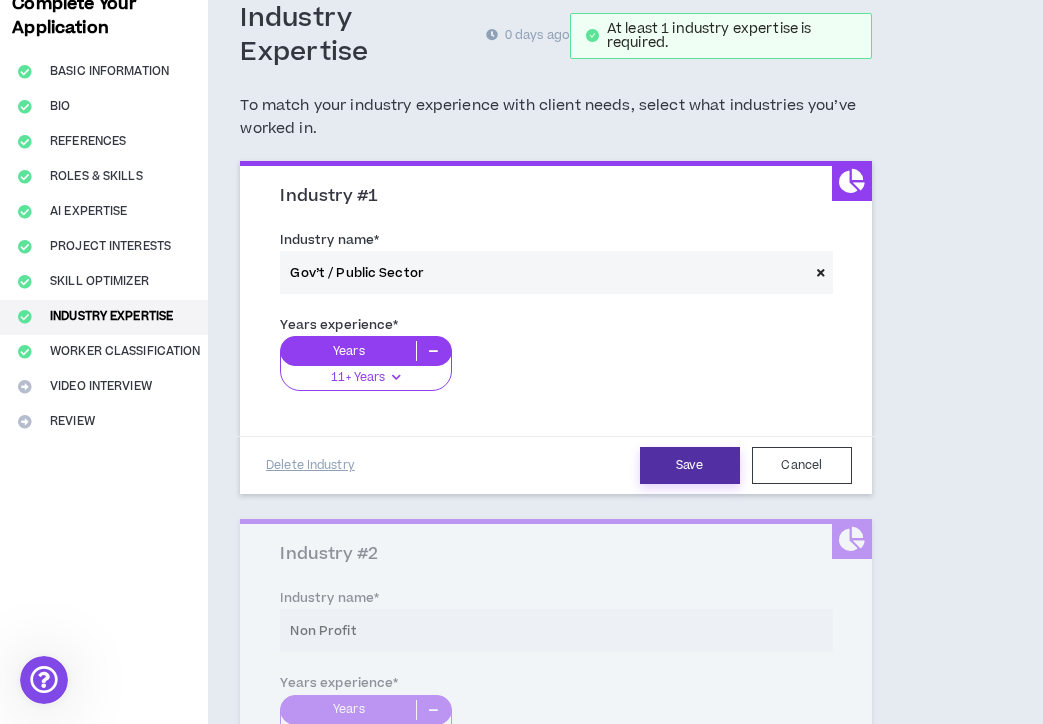 click on "Save" at bounding box center [690, 465] 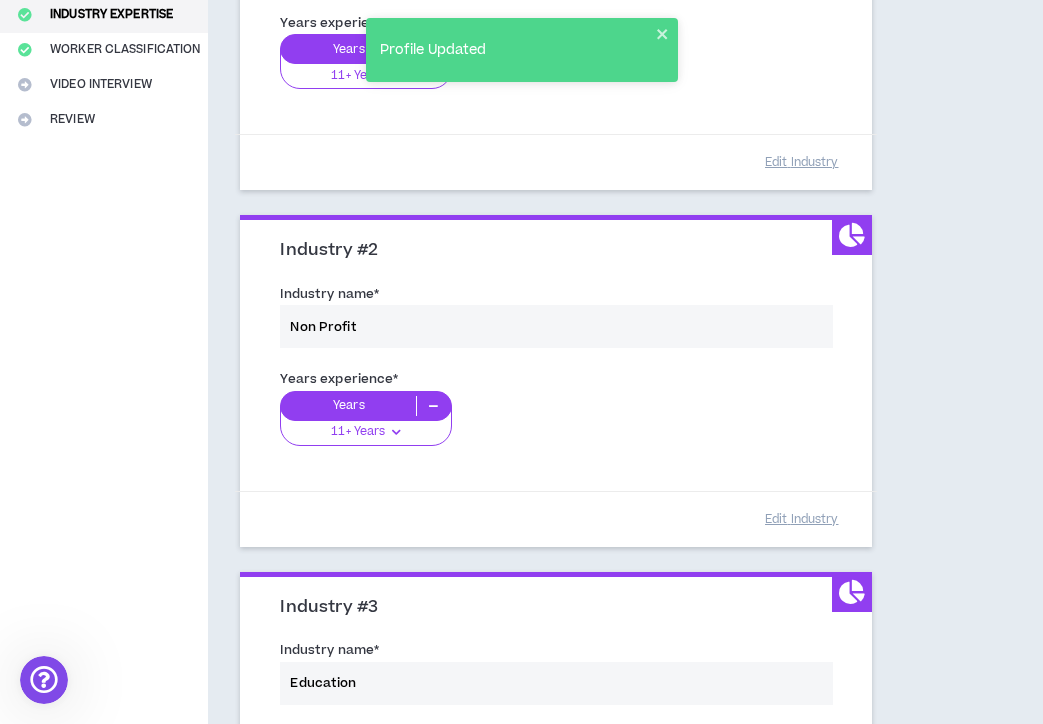 scroll, scrollTop: 536, scrollLeft: 0, axis: vertical 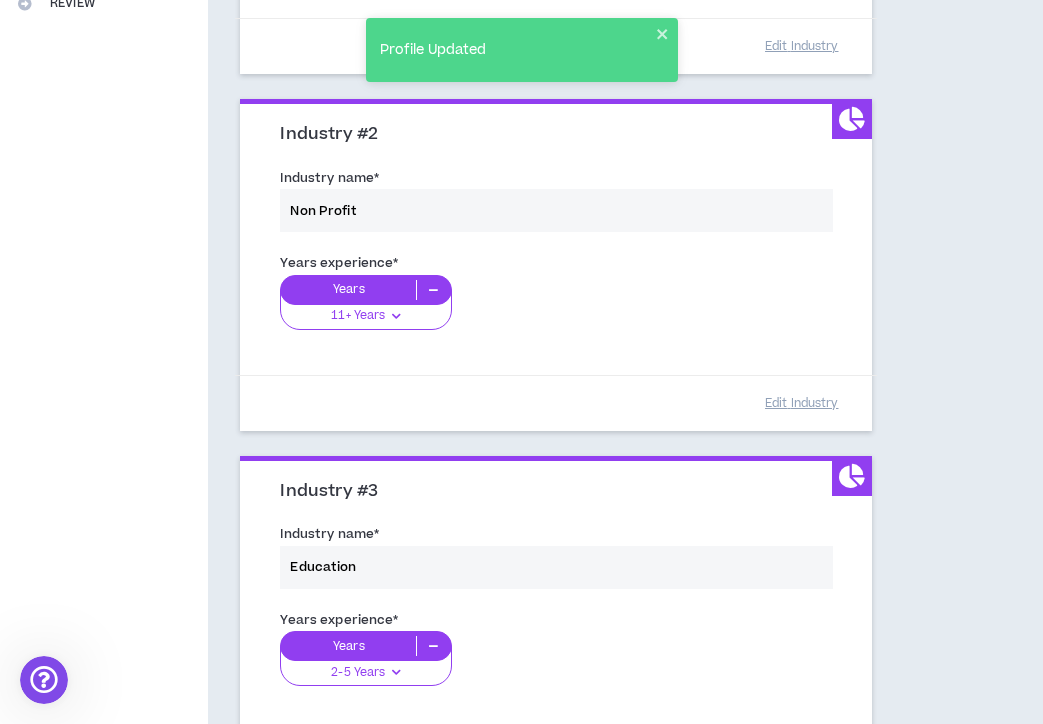 click on "Industry name  * Non Profit" at bounding box center [555, 204] 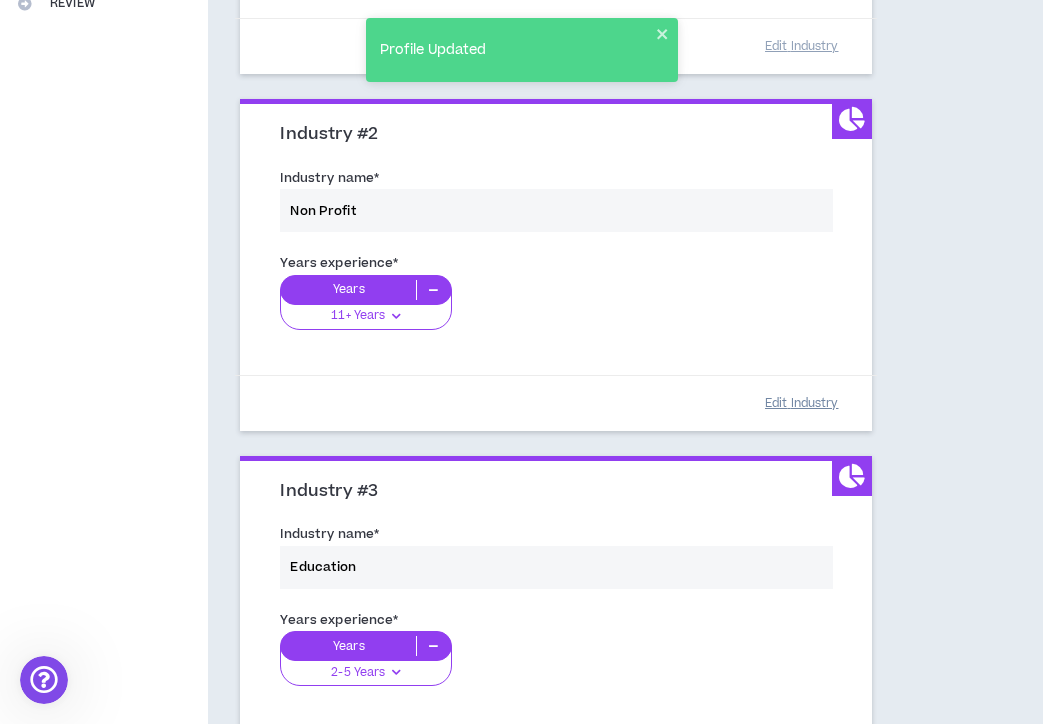 click on "Edit   Industry" at bounding box center [802, 403] 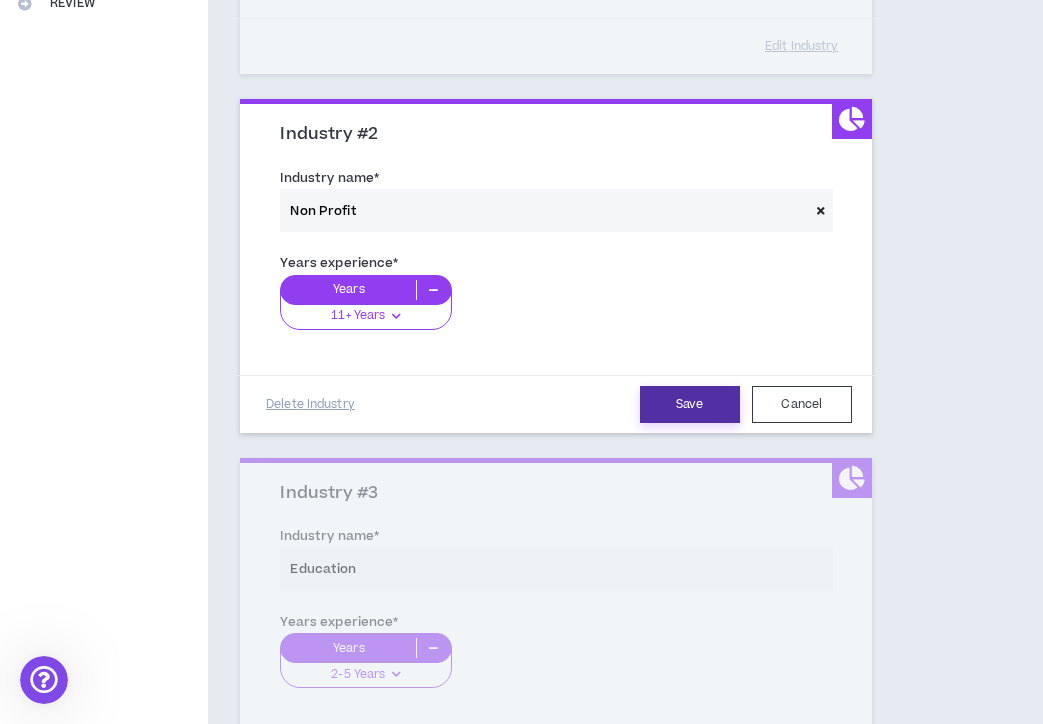click on "Save" at bounding box center [690, 404] 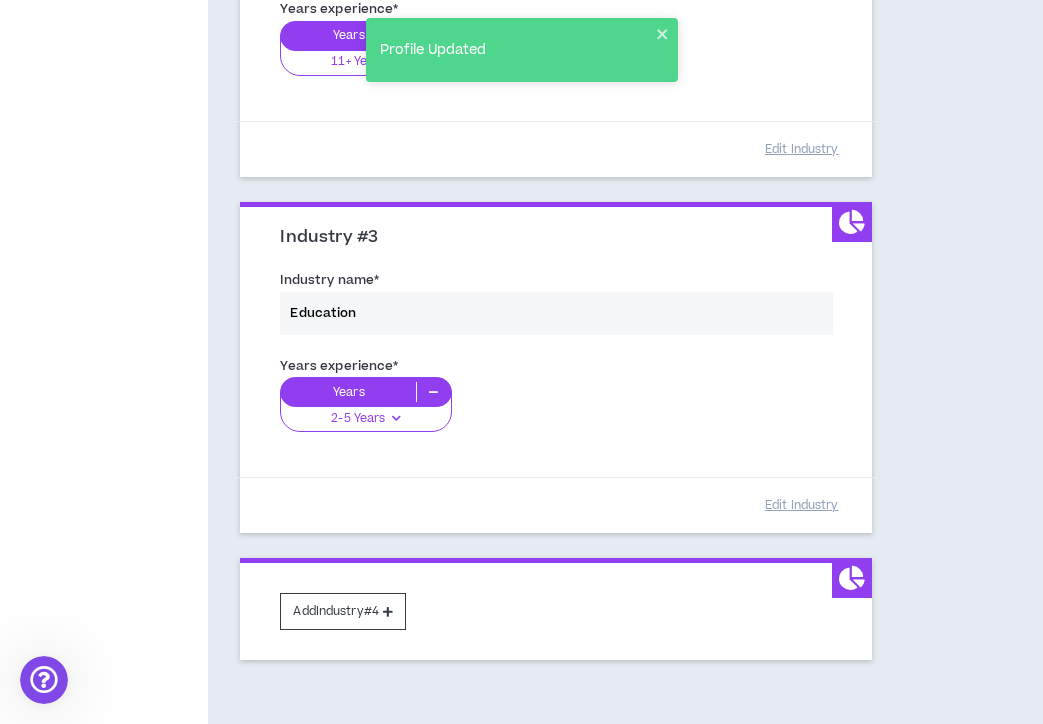 scroll, scrollTop: 904, scrollLeft: 0, axis: vertical 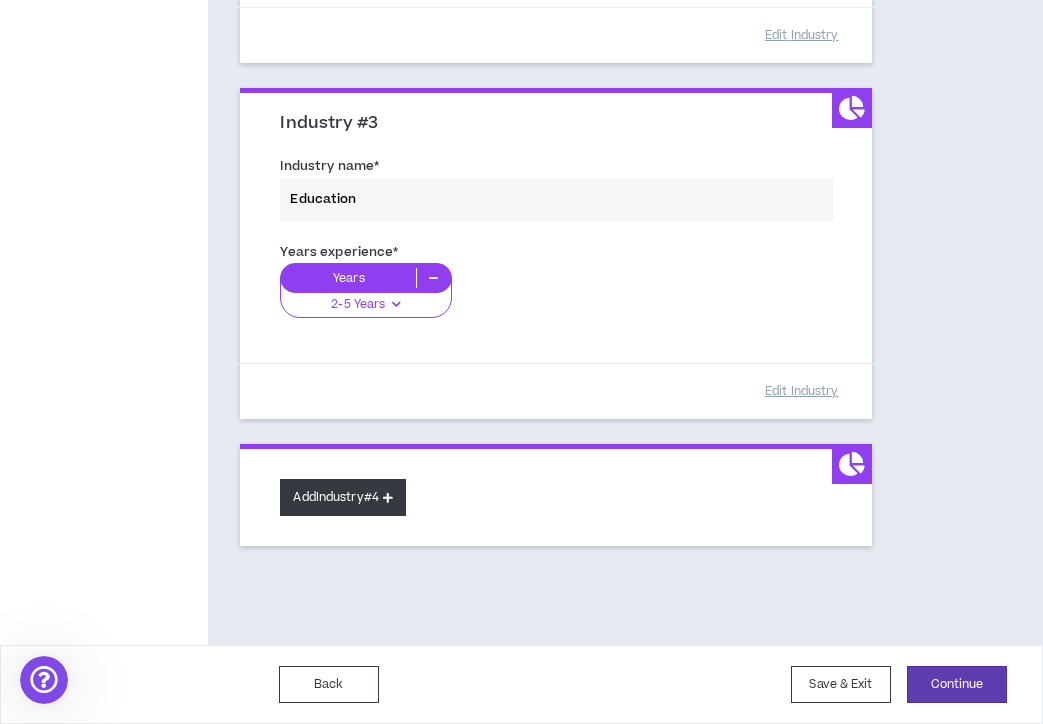 click on "Add  Industry  #4" at bounding box center (343, 497) 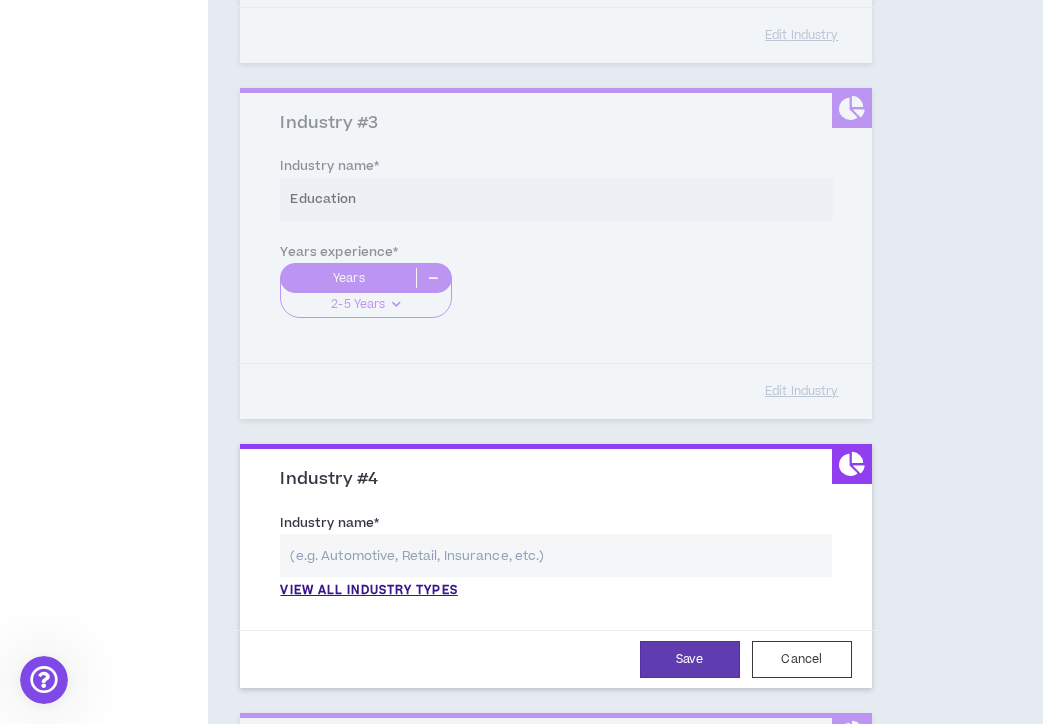 click at bounding box center [555, 555] 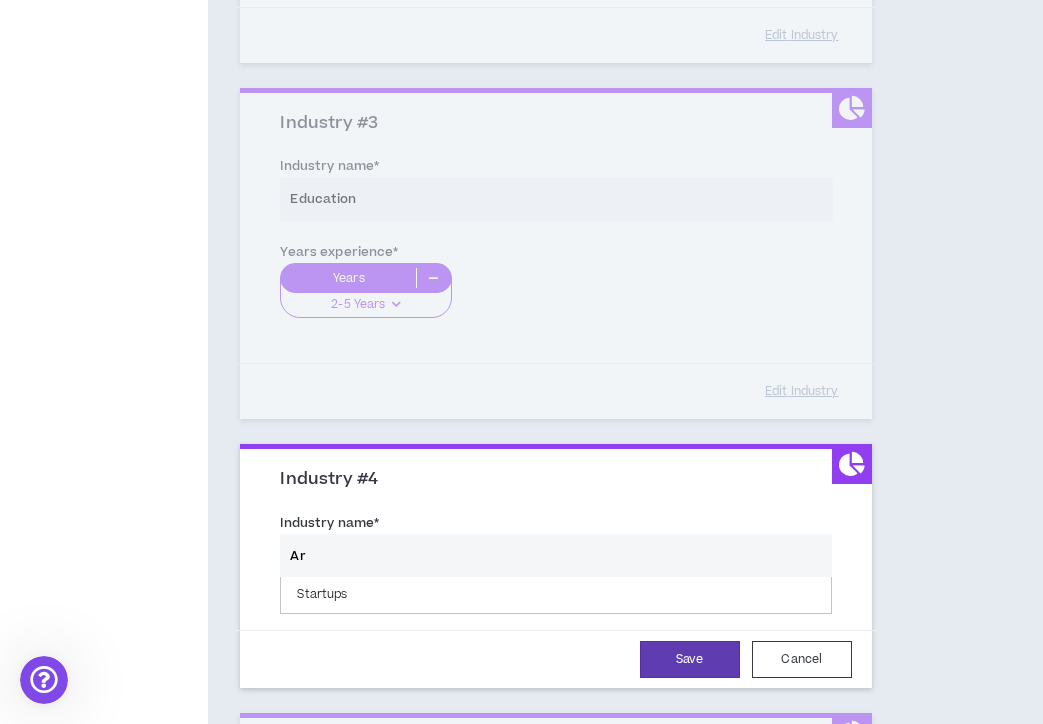 type on "A" 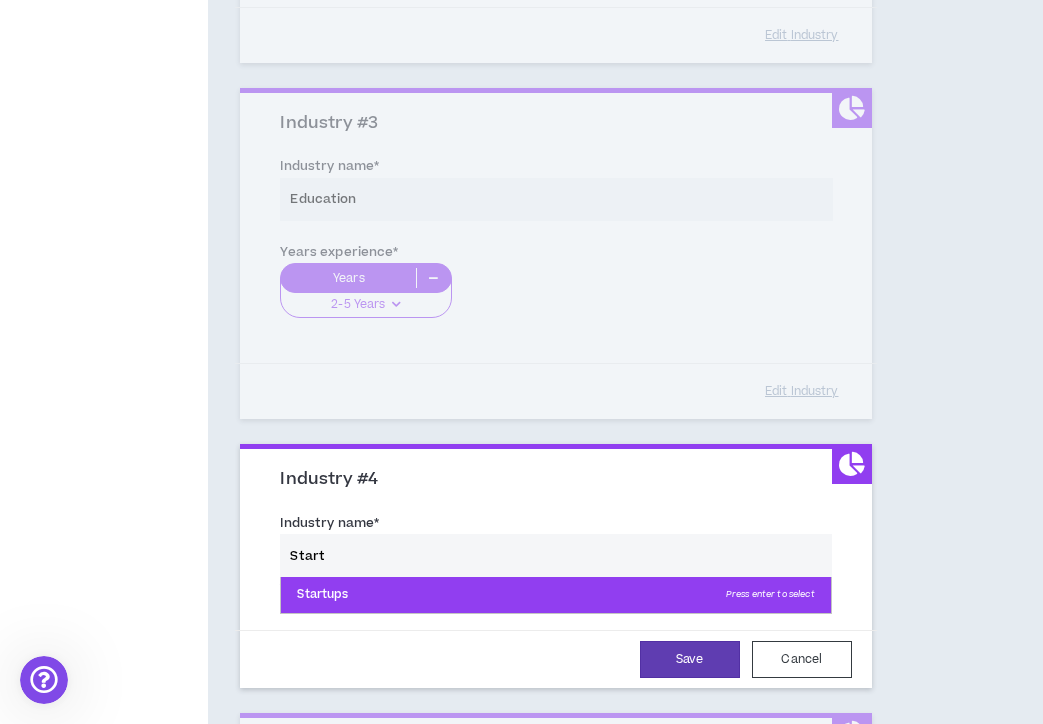 click on "Startups Press enter to select" at bounding box center [555, 595] 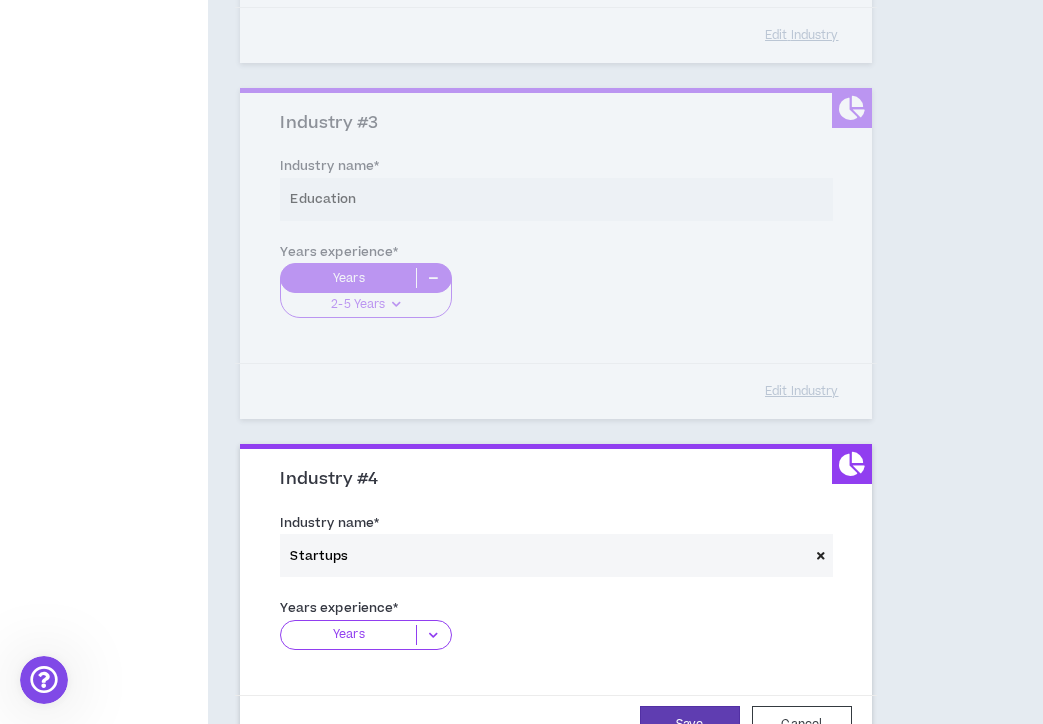 click on "Years" at bounding box center [365, 635] 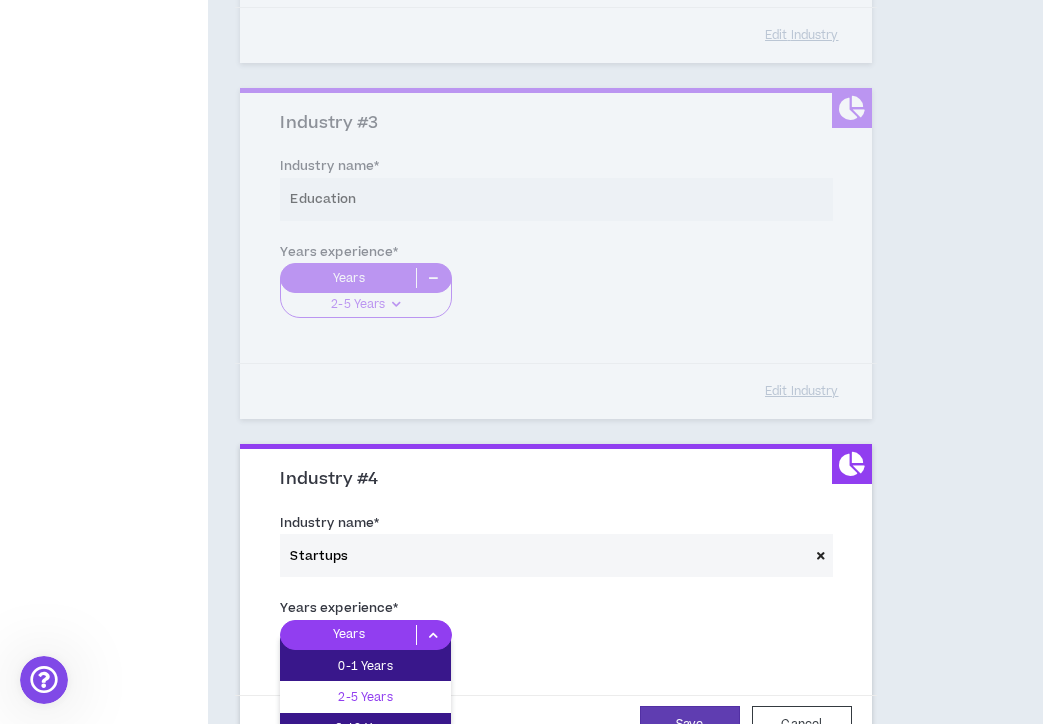 click on "2-5 Years" at bounding box center (365, 697) 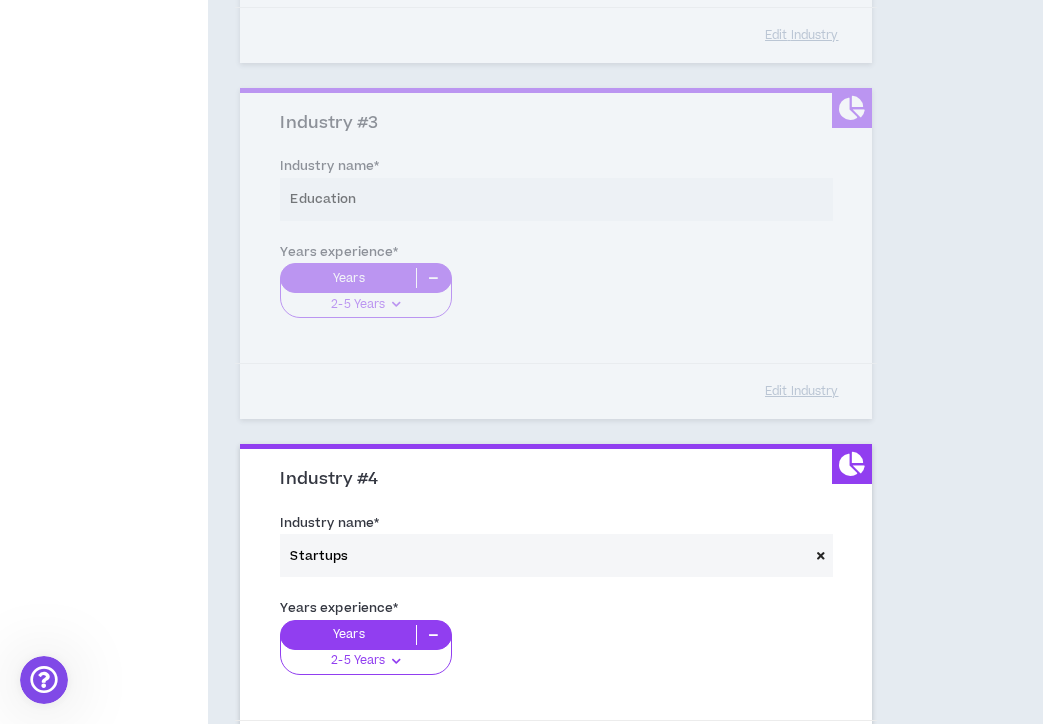 scroll, scrollTop: 1051, scrollLeft: 0, axis: vertical 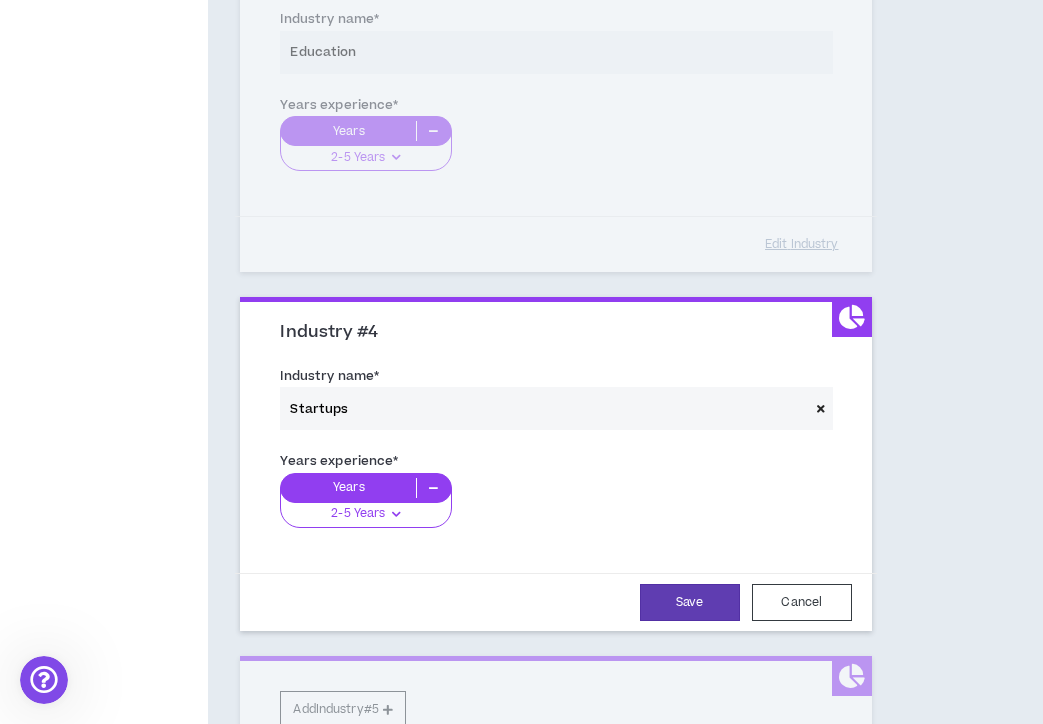 click at bounding box center (396, 514) 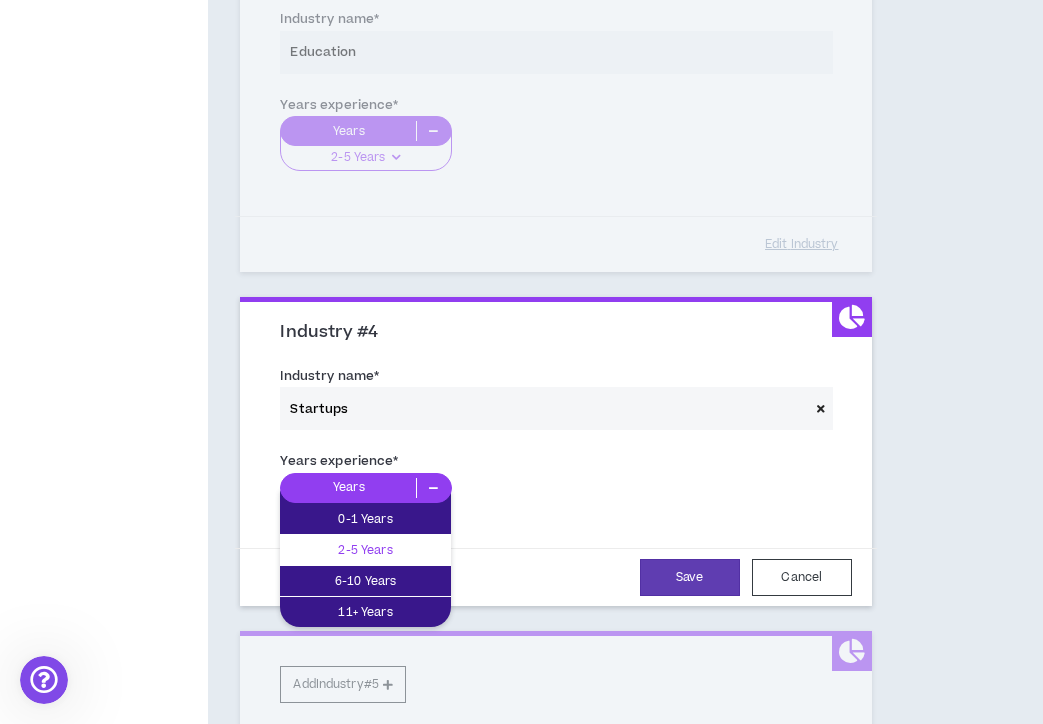 click on "2-5 Years" at bounding box center (365, 550) 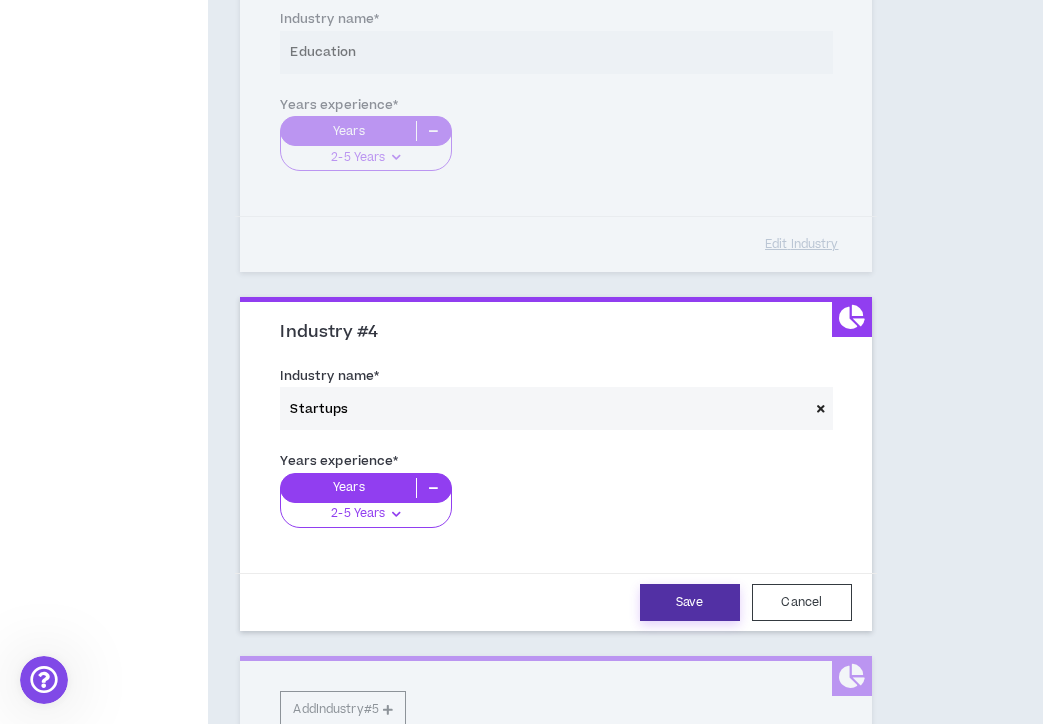 click on "Save" at bounding box center (690, 602) 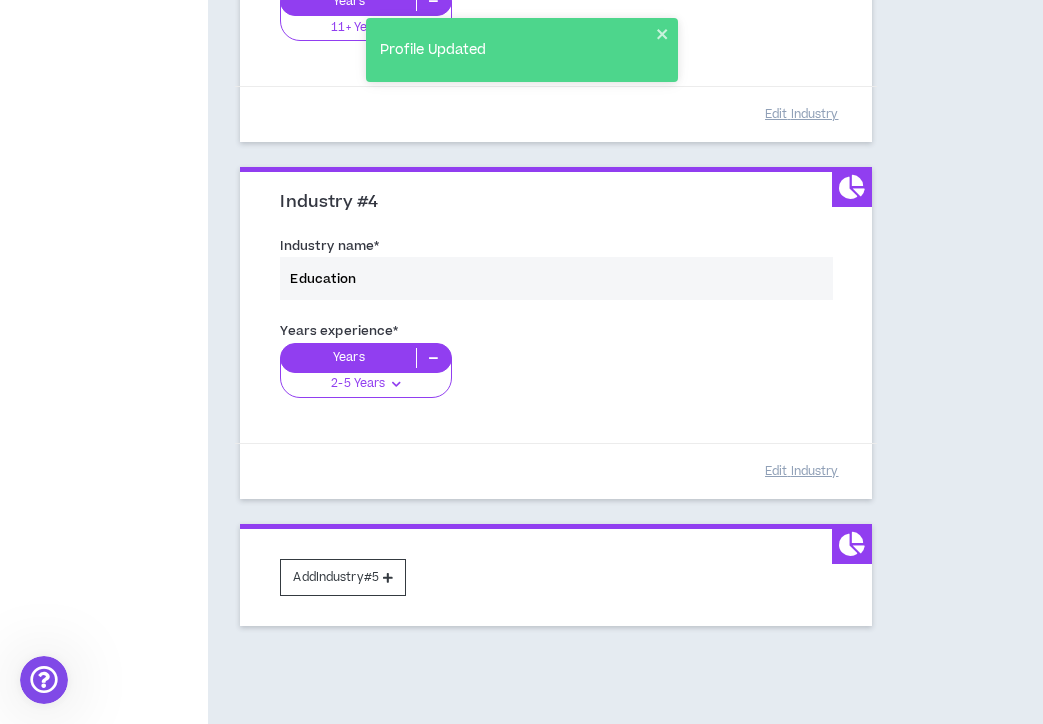 scroll, scrollTop: 1260, scrollLeft: 0, axis: vertical 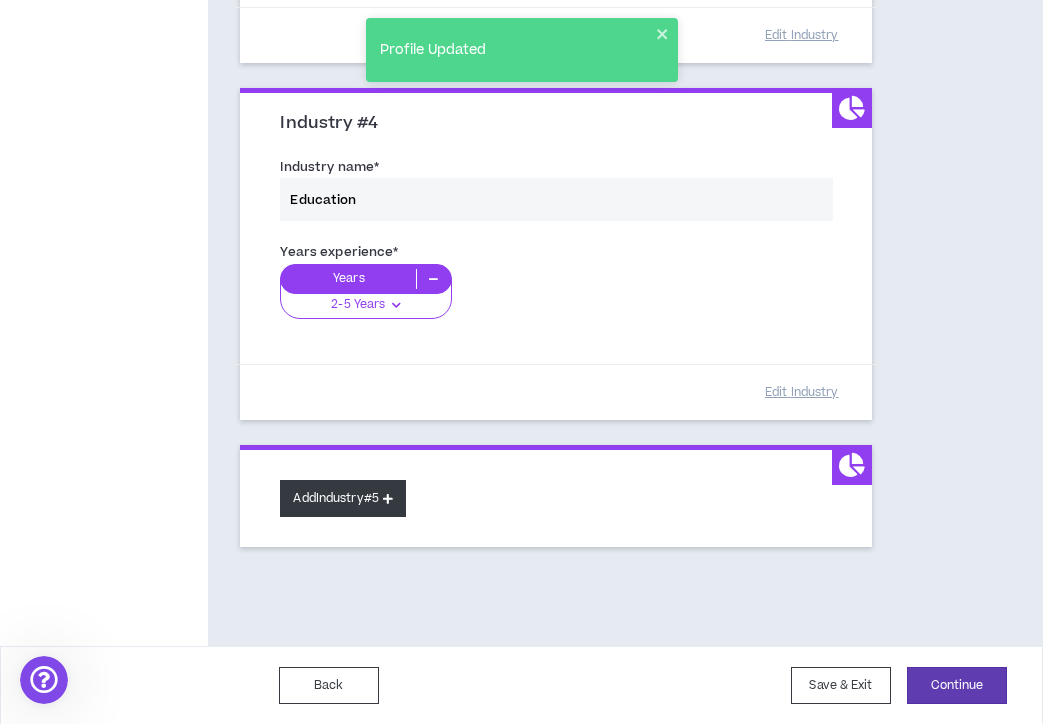 click on "Add  Industry  #5" at bounding box center (343, 498) 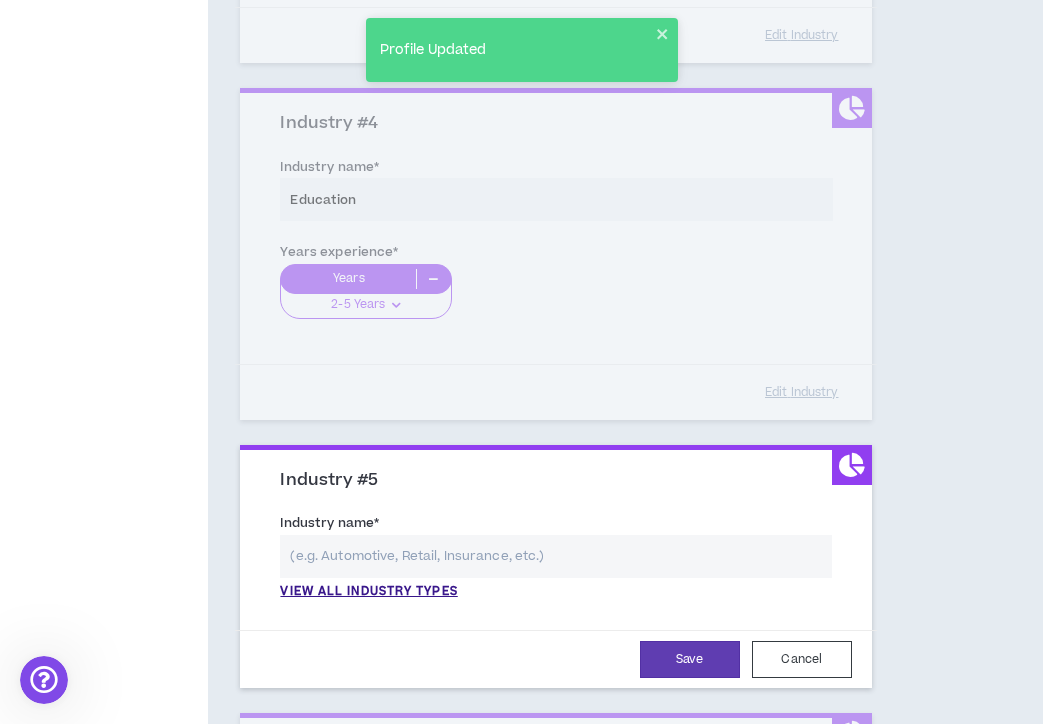 click at bounding box center (555, 556) 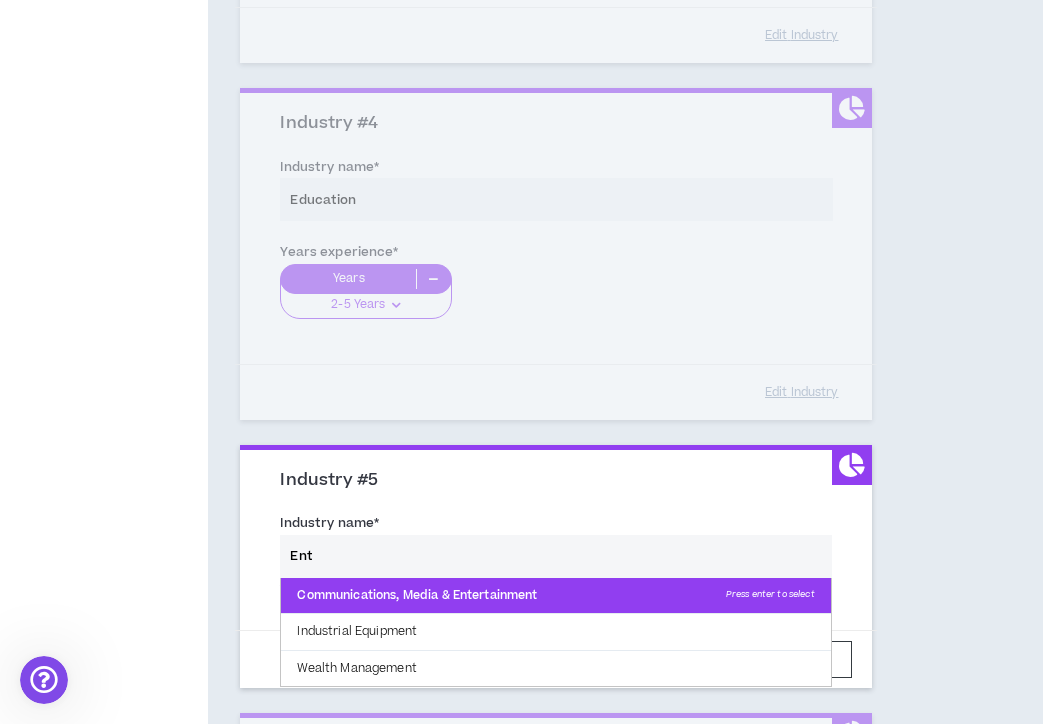 click on "Communications, Media & Entertainment Press enter to select" at bounding box center (555, 596) 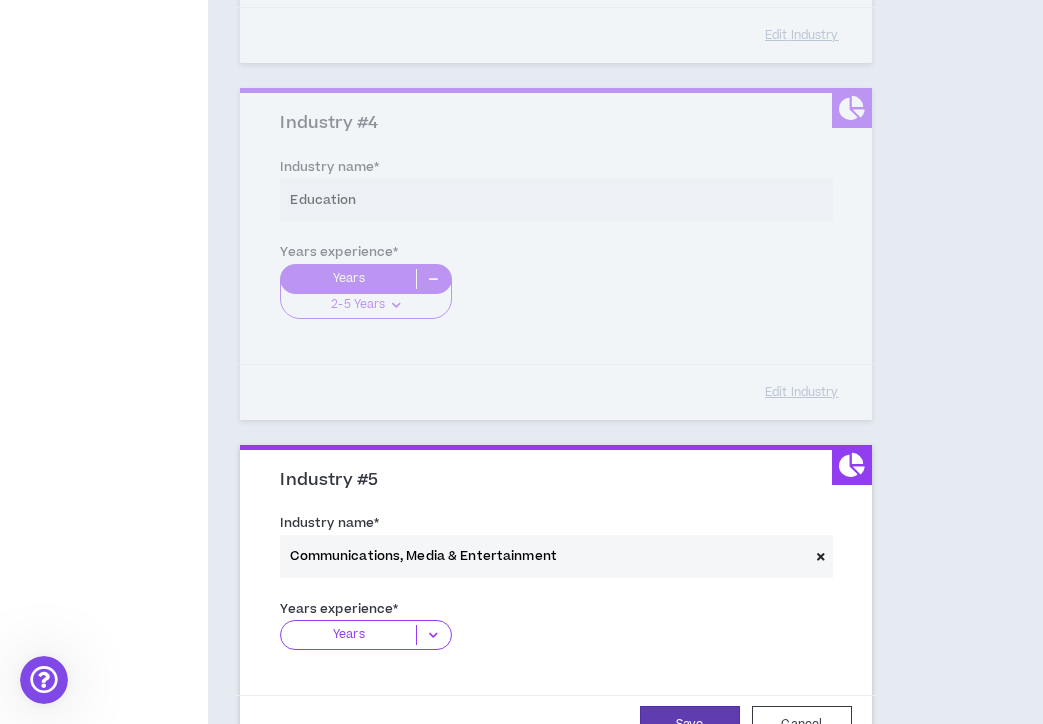 click on "Years" at bounding box center (348, 635) 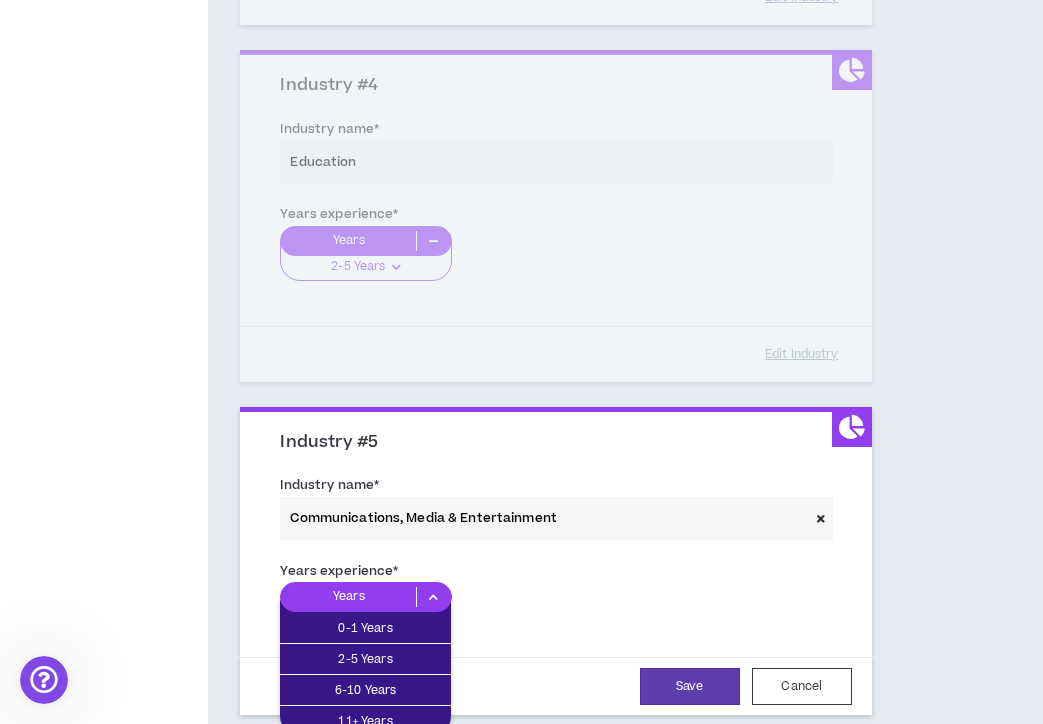 scroll, scrollTop: 1534, scrollLeft: 0, axis: vertical 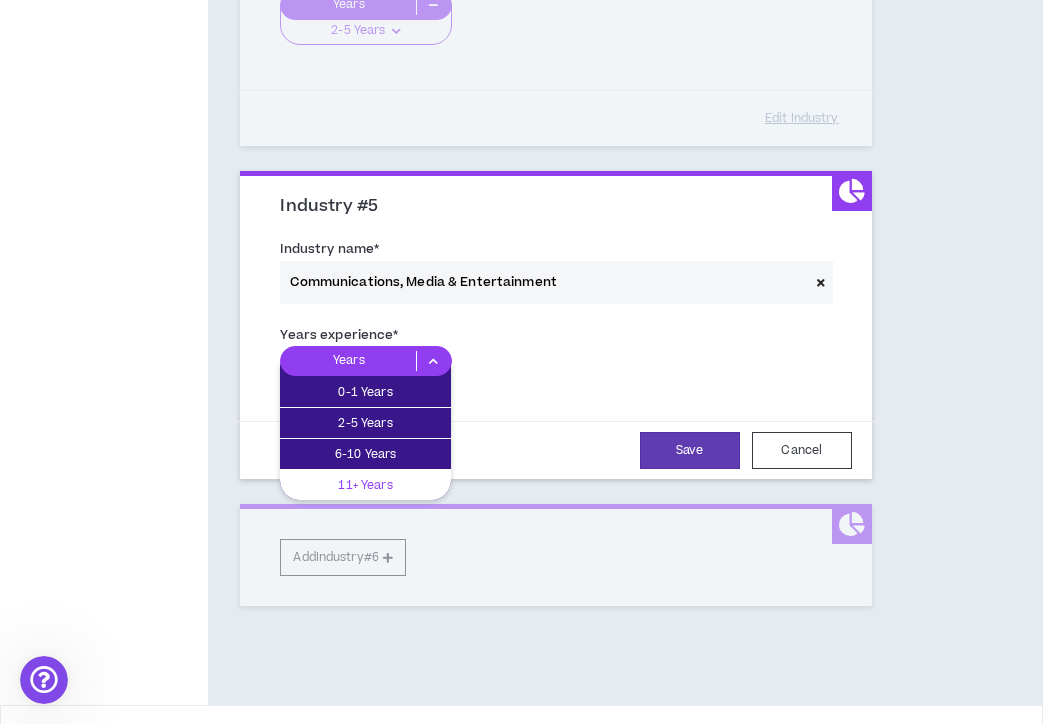 click on "11+ Years" at bounding box center (365, 485) 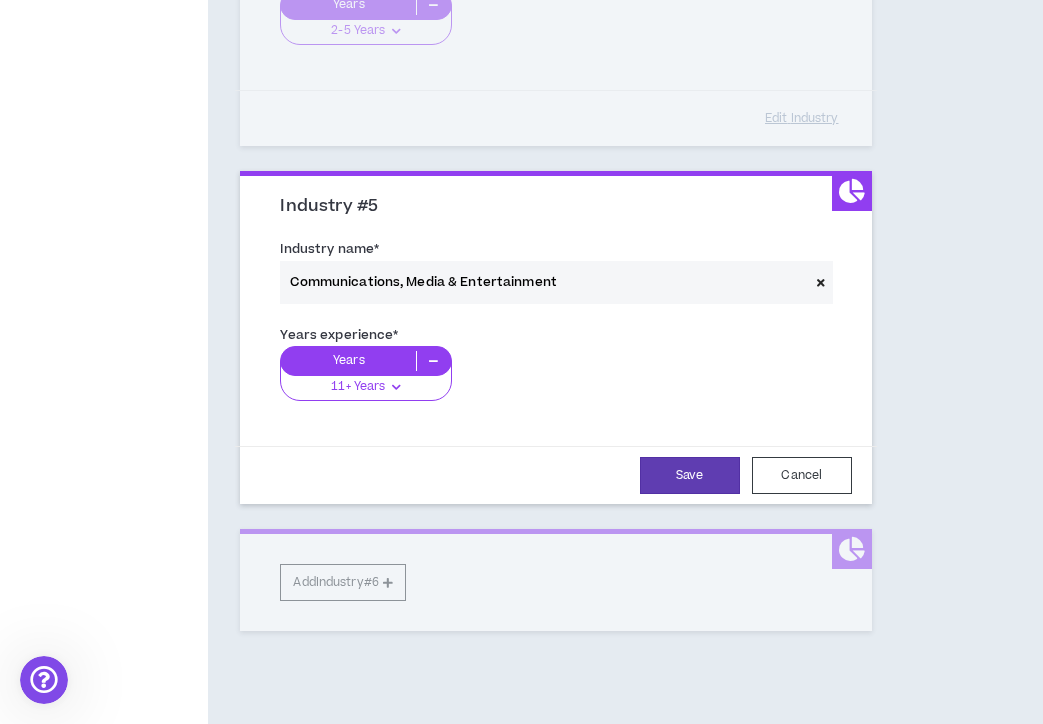 click on "Save Cancel" at bounding box center (555, 475) 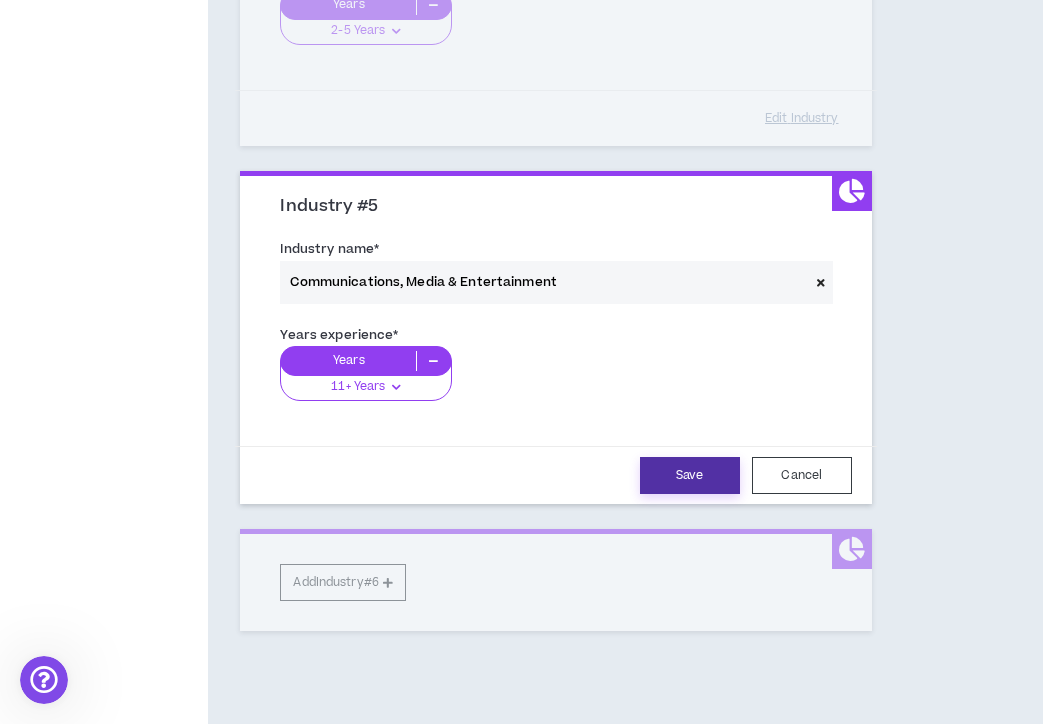 click on "Save" at bounding box center [690, 475] 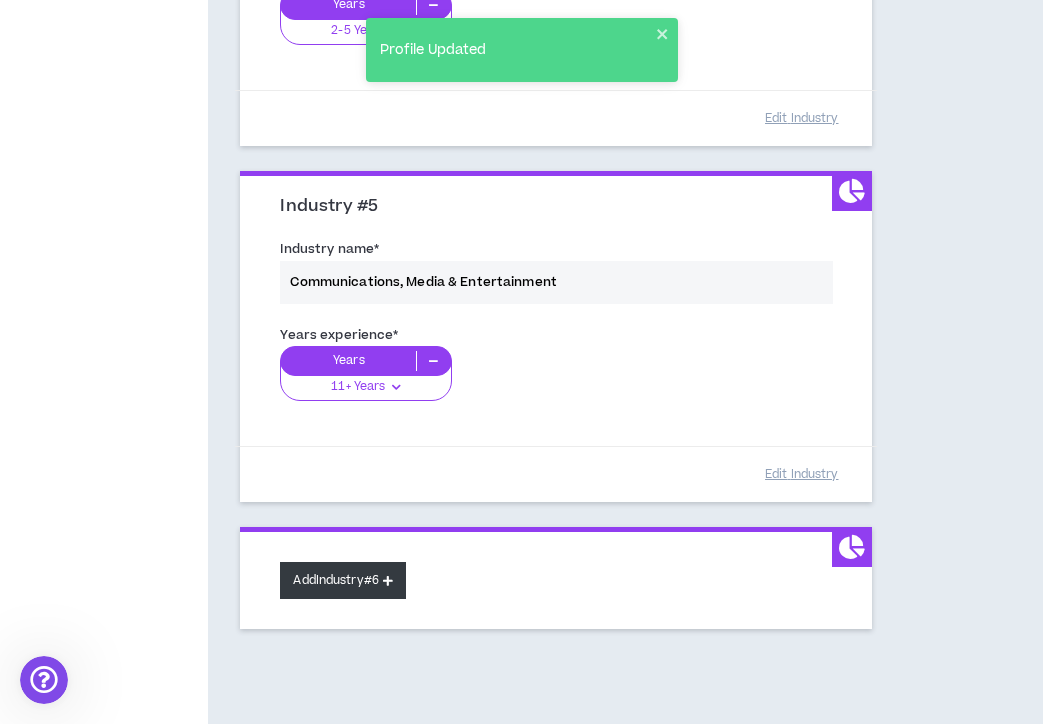 click on "Add  Industry  #6" at bounding box center [343, 580] 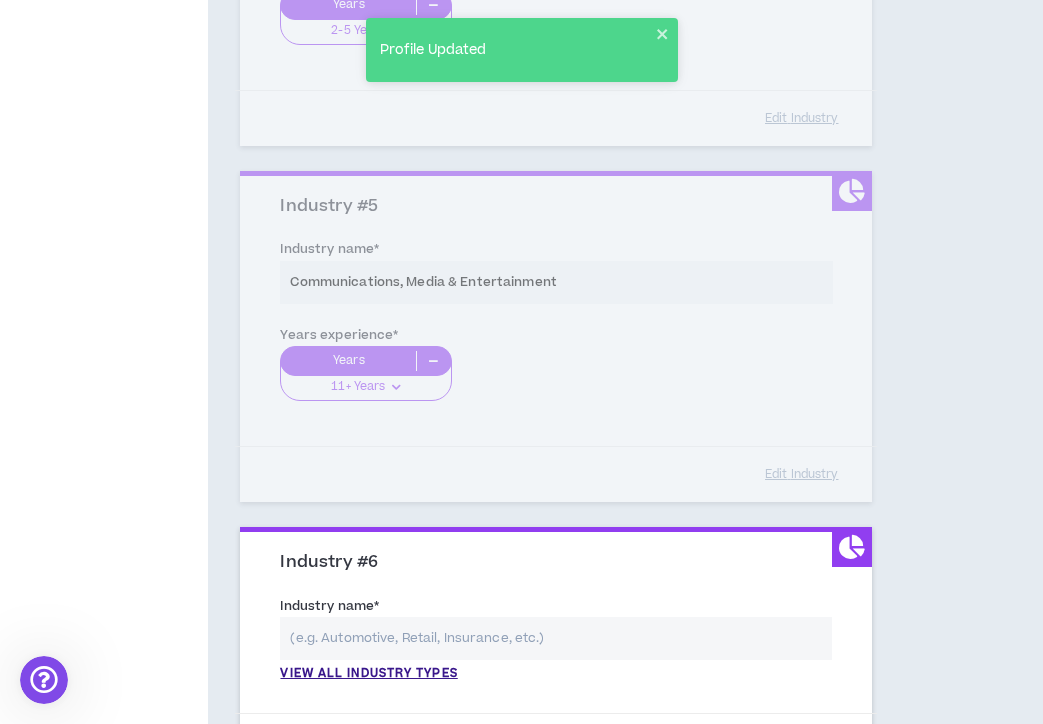 click at bounding box center (555, 638) 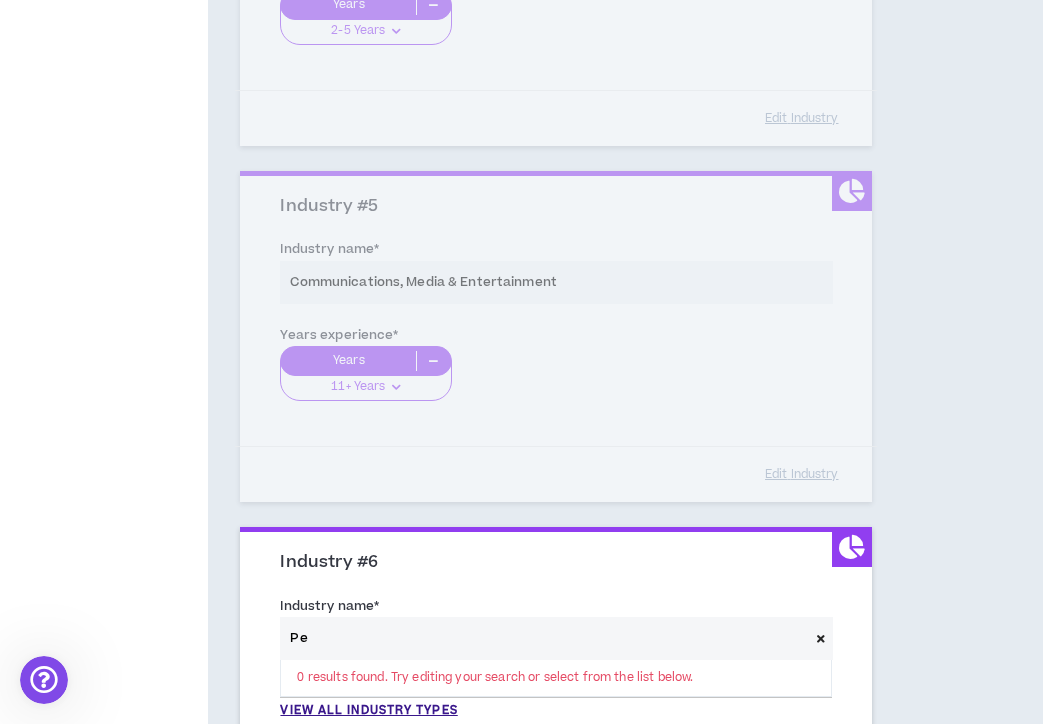 type on "P" 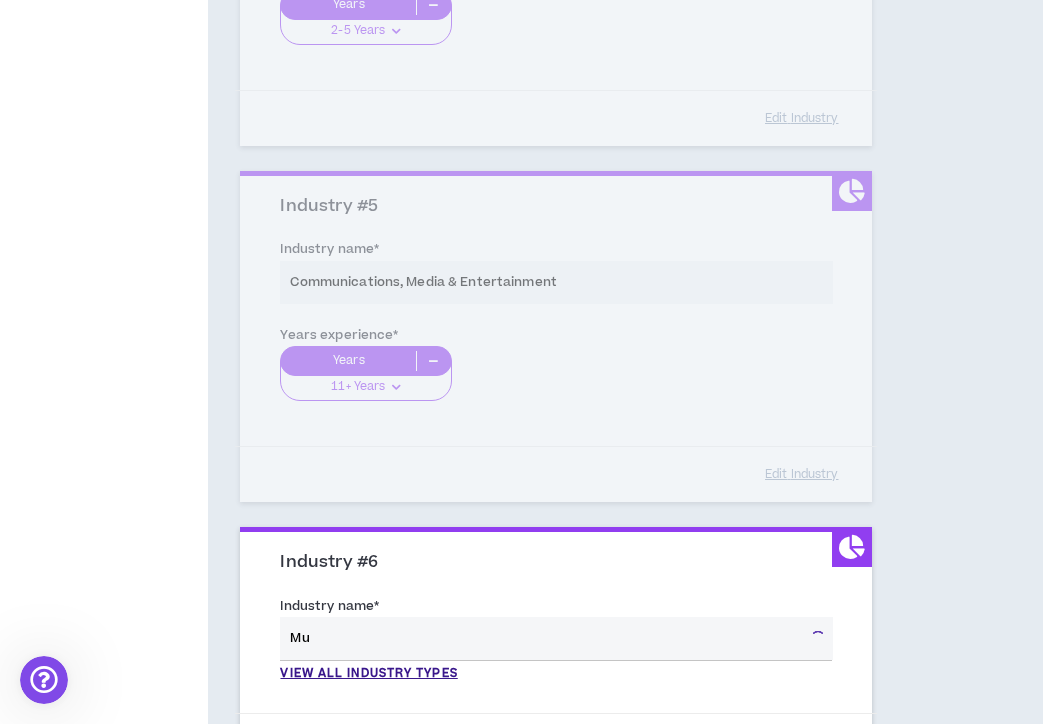 type on "M" 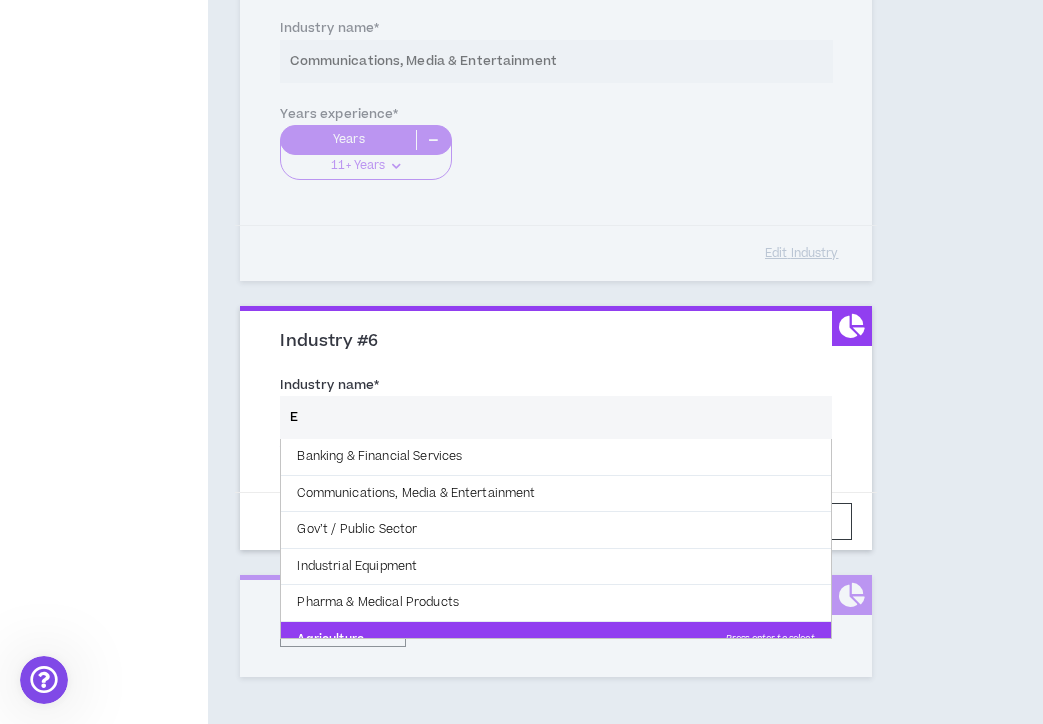 scroll, scrollTop: 1806, scrollLeft: 0, axis: vertical 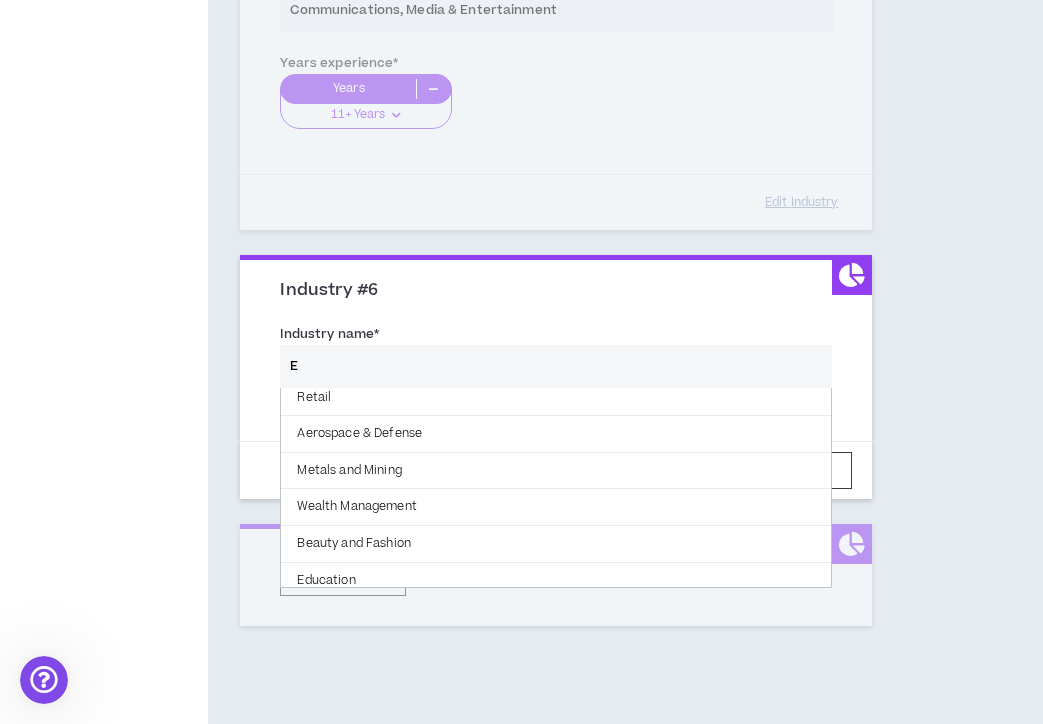 type on "E" 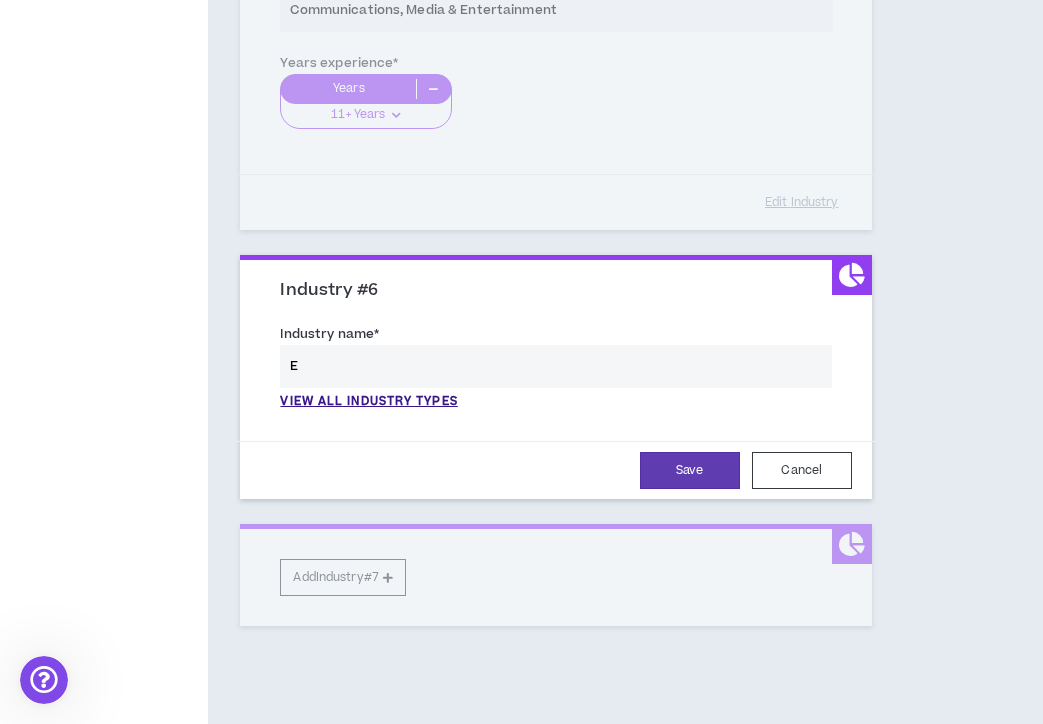 click on "Industry #6 Industry name  * E View all industry types Please select a valid industry. Years experience  * Years 0-1 Years 2-5 Years 6-10 Years 11+ Years The years experience field is required. Save Cancel" at bounding box center [555, 379] 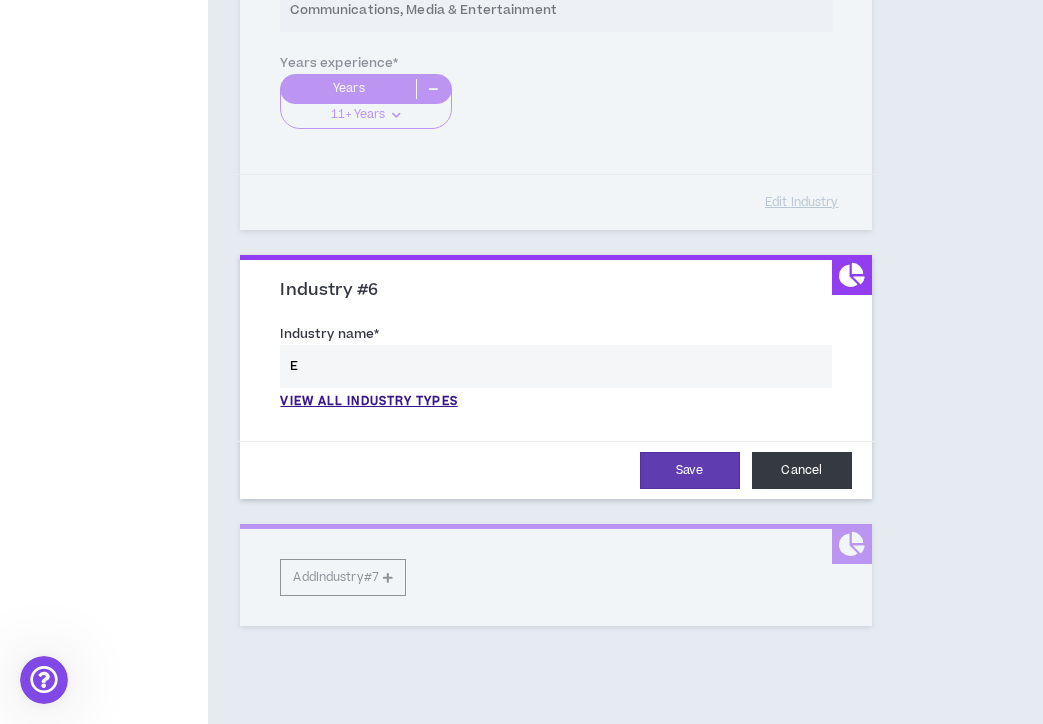click on "Cancel" at bounding box center (802, 470) 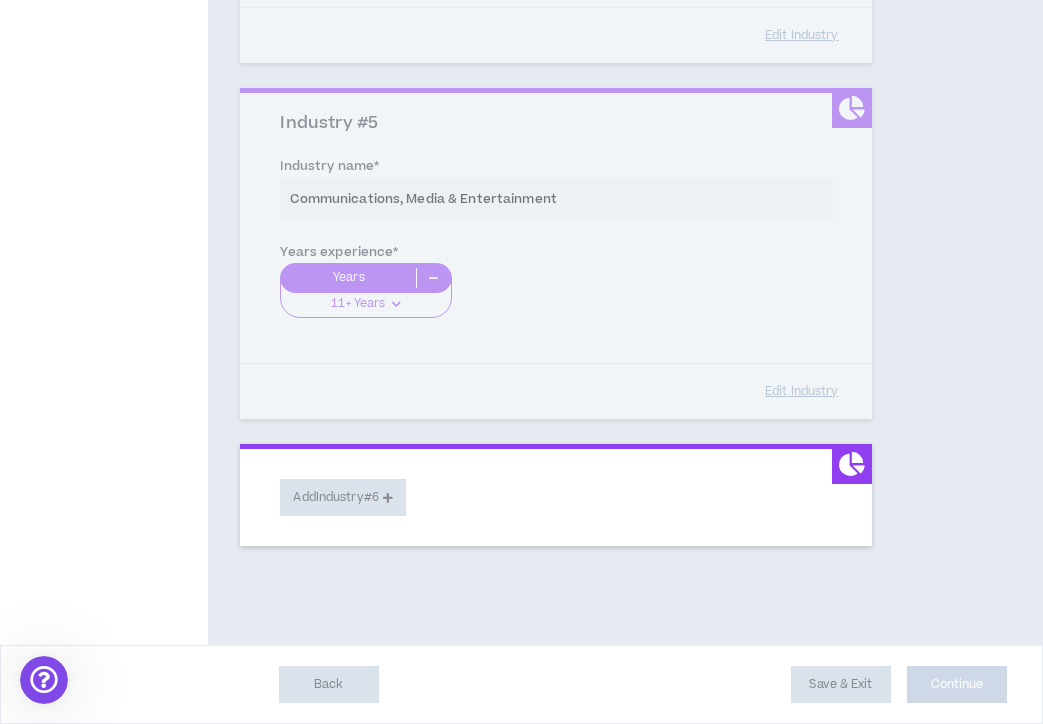 scroll, scrollTop: 1617, scrollLeft: 0, axis: vertical 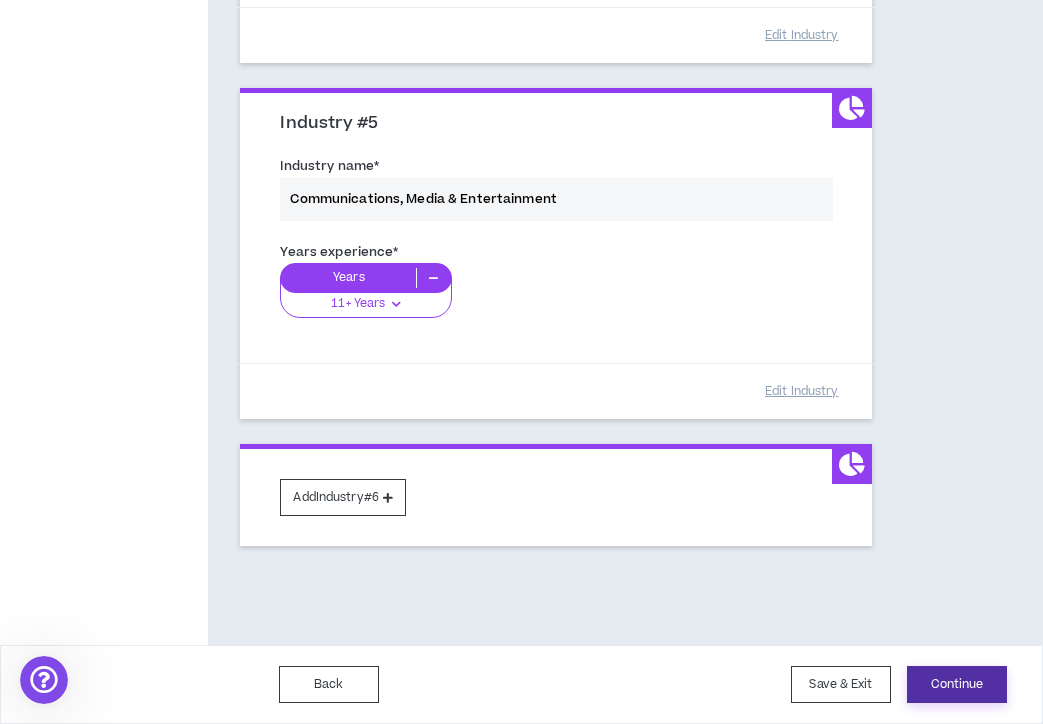 click on "Continue" at bounding box center (957, 684) 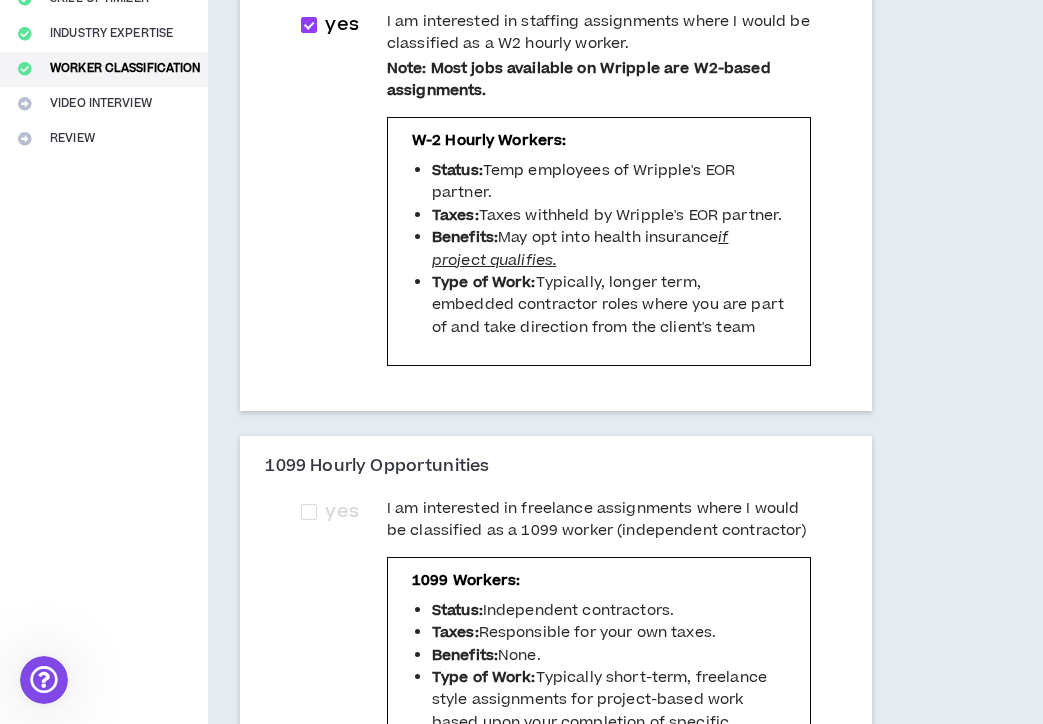 scroll, scrollTop: 722, scrollLeft: 0, axis: vertical 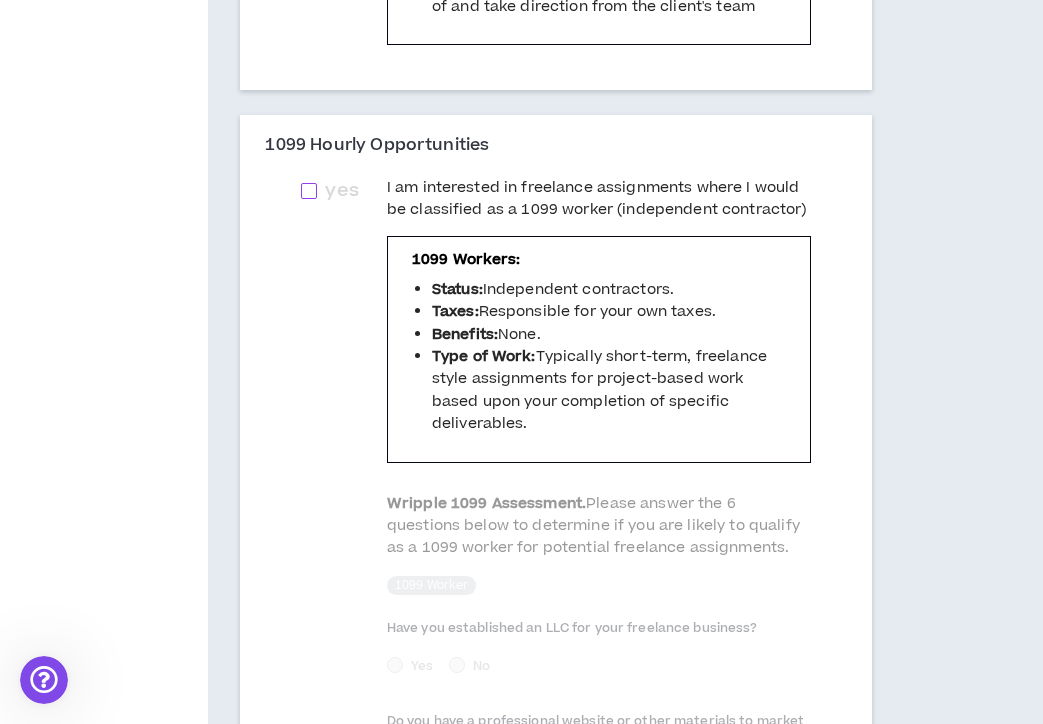 click at bounding box center (309, 191) 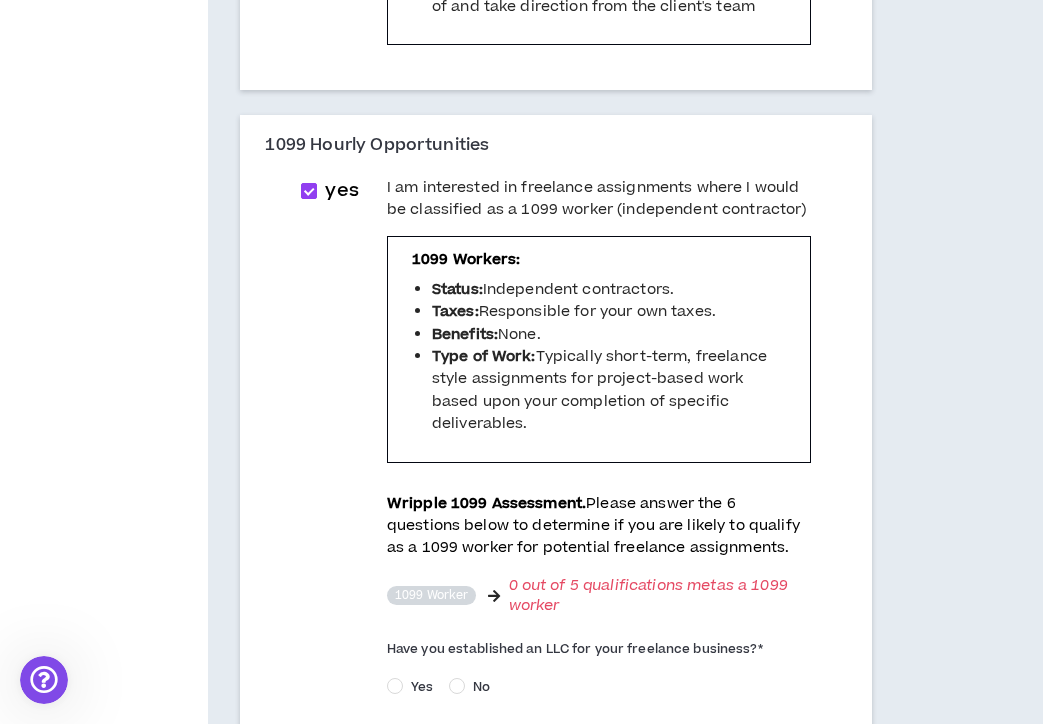 scroll, scrollTop: 871, scrollLeft: 0, axis: vertical 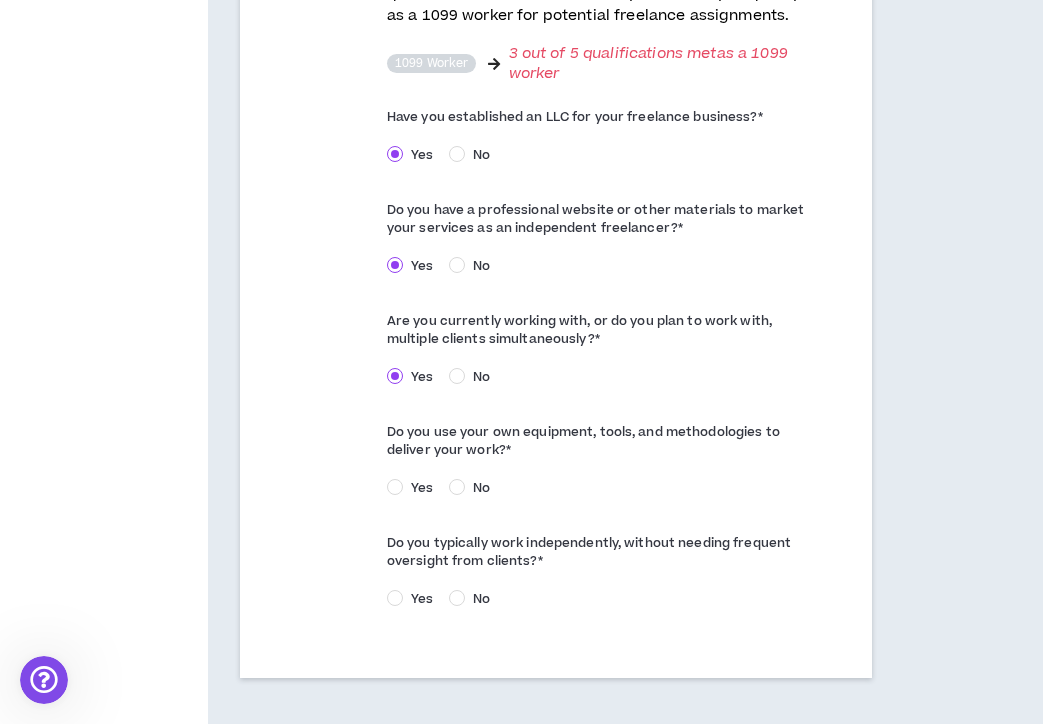 click on "Yes" at bounding box center (422, 488) 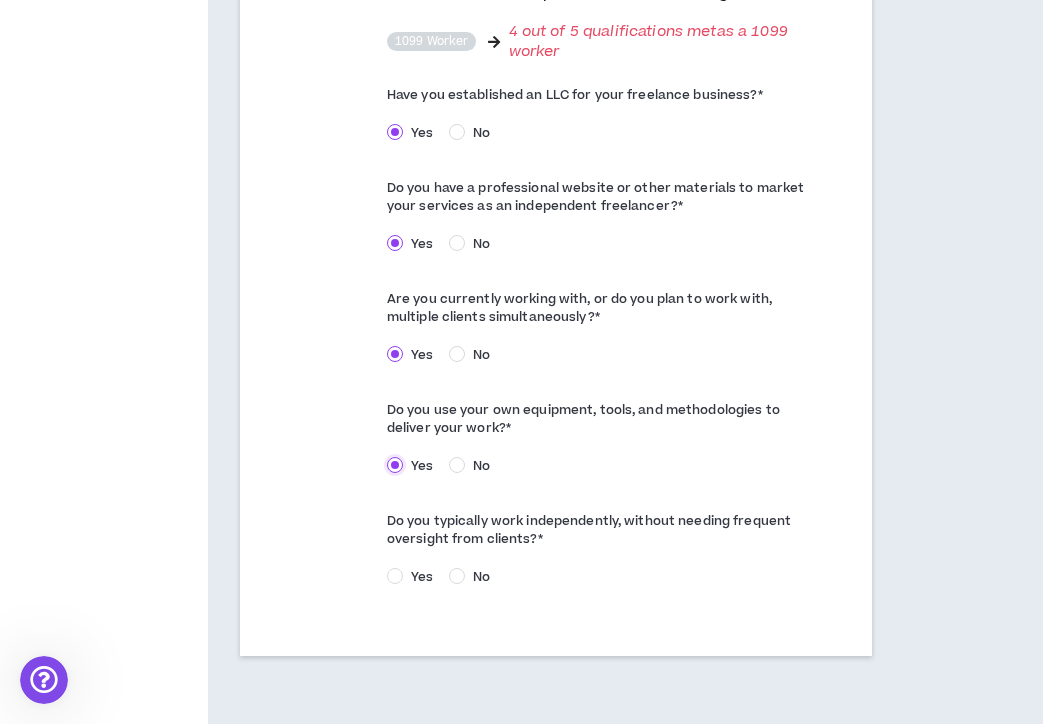 scroll, scrollTop: 1364, scrollLeft: 0, axis: vertical 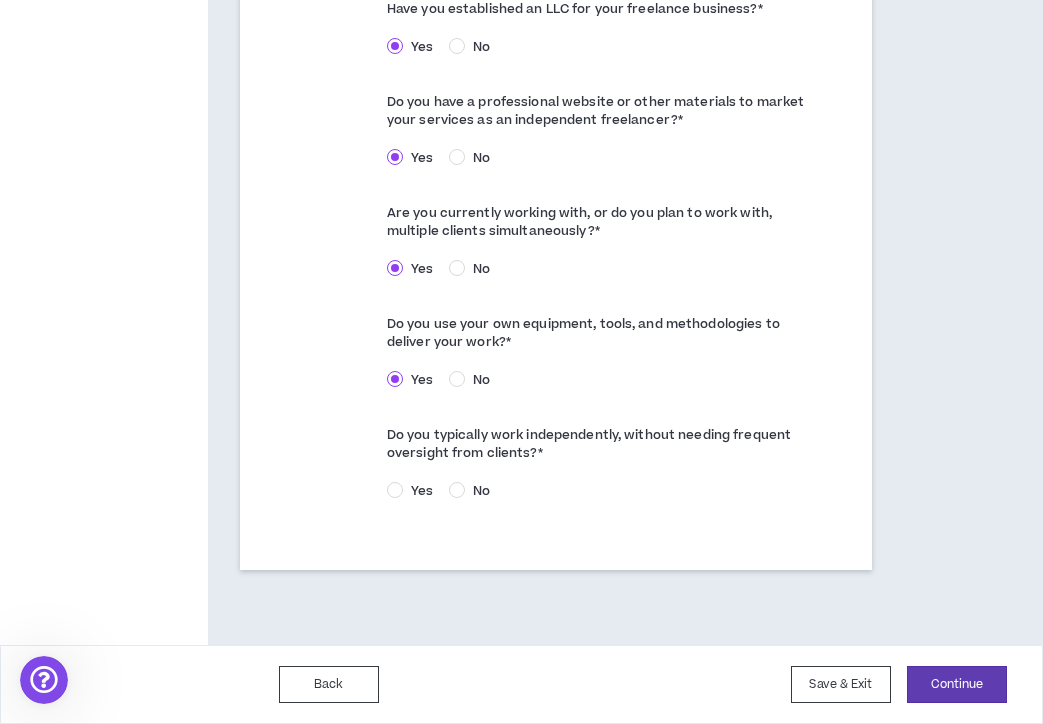 click on "Yes" at bounding box center [422, 491] 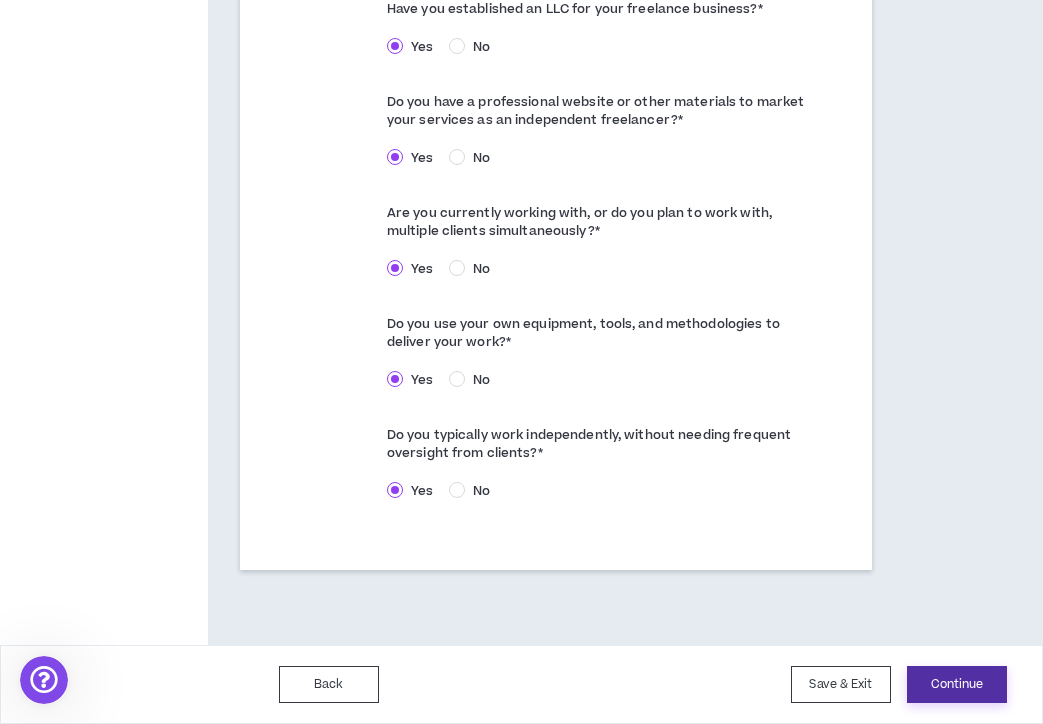 click on "Continue" at bounding box center [957, 684] 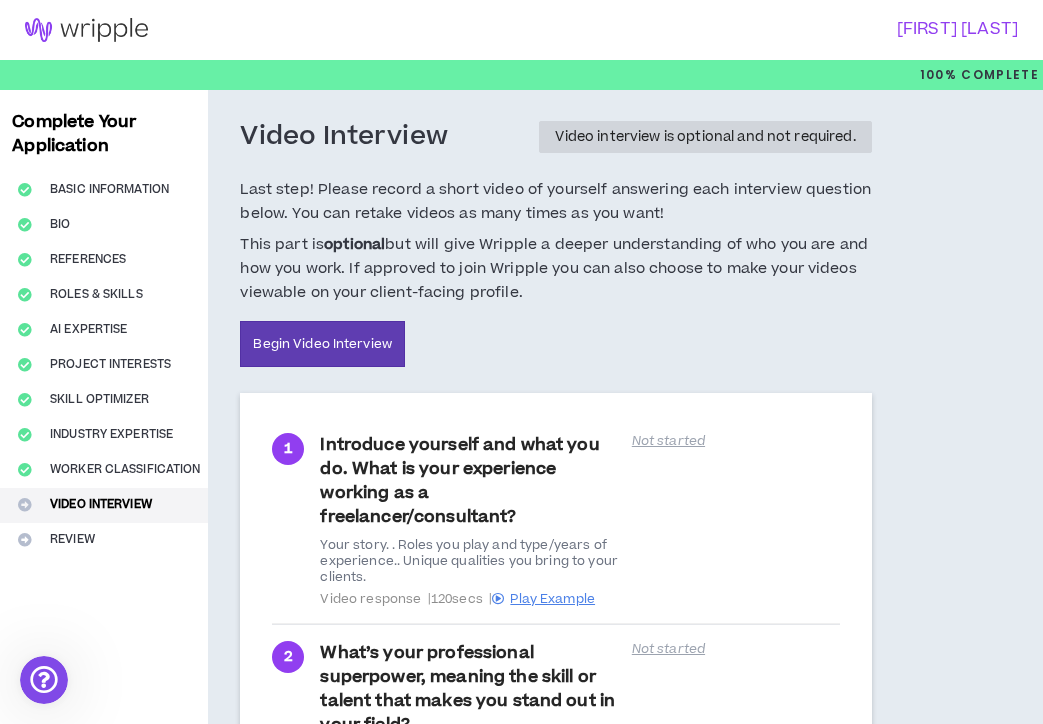 scroll, scrollTop: 459, scrollLeft: 0, axis: vertical 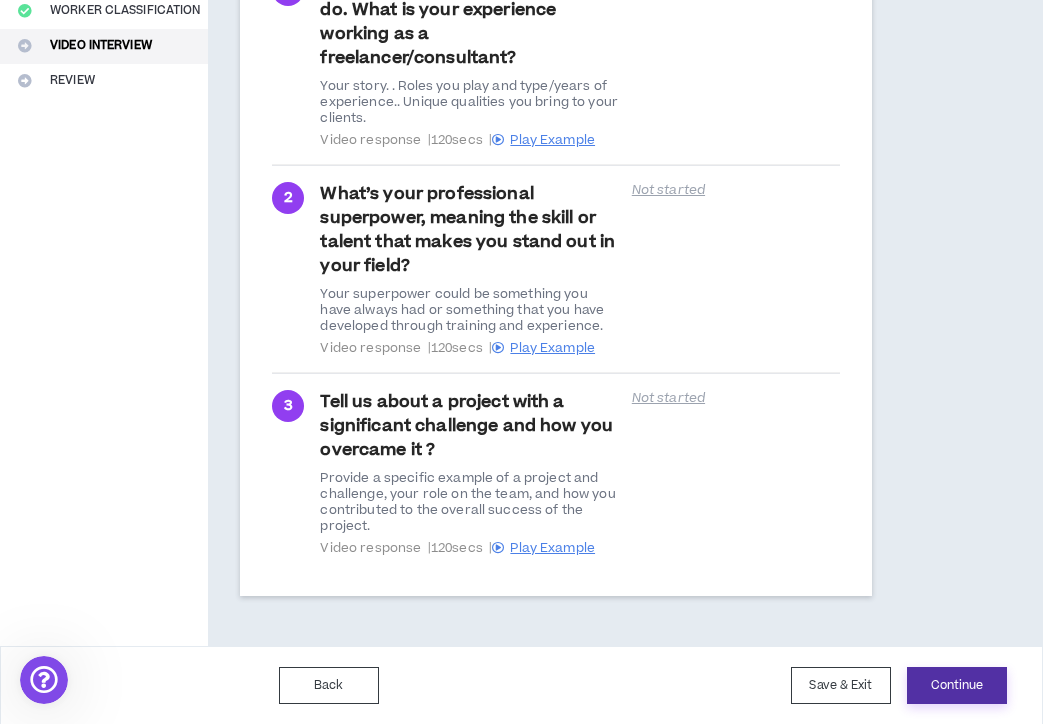 click on "Continue" at bounding box center (957, 685) 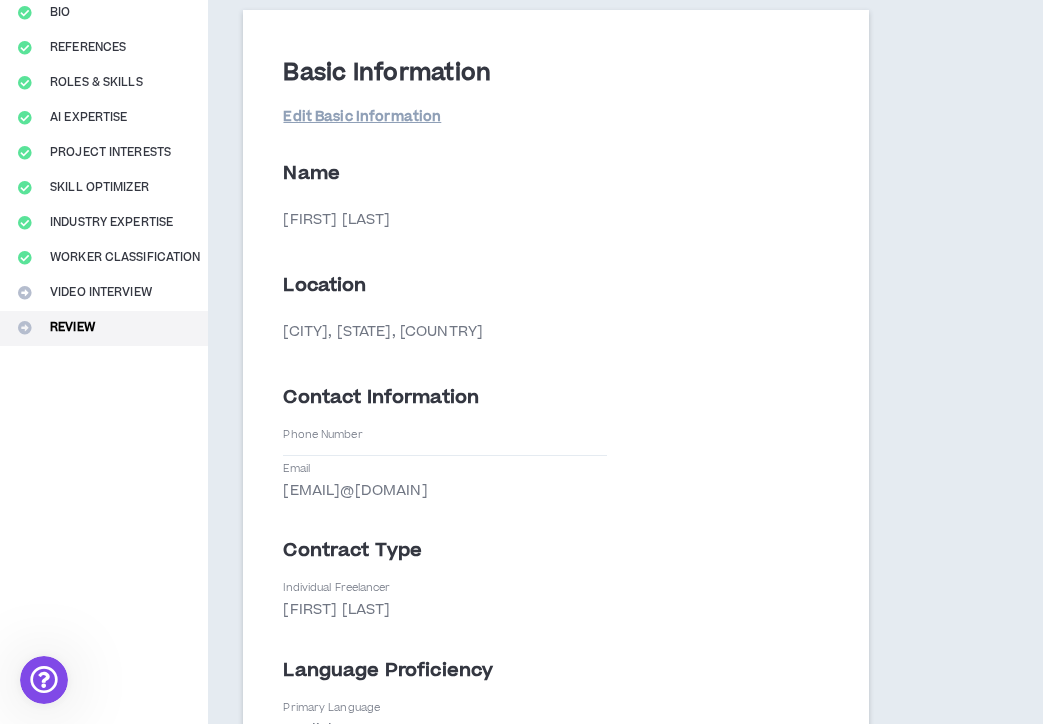 scroll, scrollTop: 305, scrollLeft: 0, axis: vertical 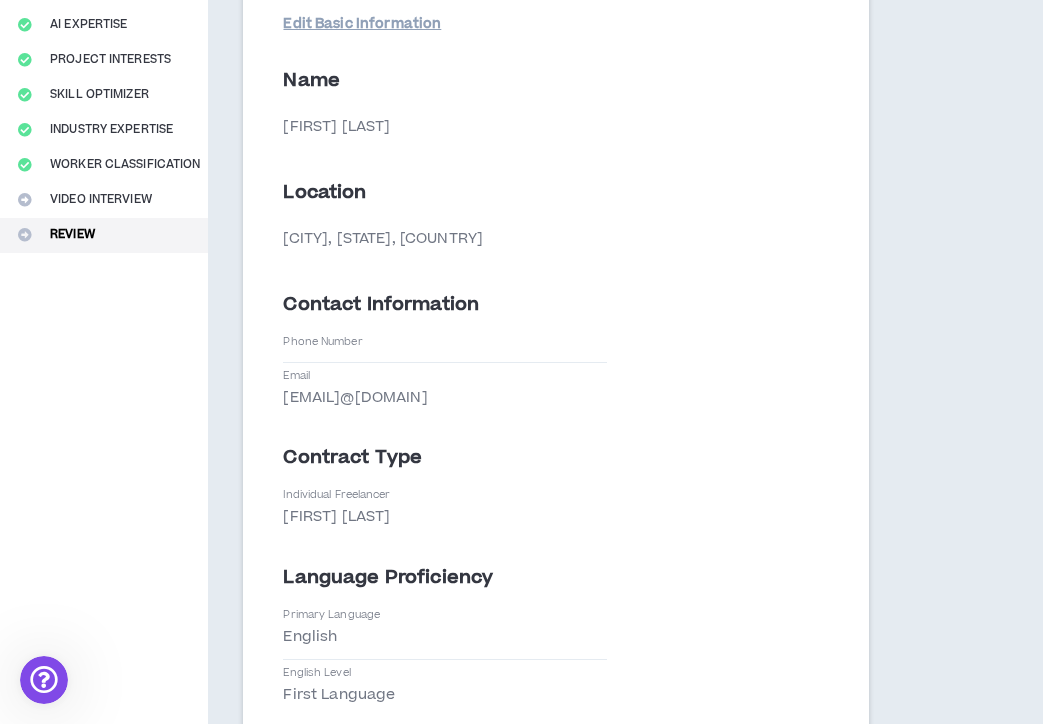click on "Phone Number" at bounding box center [445, 348] 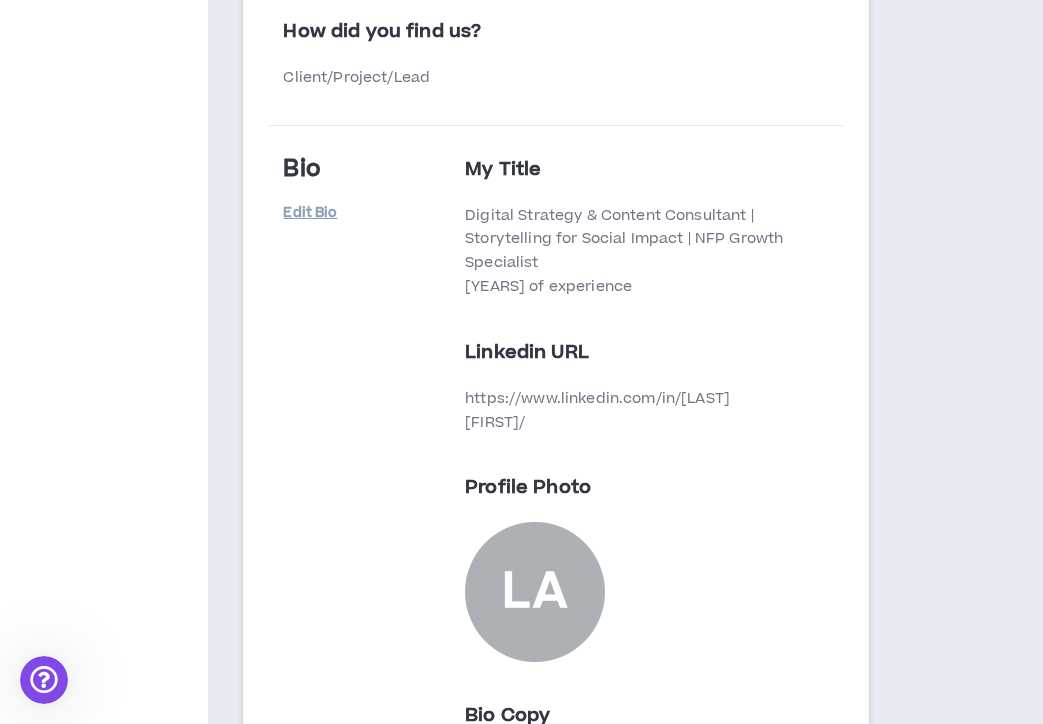 scroll, scrollTop: 1131, scrollLeft: 0, axis: vertical 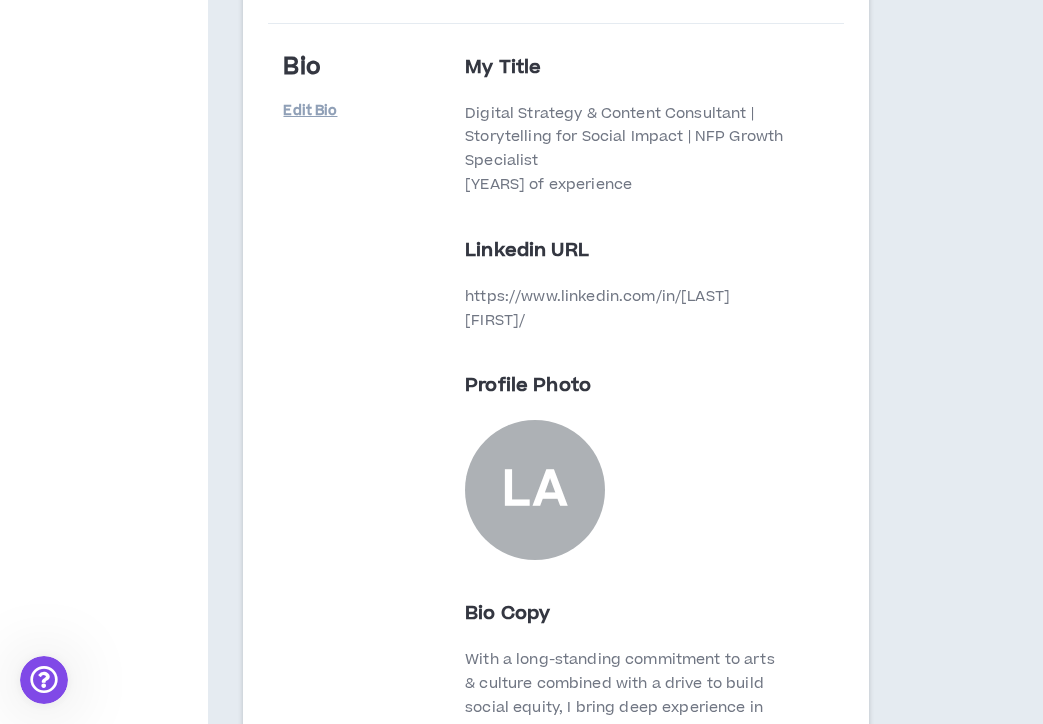 click on "LA" at bounding box center (535, 490) 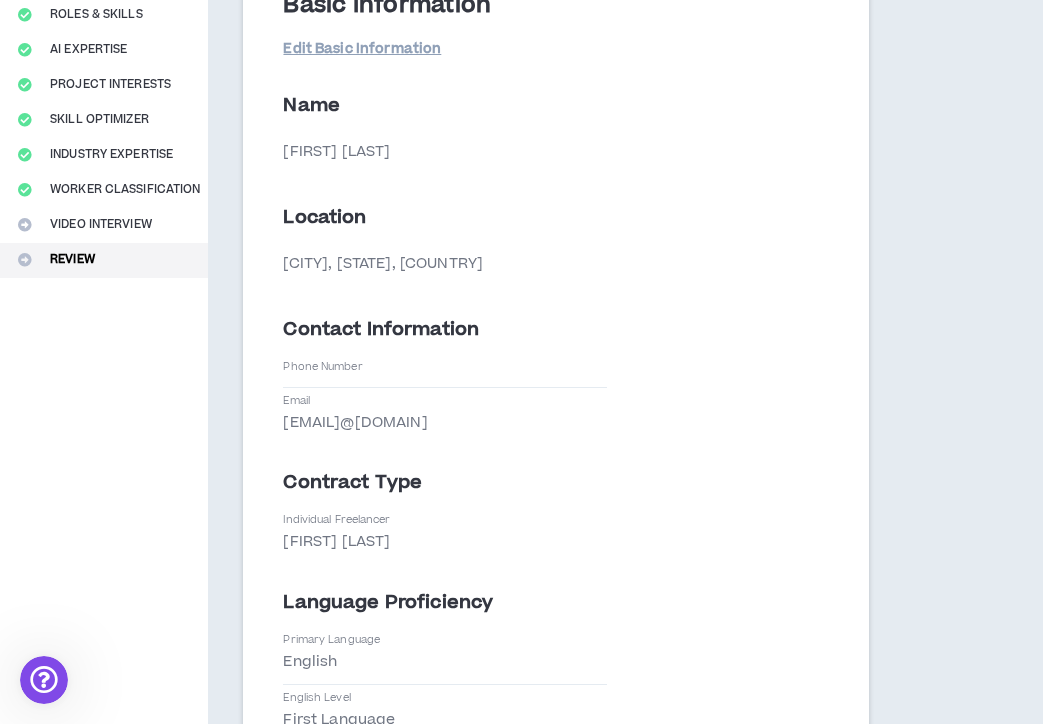 scroll, scrollTop: 0, scrollLeft: 0, axis: both 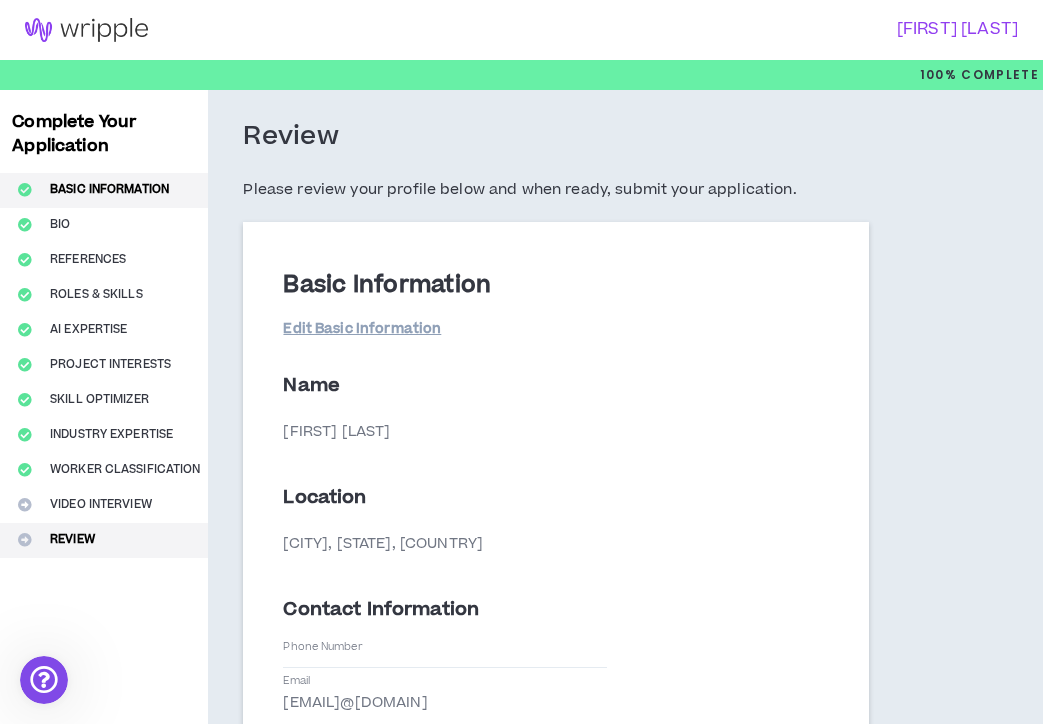 click on "Basic Information" at bounding box center [104, 190] 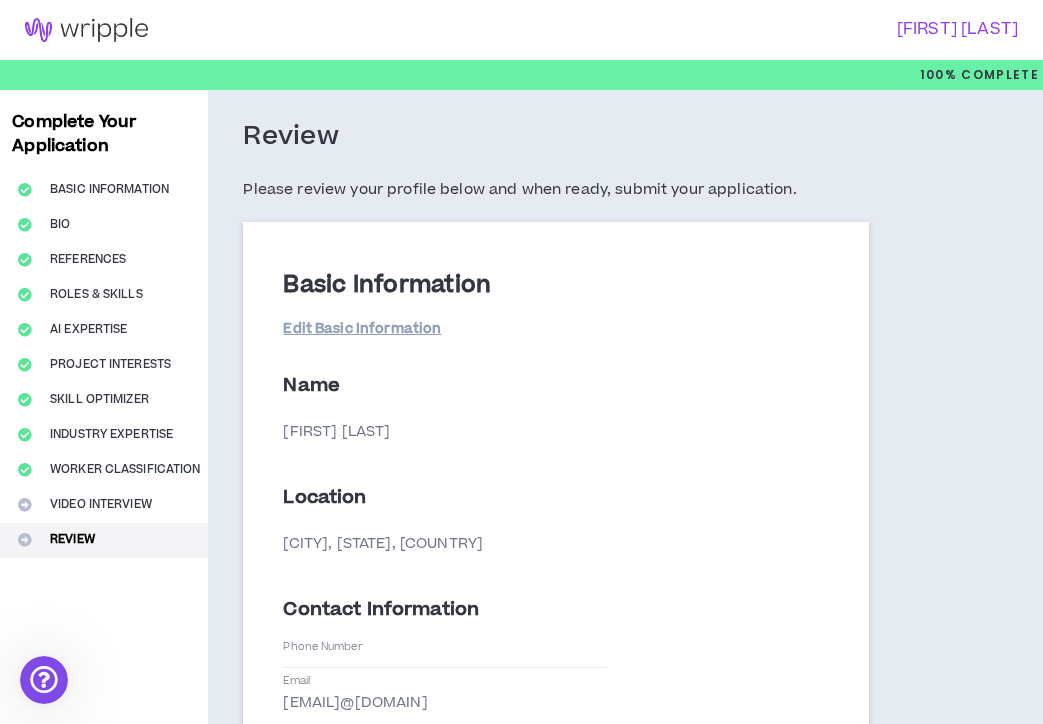 select on "*" 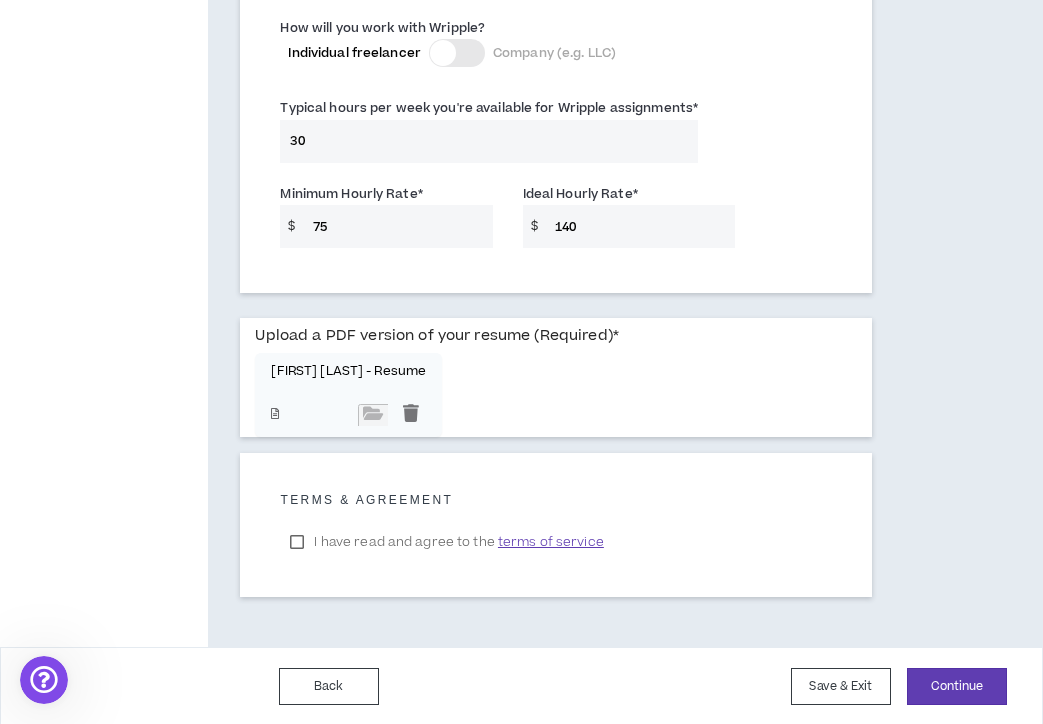 scroll, scrollTop: 1486, scrollLeft: 0, axis: vertical 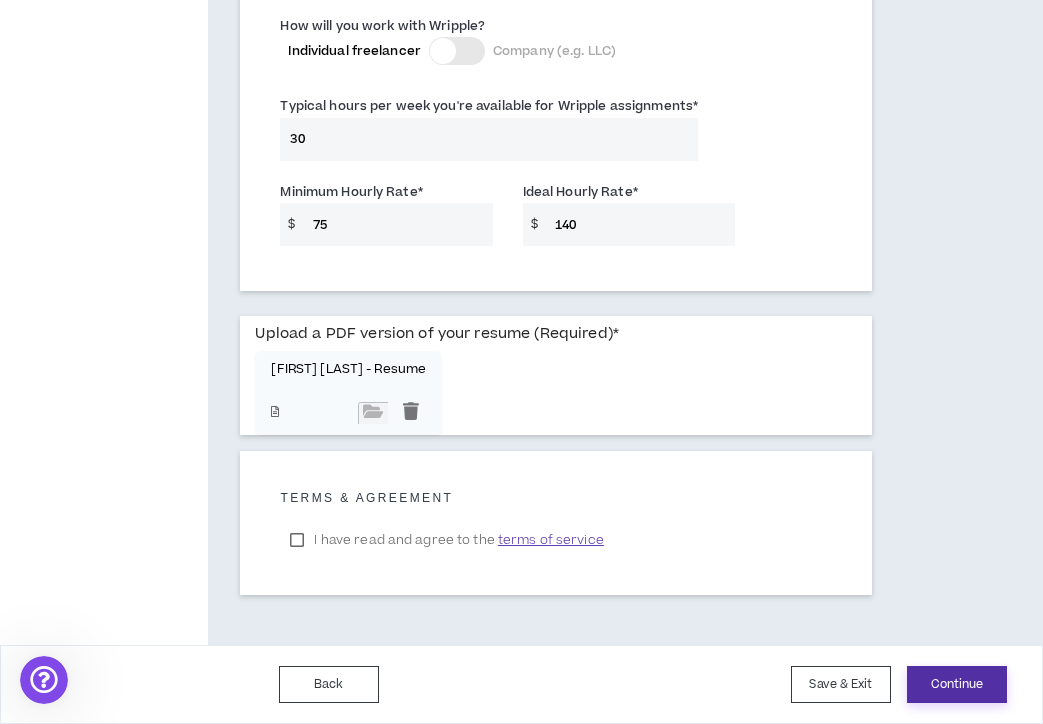 click on "Continue" at bounding box center [957, 684] 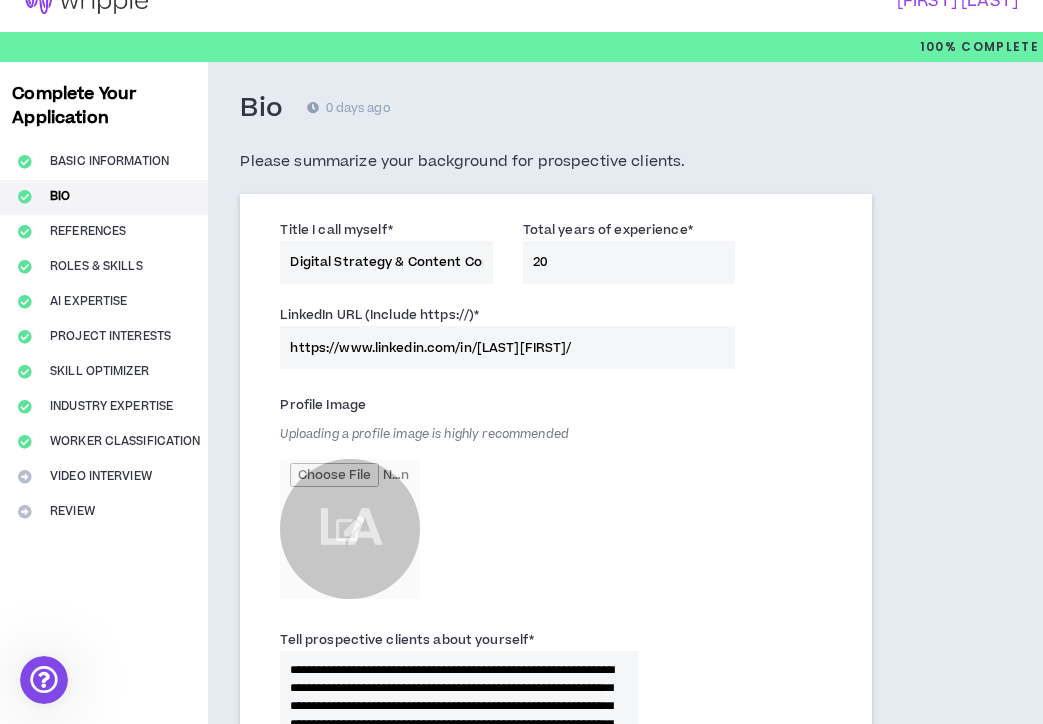 scroll, scrollTop: 0, scrollLeft: 0, axis: both 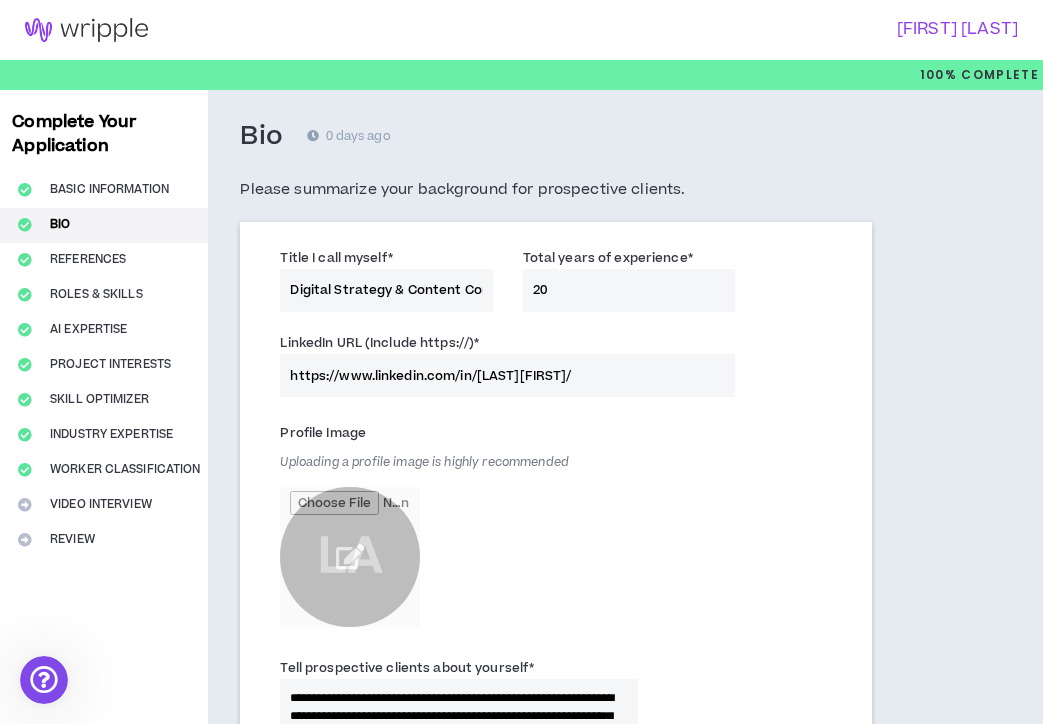click at bounding box center [350, 557] 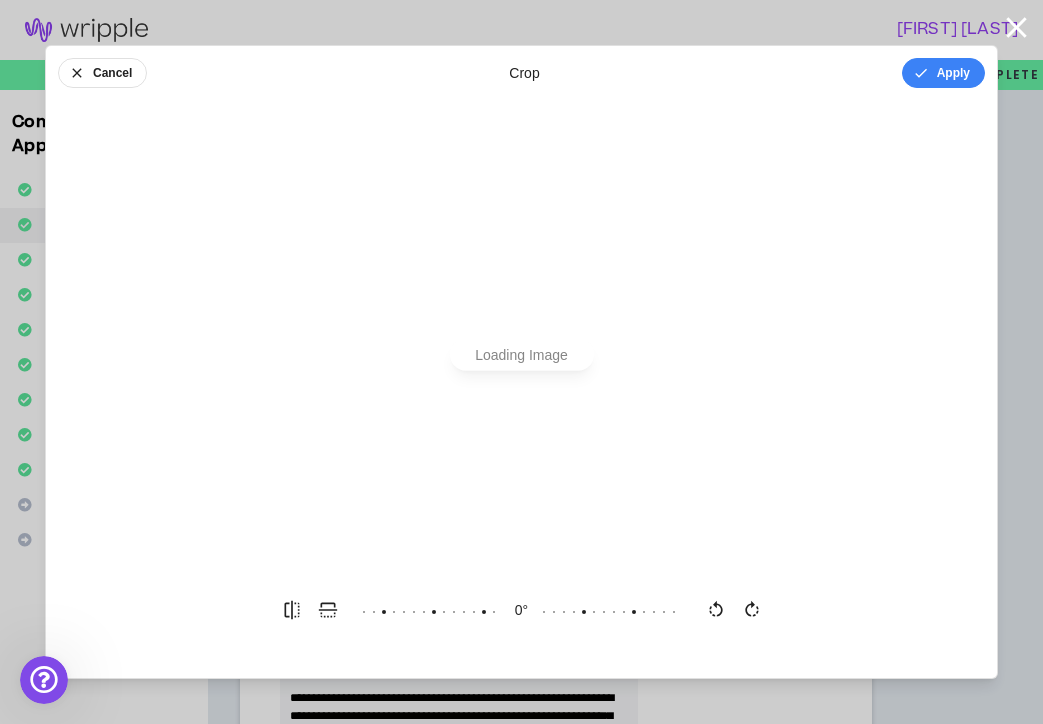 scroll, scrollTop: 0, scrollLeft: 0, axis: both 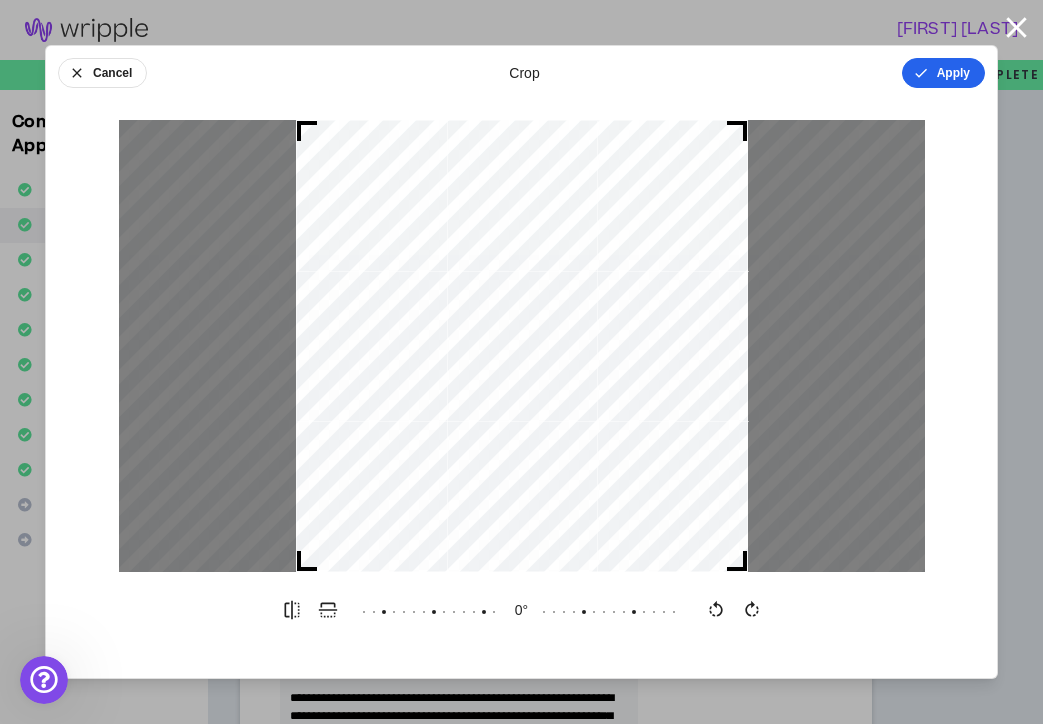 click on "Apply" at bounding box center [943, 73] 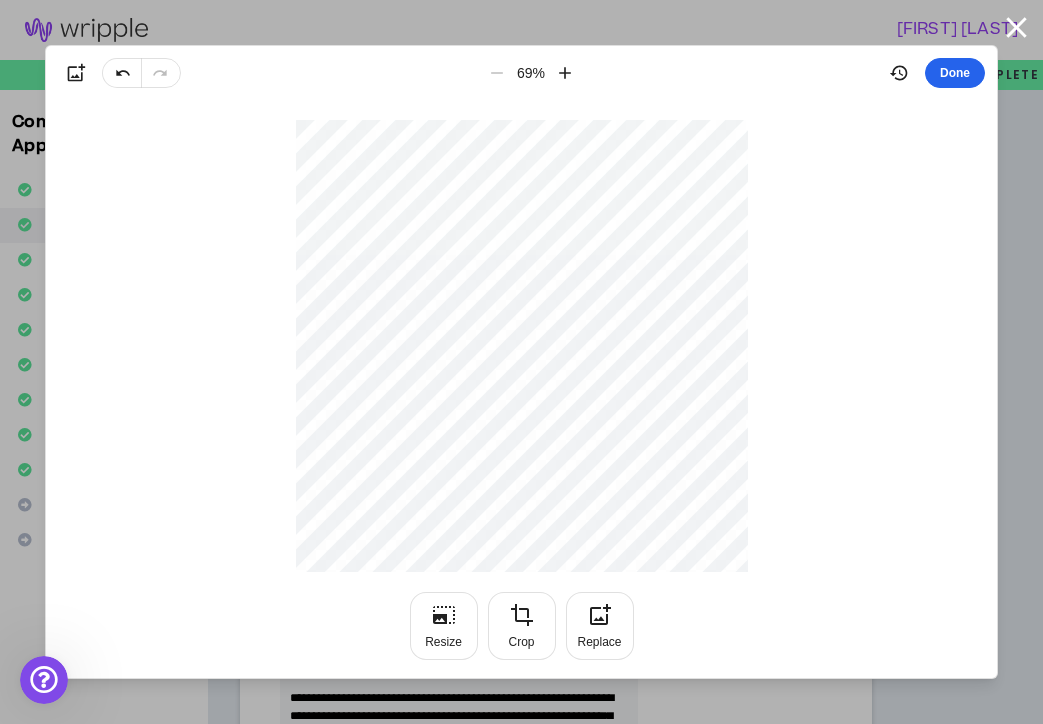 click on "Done" at bounding box center [955, 73] 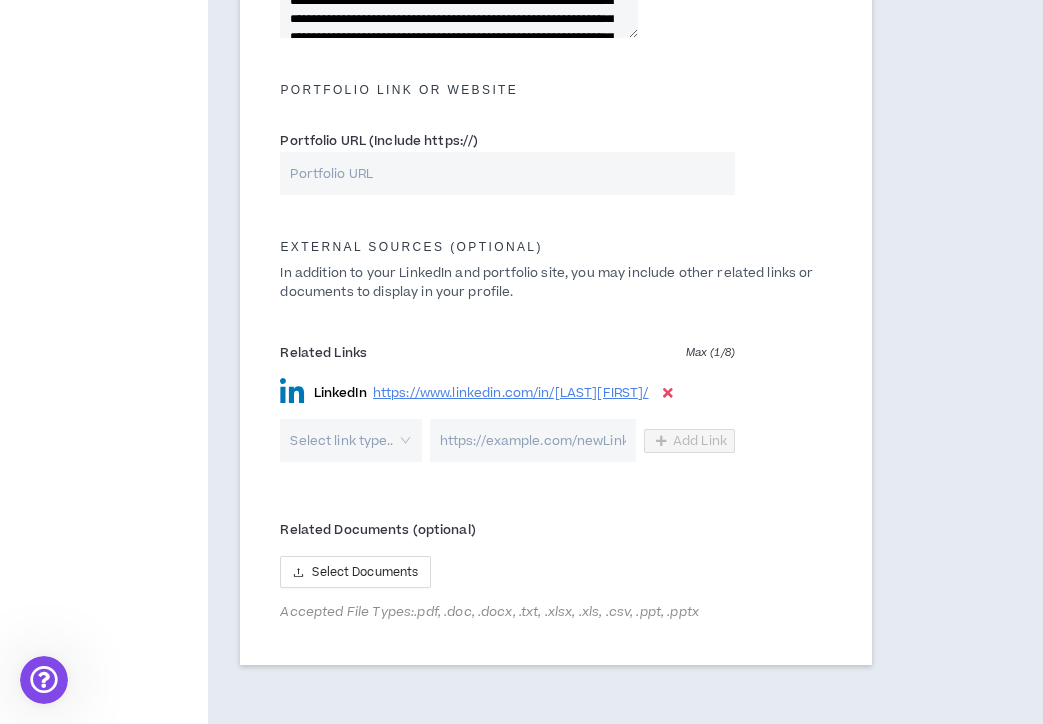 scroll, scrollTop: 1045, scrollLeft: 0, axis: vertical 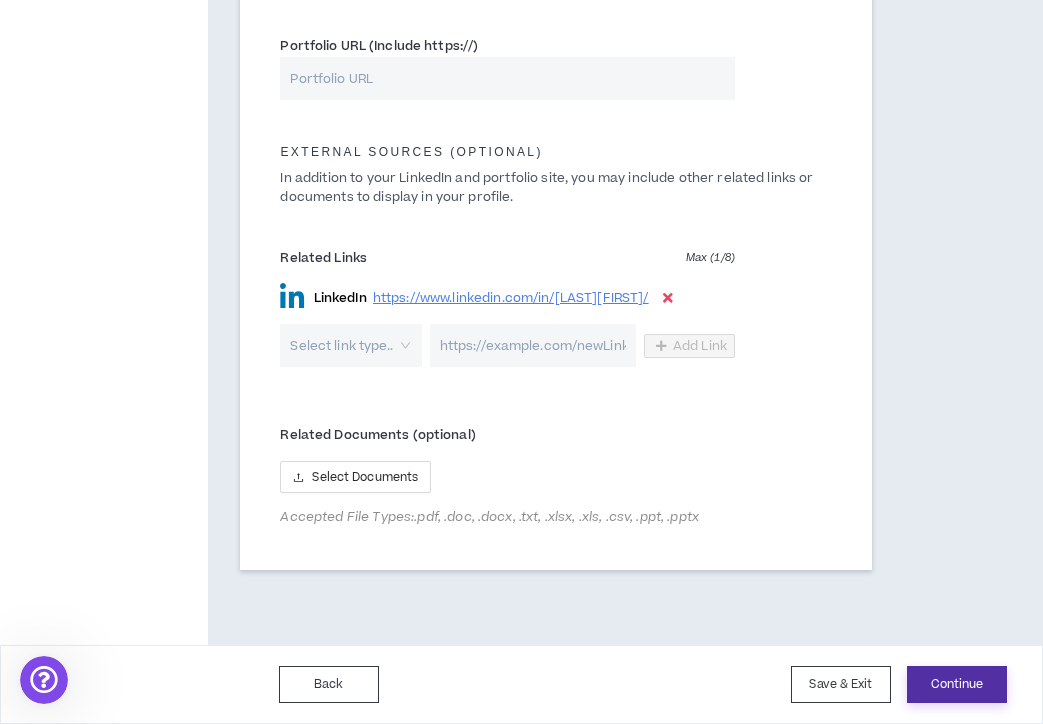 click on "Continue" at bounding box center [957, 684] 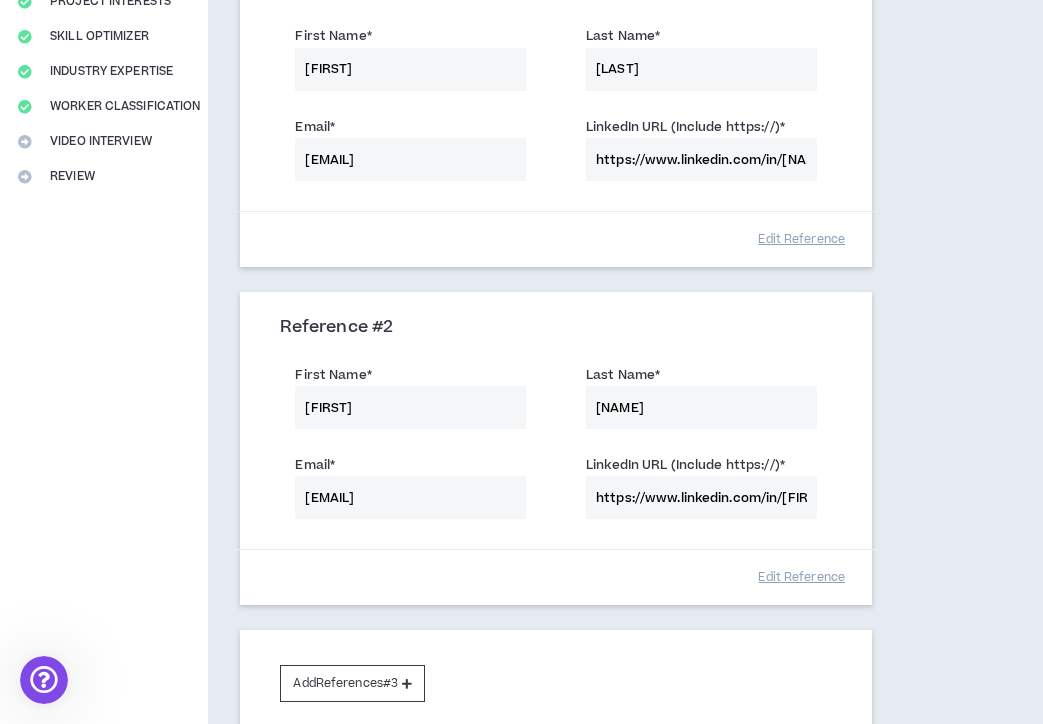 scroll, scrollTop: 549, scrollLeft: 0, axis: vertical 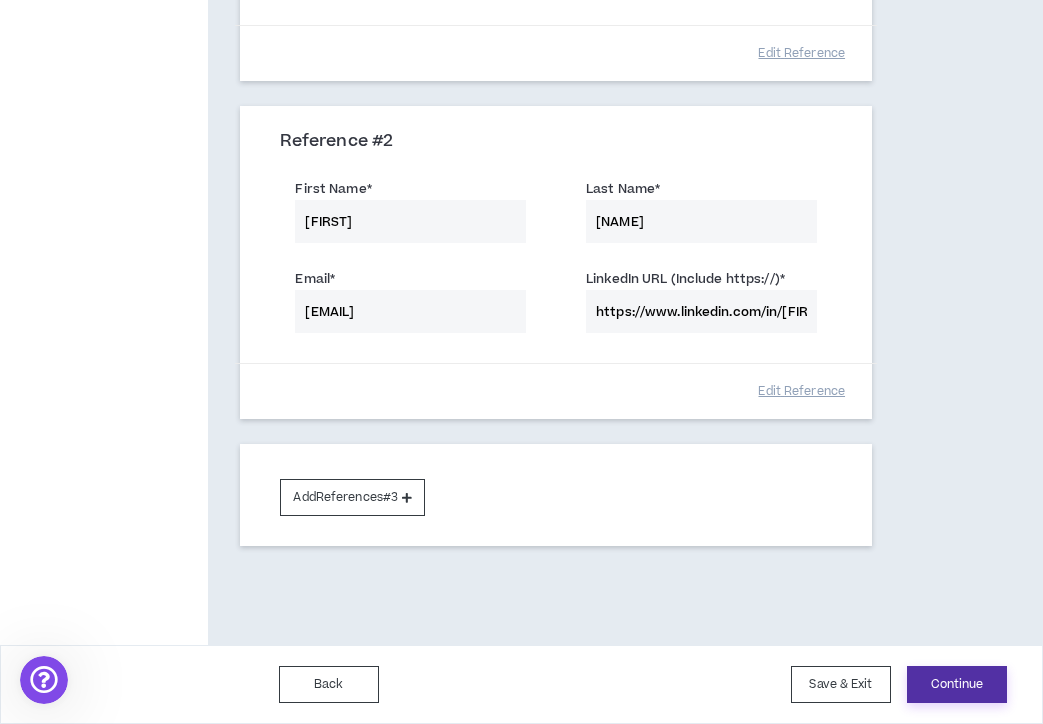 click on "Continue" at bounding box center [957, 684] 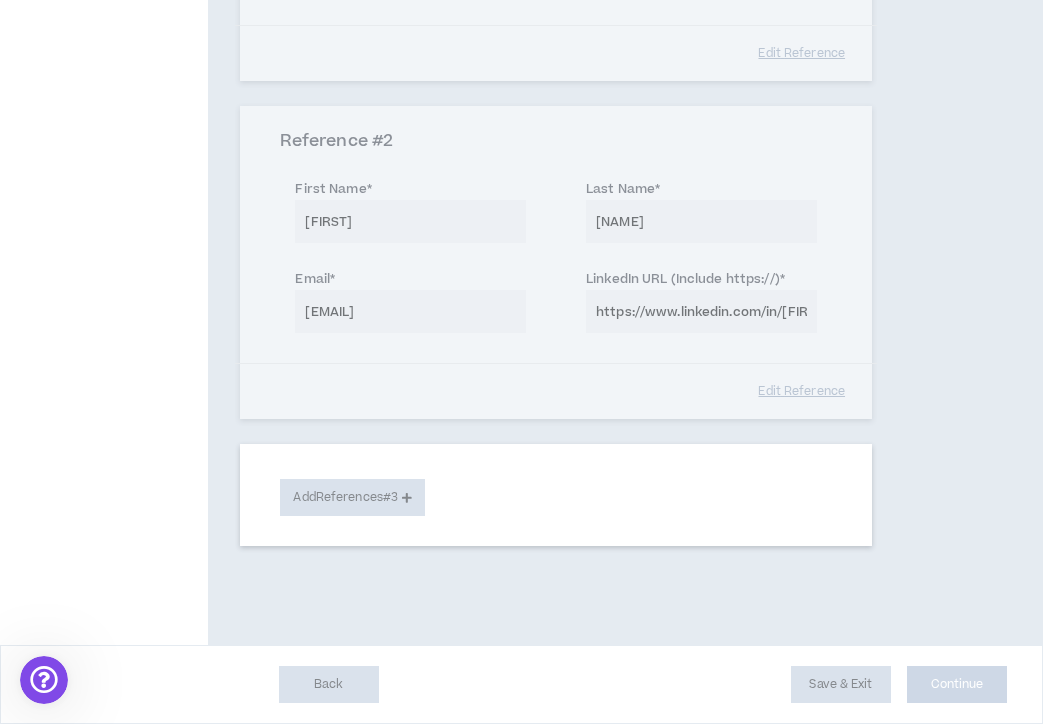 select on "**" 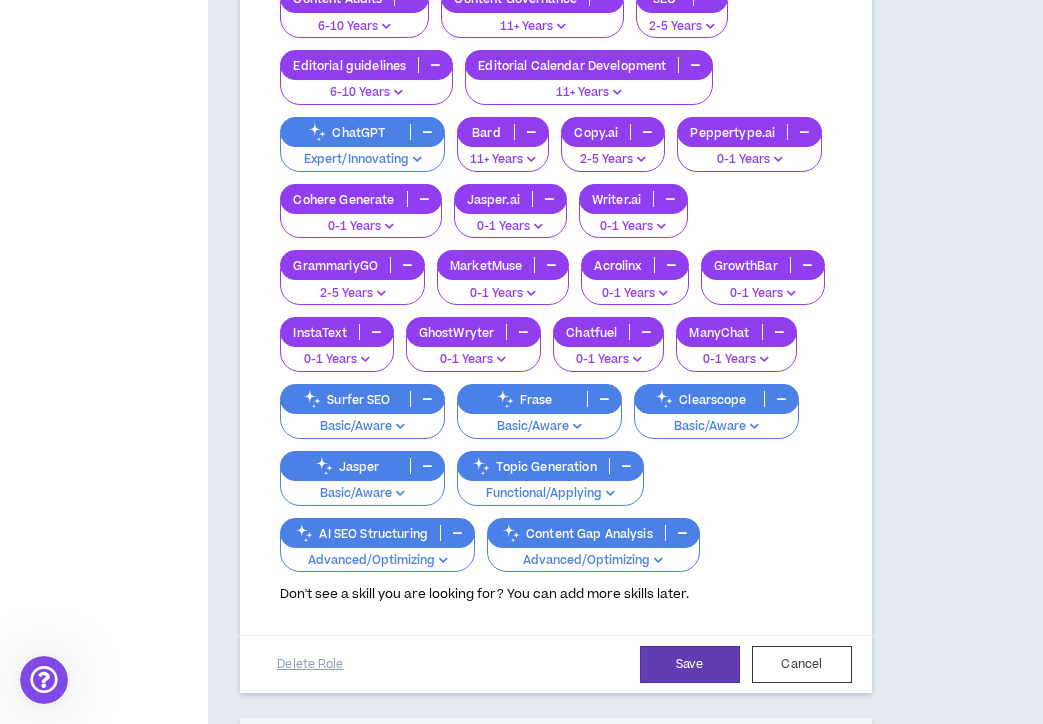 scroll, scrollTop: 1034, scrollLeft: 0, axis: vertical 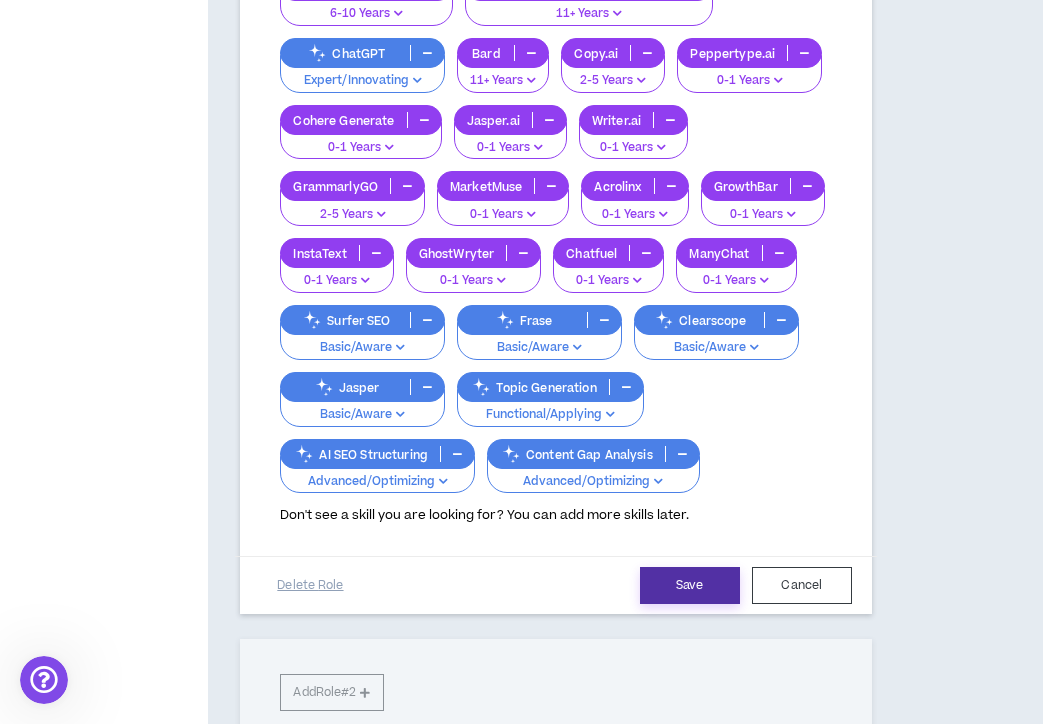 click on "Save" at bounding box center [690, 585] 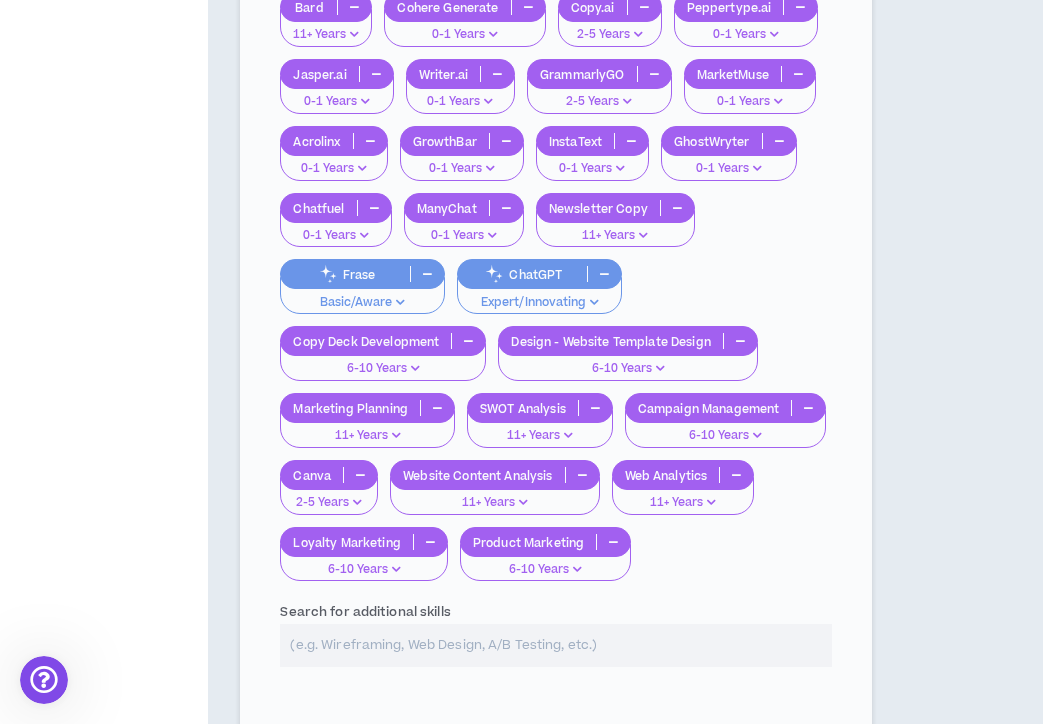 scroll, scrollTop: 2759, scrollLeft: 0, axis: vertical 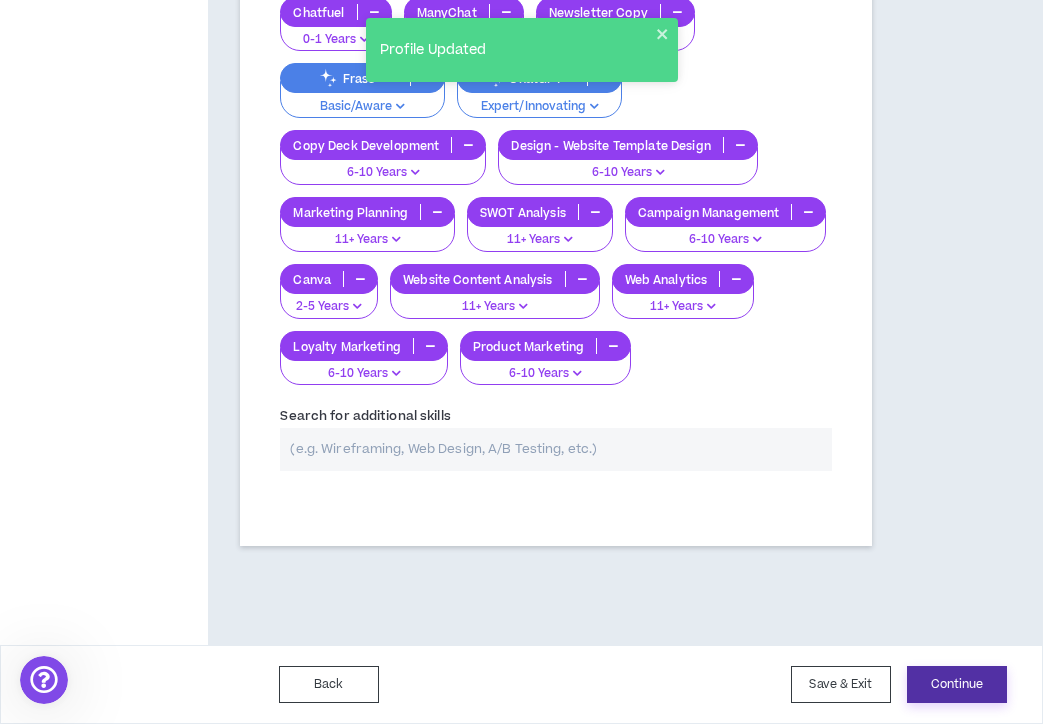 click on "Continue" at bounding box center [957, 684] 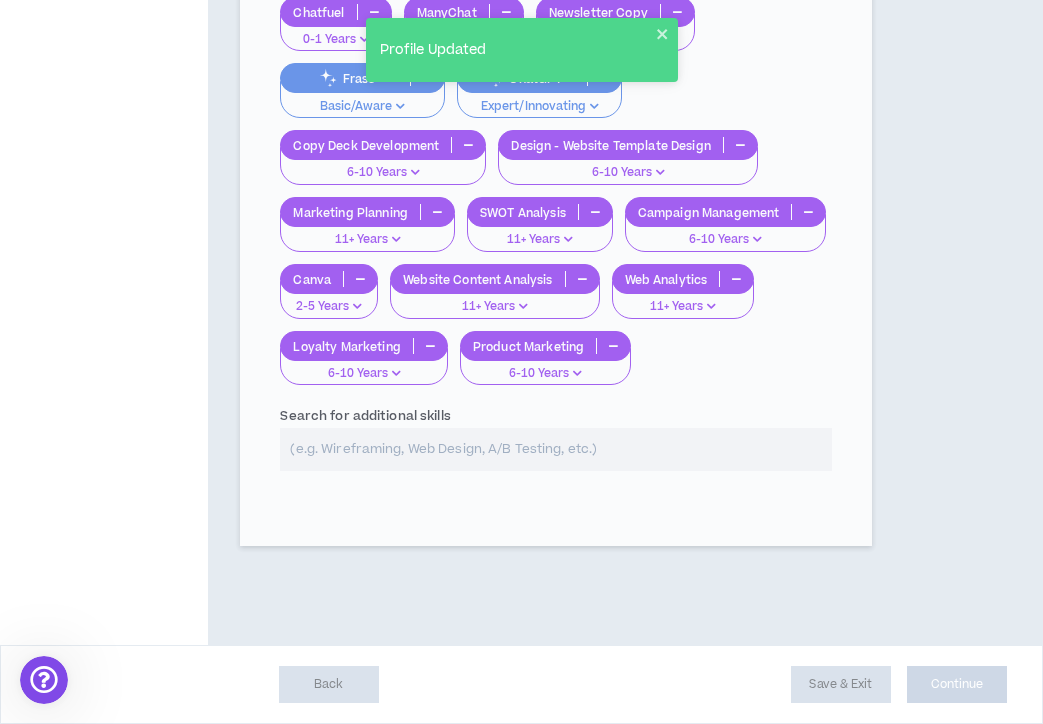 select on "*" 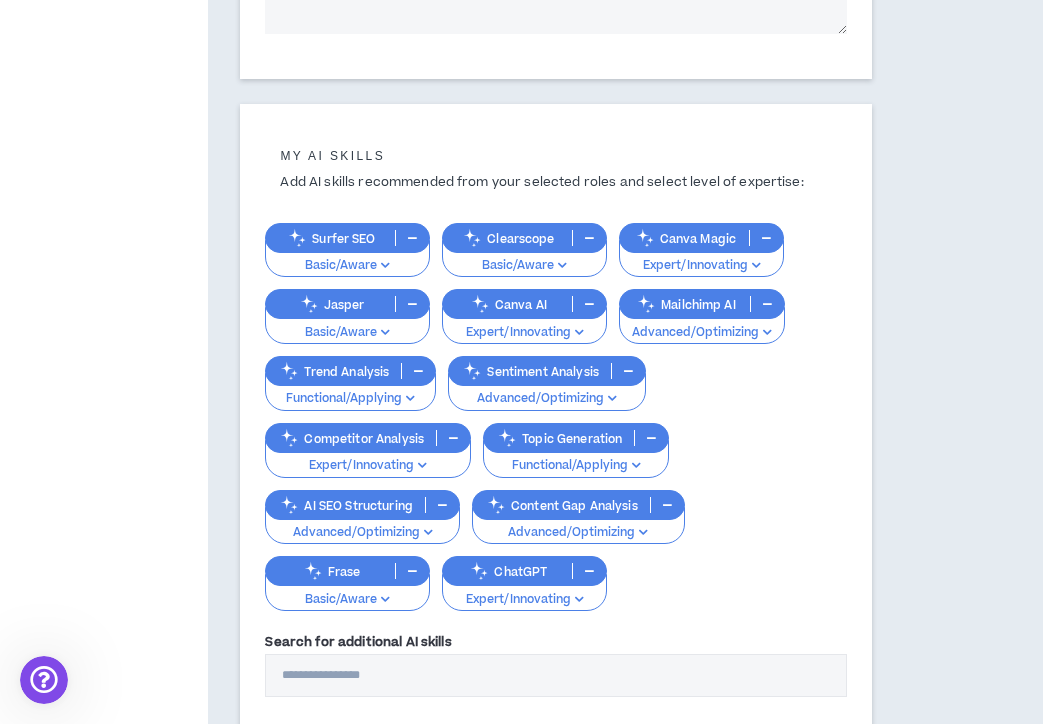 scroll, scrollTop: 814, scrollLeft: 0, axis: vertical 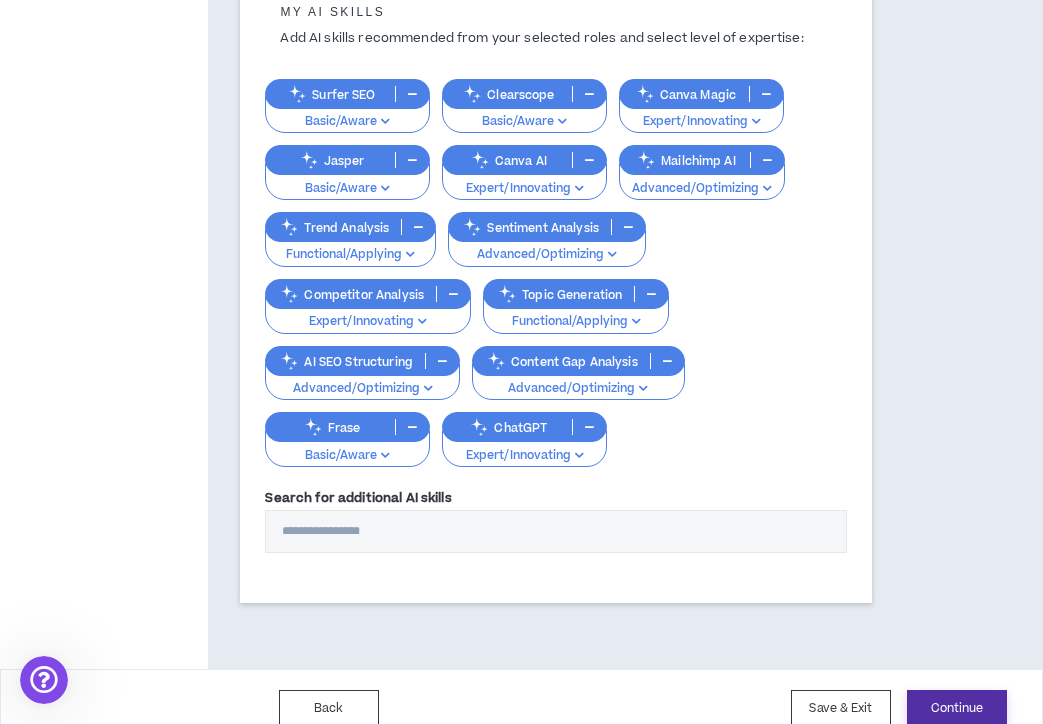click on "Continue" at bounding box center (957, 708) 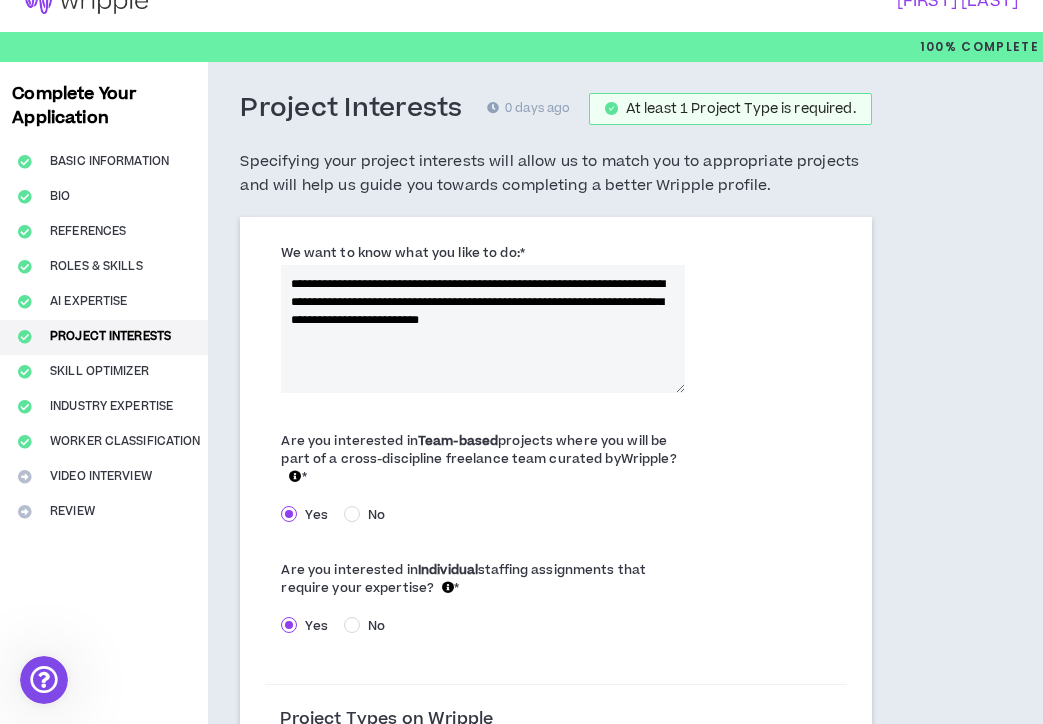 scroll, scrollTop: 0, scrollLeft: 0, axis: both 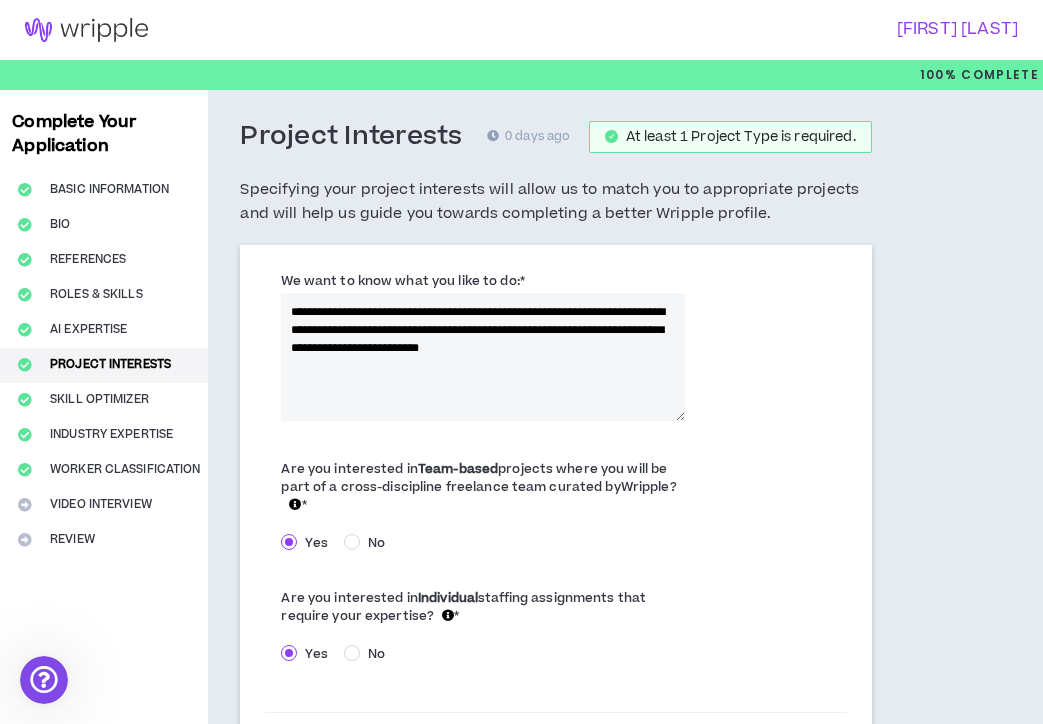 click on "Complete Your Application Basic Information Bio References Roles & Skills AI Expertise Project Interests Skill Optimizer Industry Expertise Worker Classification Video Interview Review" at bounding box center (104, 1670) 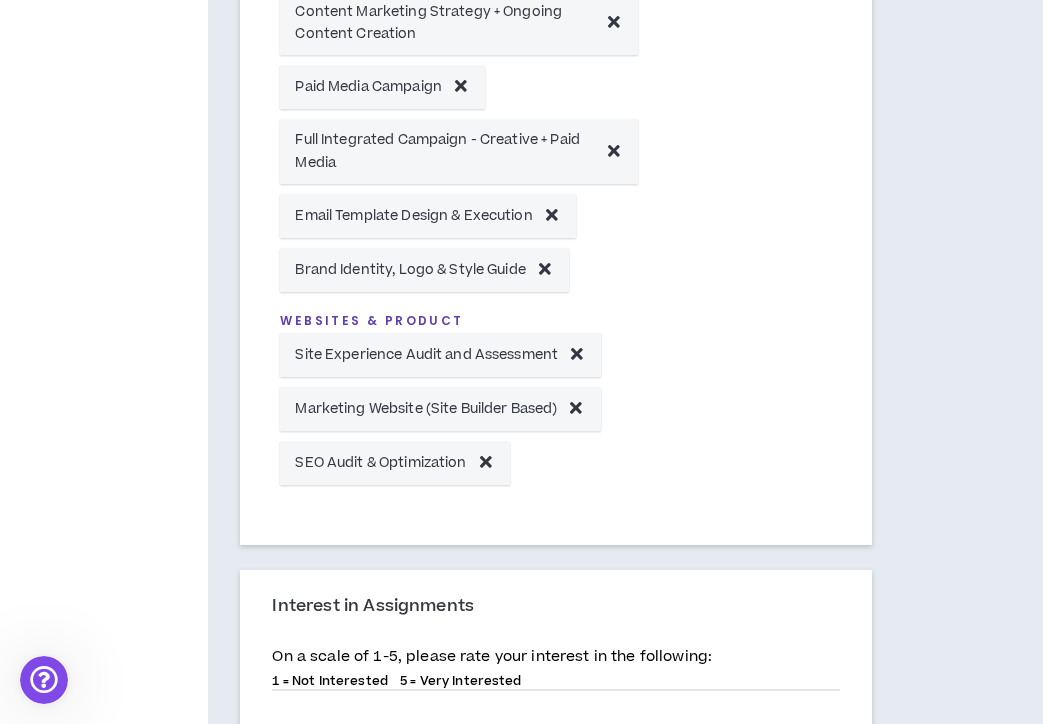 scroll, scrollTop: 2607, scrollLeft: 0, axis: vertical 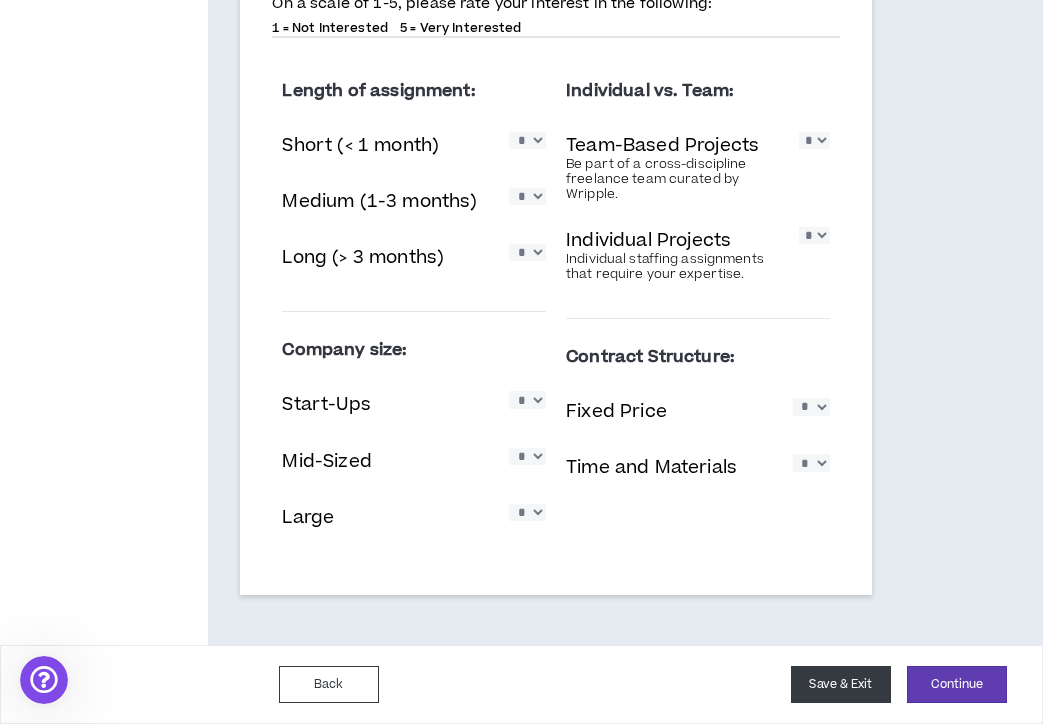 click on "Save & Exit" at bounding box center [841, 684] 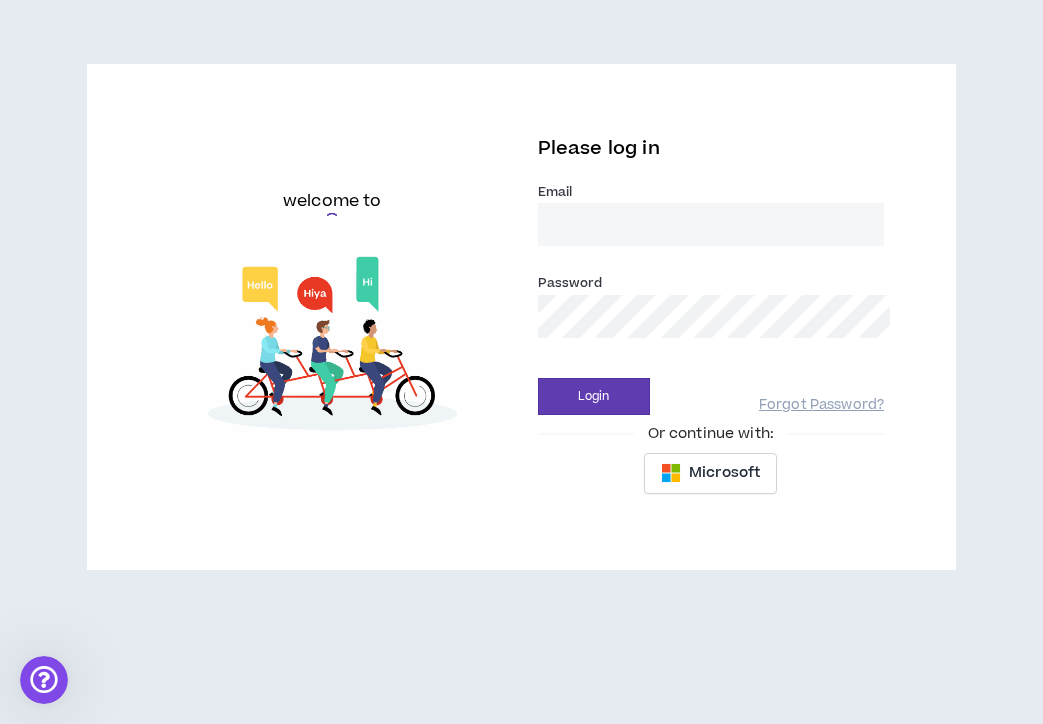 scroll, scrollTop: 0, scrollLeft: 0, axis: both 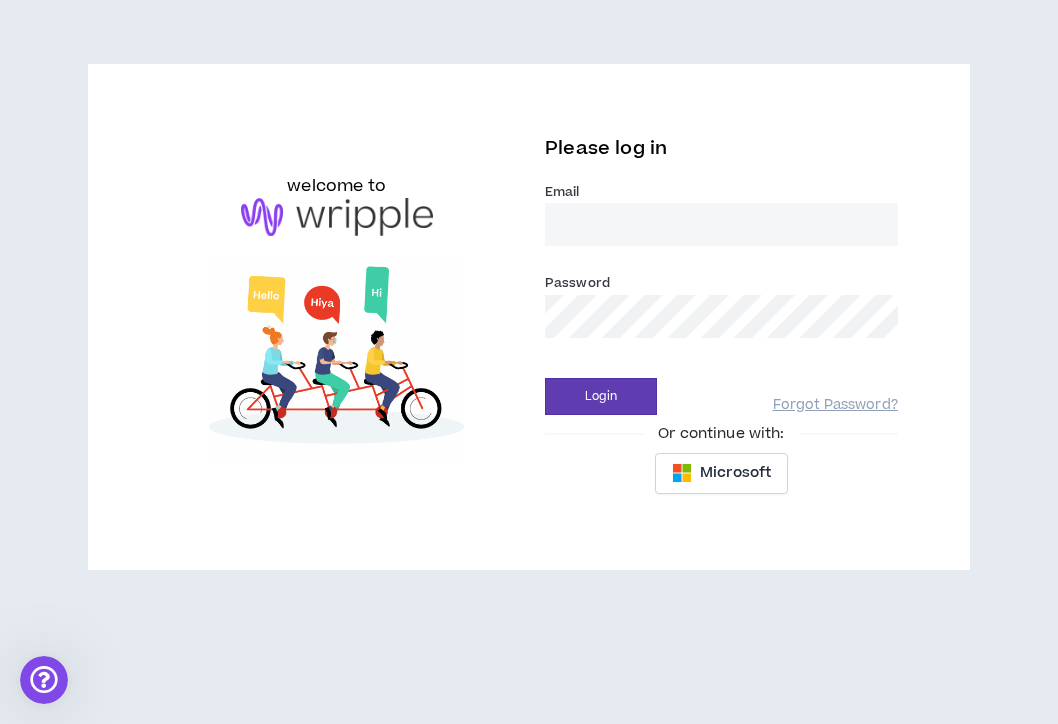type on "[EMAIL]@[DOMAIN]" 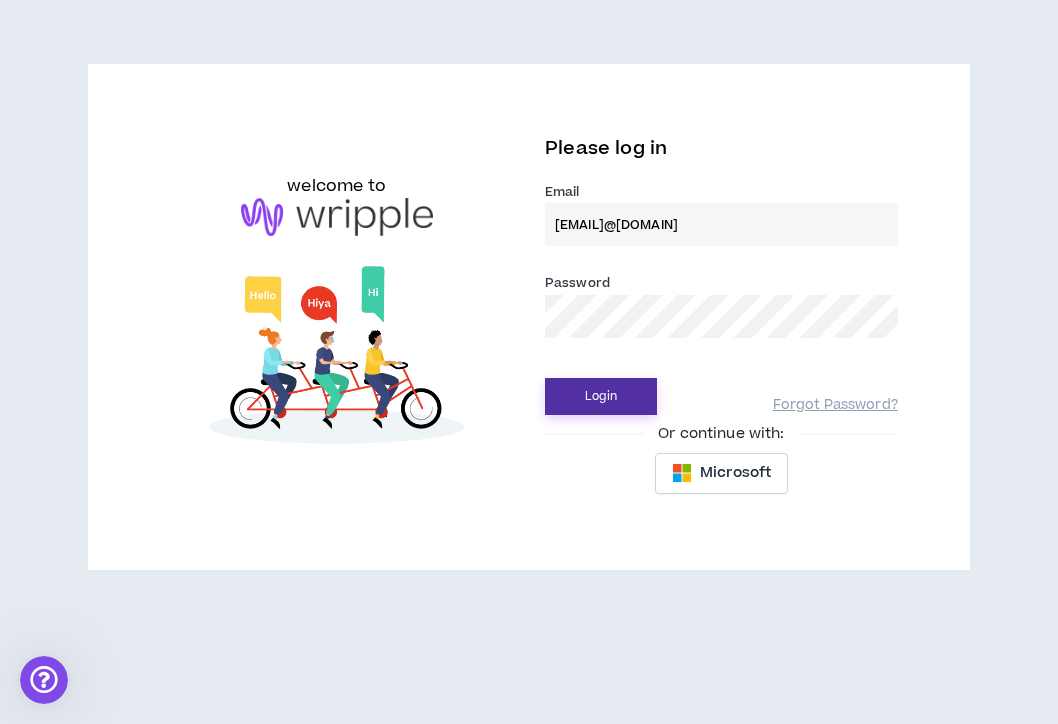 click on "Login" at bounding box center (601, 396) 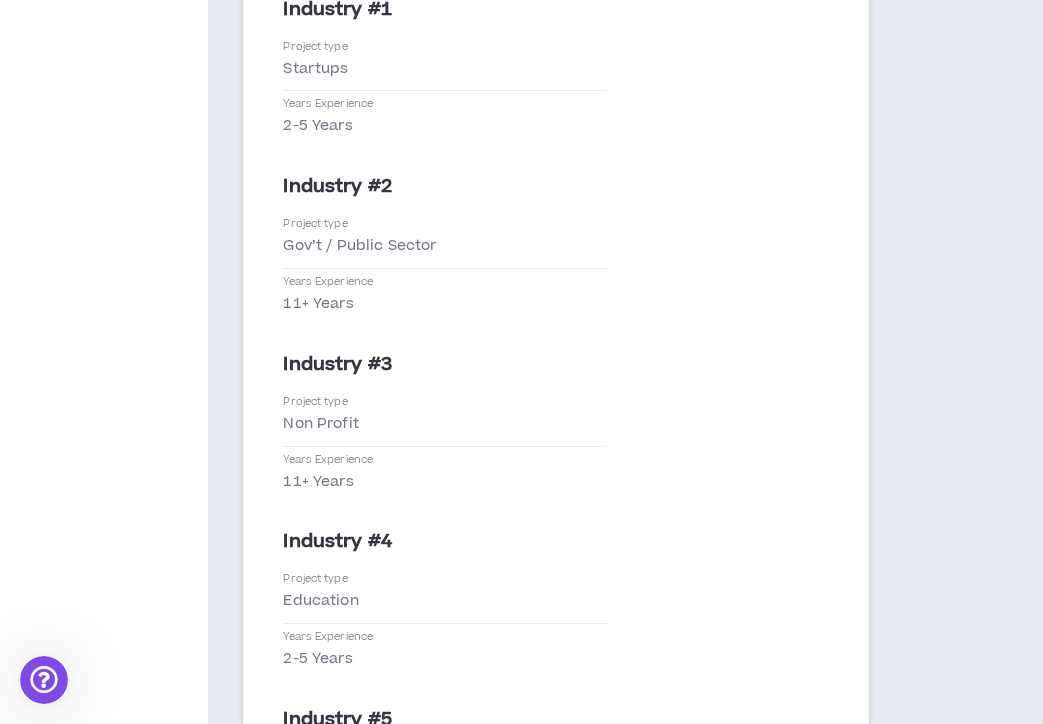 scroll, scrollTop: 8126, scrollLeft: 0, axis: vertical 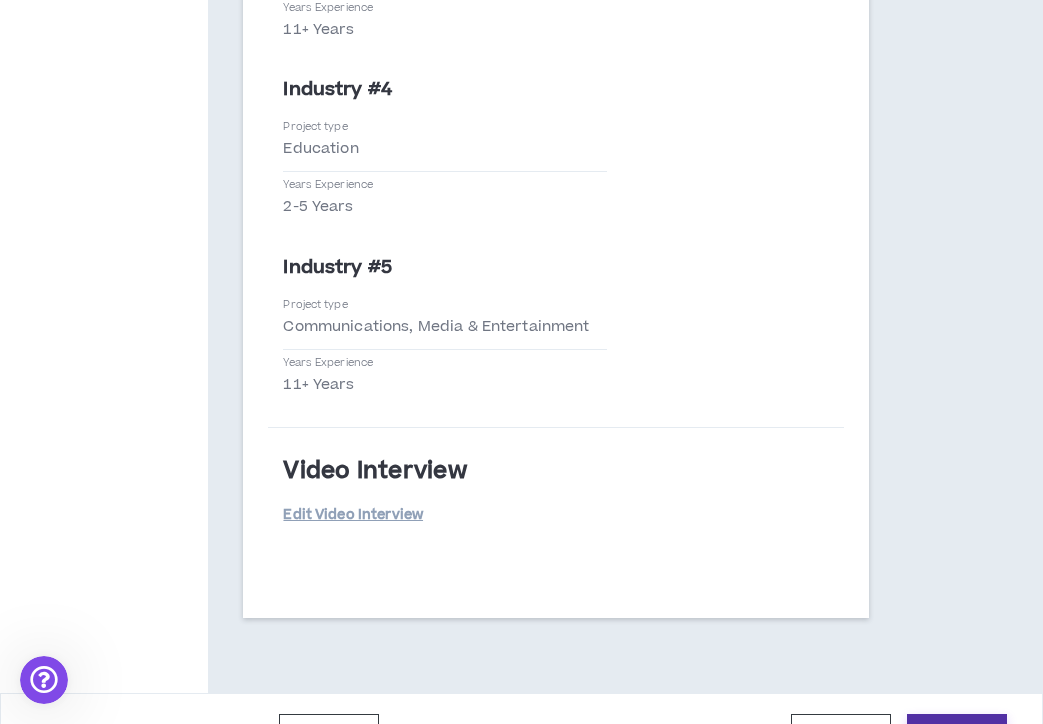 click on "Submit" at bounding box center (957, 732) 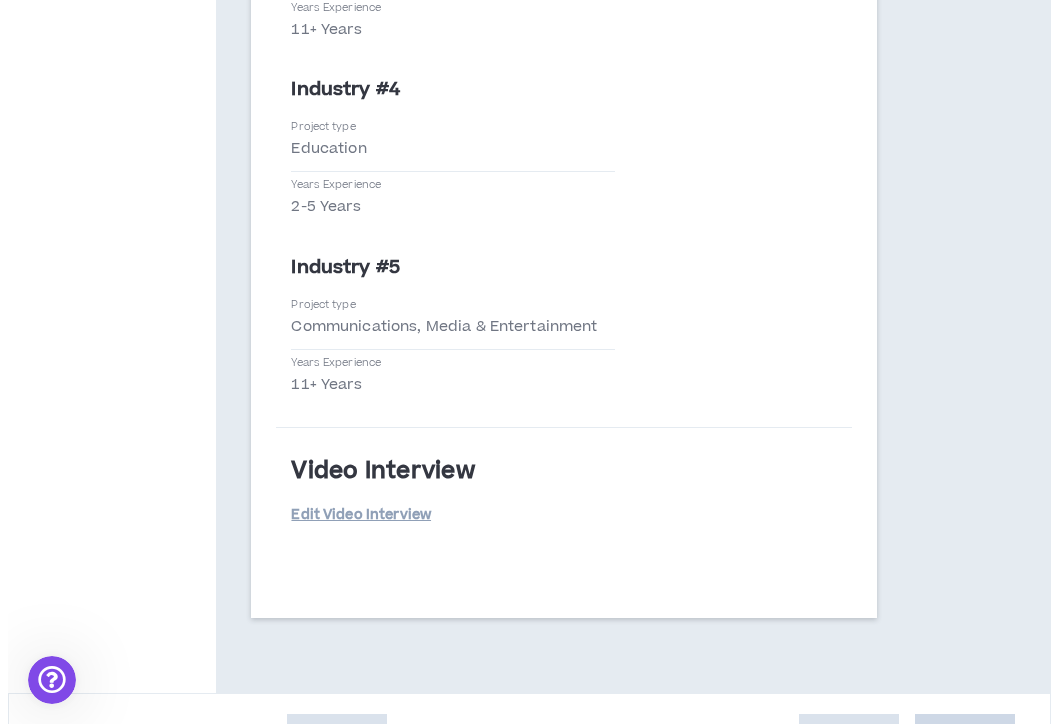 scroll, scrollTop: 0, scrollLeft: 0, axis: both 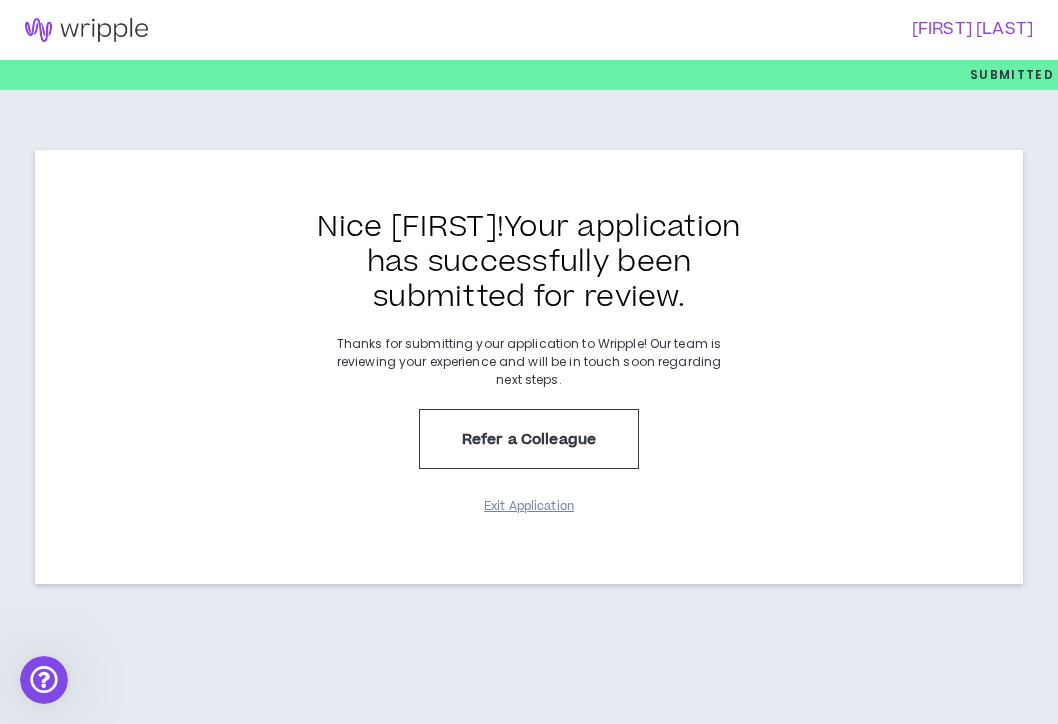 click on "Exit Application" at bounding box center (529, 506) 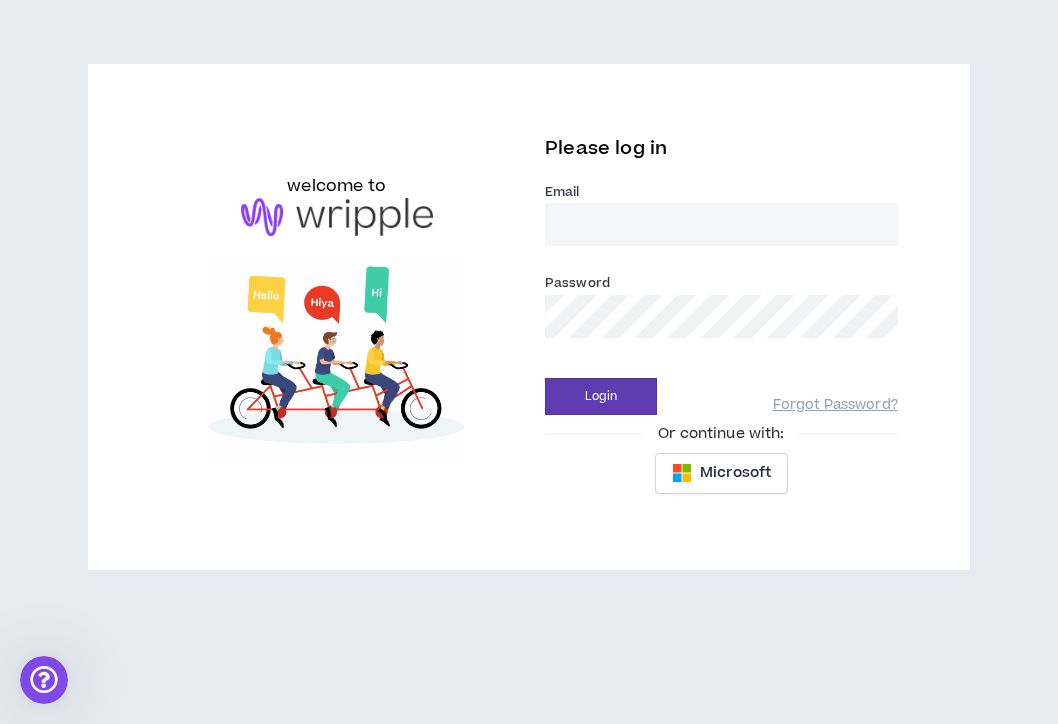 type on "[EMAIL]@[DOMAIN]" 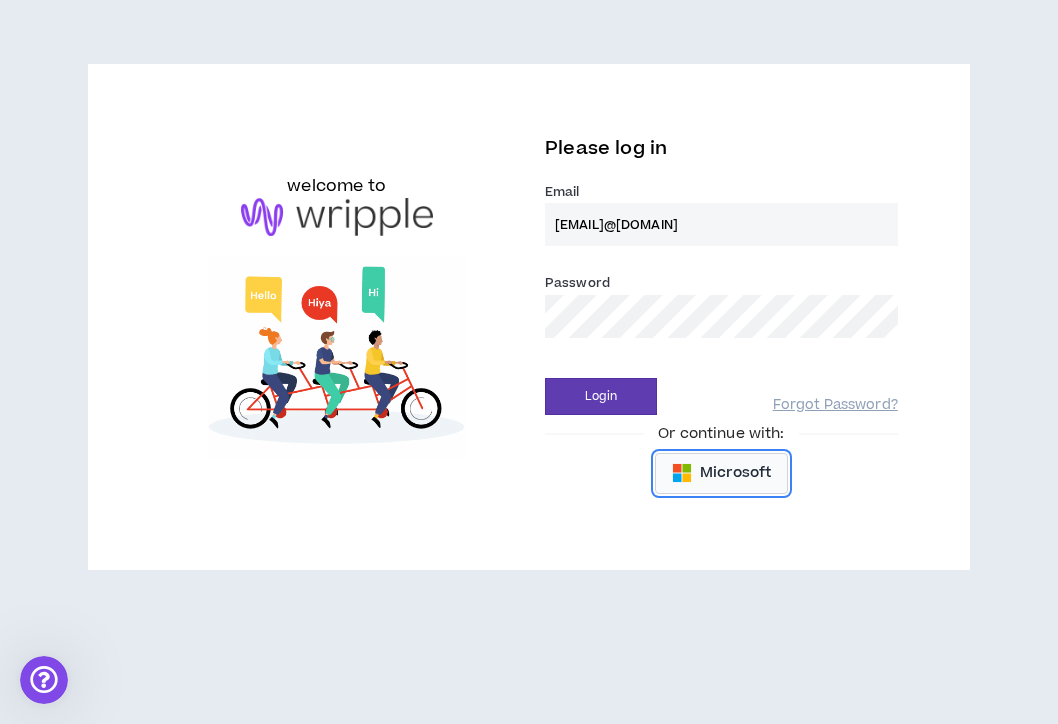 click on "Microsoft" at bounding box center [735, 473] 